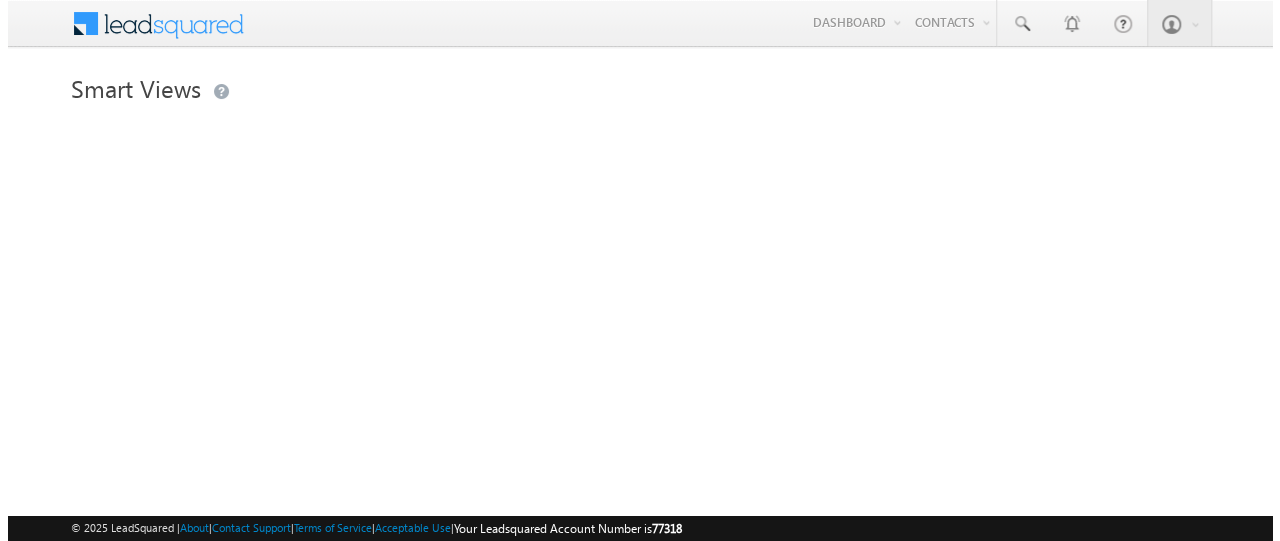 scroll, scrollTop: 0, scrollLeft: 0, axis: both 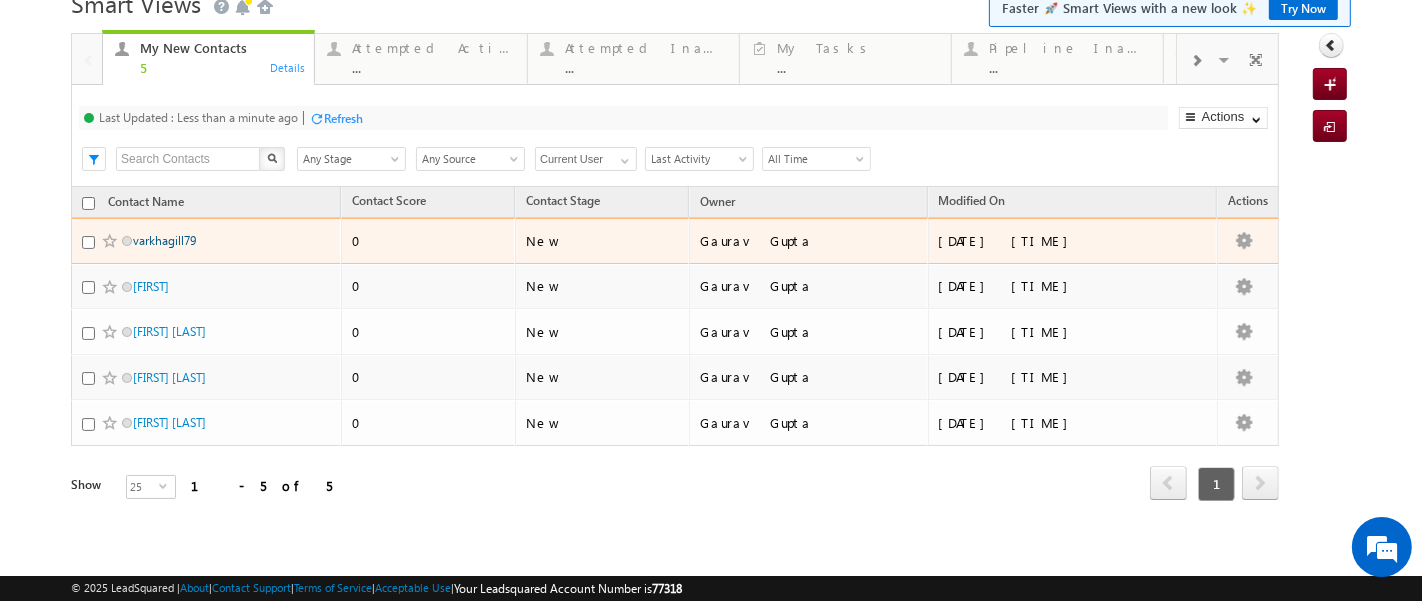 click on "varkhagill79" at bounding box center [164, 240] 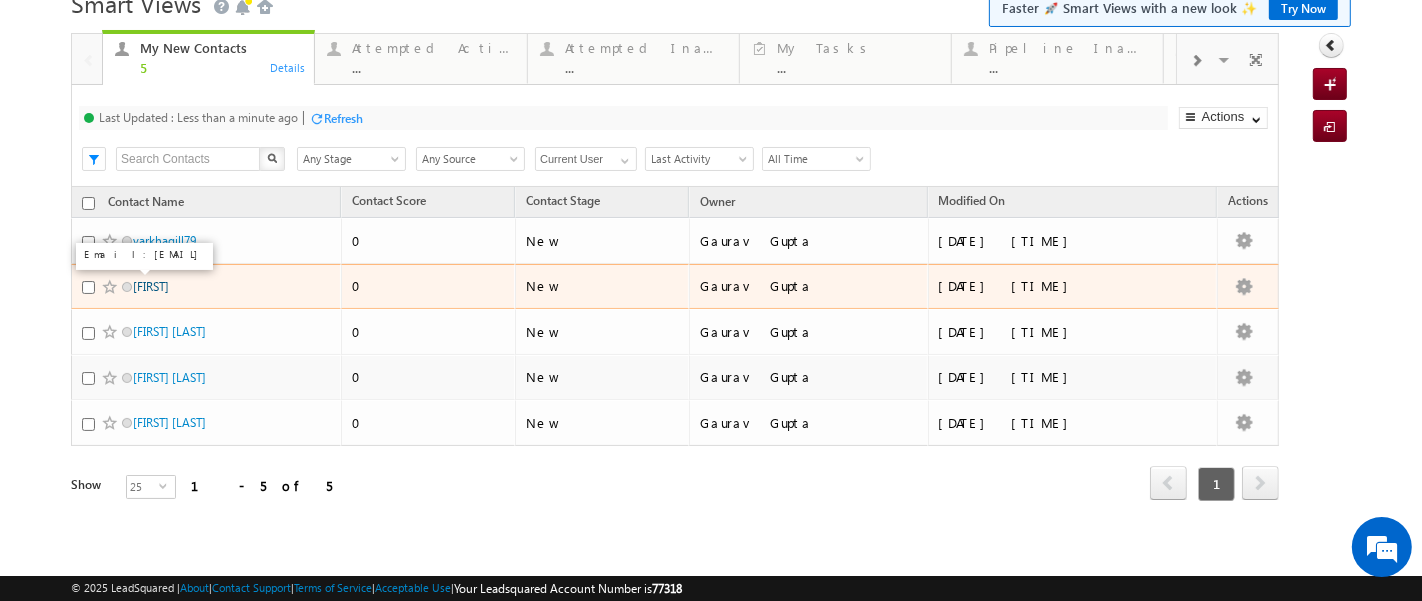 click on "Aishwarya" at bounding box center [151, 286] 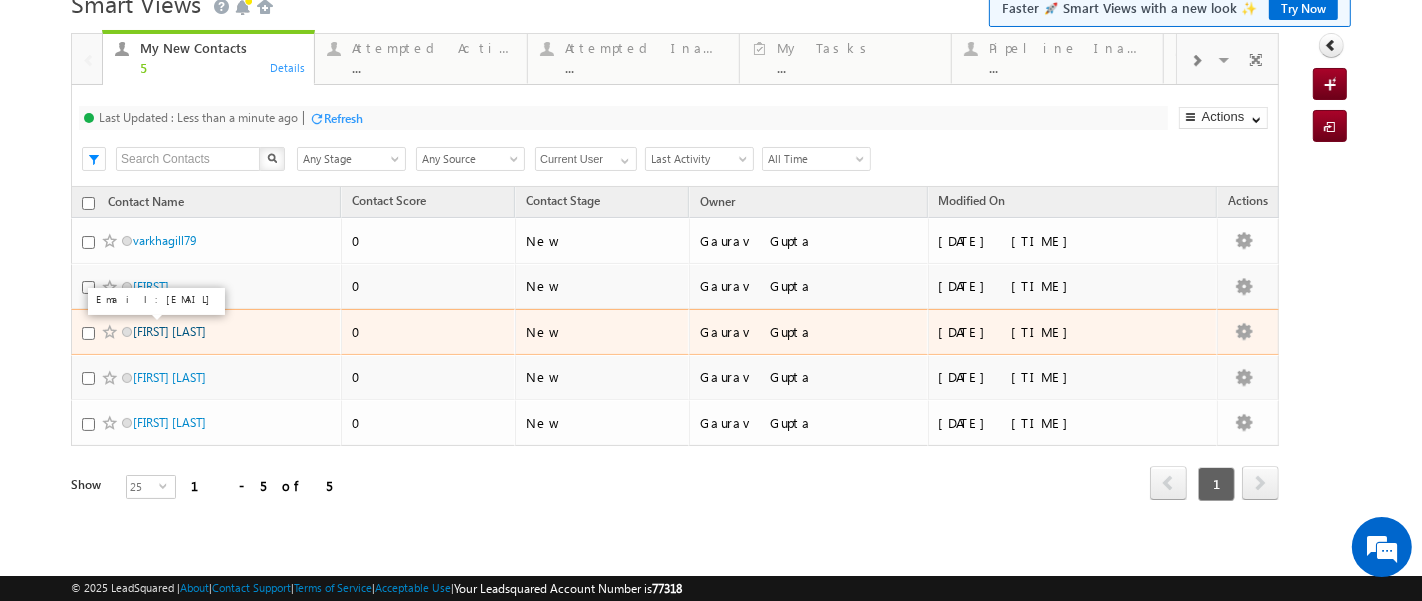 click on "[FIRST] [LAST]" at bounding box center [169, 331] 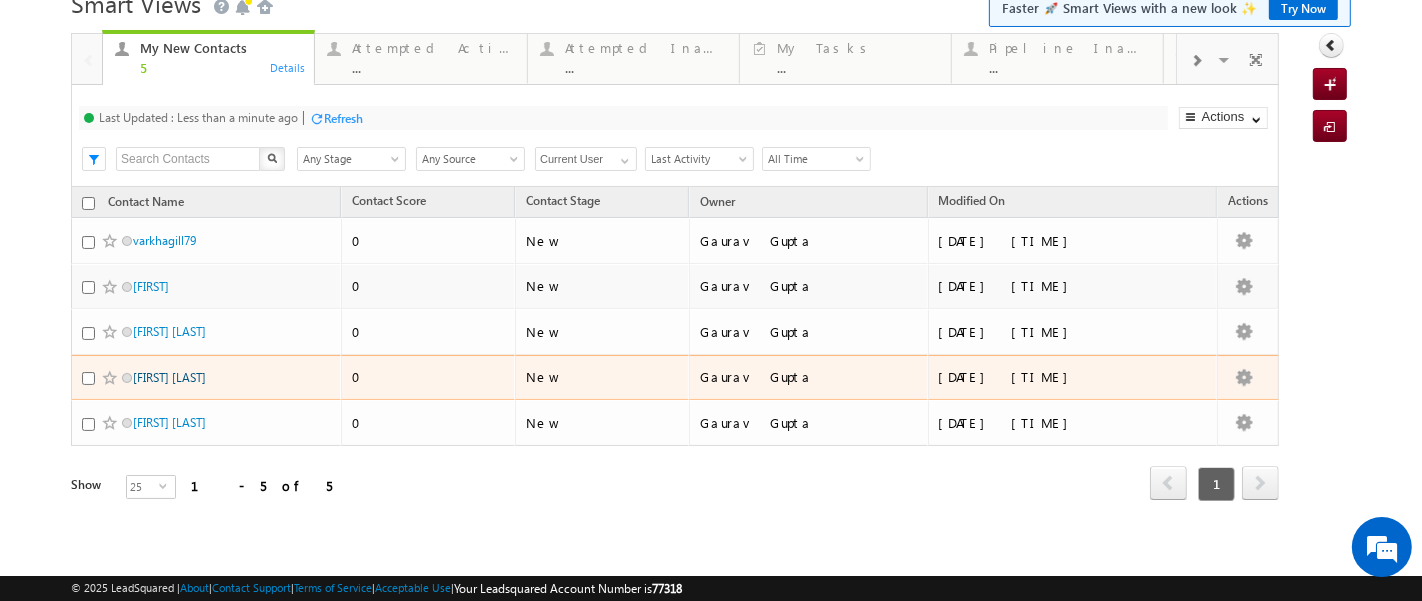 click on "Sheetudadaji 7553" at bounding box center (169, 377) 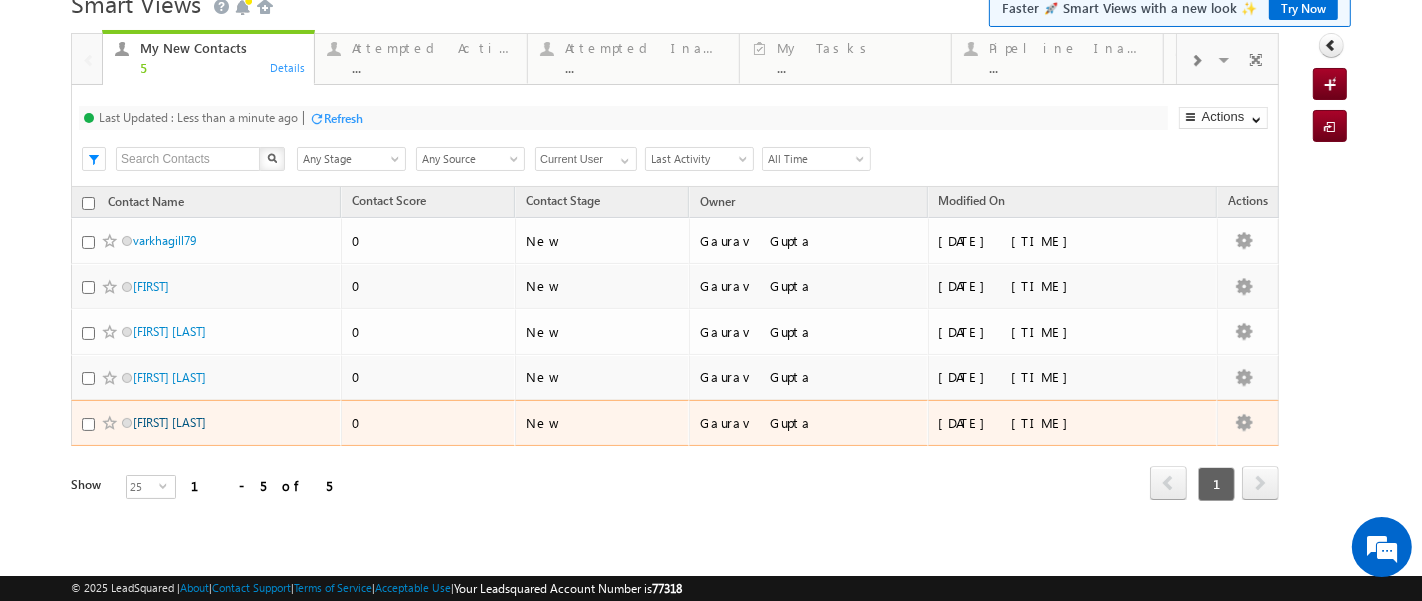 click on "Monu Yadav" at bounding box center (169, 422) 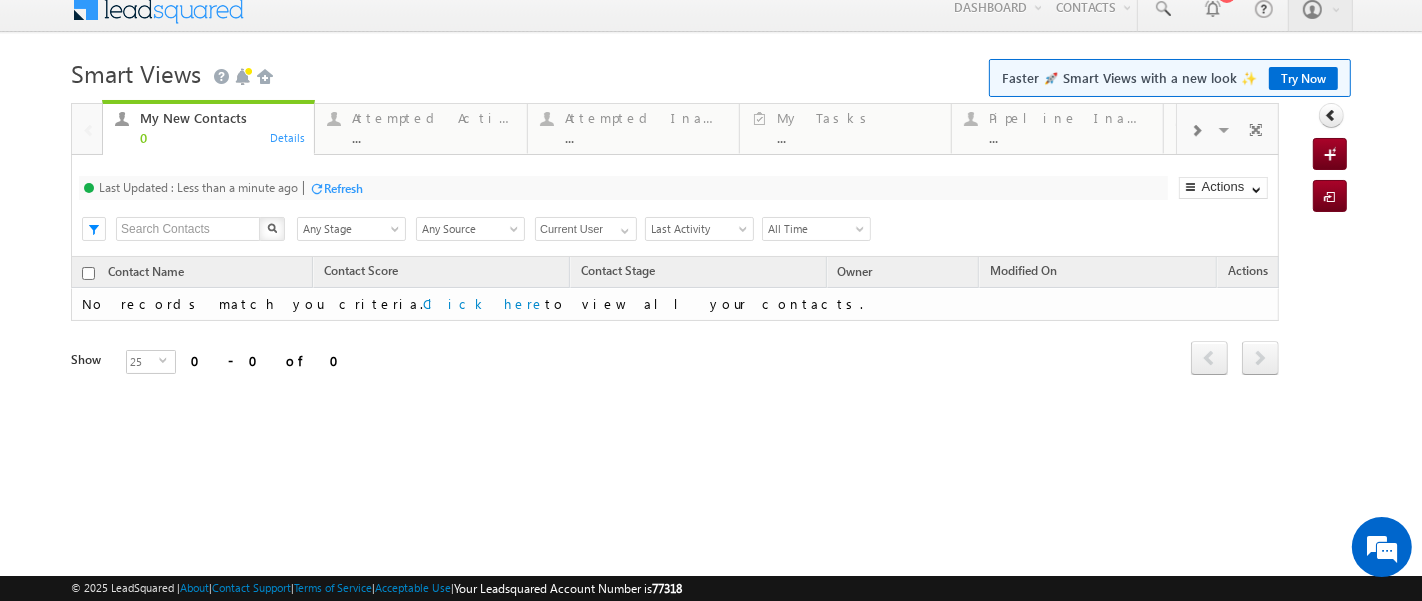 scroll, scrollTop: 0, scrollLeft: 0, axis: both 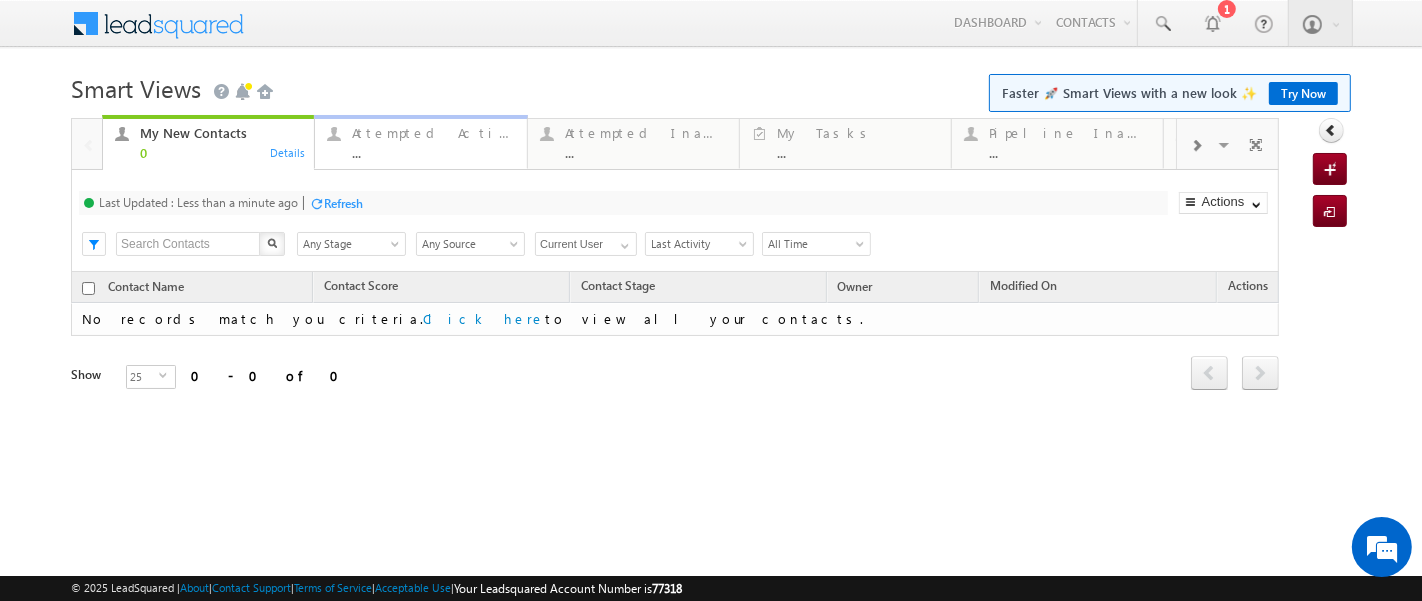click on "..." at bounding box center (433, 152) 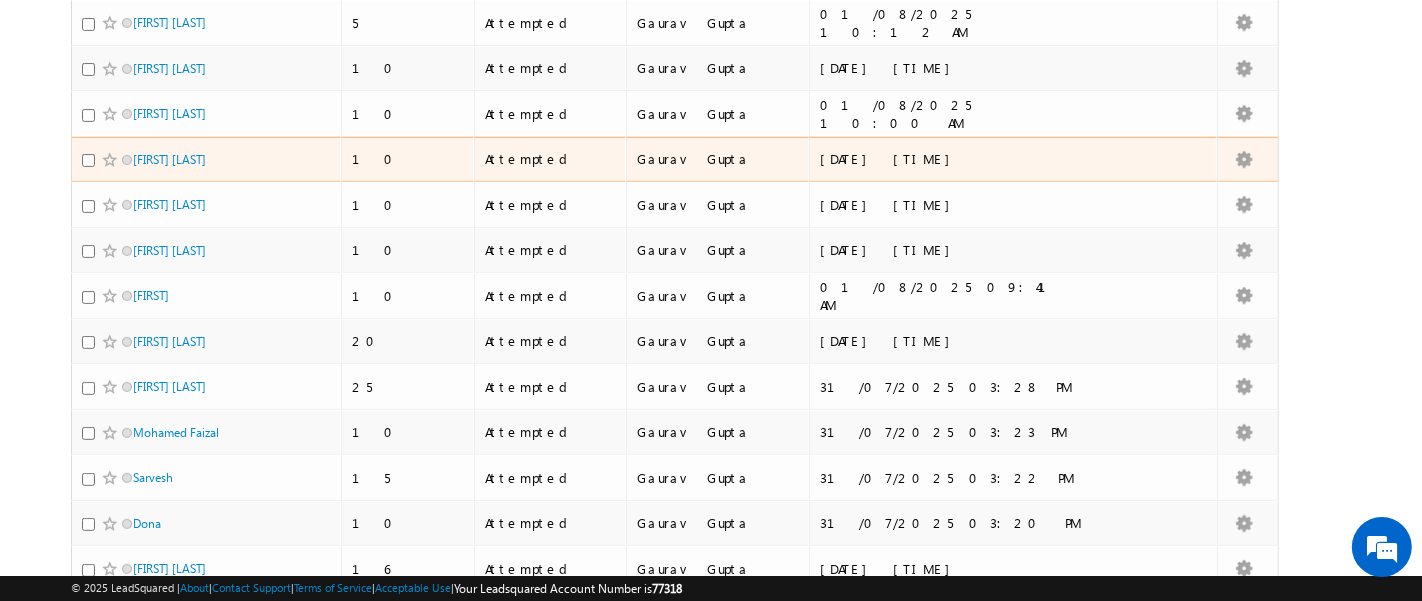scroll, scrollTop: 488, scrollLeft: 0, axis: vertical 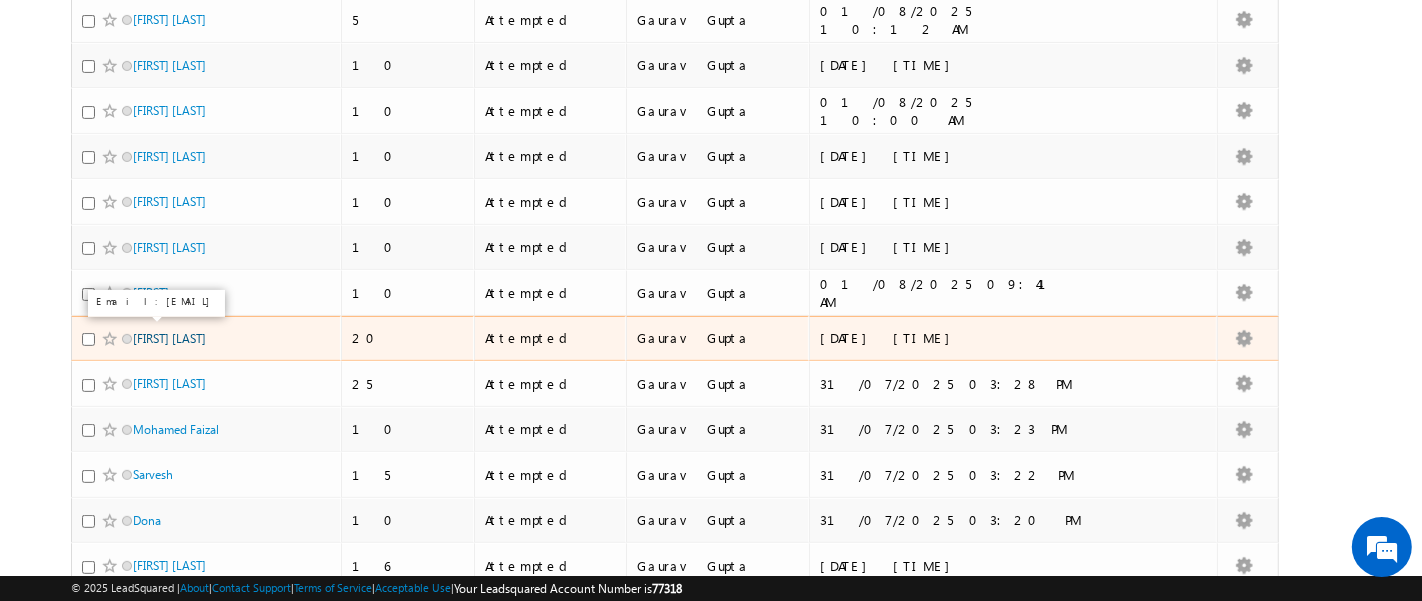 click on "SARAH HAYAT" at bounding box center (169, 338) 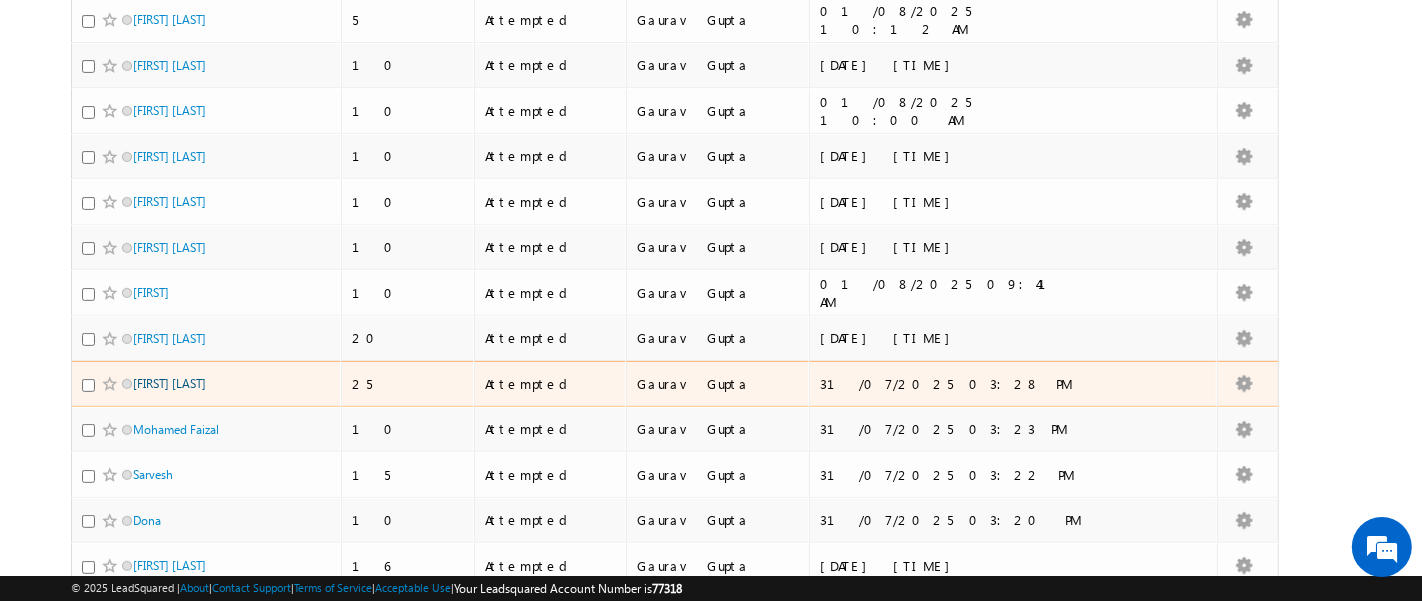 click on "Sushant Pal" at bounding box center [169, 383] 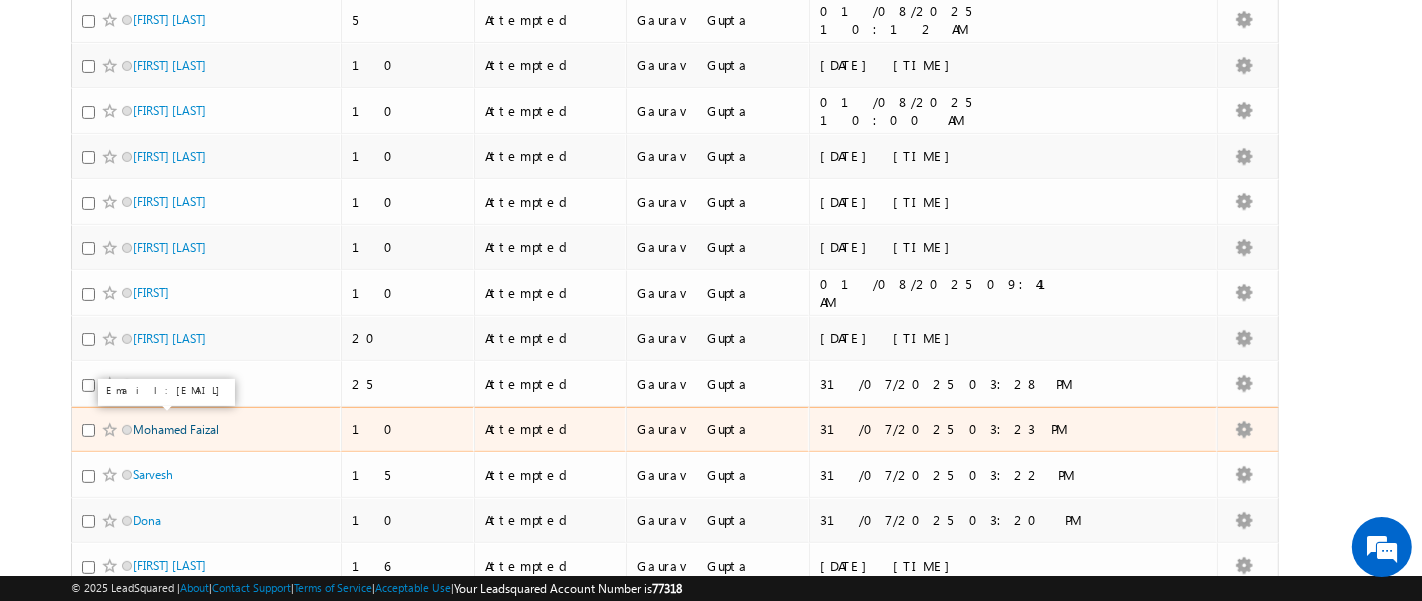 click on "Mohamed Faizal" at bounding box center [176, 429] 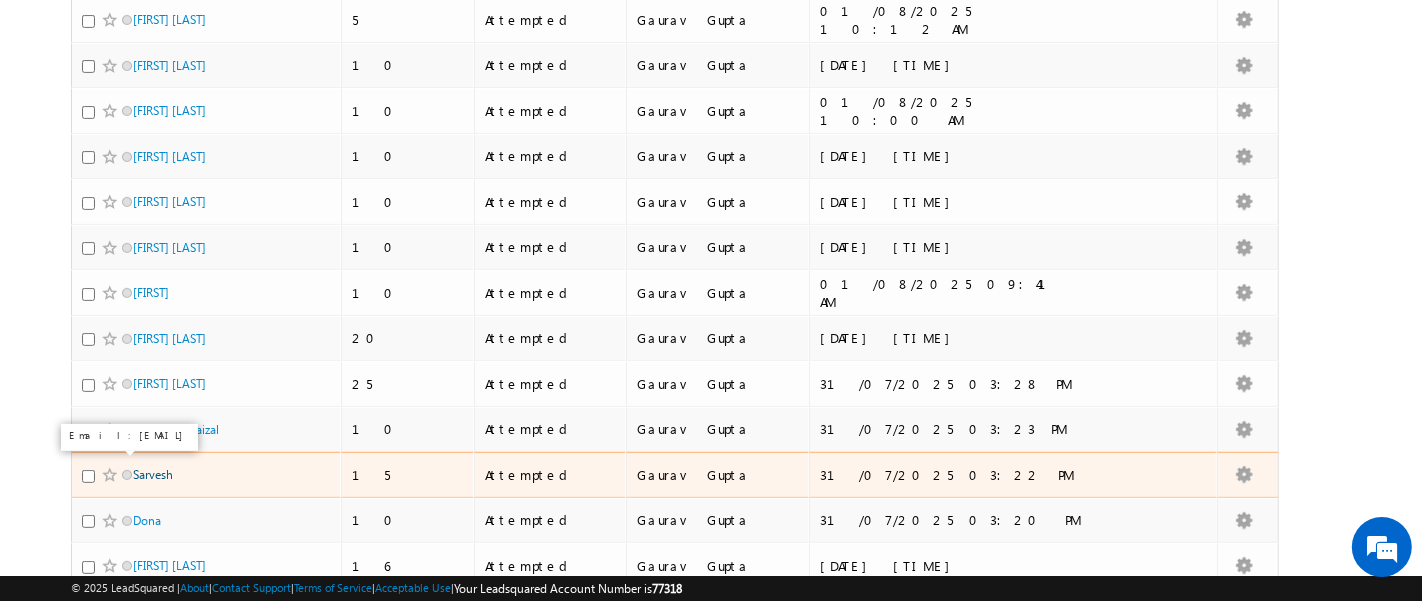 click on "Sarvesh" at bounding box center [153, 474] 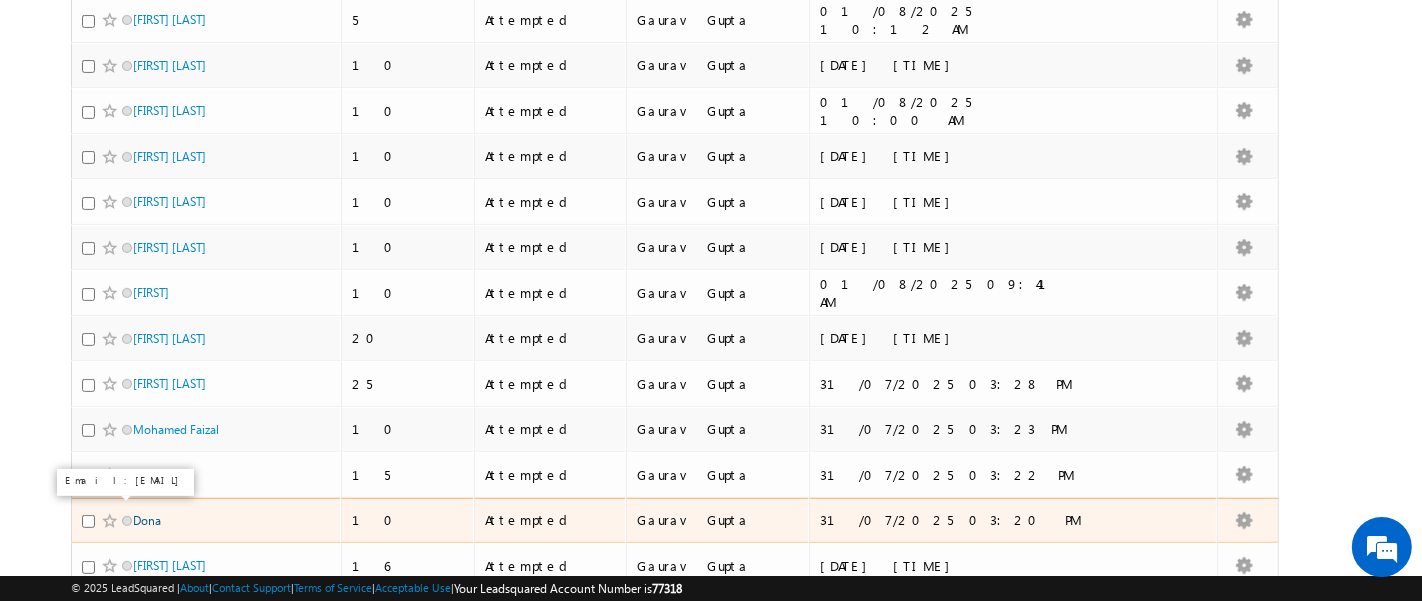 click on "Dona" at bounding box center [147, 520] 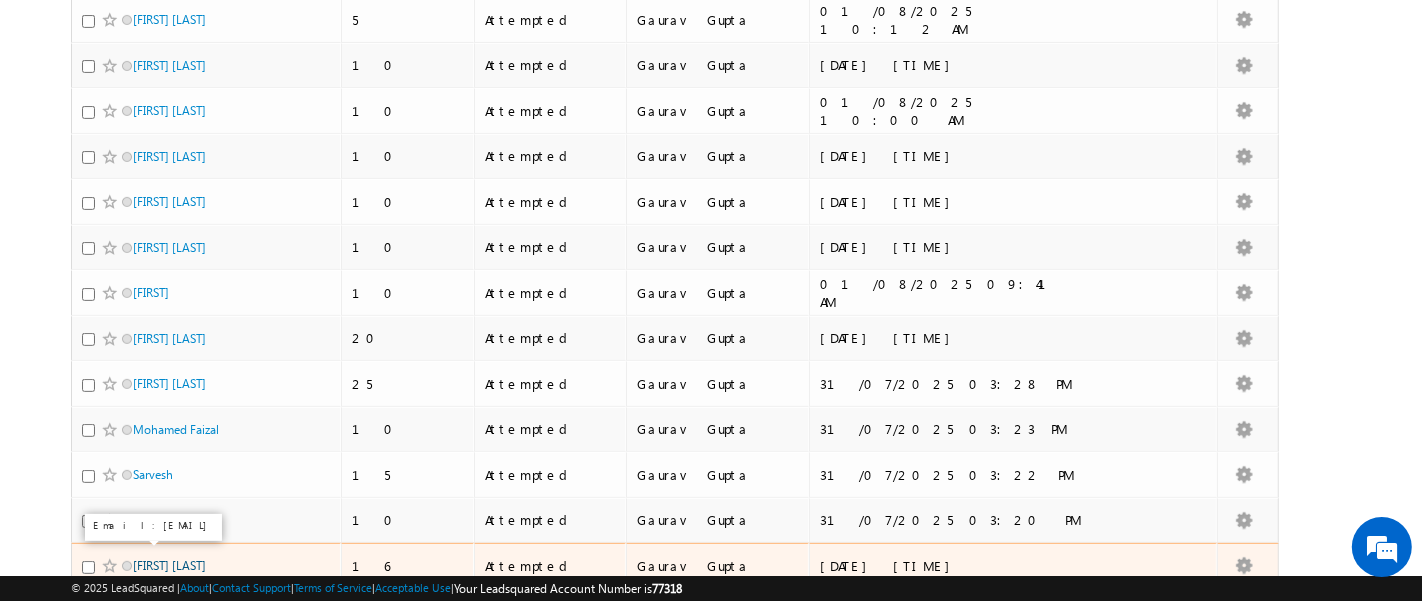 click on "Somit Gusain" at bounding box center [169, 565] 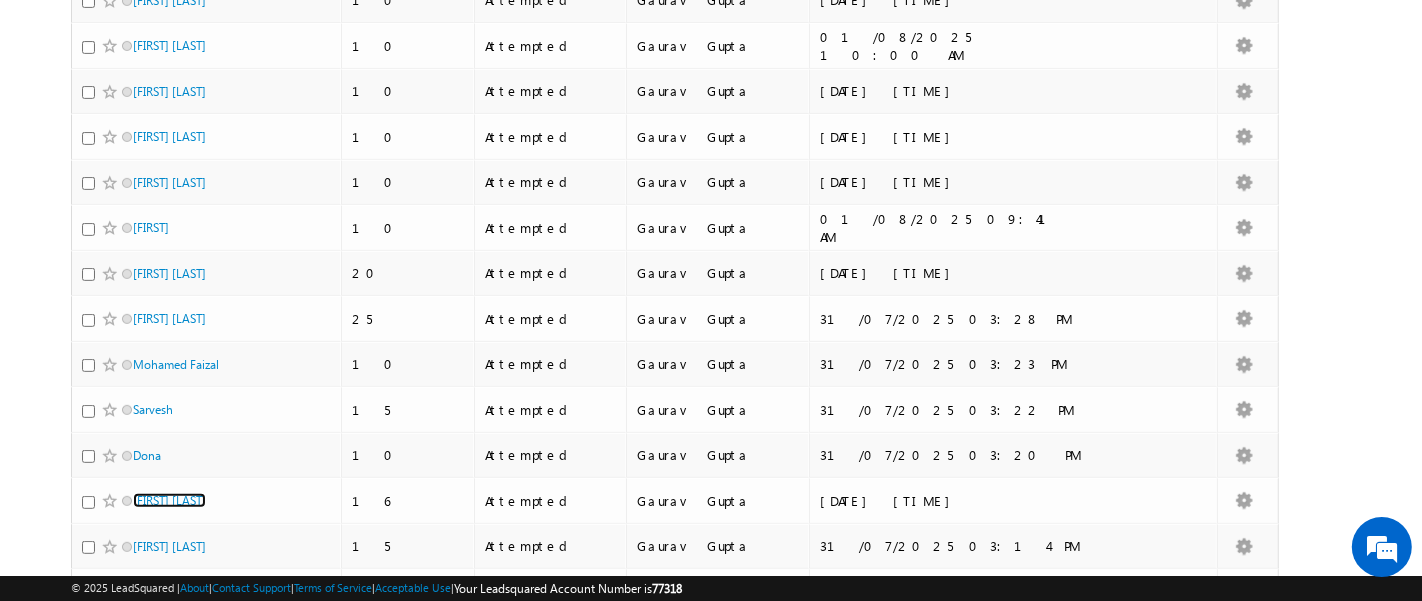 scroll, scrollTop: 555, scrollLeft: 0, axis: vertical 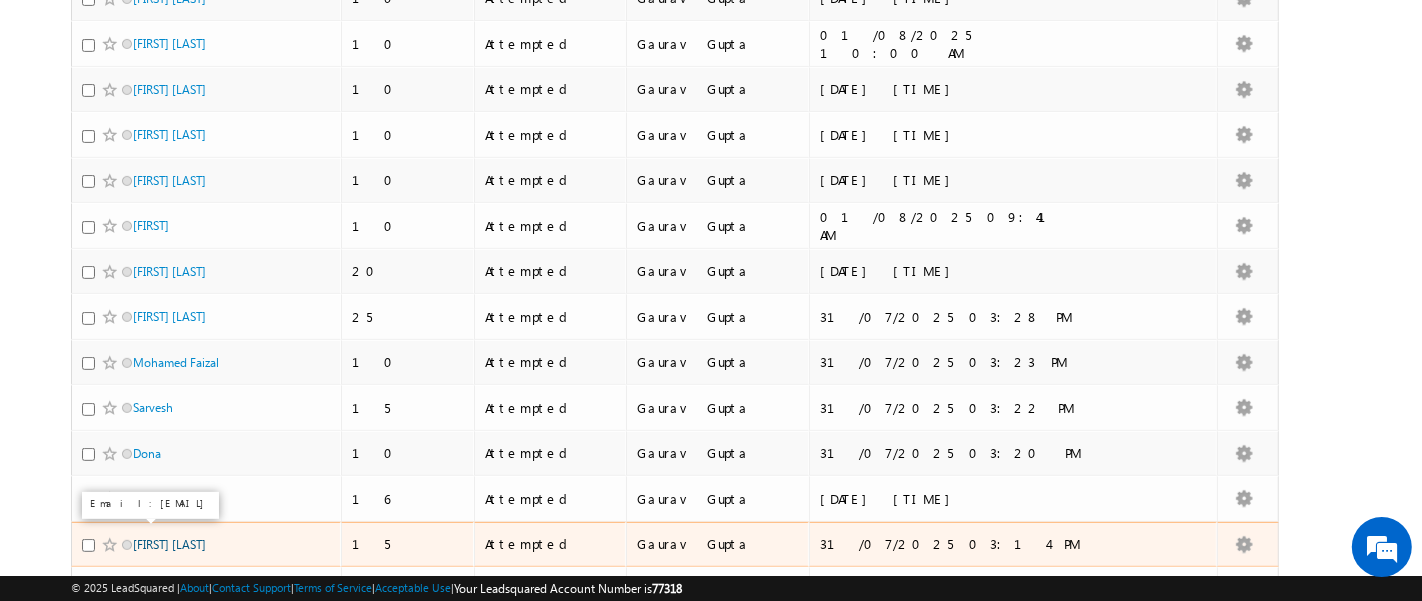 click on "Abin abraham" at bounding box center [169, 544] 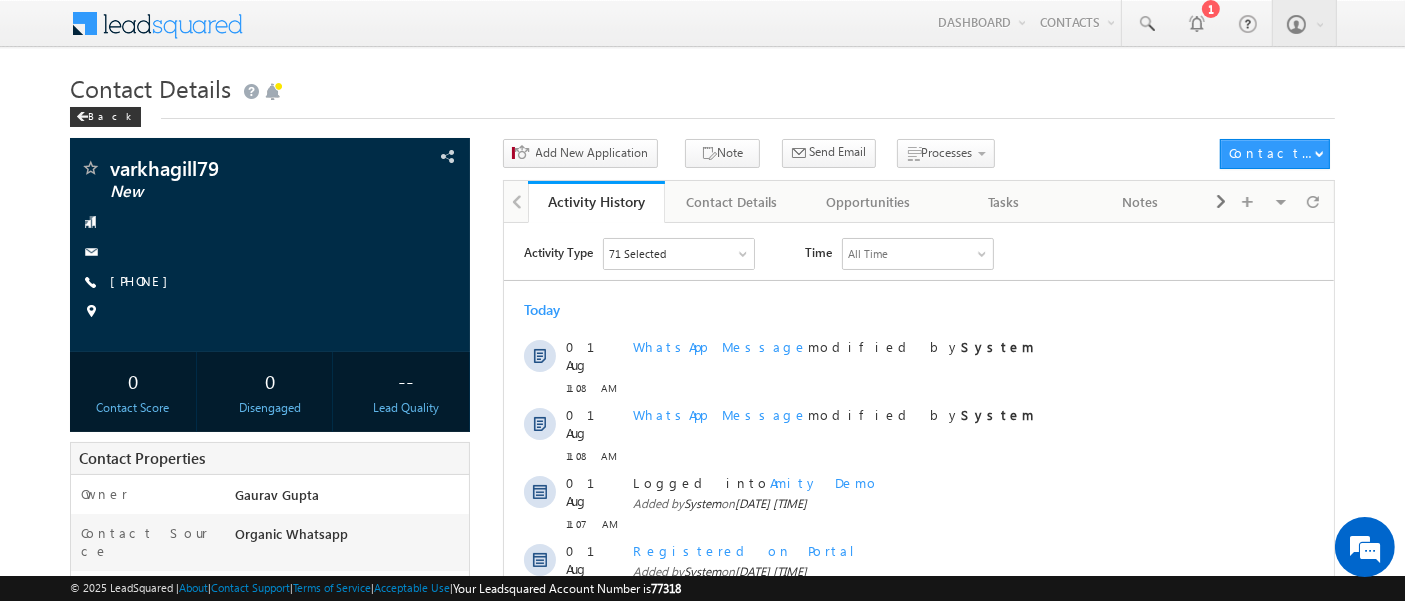 scroll, scrollTop: 0, scrollLeft: 0, axis: both 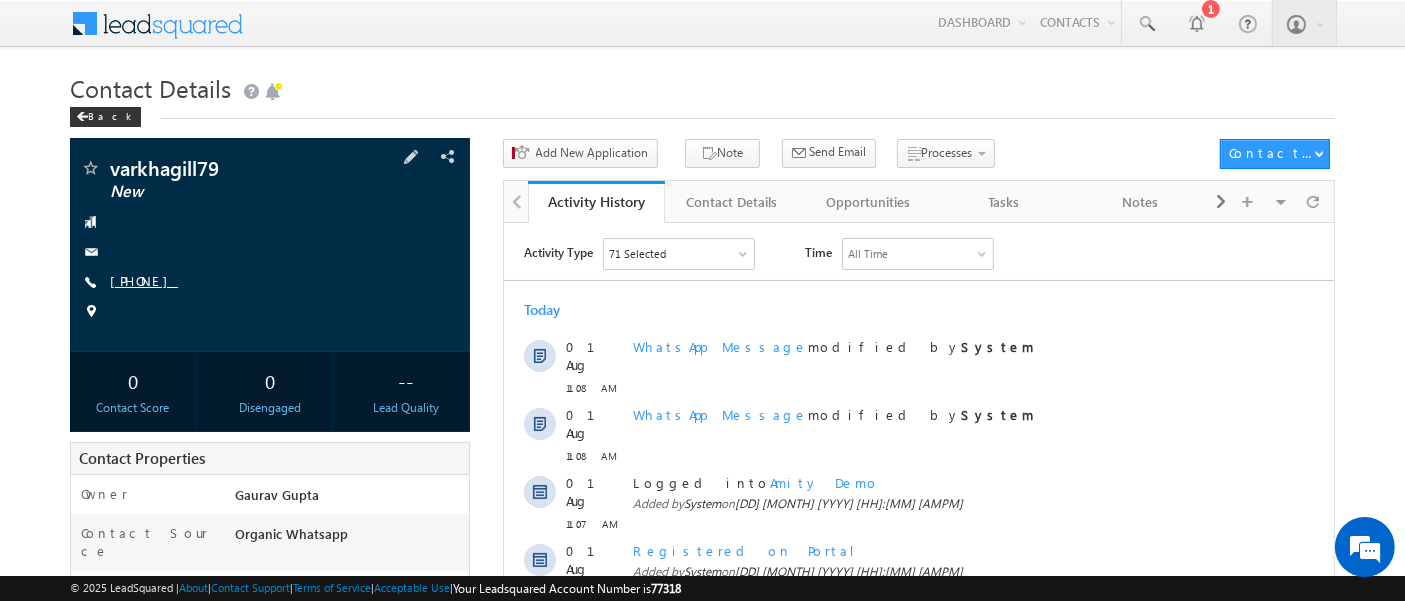 click on "+91-7888489061" at bounding box center (144, 280) 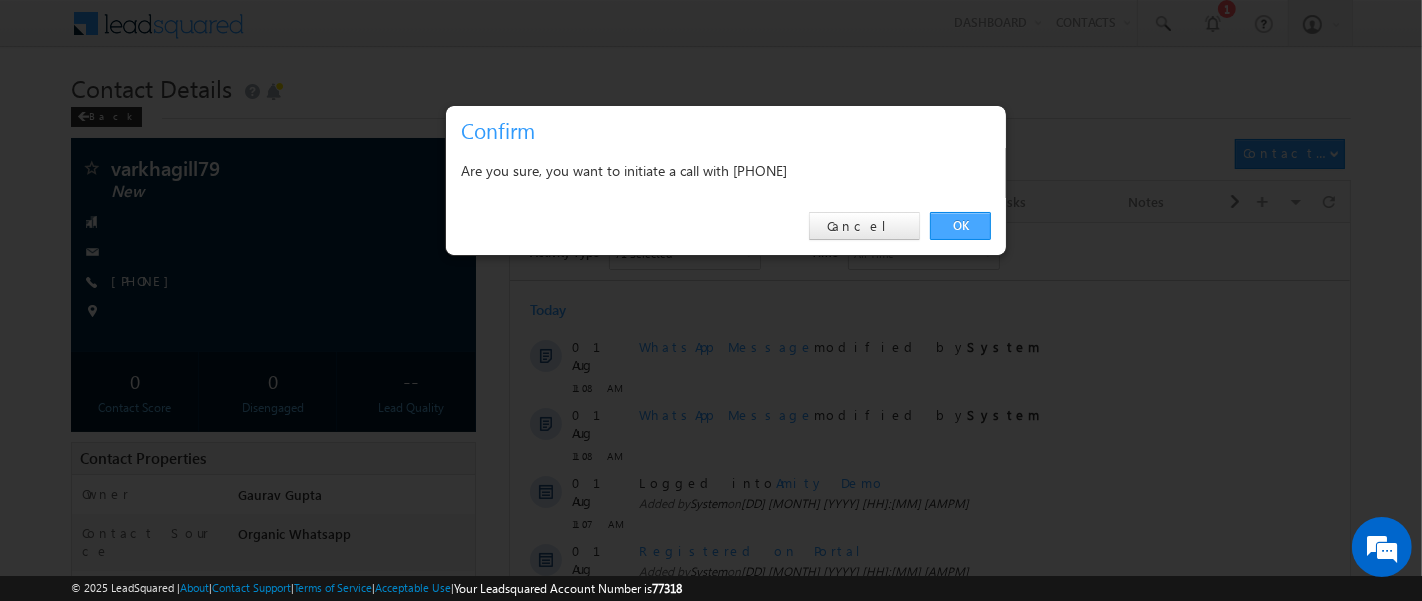 scroll, scrollTop: 0, scrollLeft: 0, axis: both 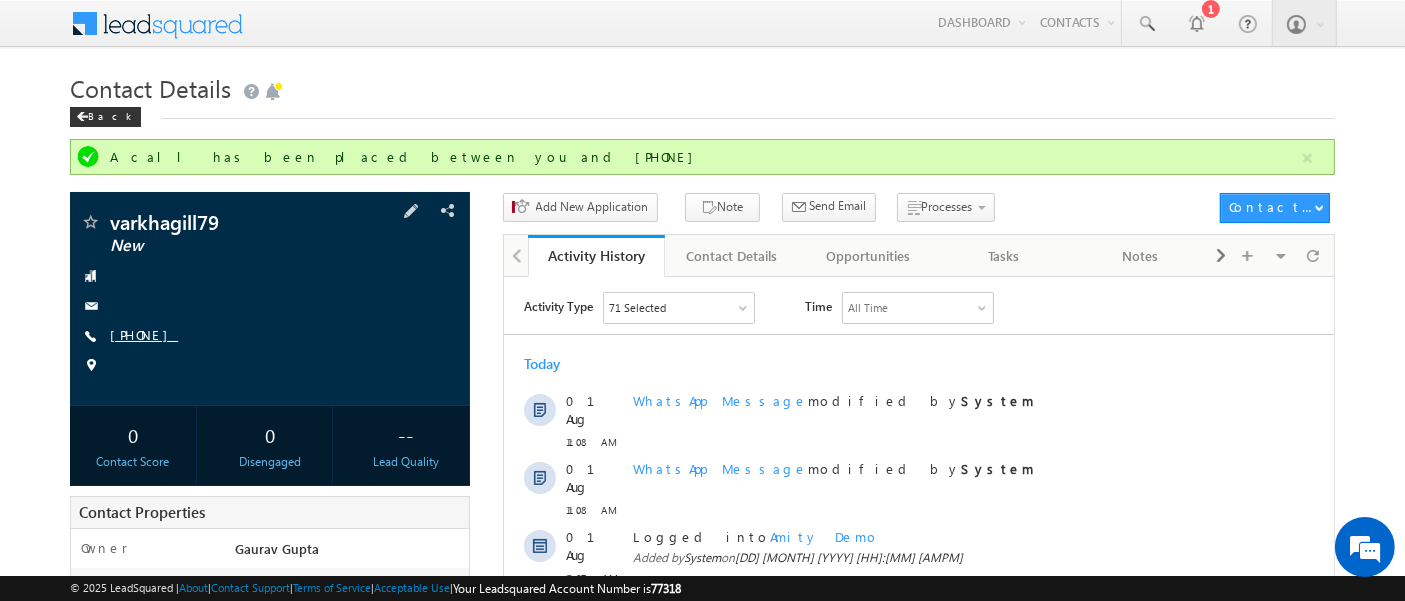 click on "+91-7888489061" at bounding box center (144, 334) 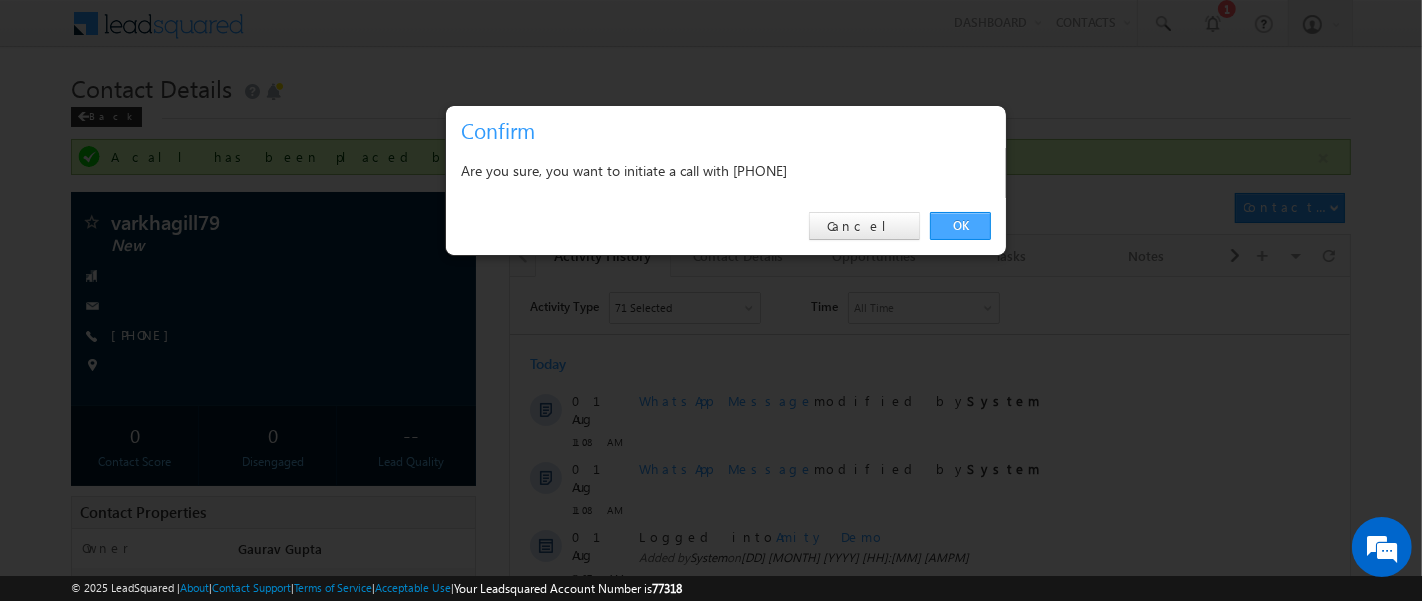 click on "OK" at bounding box center [960, 226] 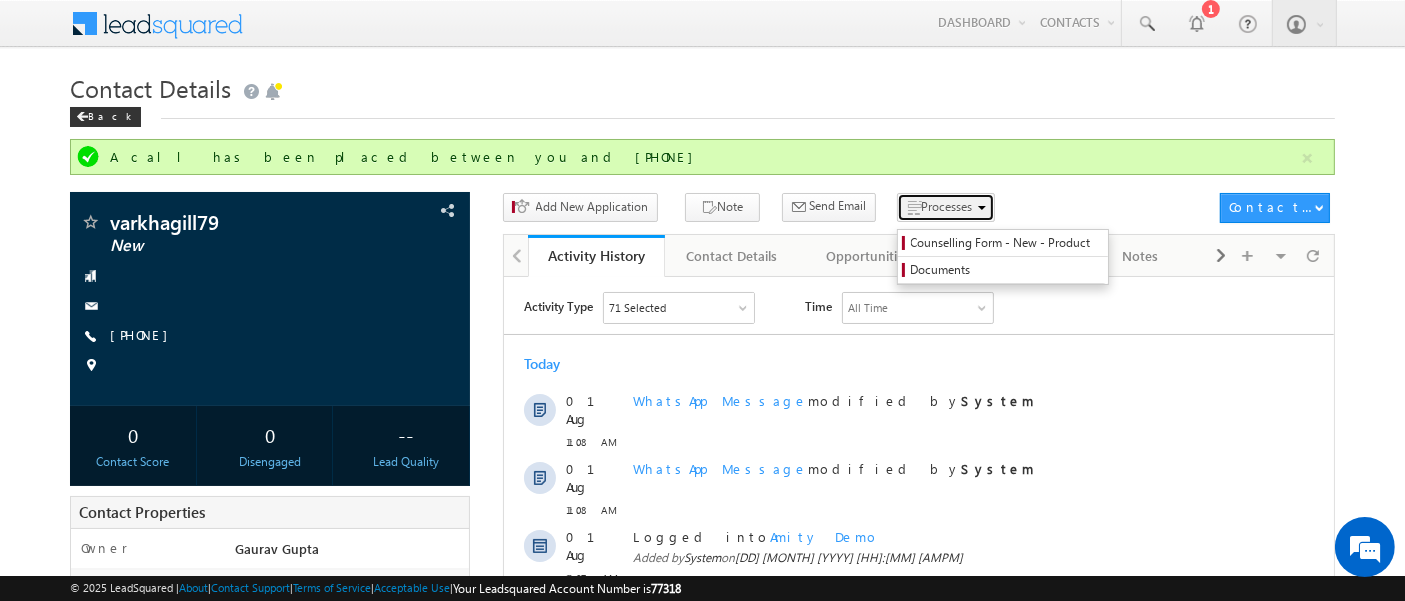click at bounding box center [914, 208] 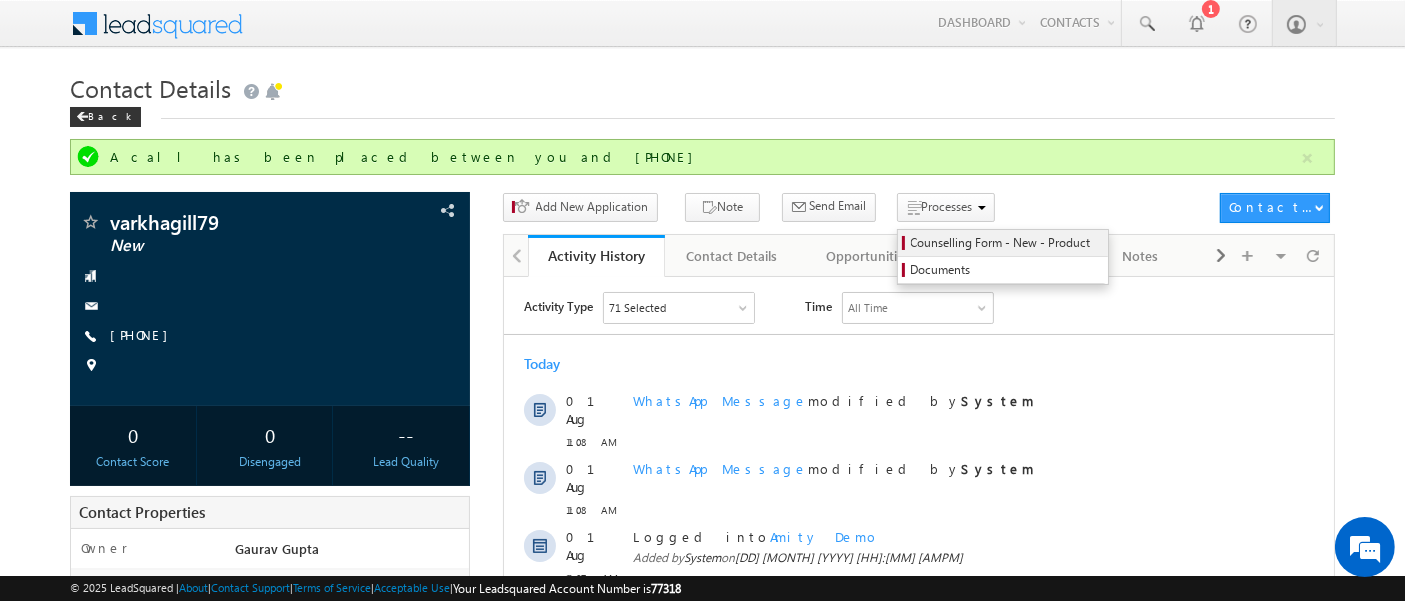 click on "Counselling Form - New - Product" at bounding box center [1006, 243] 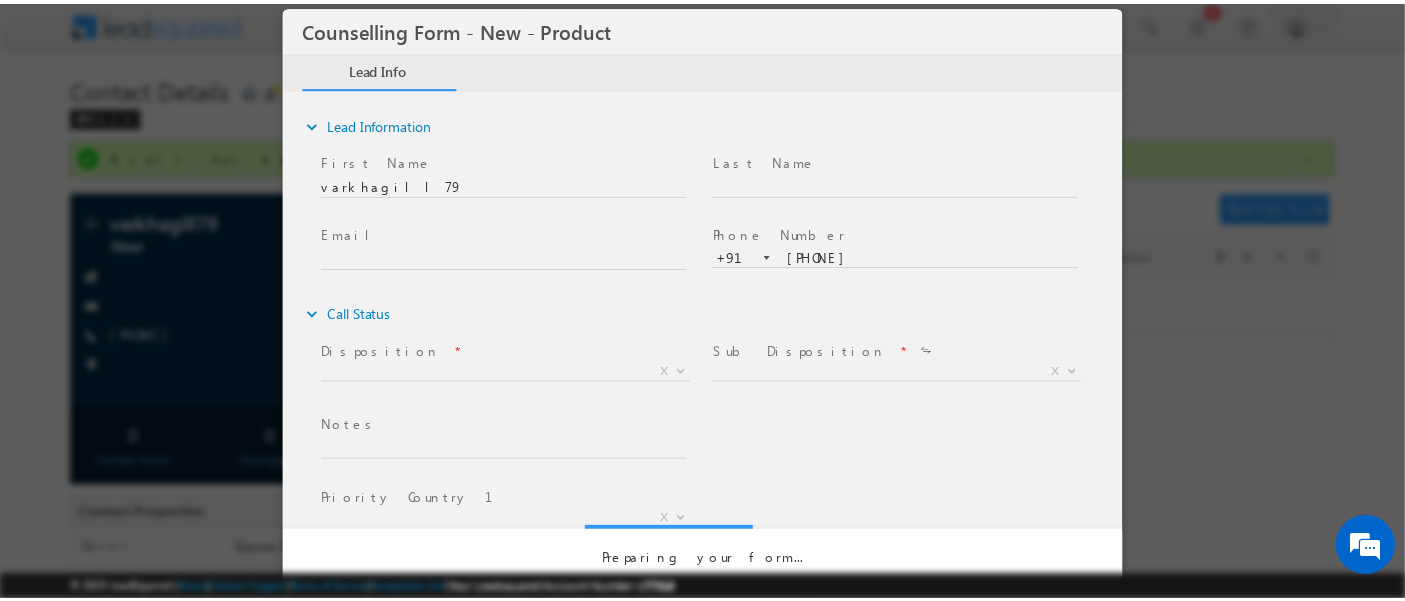 scroll, scrollTop: 0, scrollLeft: 0, axis: both 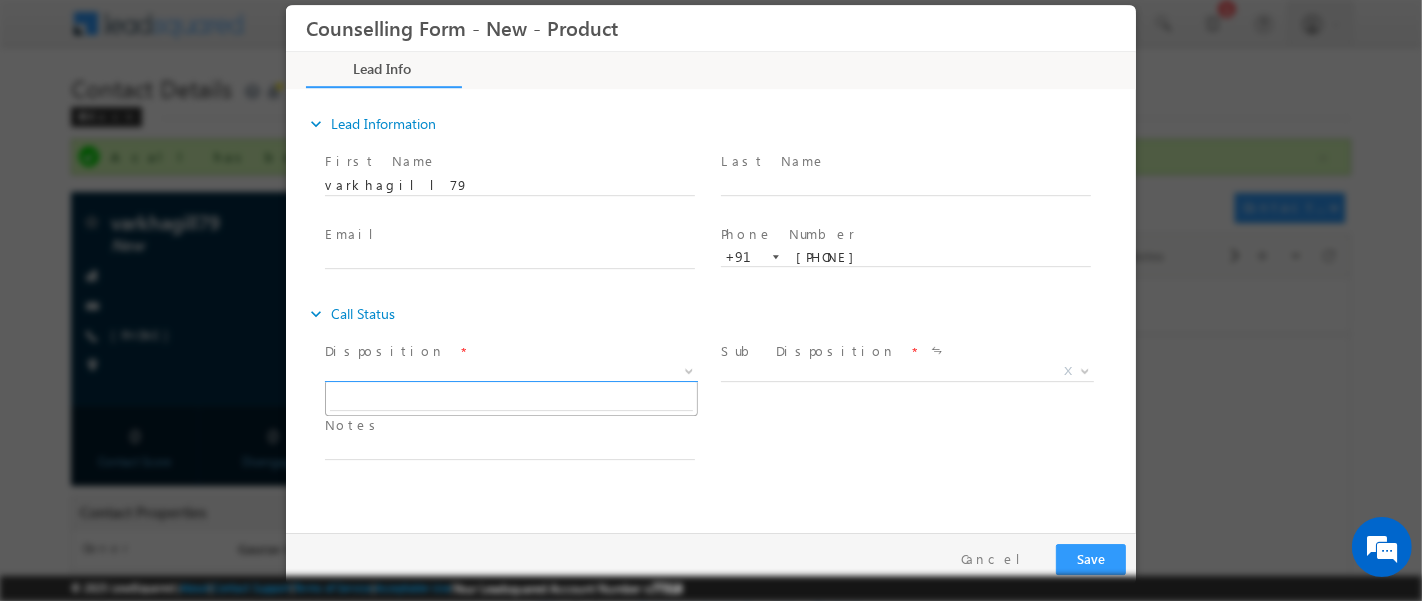 click on "X" at bounding box center (510, 371) 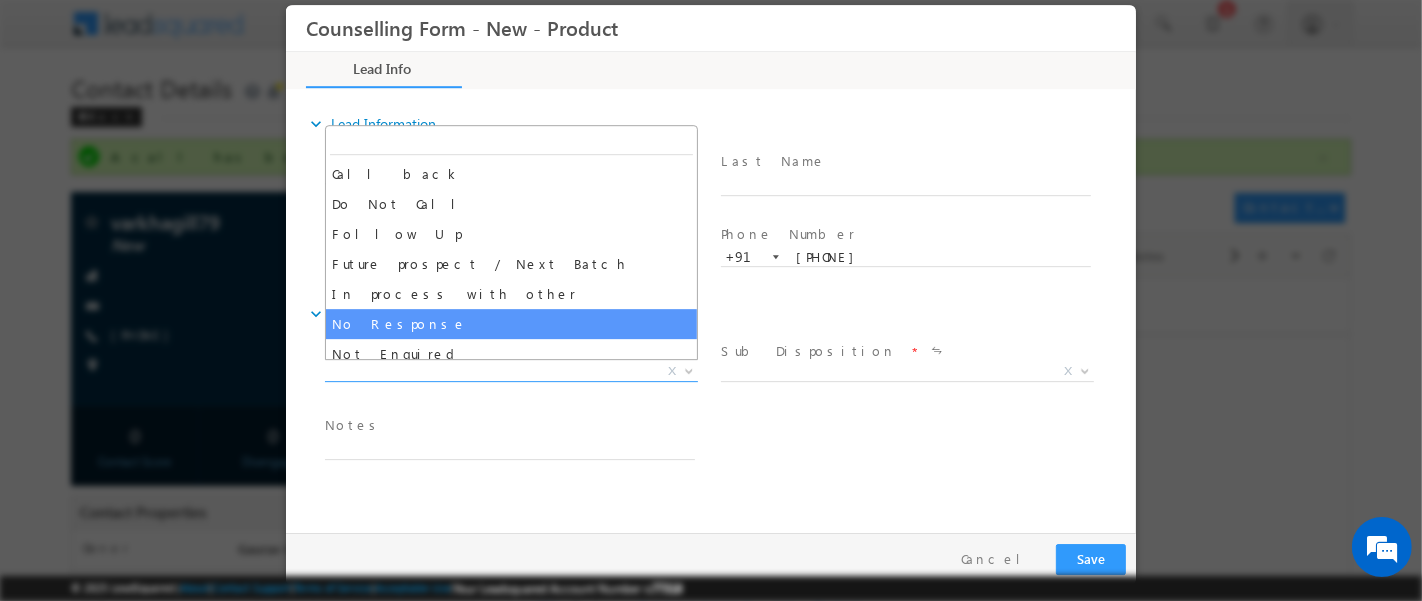 select on "No Response" 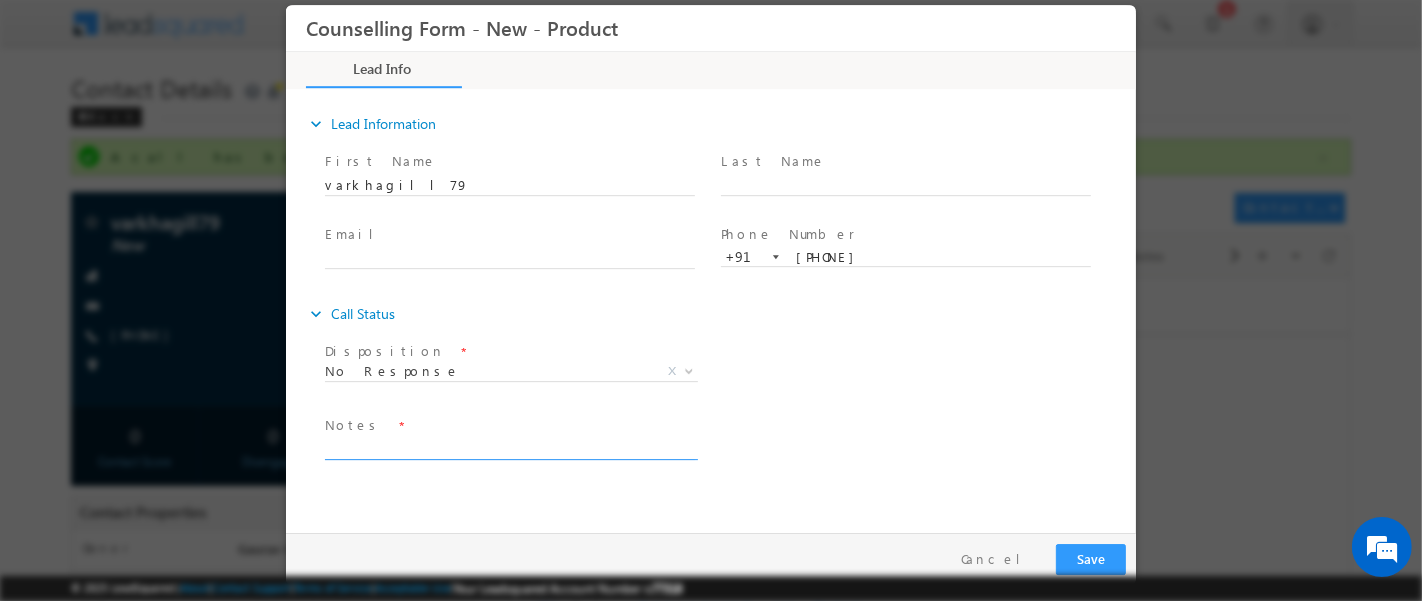 click at bounding box center [509, 447] 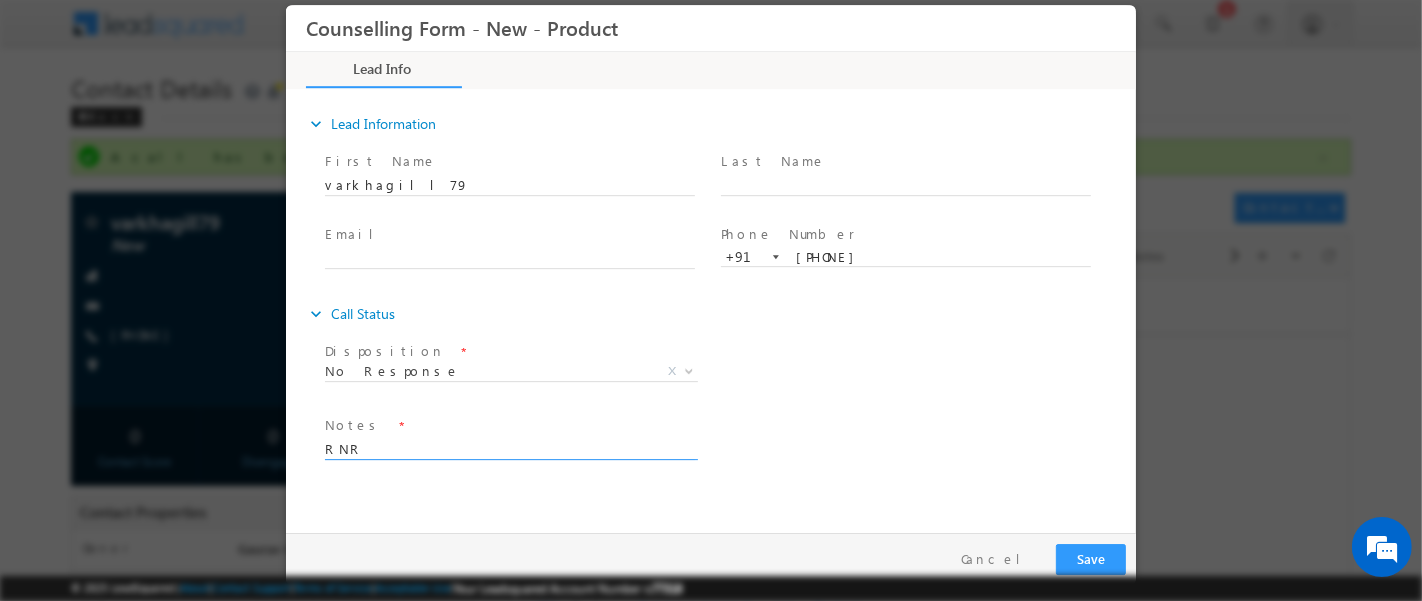type on "RNR" 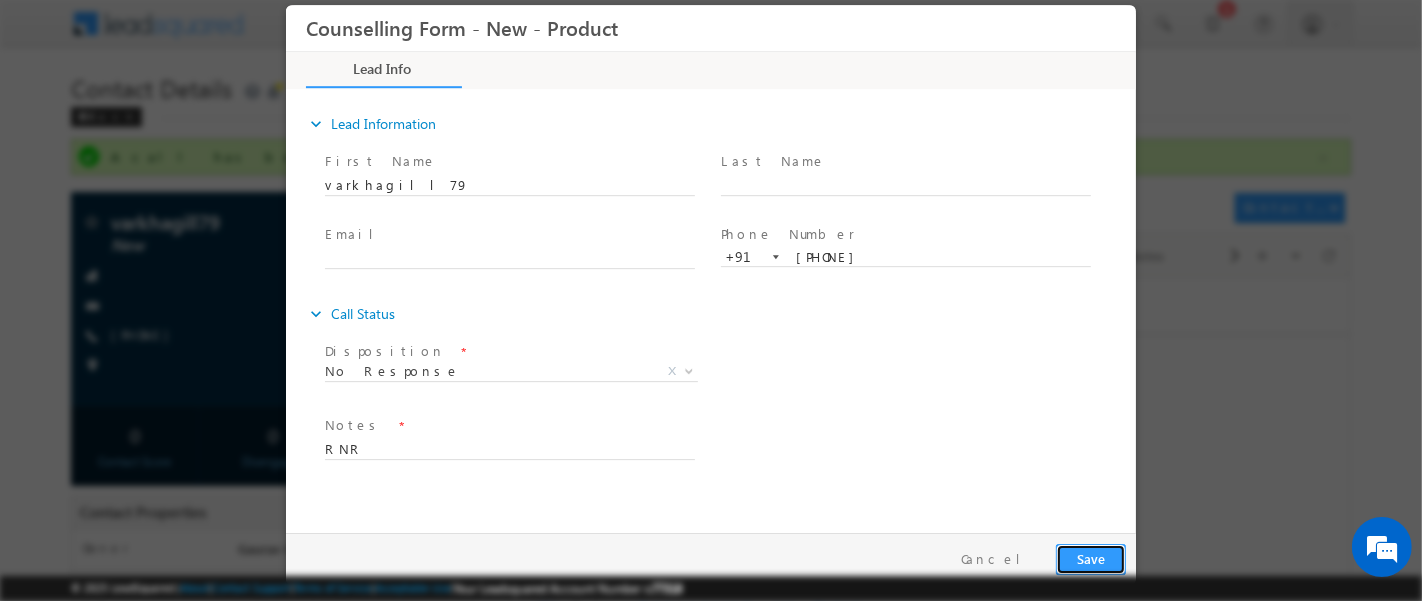 click on "Save" at bounding box center (1090, 558) 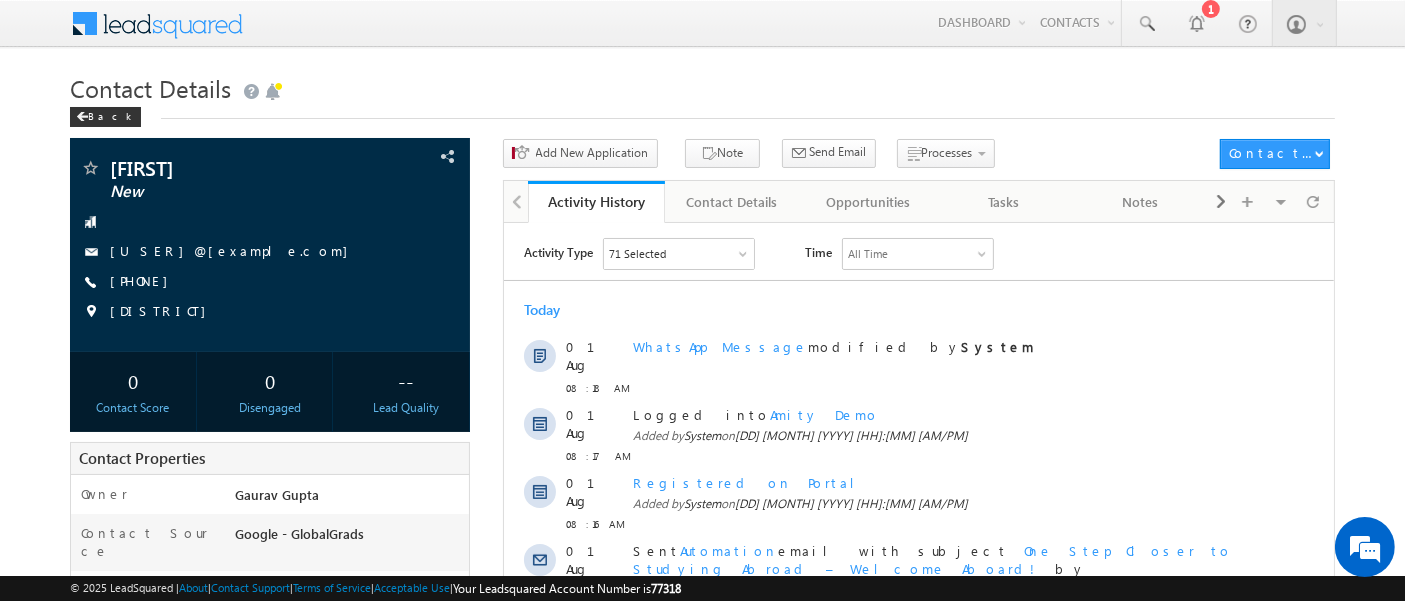 scroll, scrollTop: 0, scrollLeft: 0, axis: both 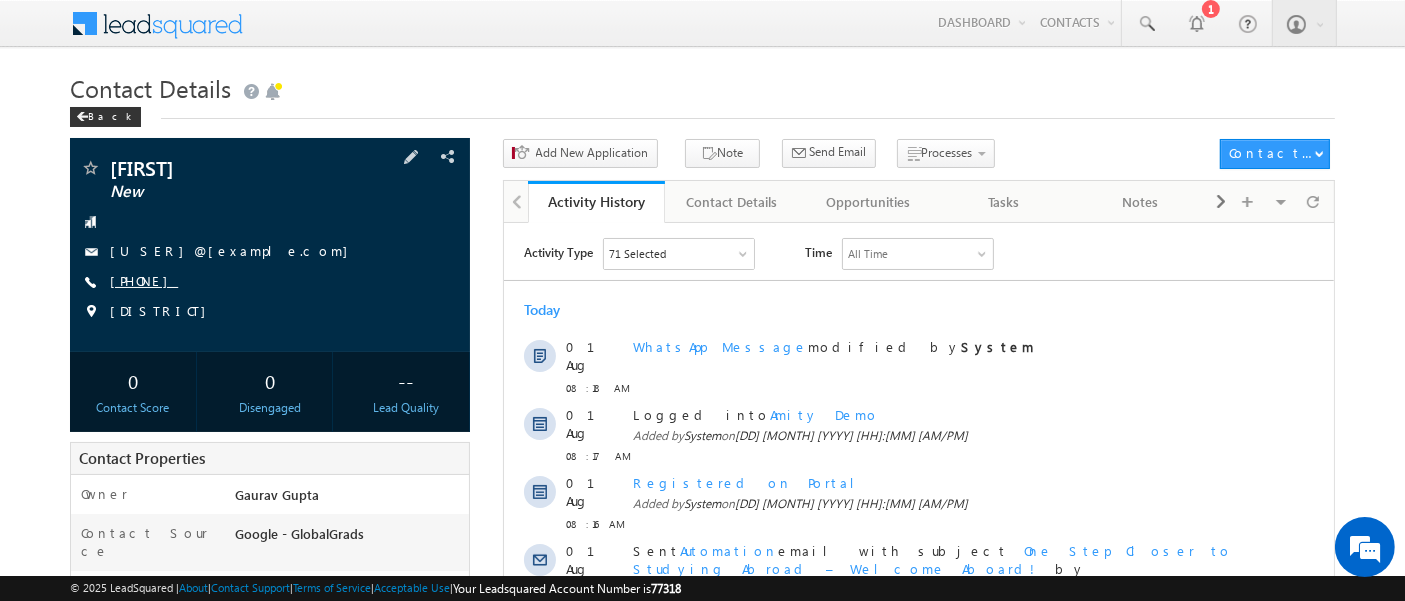 click on "+91-8660100923" at bounding box center [144, 280] 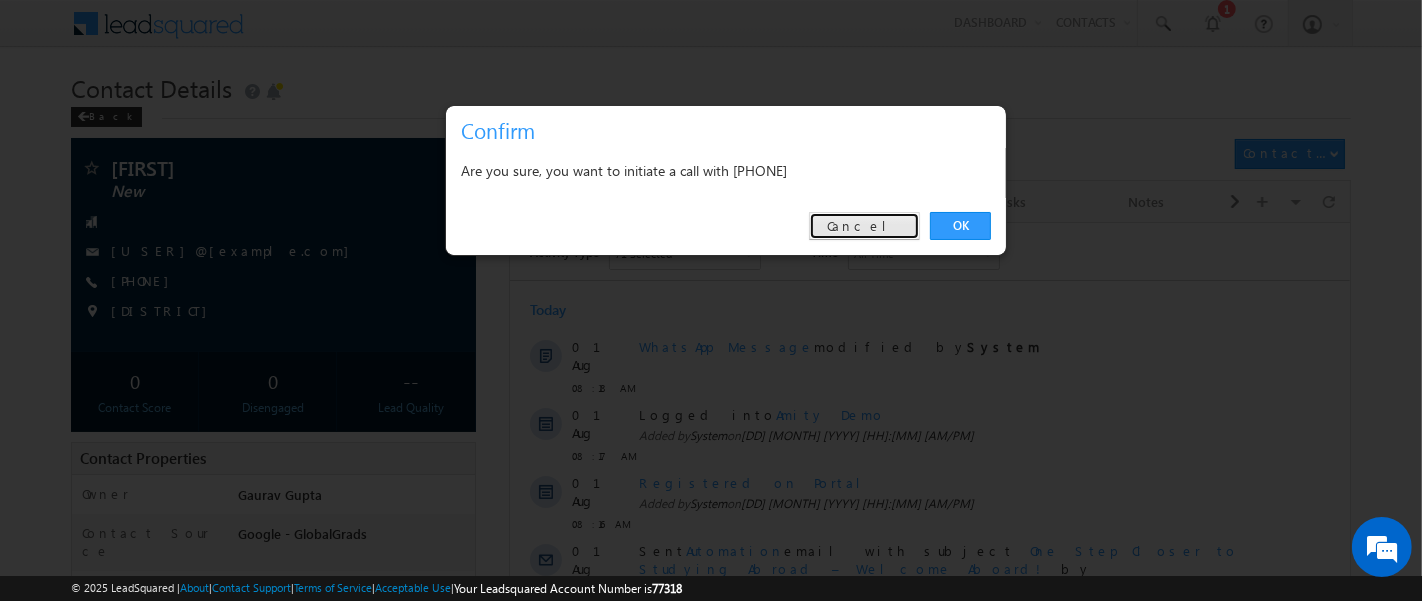 click on "Cancel" at bounding box center [864, 226] 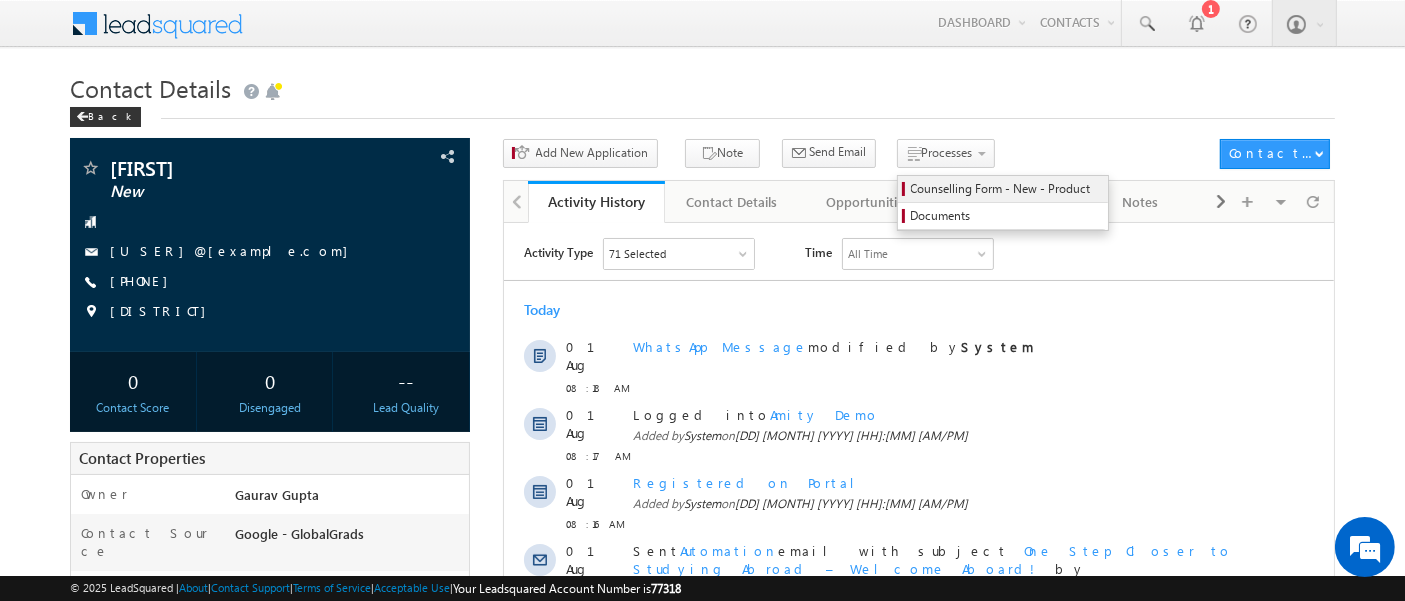 click on "Counselling Form - New - Product" at bounding box center (1006, 189) 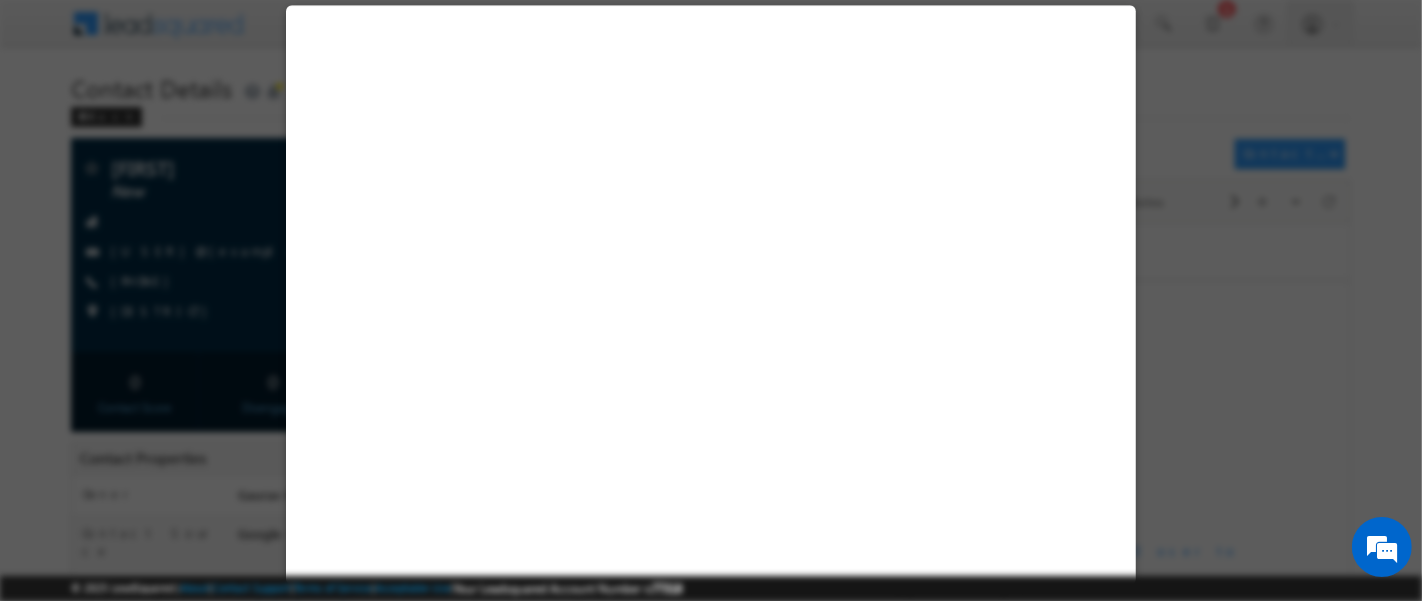 select on "New" 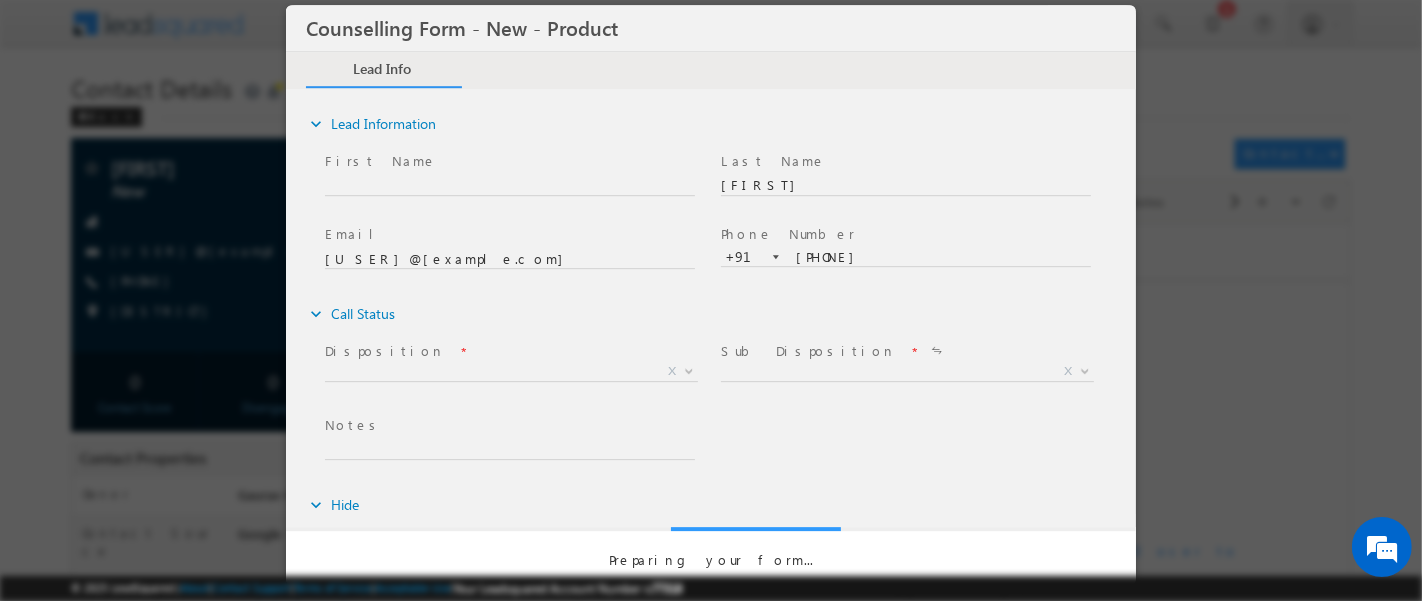 scroll, scrollTop: 0, scrollLeft: 0, axis: both 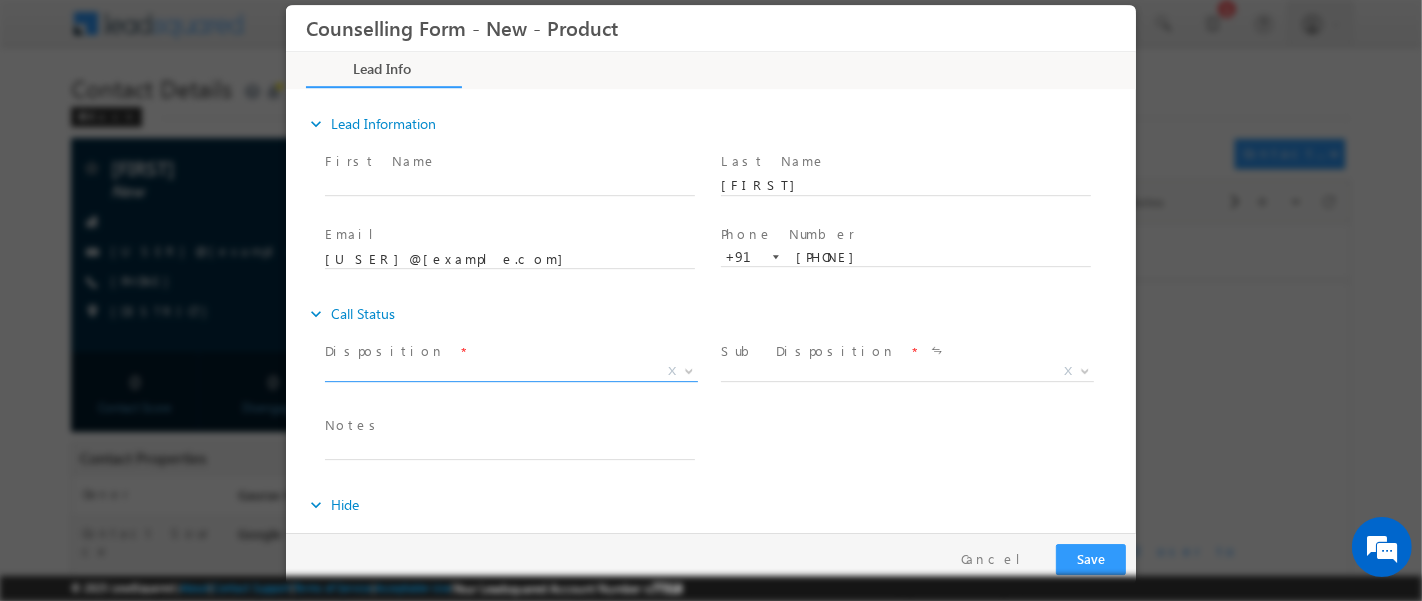 click on "X" at bounding box center (510, 371) 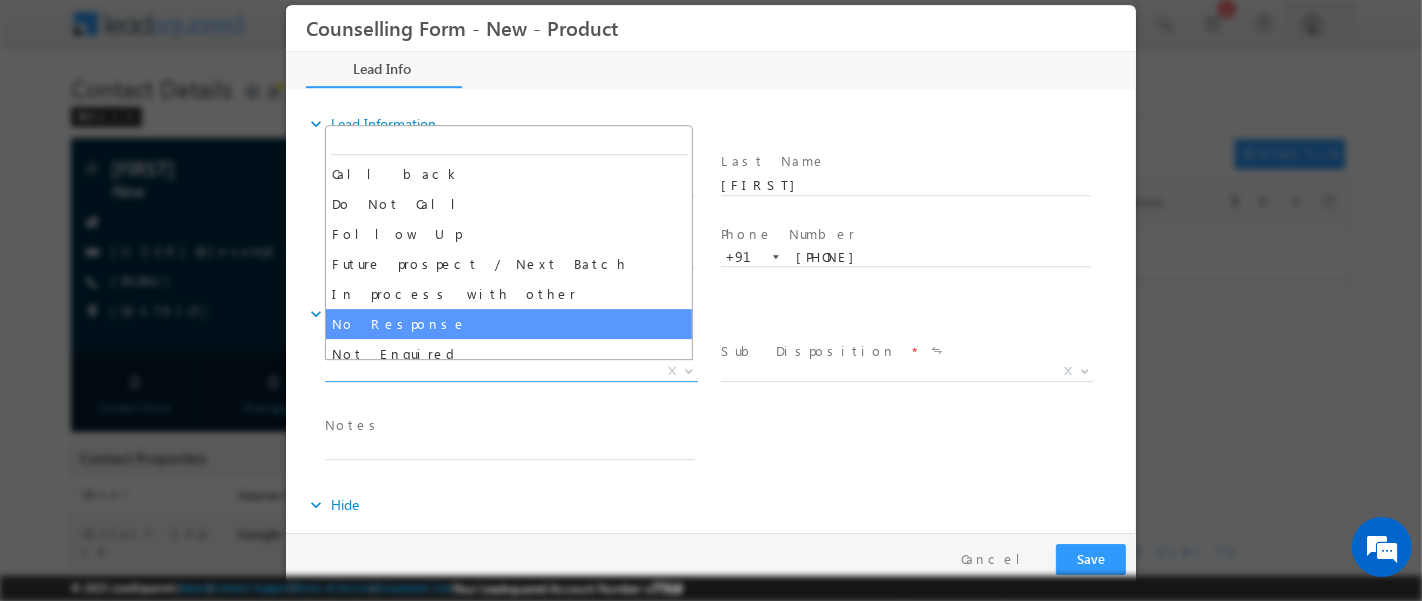 select on "No Response" 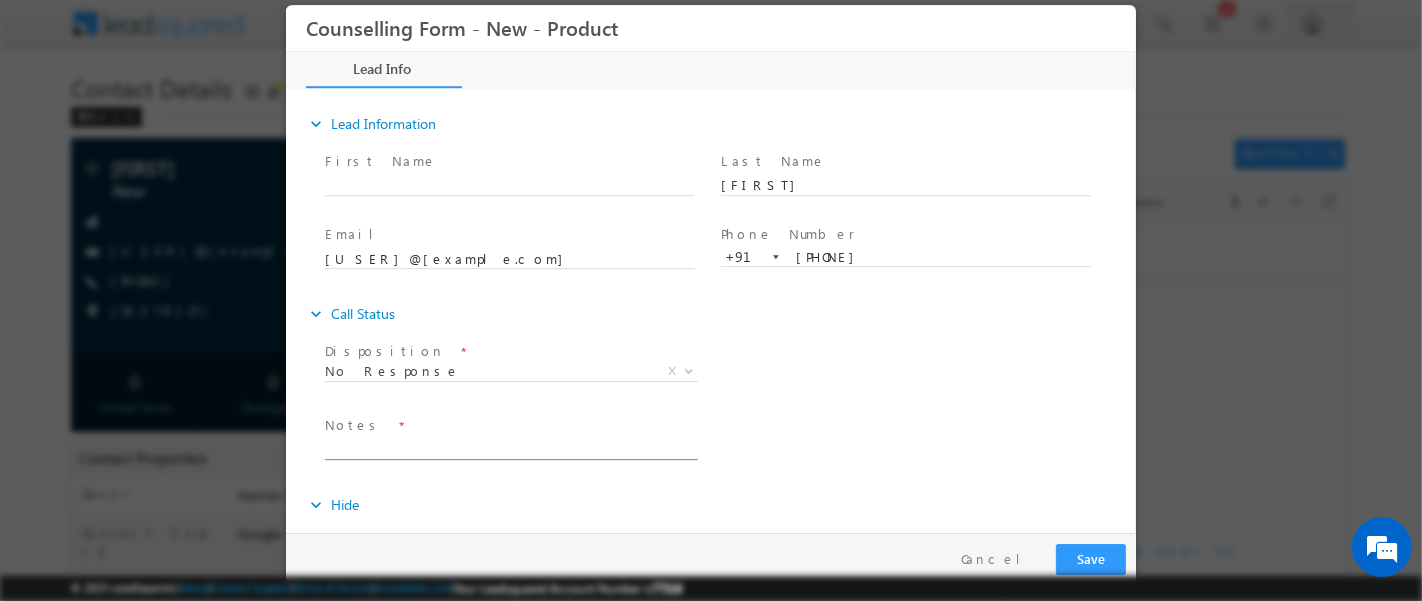 click at bounding box center [509, 447] 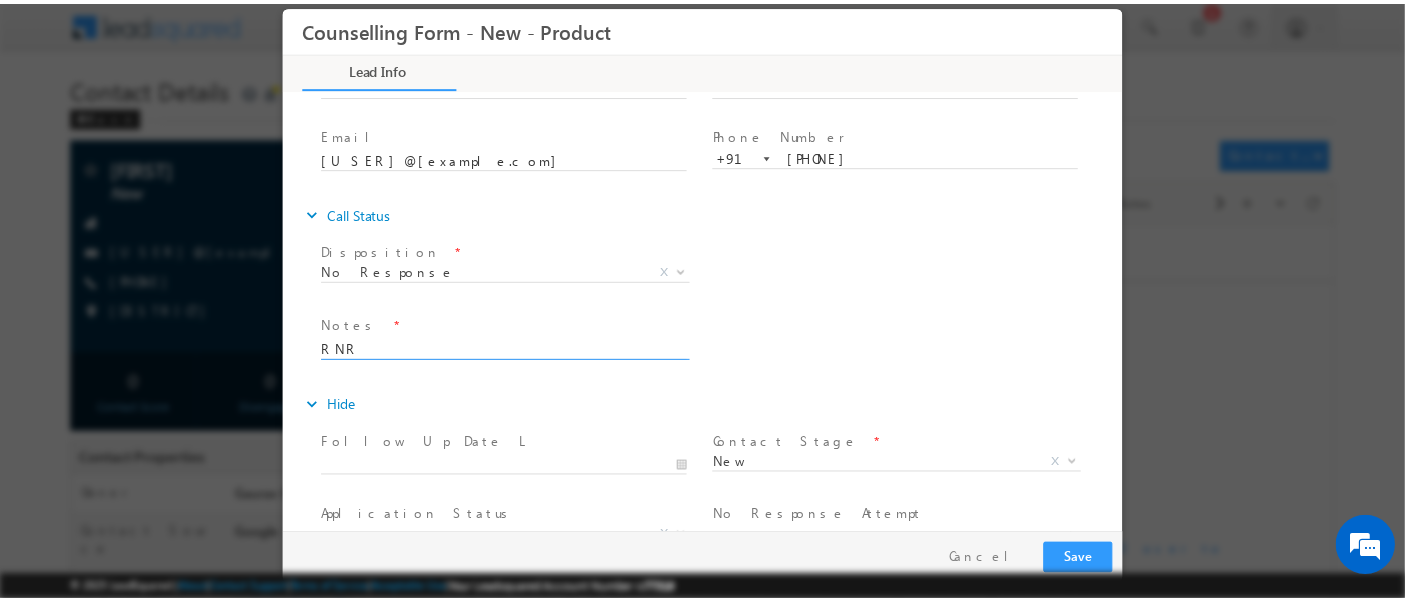 scroll, scrollTop: 101, scrollLeft: 0, axis: vertical 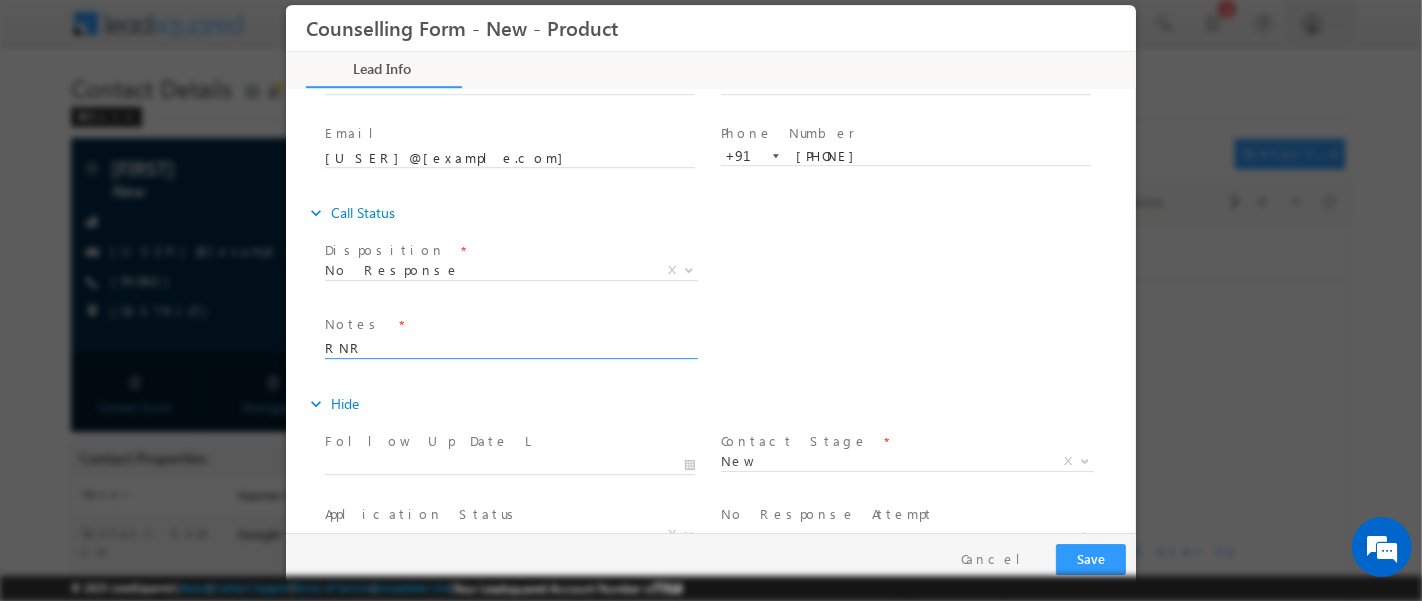 type on "RNR" 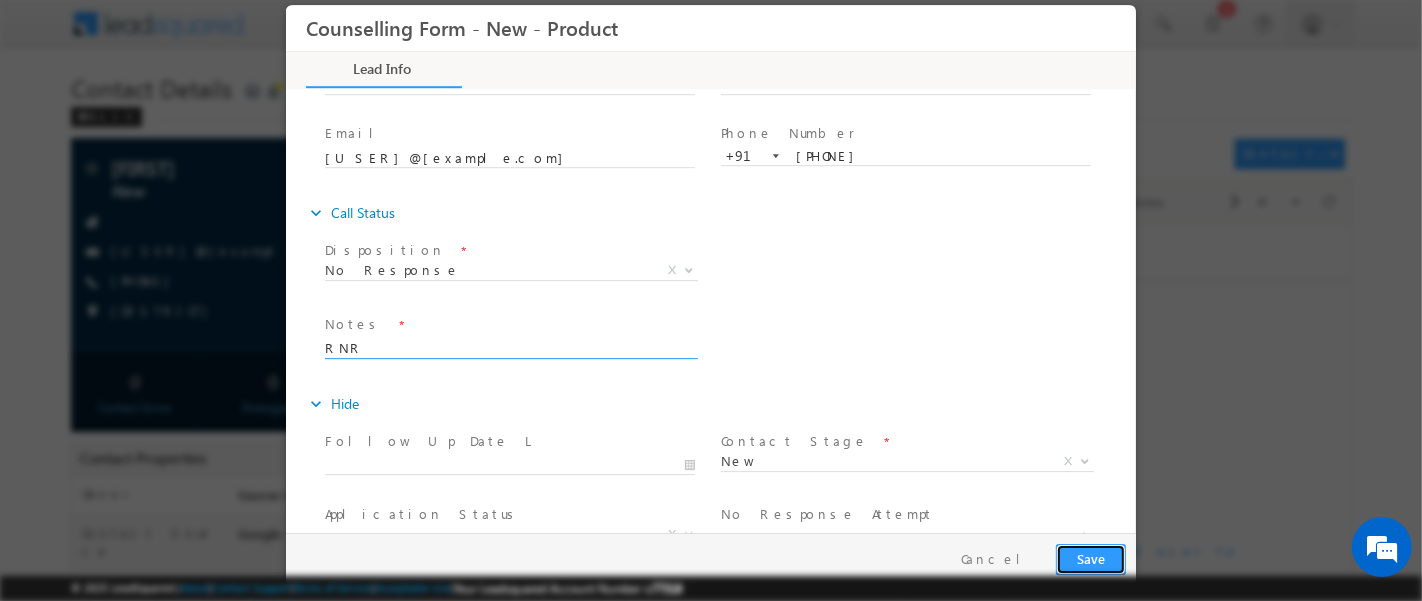 click on "Save" at bounding box center [1090, 558] 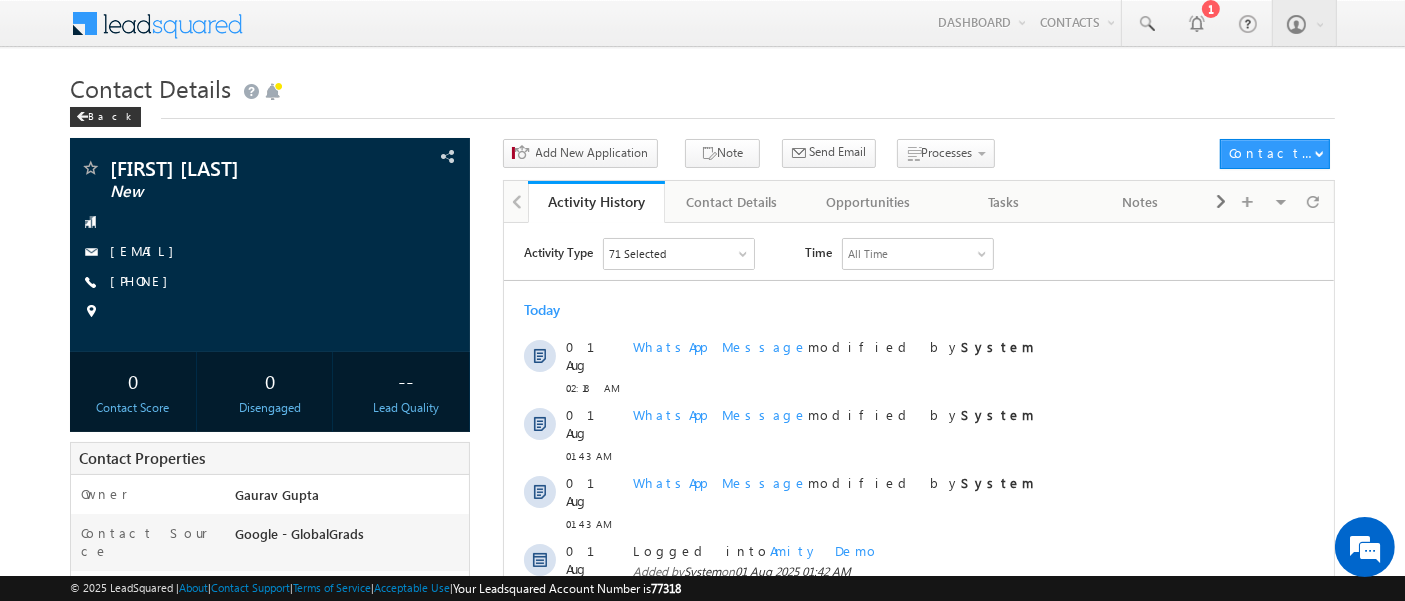 scroll, scrollTop: 0, scrollLeft: 0, axis: both 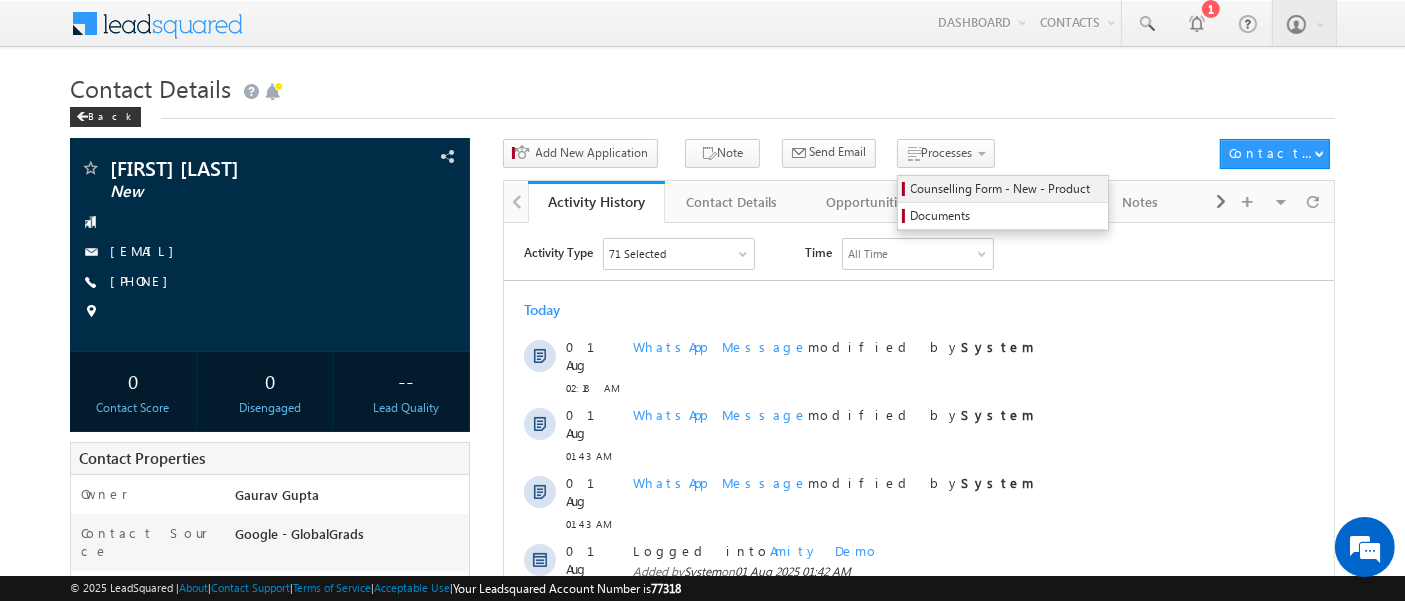 click on "Counselling Form - New - Product" at bounding box center (1006, 189) 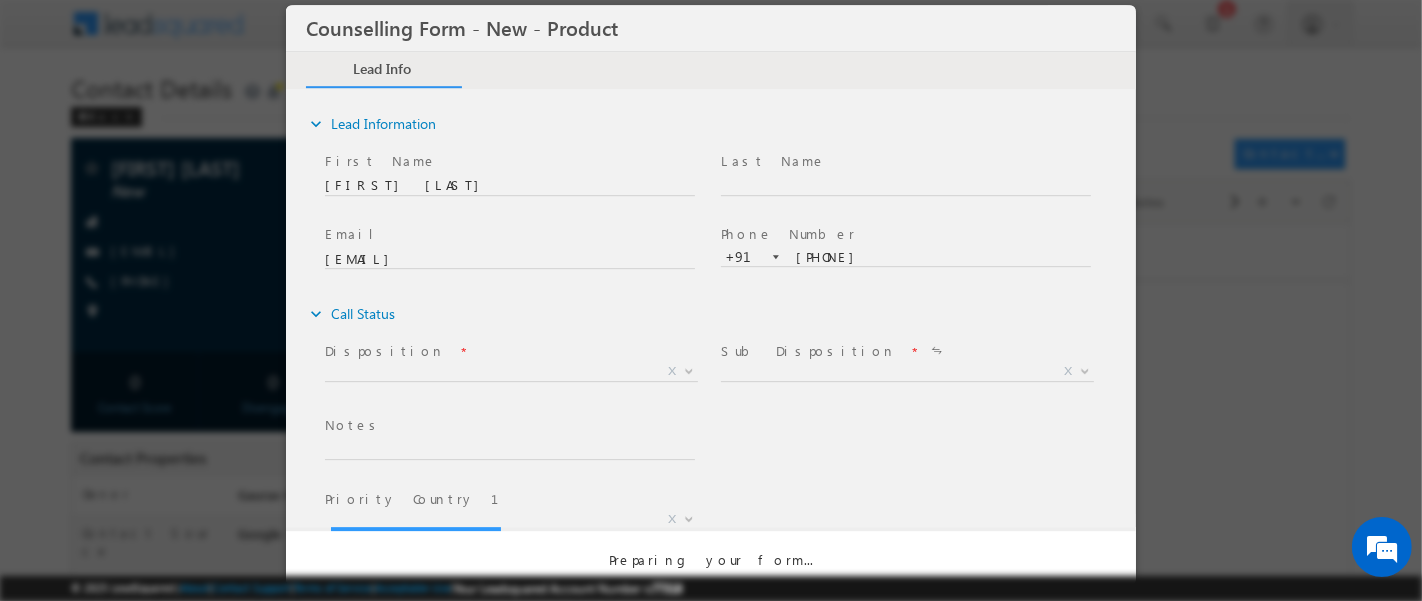 scroll, scrollTop: 0, scrollLeft: 0, axis: both 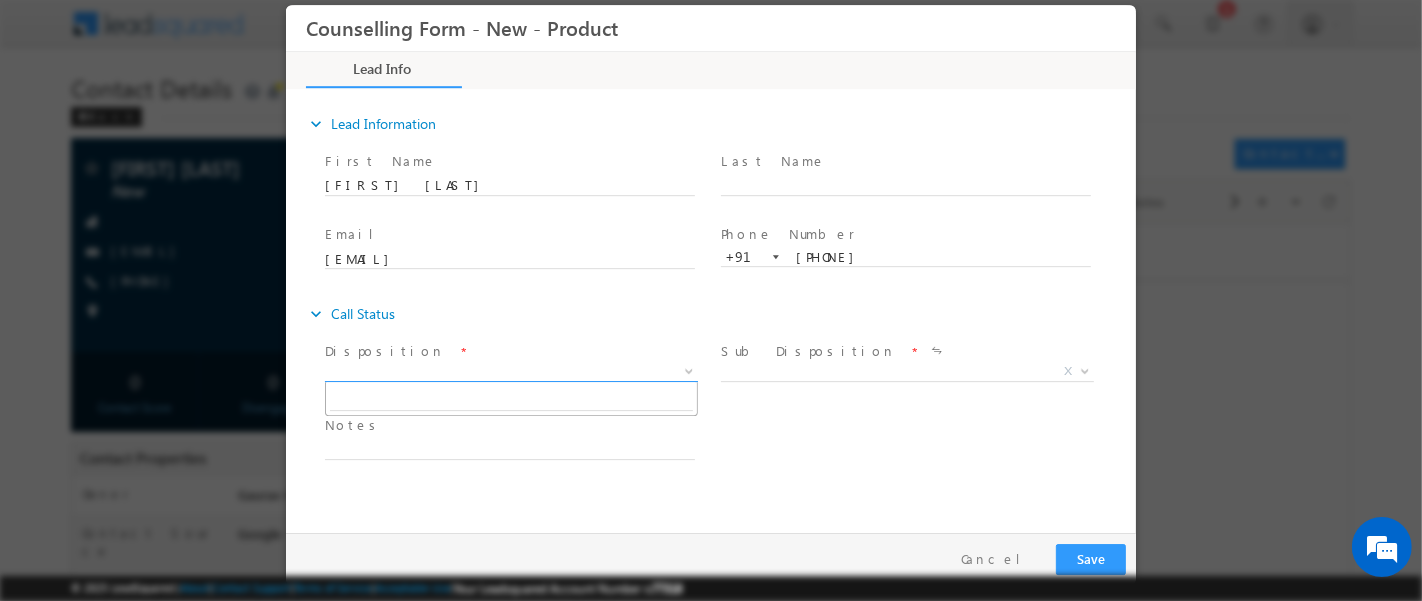 click on "X" at bounding box center (510, 371) 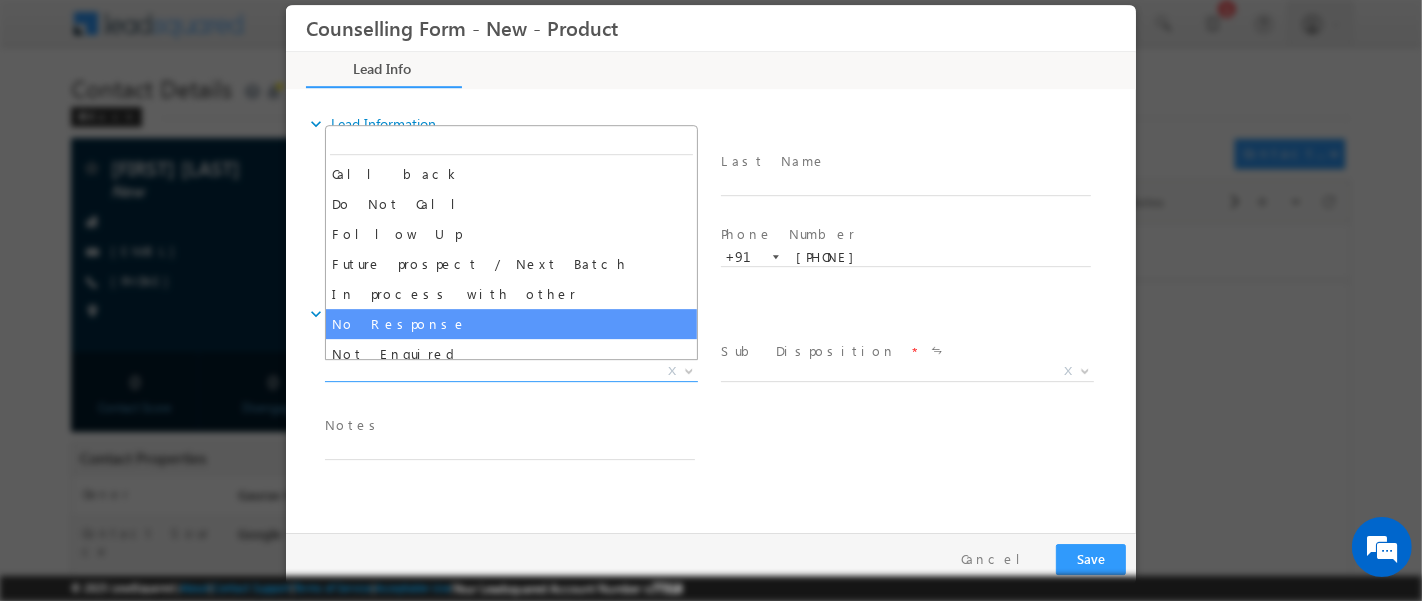select on "No Response" 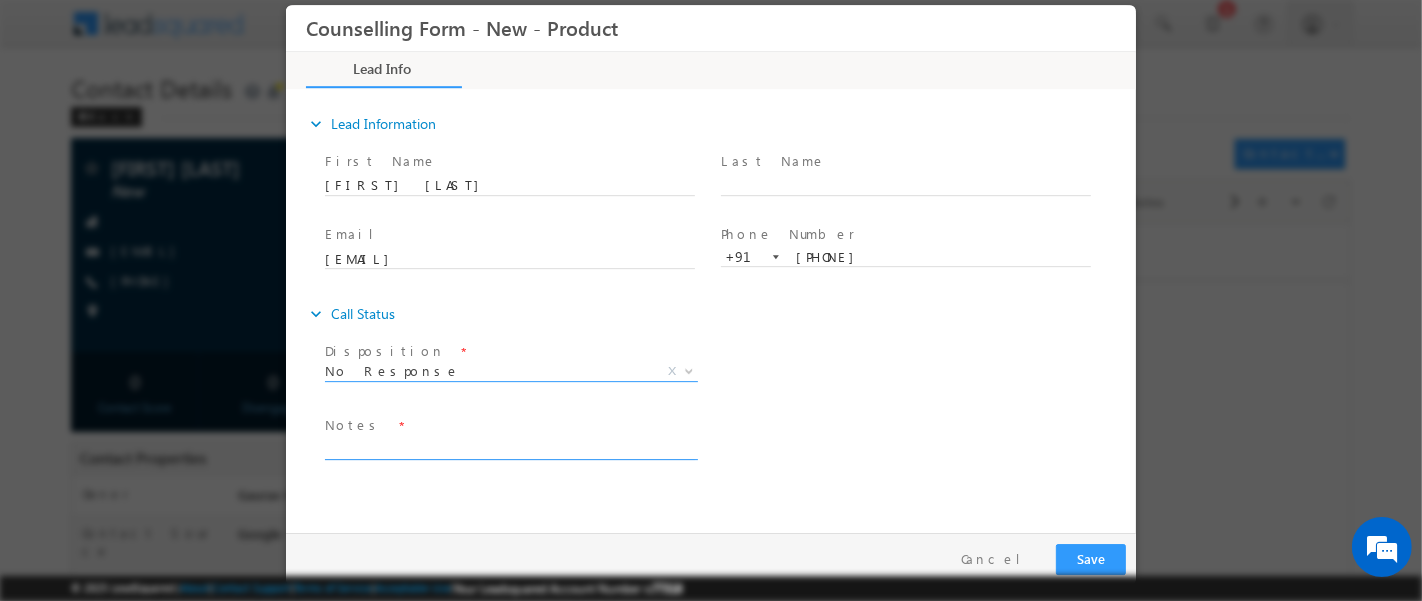 click at bounding box center (509, 447) 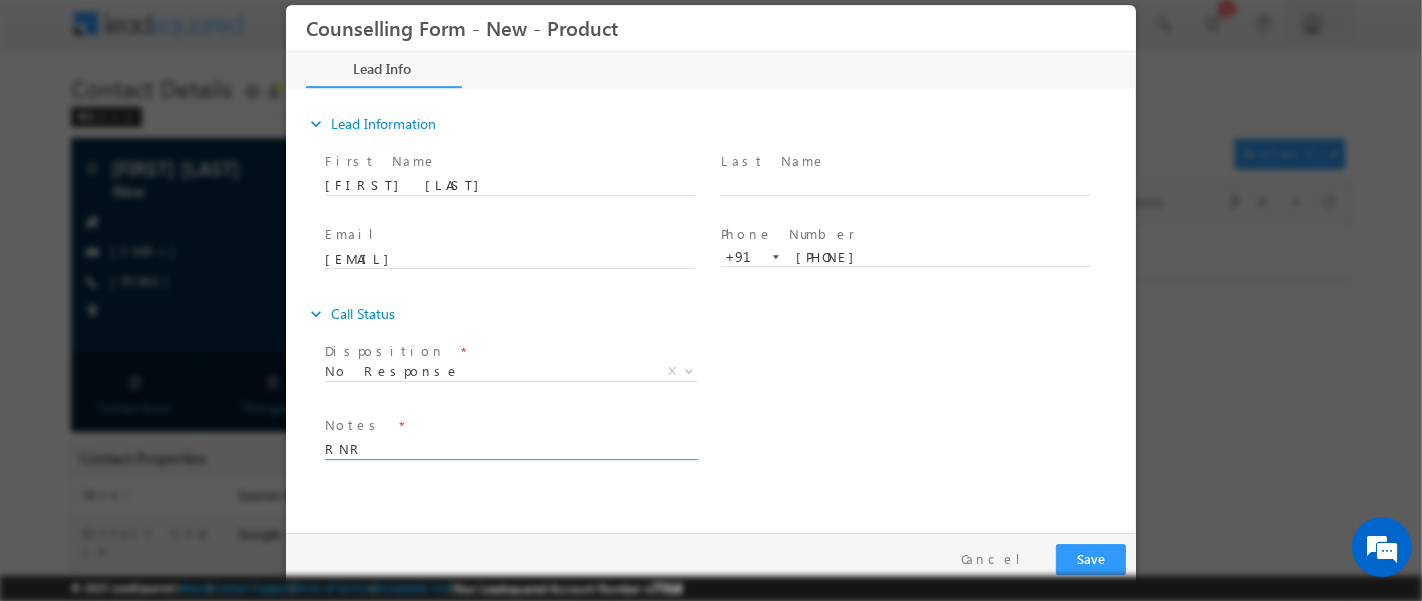 type on "RNR" 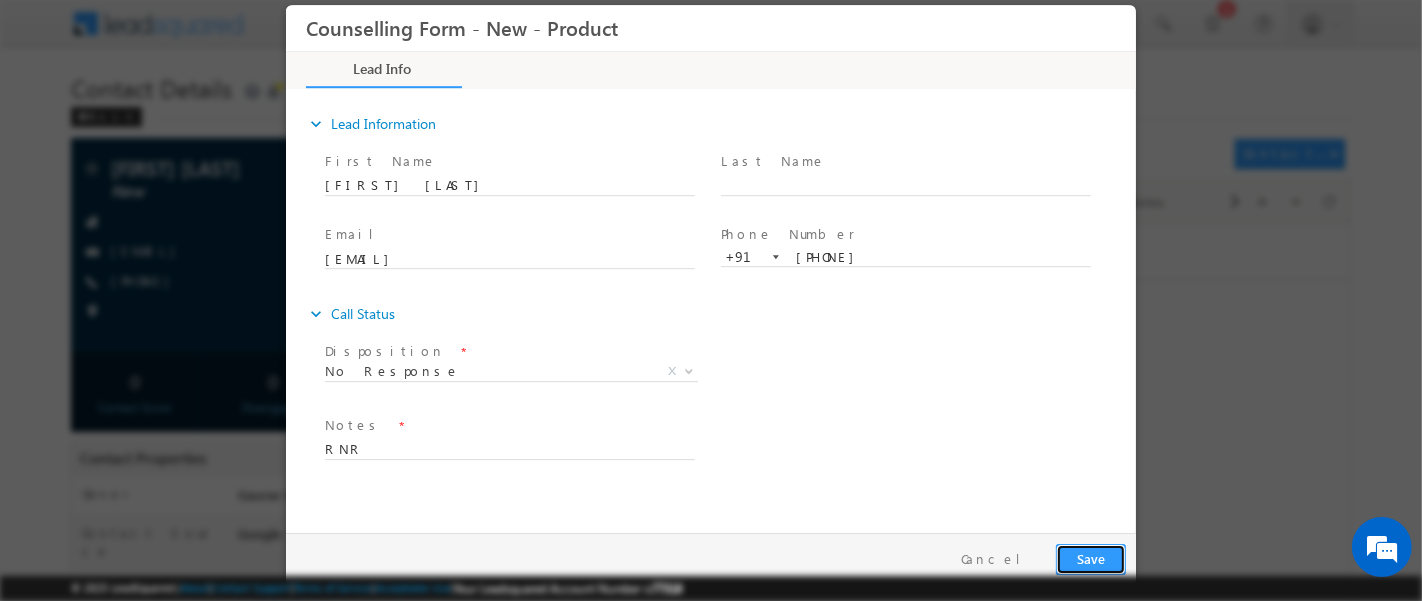 click on "Save" at bounding box center [1090, 558] 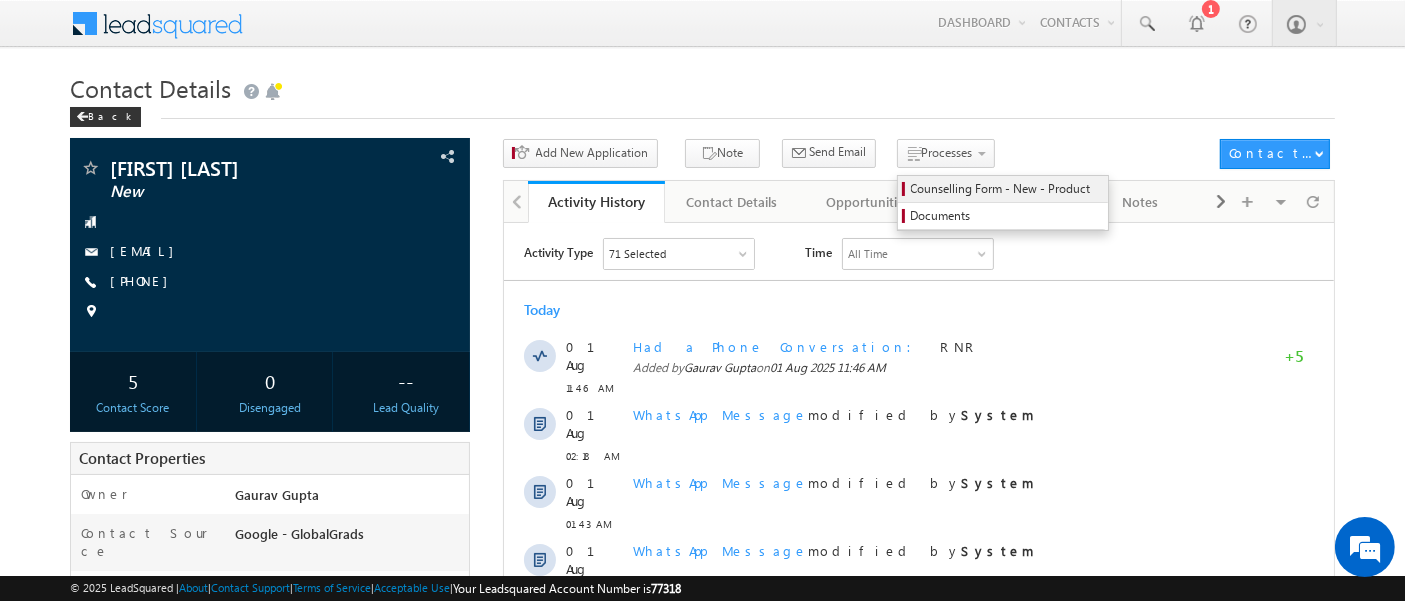 click on "Counselling Form - New - Product" at bounding box center [1006, 189] 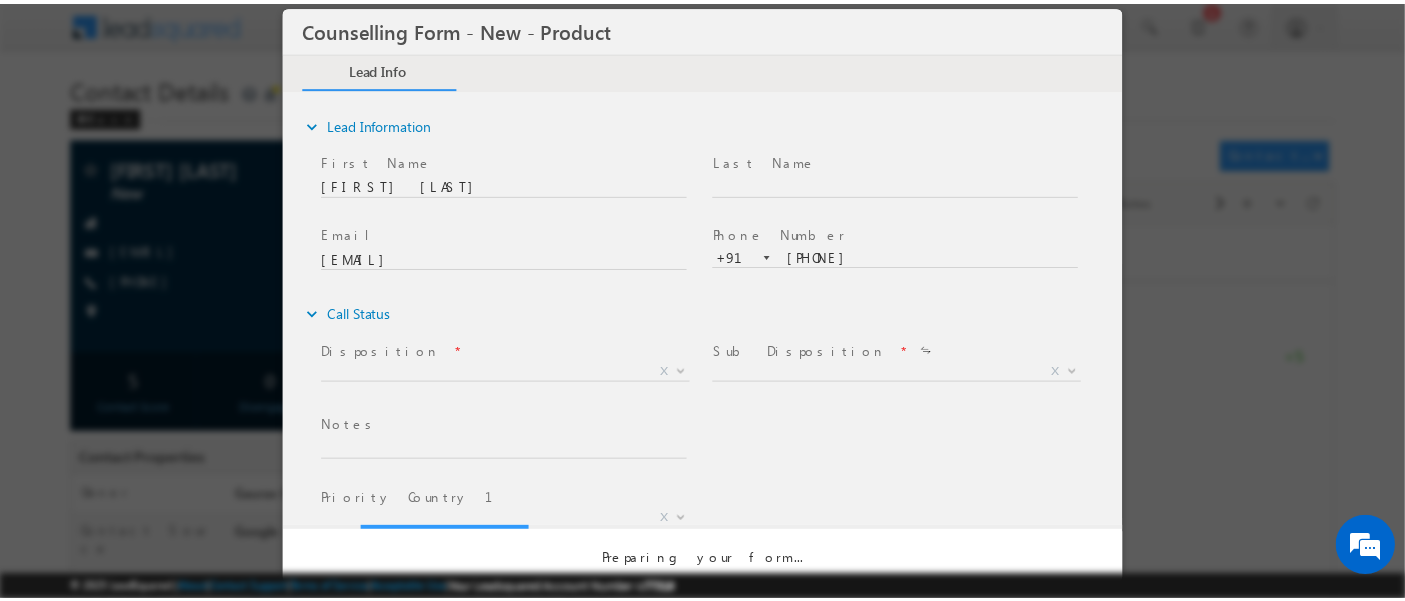 scroll, scrollTop: 0, scrollLeft: 0, axis: both 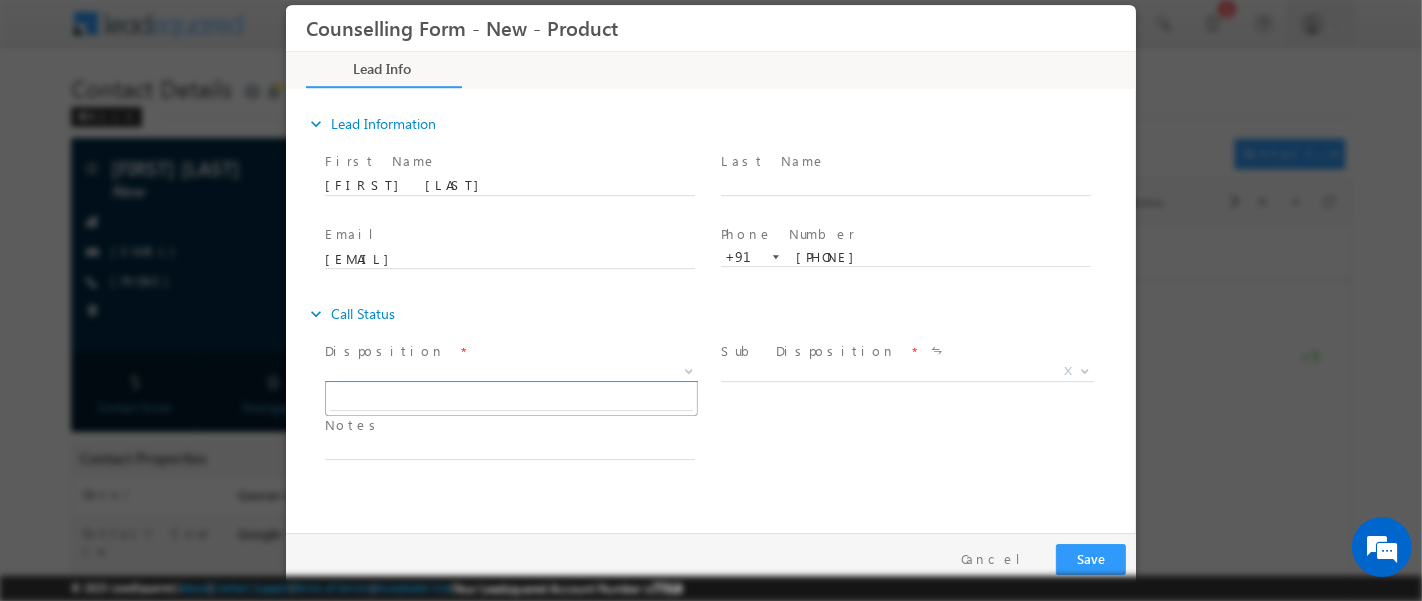 click on "X" at bounding box center [510, 371] 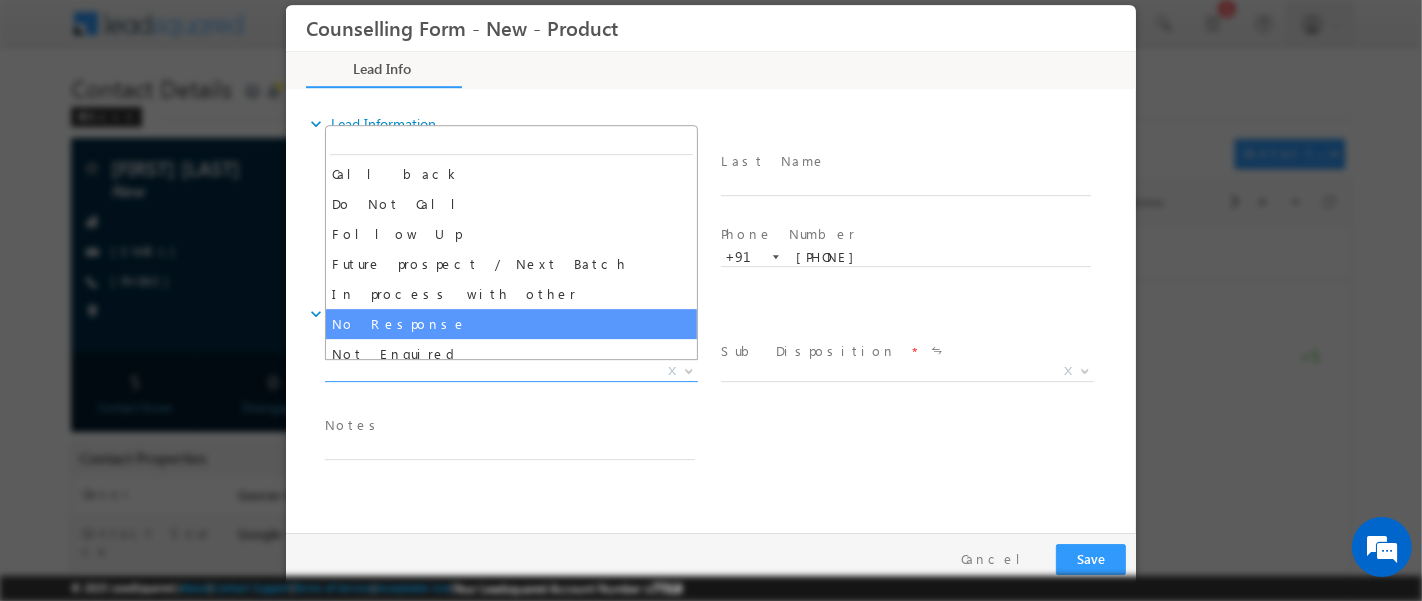 select on "No Response" 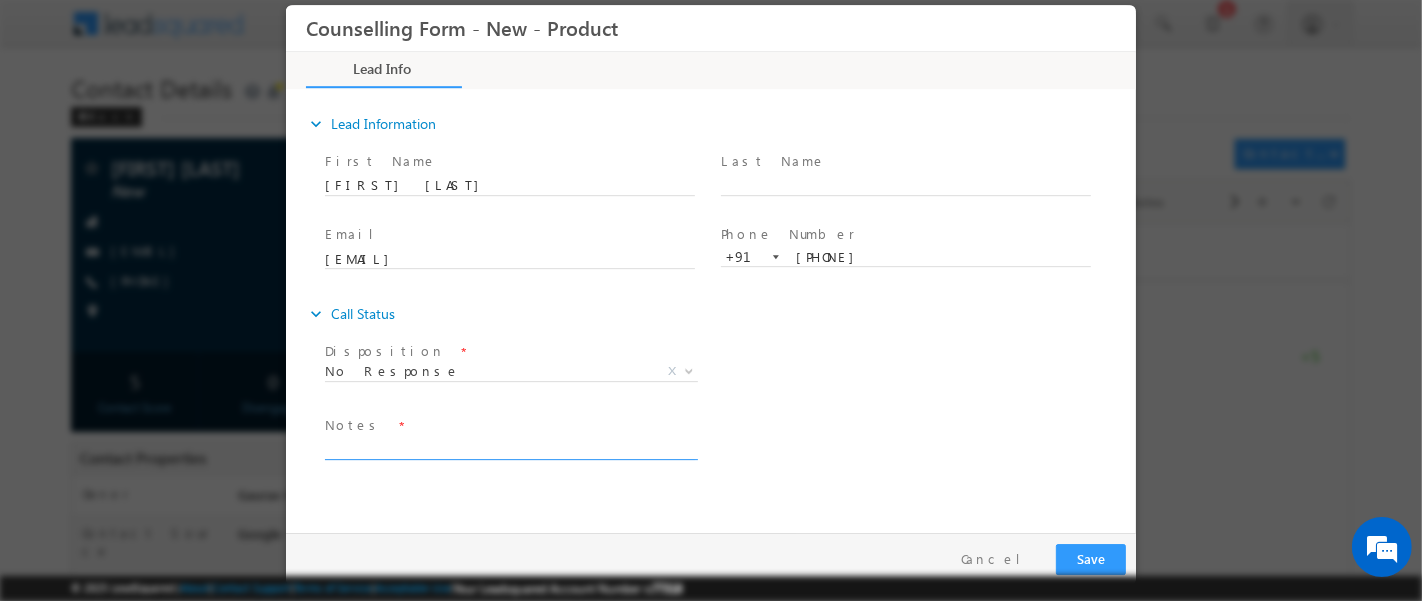 click at bounding box center [509, 447] 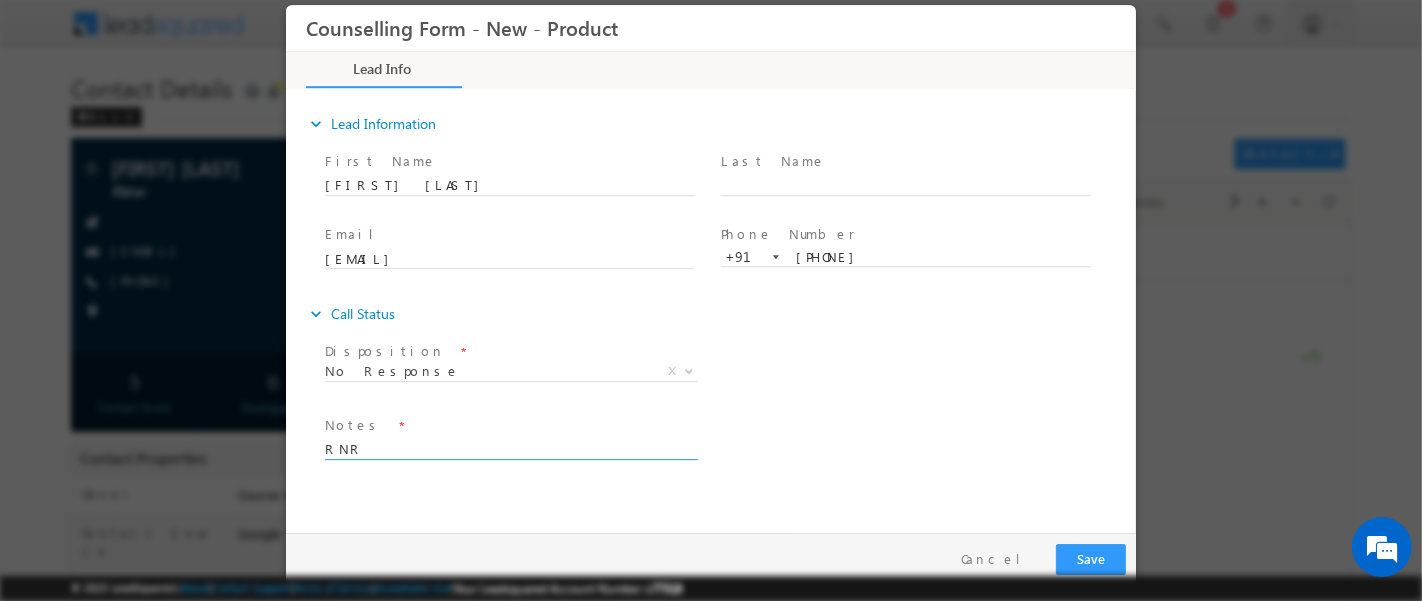 type on "RNR" 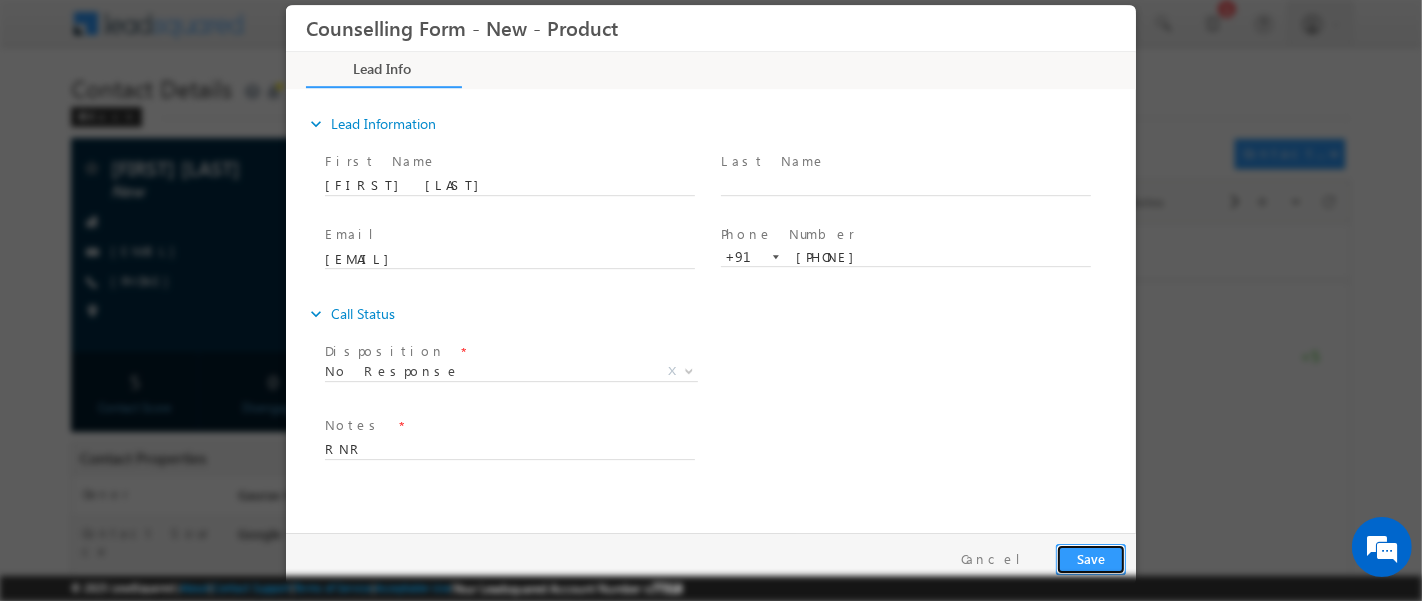 click on "Save" at bounding box center [1090, 558] 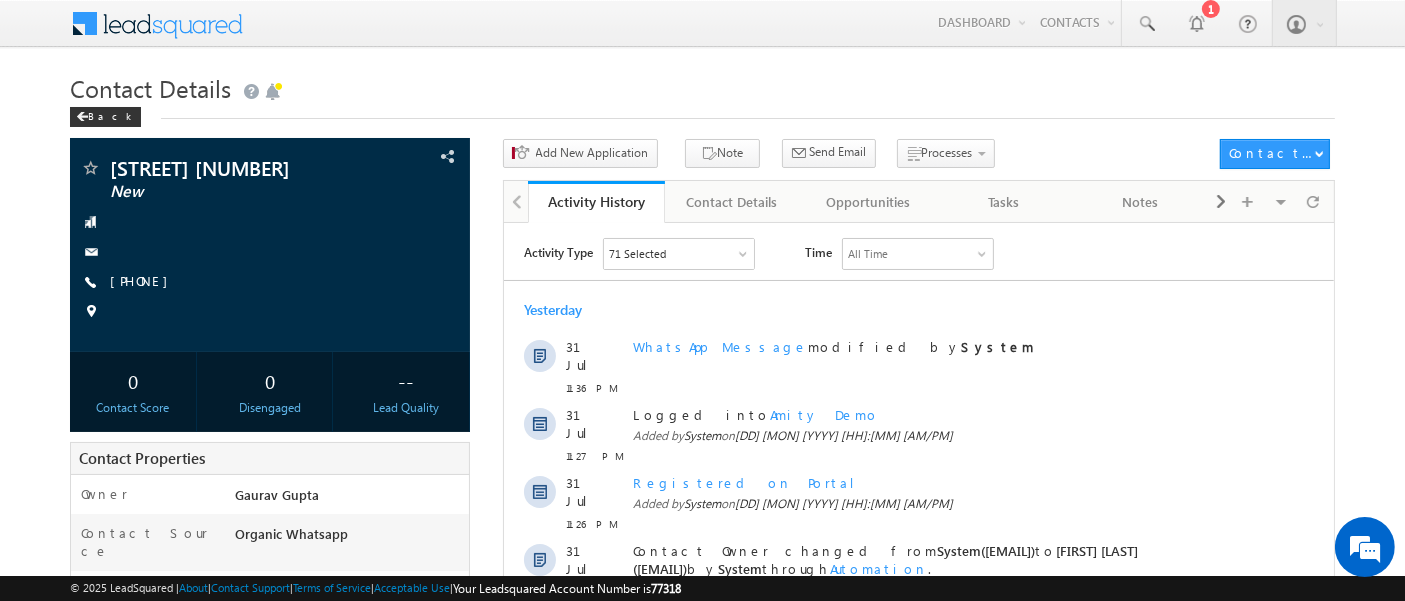 scroll, scrollTop: 0, scrollLeft: 0, axis: both 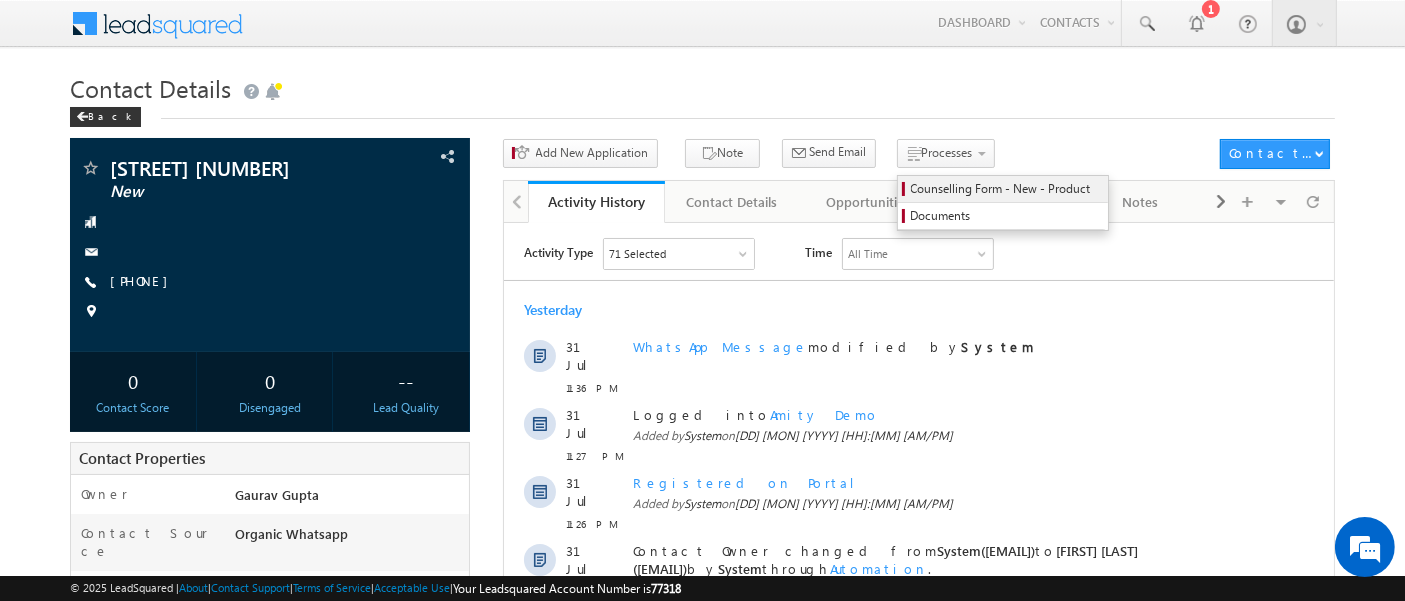 click on "Counselling Form - New - Product" at bounding box center [1006, 189] 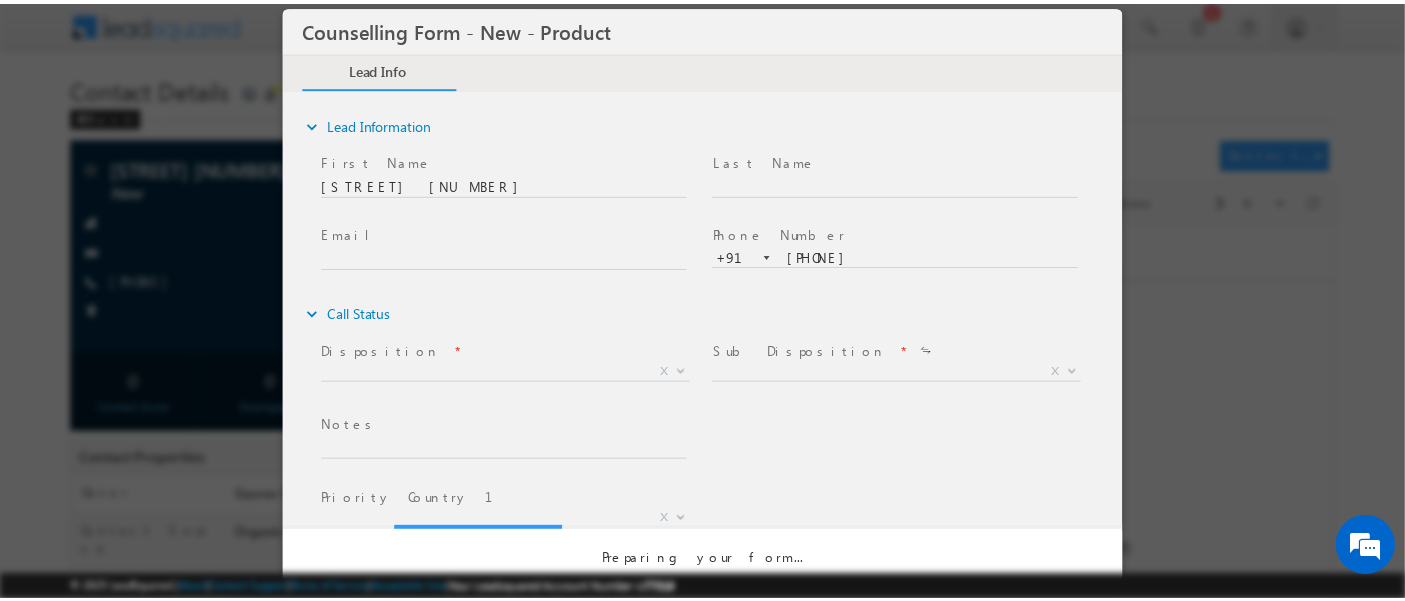 scroll, scrollTop: 0, scrollLeft: 0, axis: both 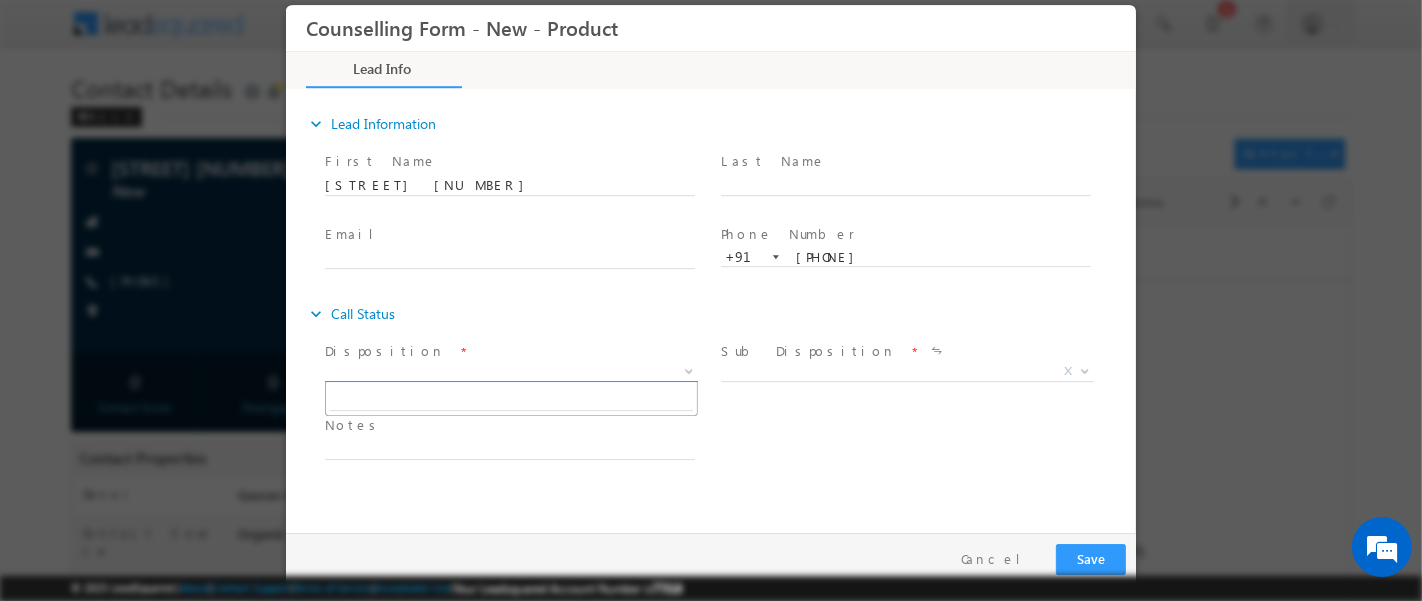 click on "X" at bounding box center [510, 371] 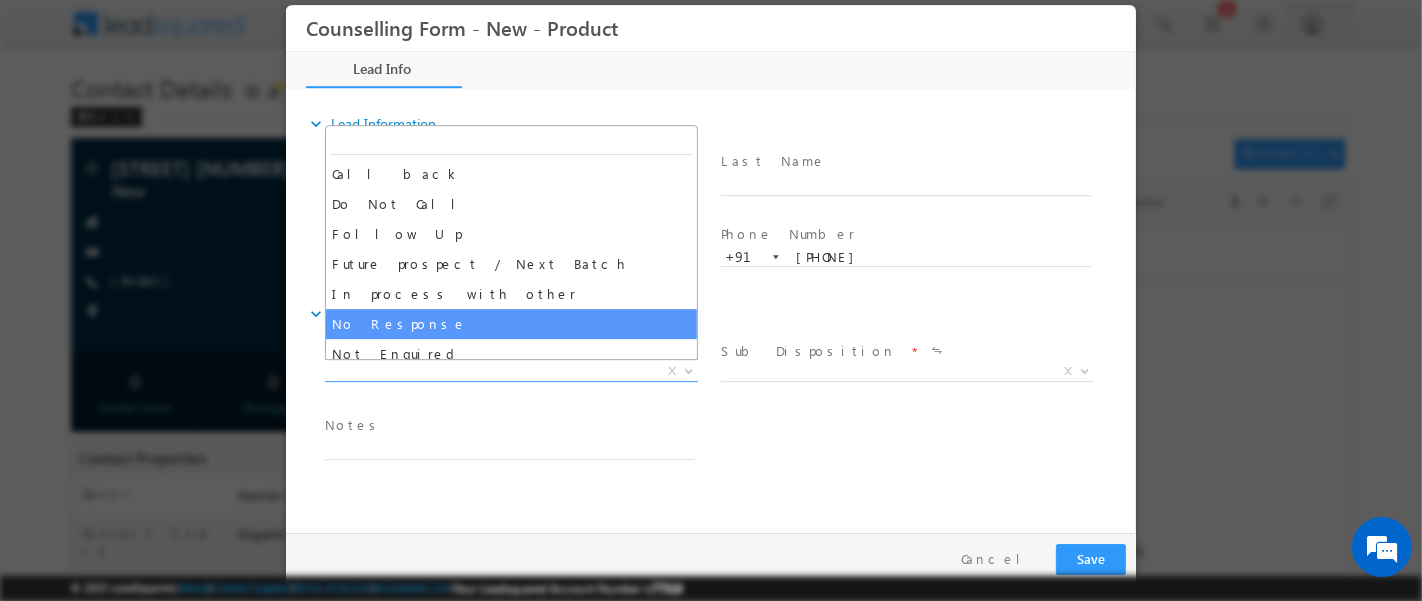 select on "No Response" 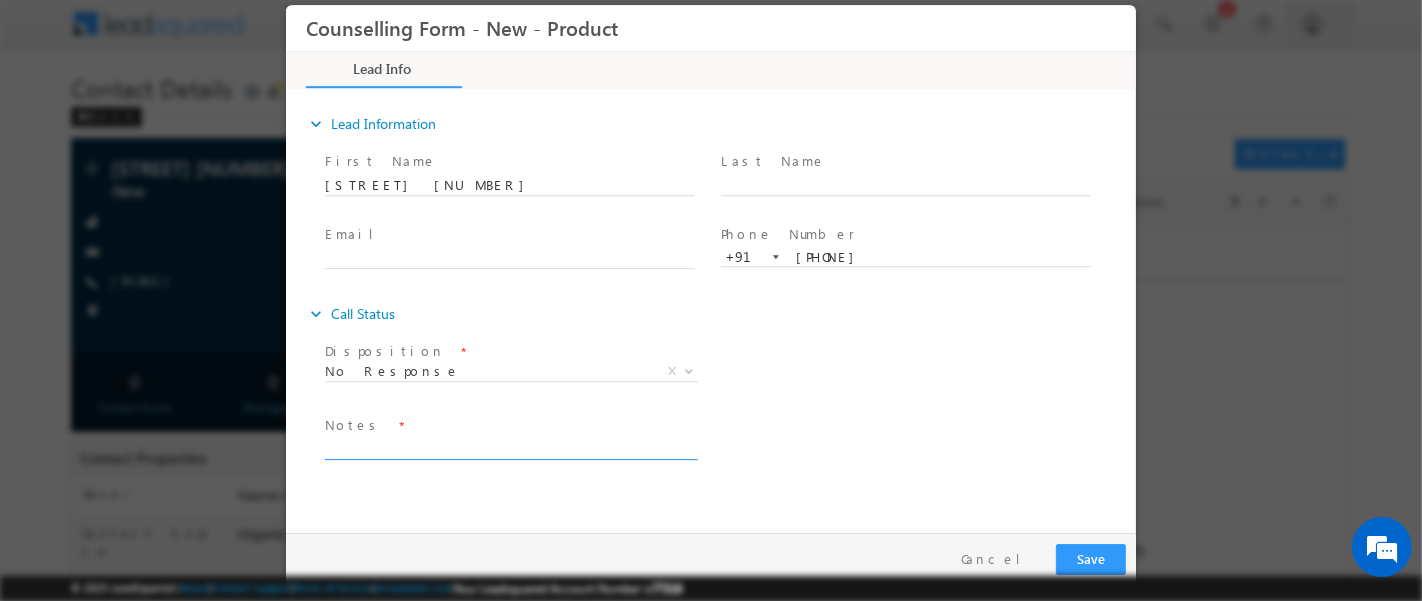 click at bounding box center [509, 447] 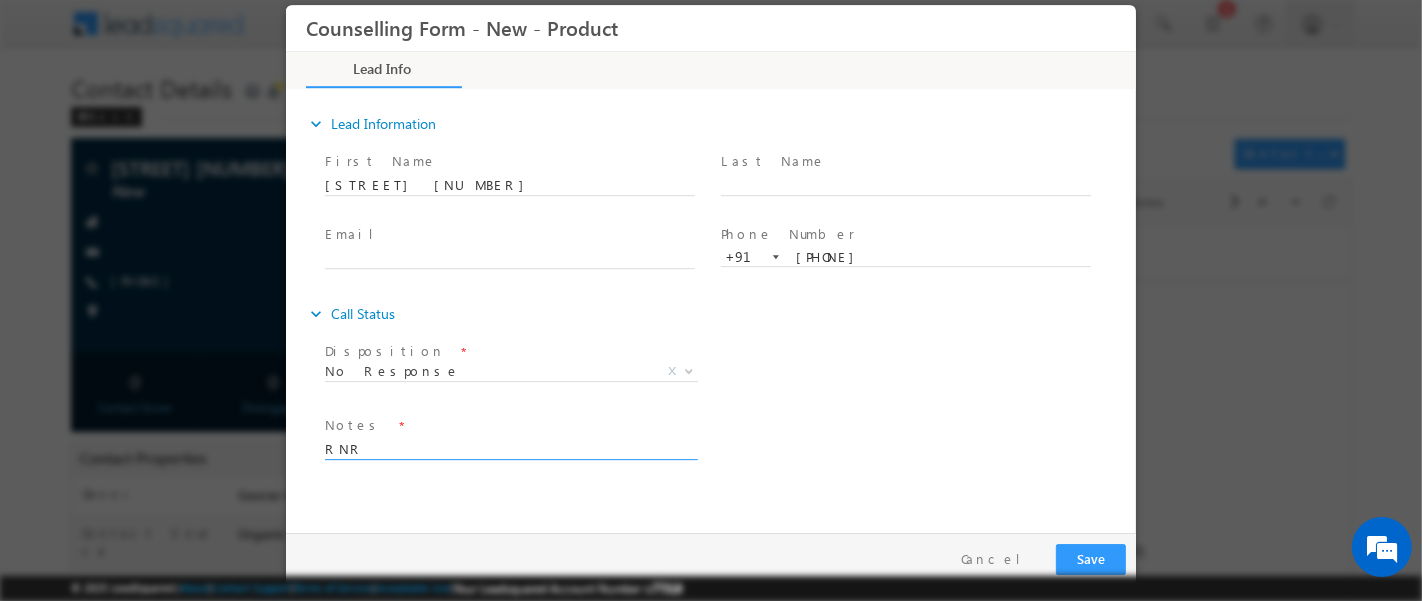 type on "RNR" 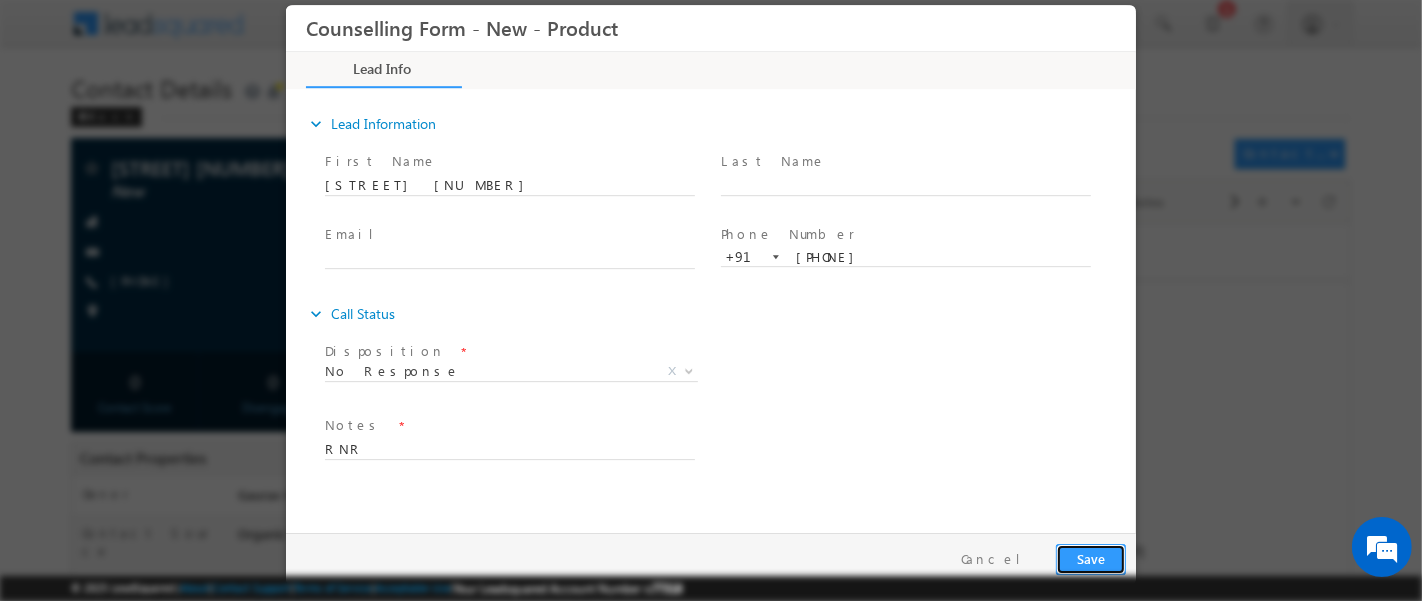 click on "Save" at bounding box center (1090, 558) 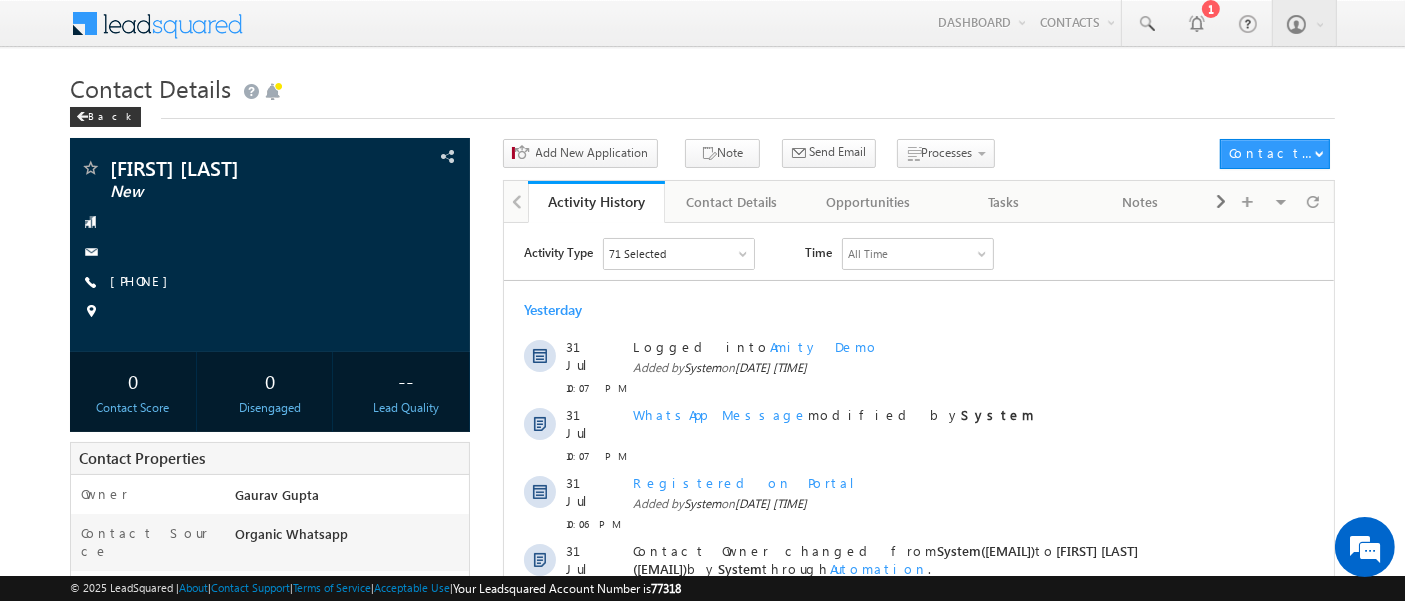 scroll, scrollTop: 0, scrollLeft: 0, axis: both 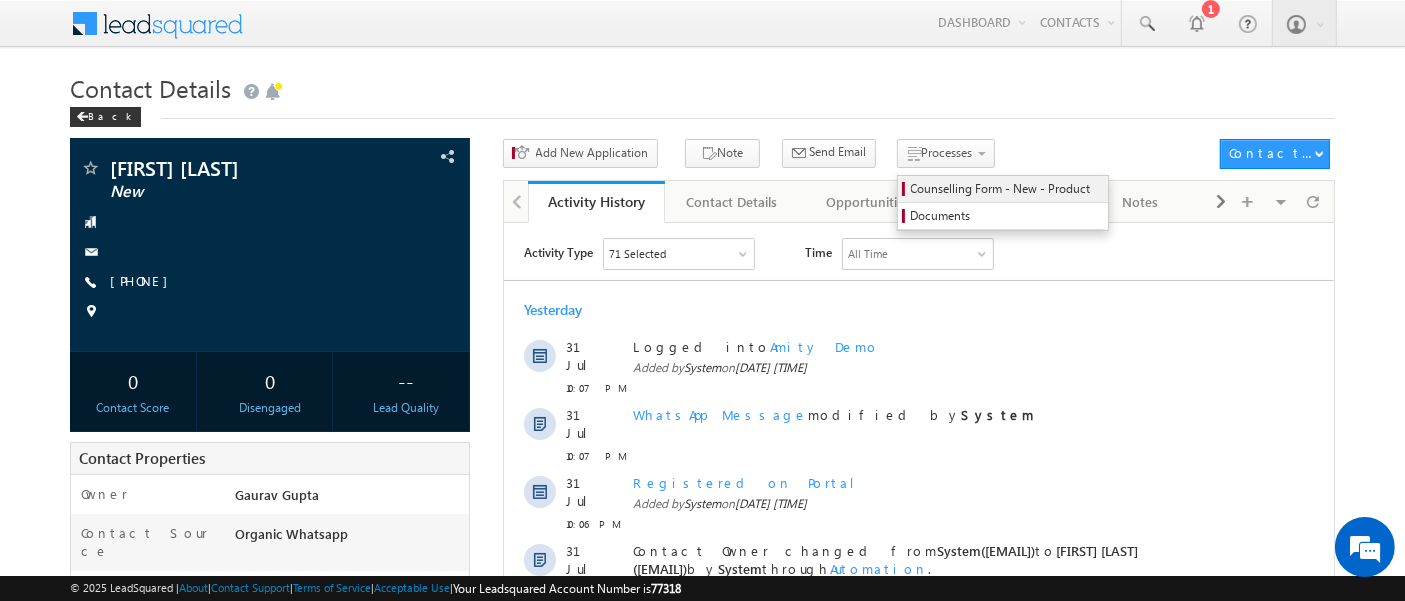 click on "Counselling Form - New - Product" at bounding box center (1006, 189) 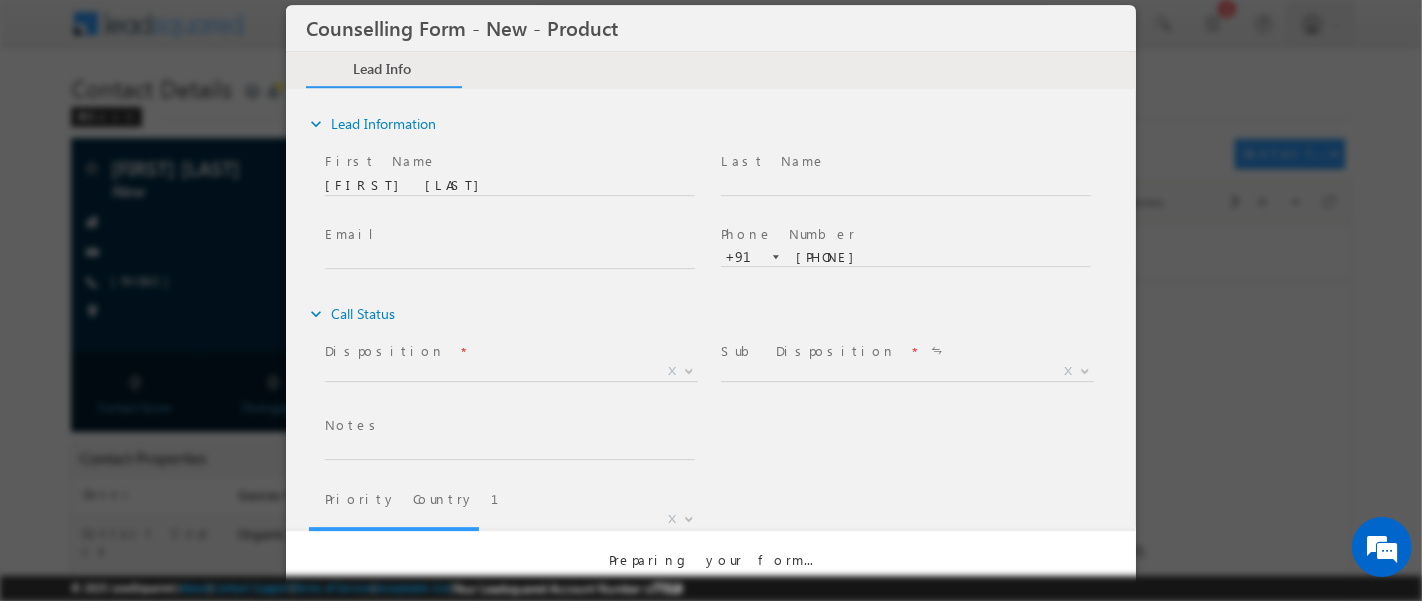 scroll, scrollTop: 0, scrollLeft: 0, axis: both 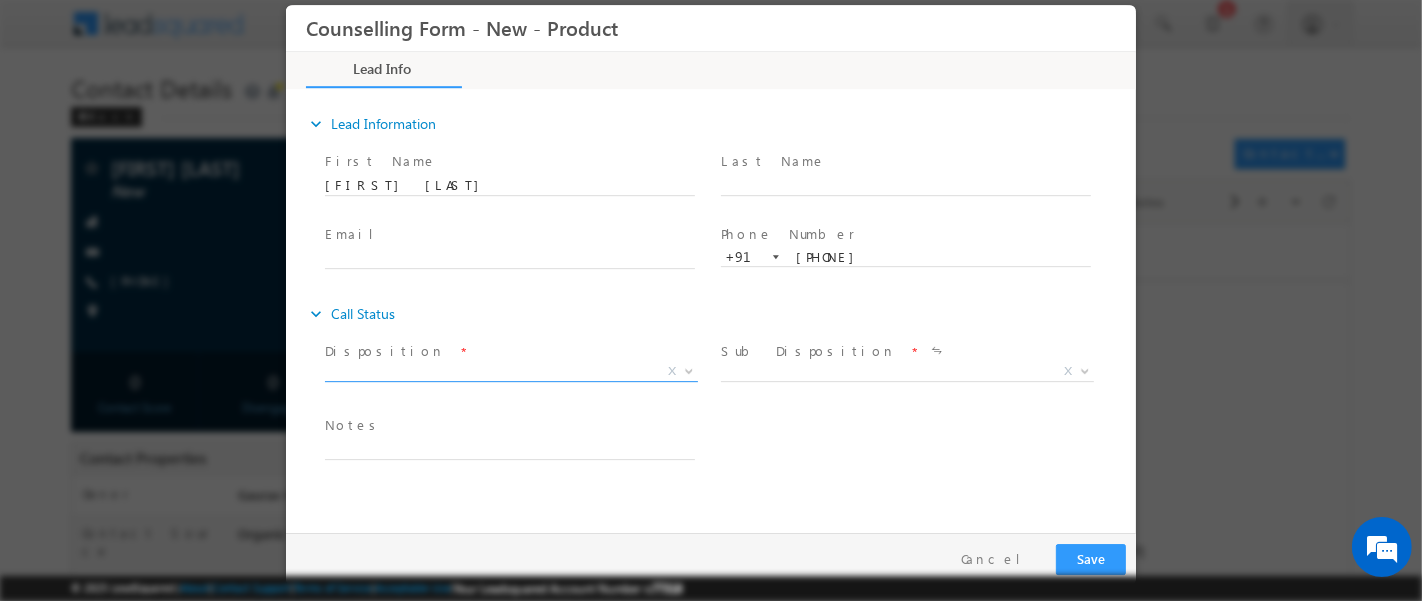 click on "X" at bounding box center (510, 371) 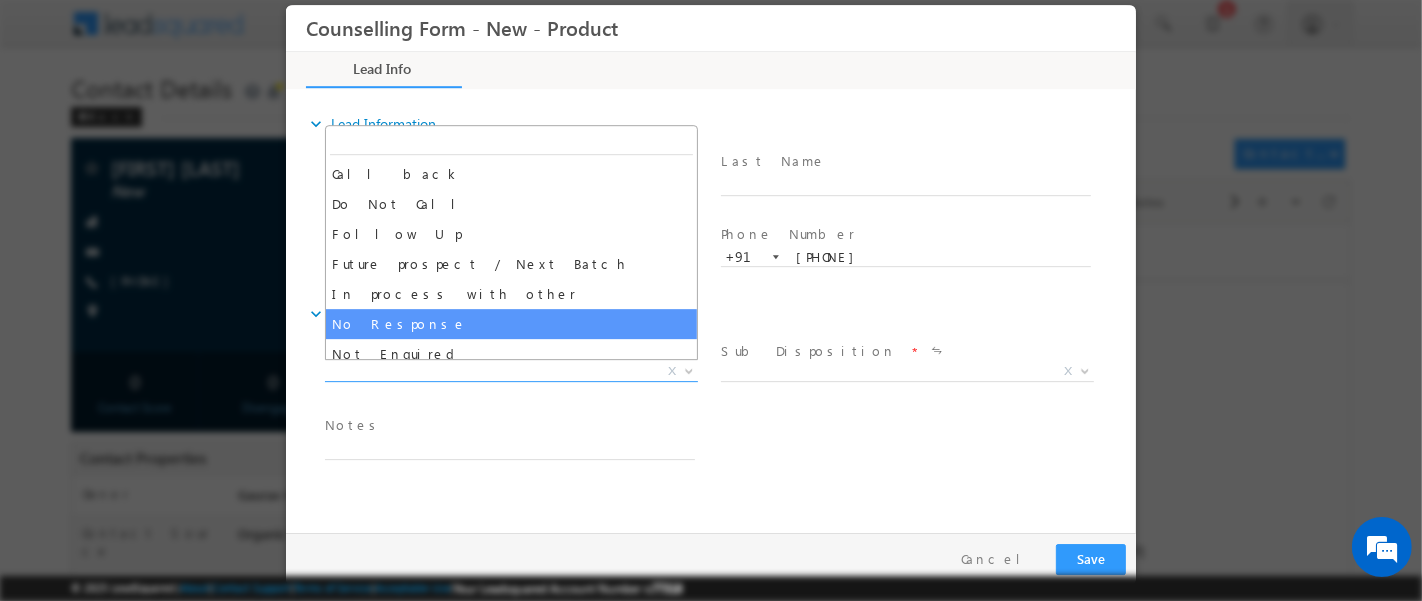 select on "No Response" 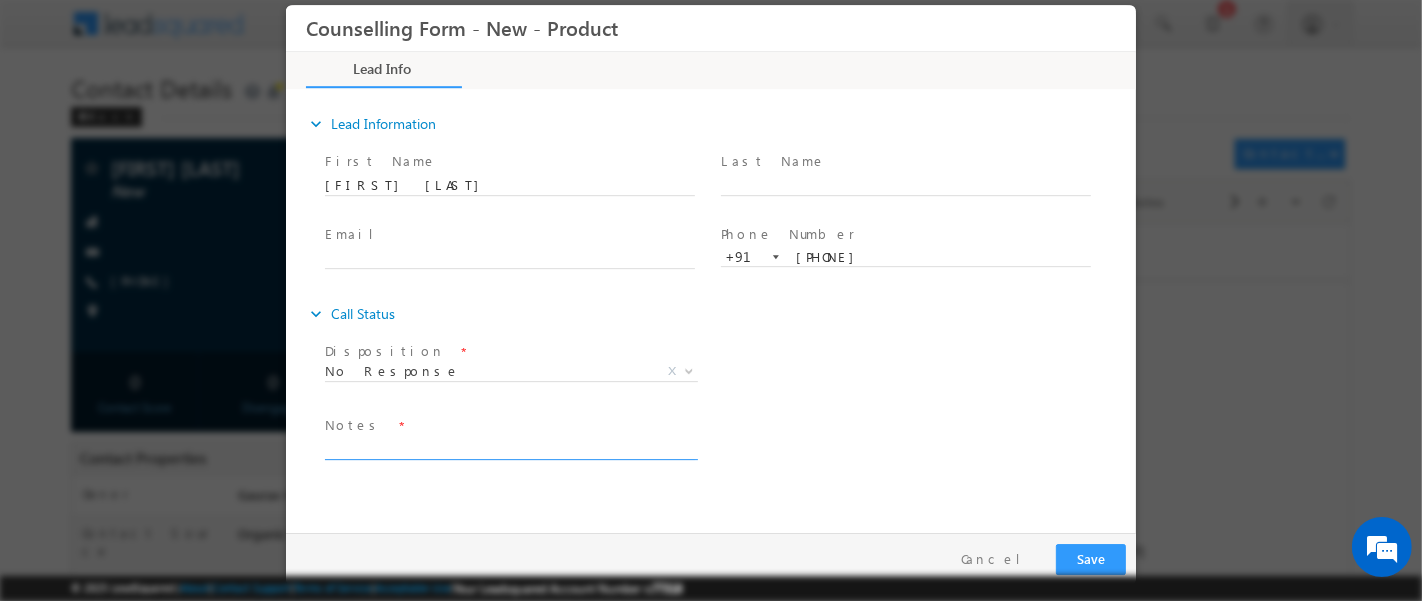click at bounding box center (509, 447) 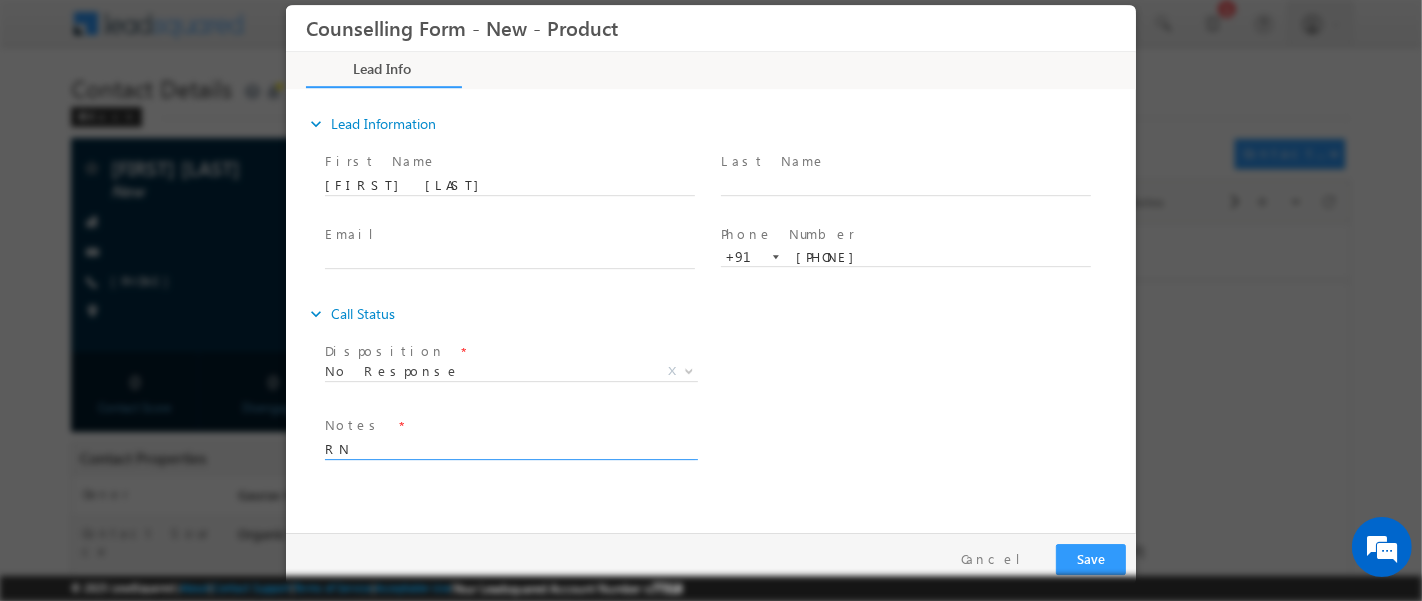 type on "R" 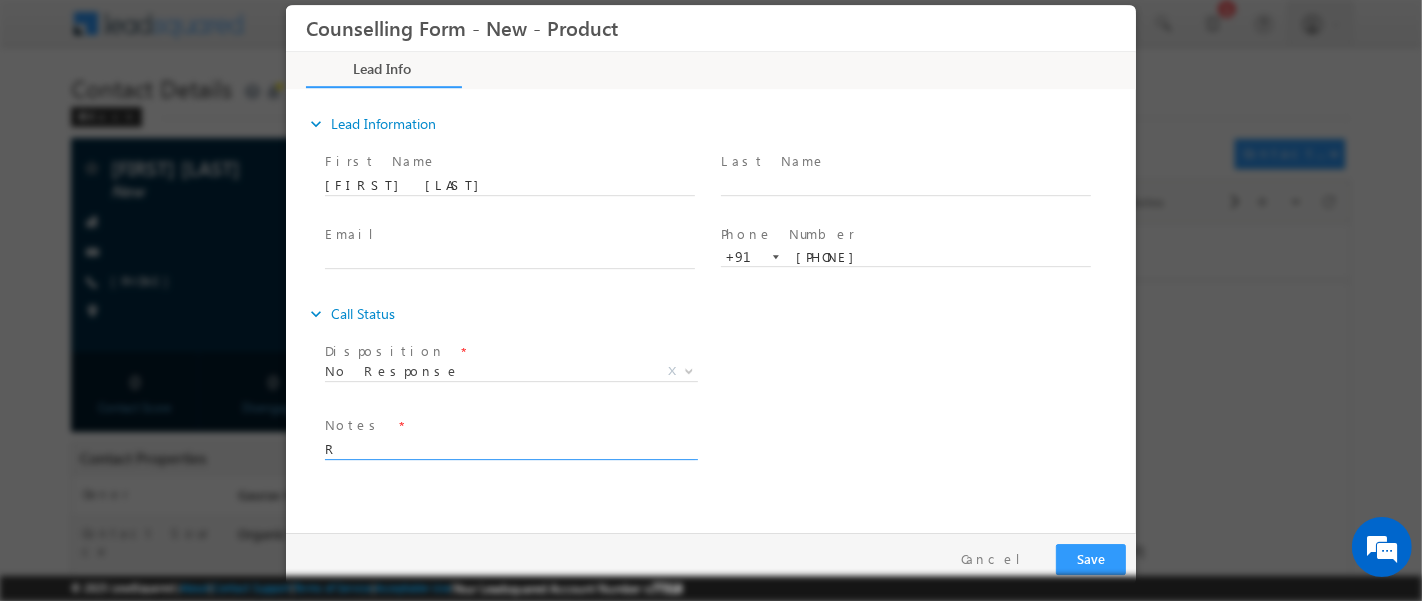 type 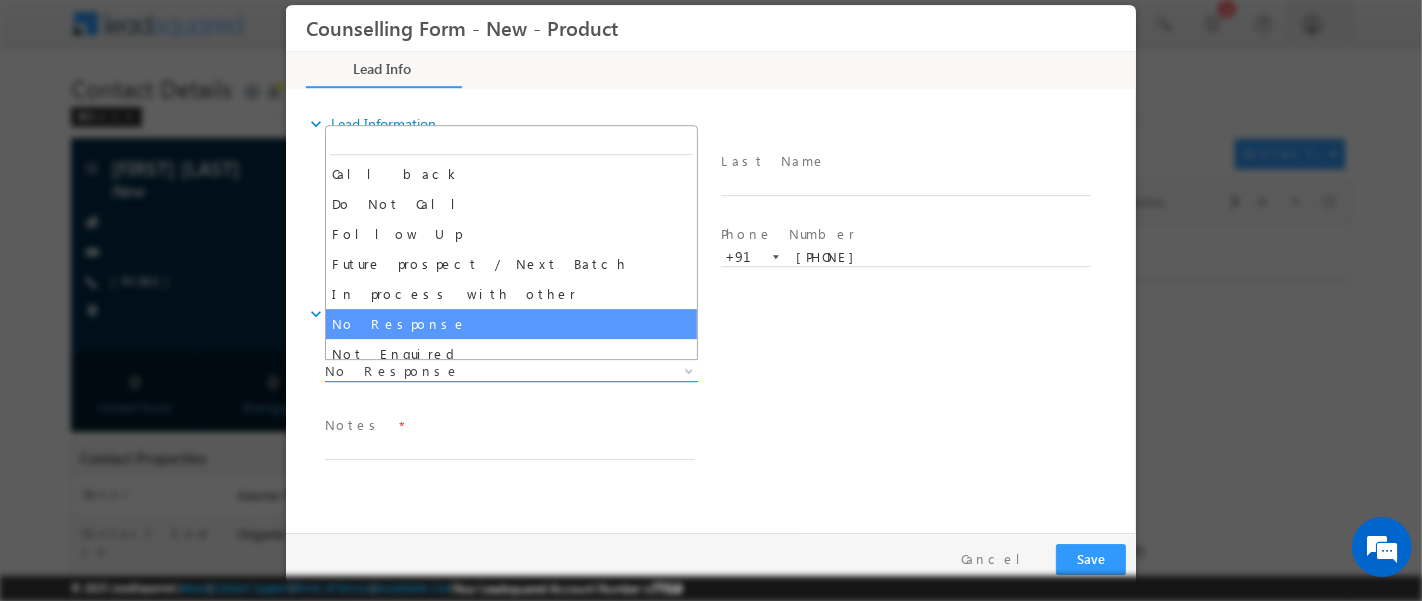 click on "No Response" at bounding box center (486, 370) 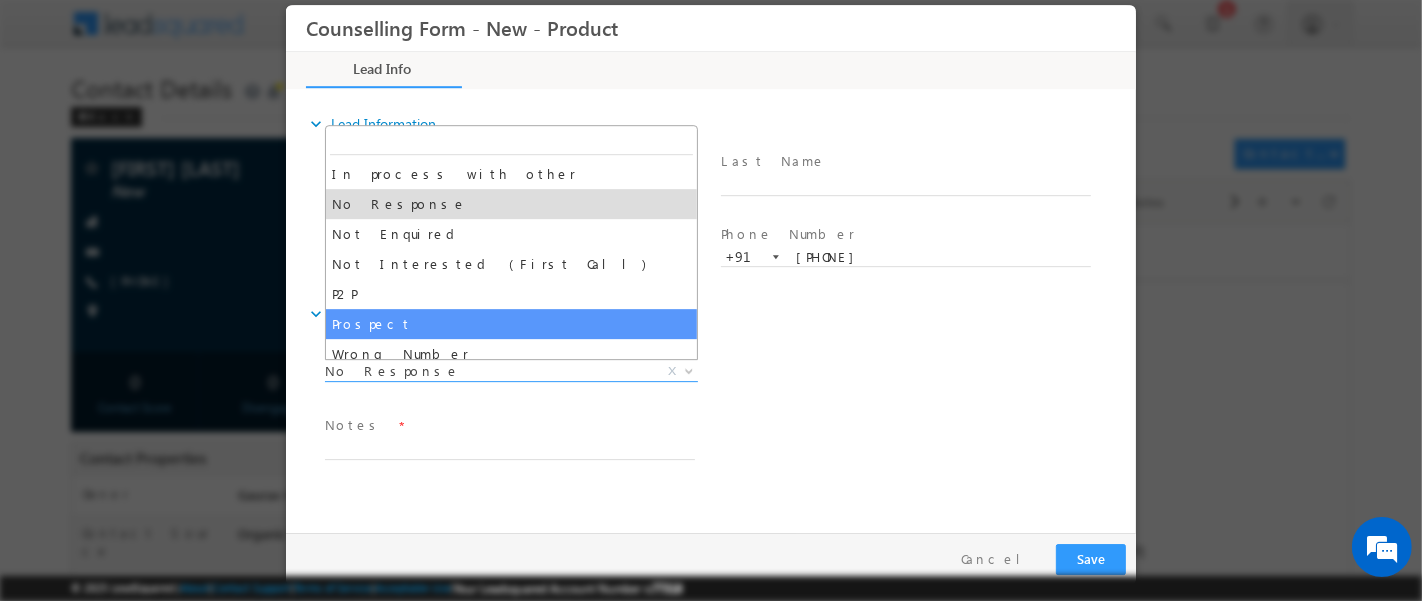 scroll, scrollTop: 121, scrollLeft: 0, axis: vertical 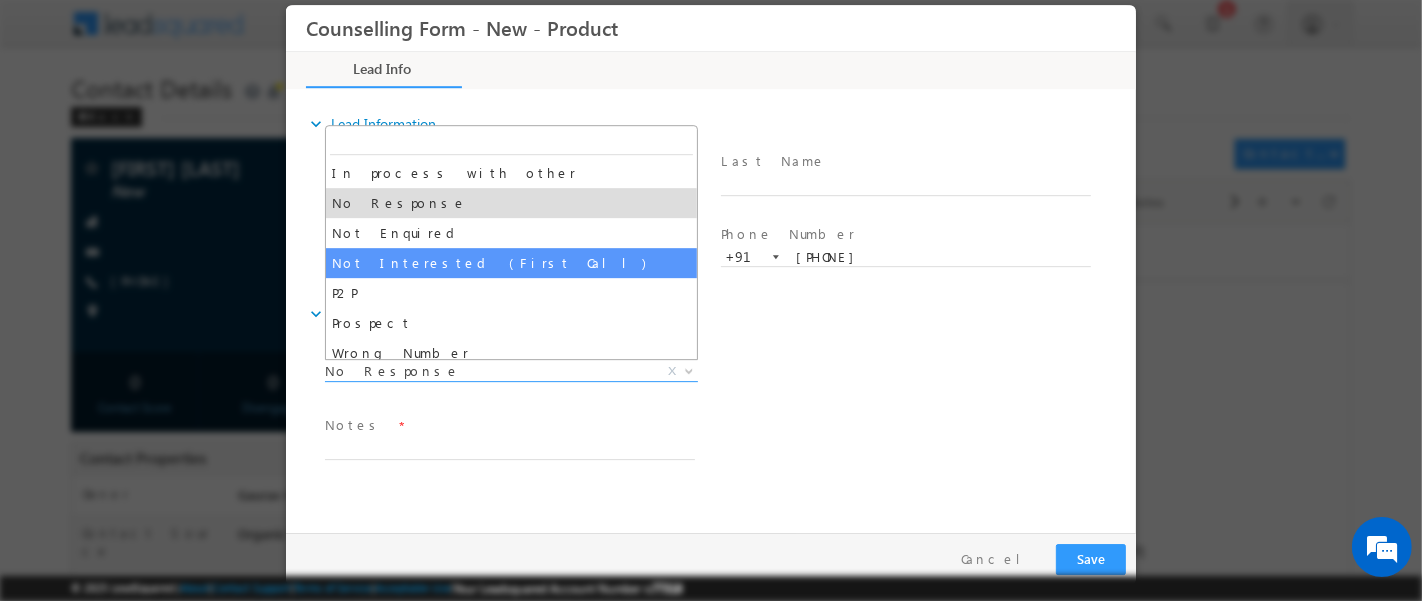 select on "Not Interested (First Call)" 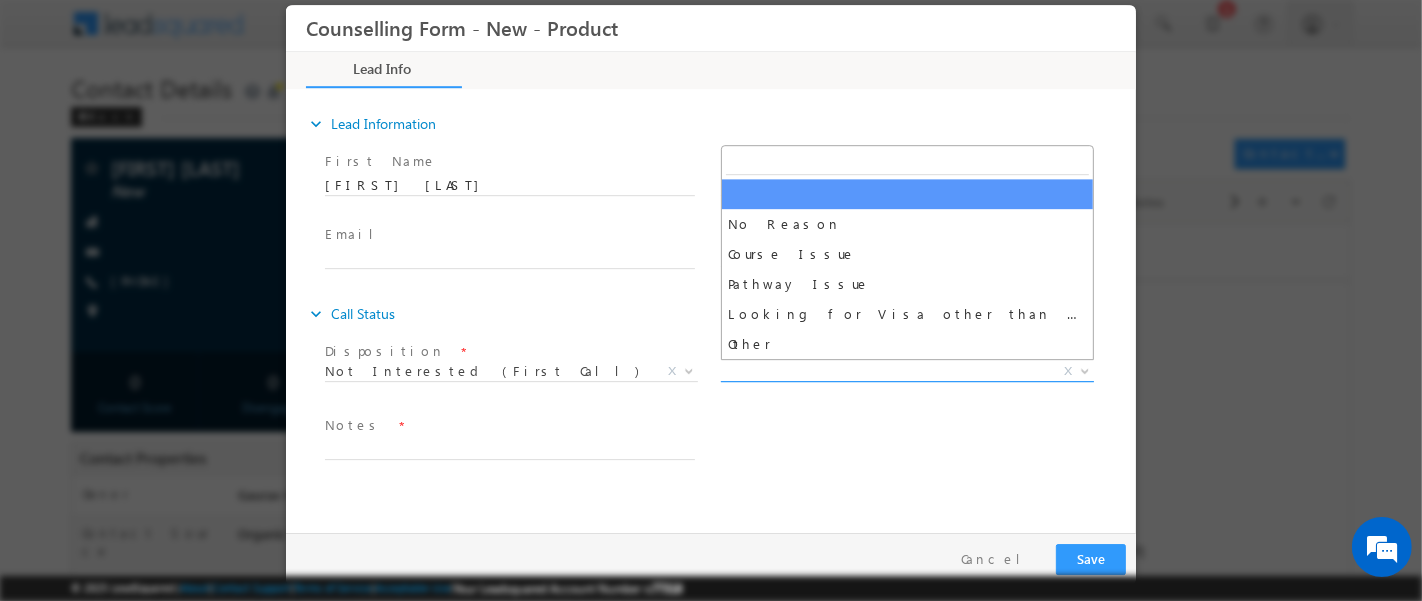 click on "X" at bounding box center (906, 371) 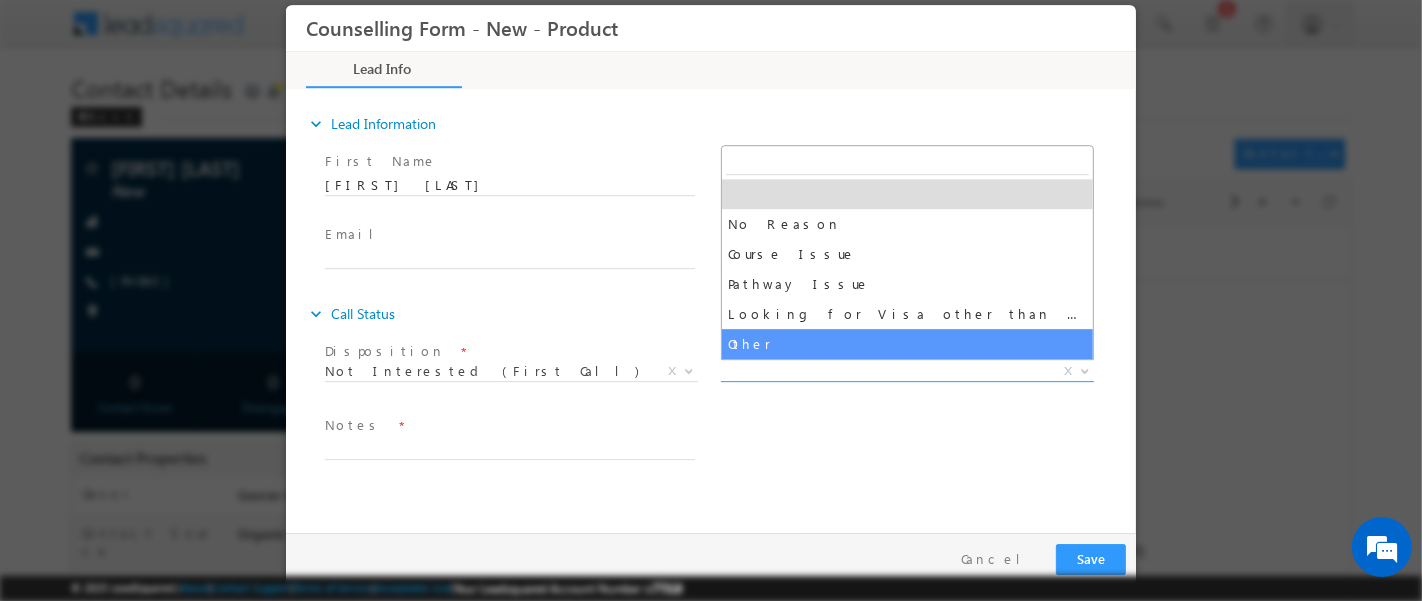 select on "Other" 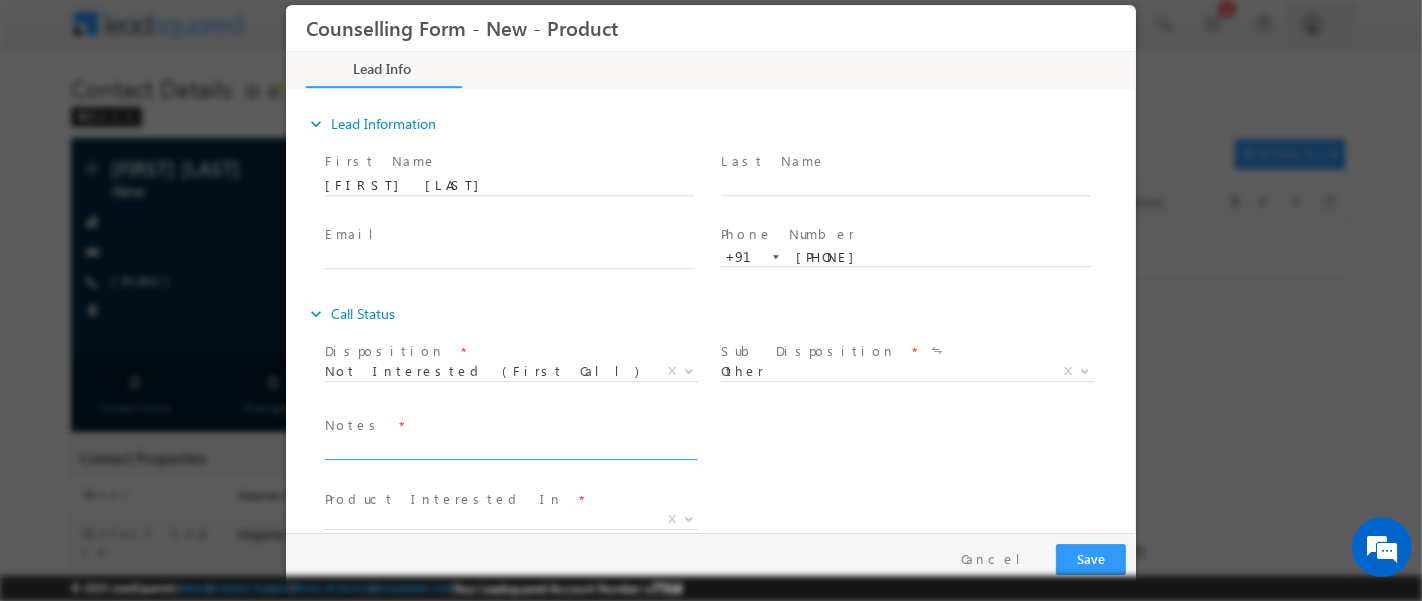 click at bounding box center [509, 447] 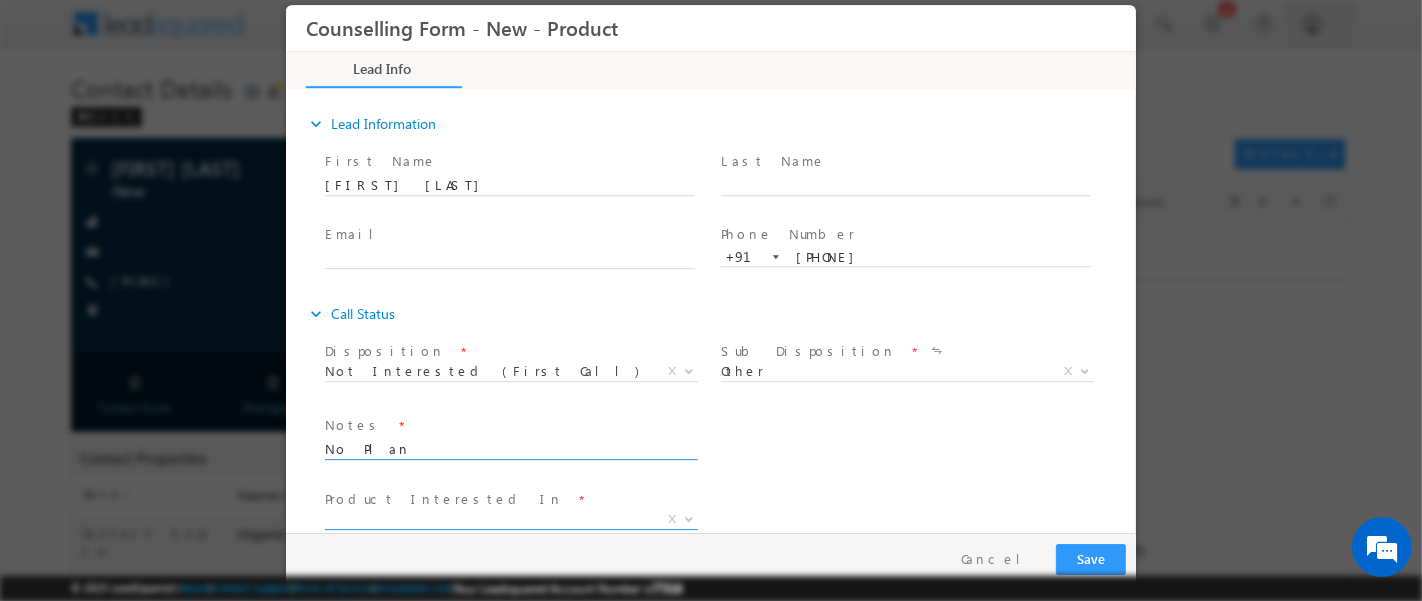 type on "No Plan" 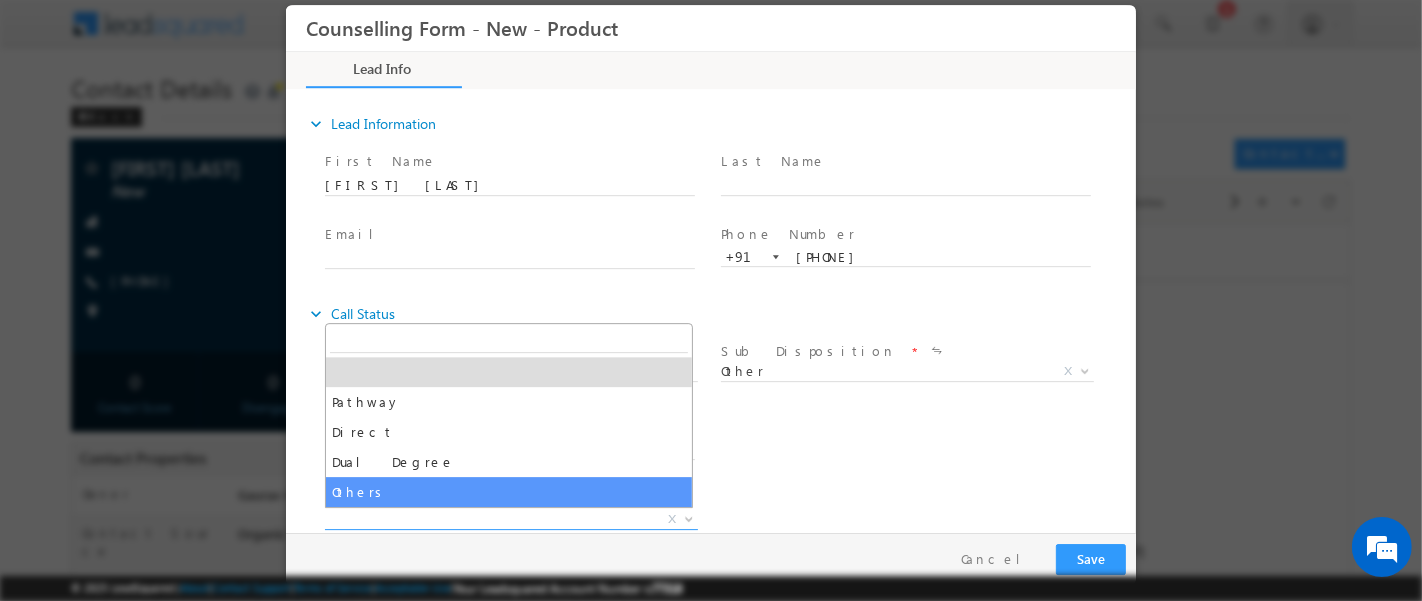 select on "Others" 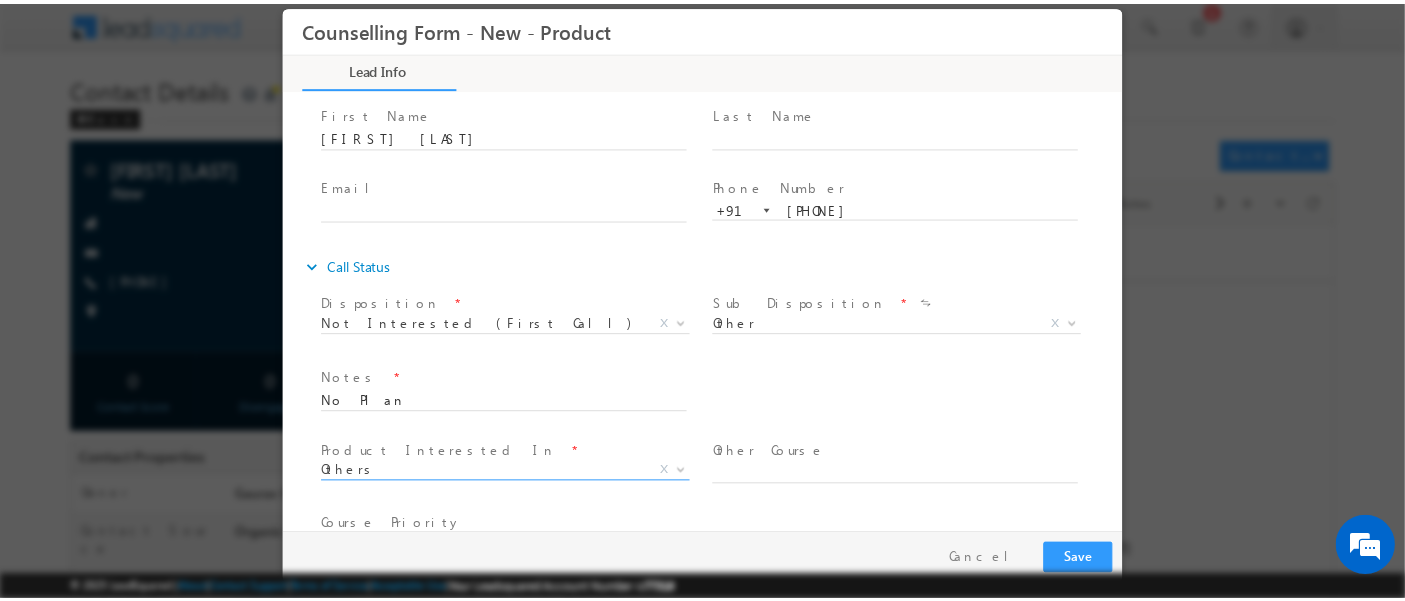 scroll, scrollTop: 48, scrollLeft: 0, axis: vertical 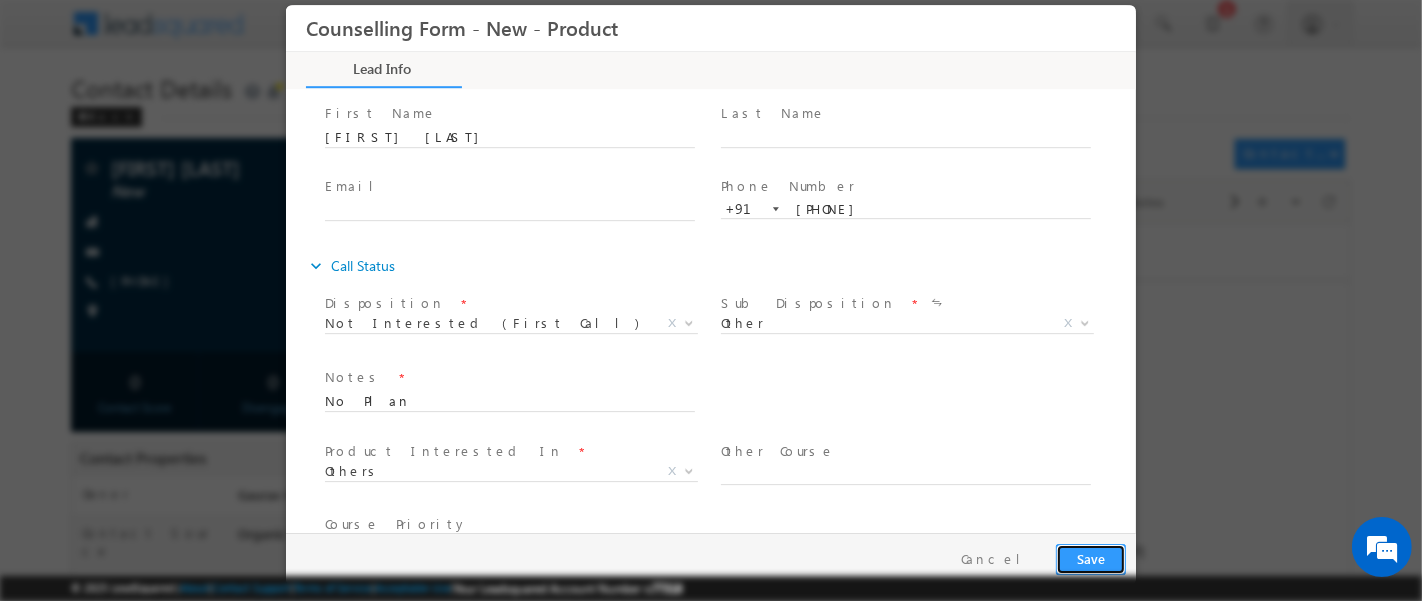 click on "Save" at bounding box center [1090, 558] 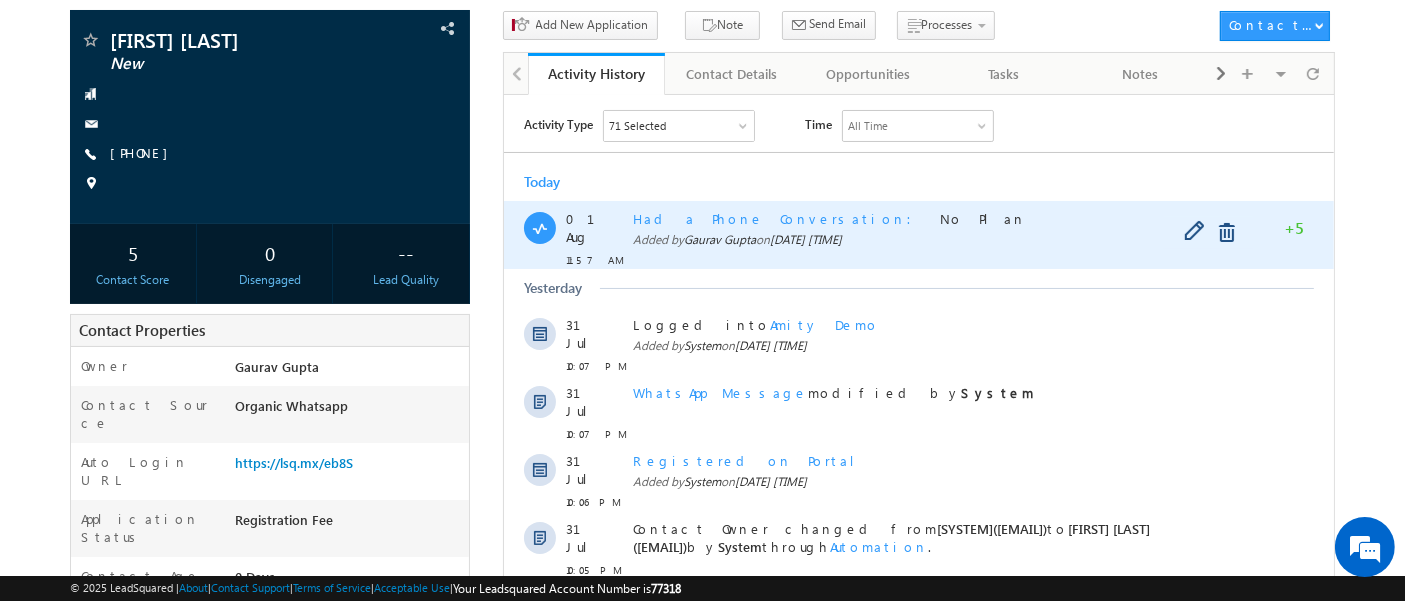 scroll, scrollTop: 131, scrollLeft: 0, axis: vertical 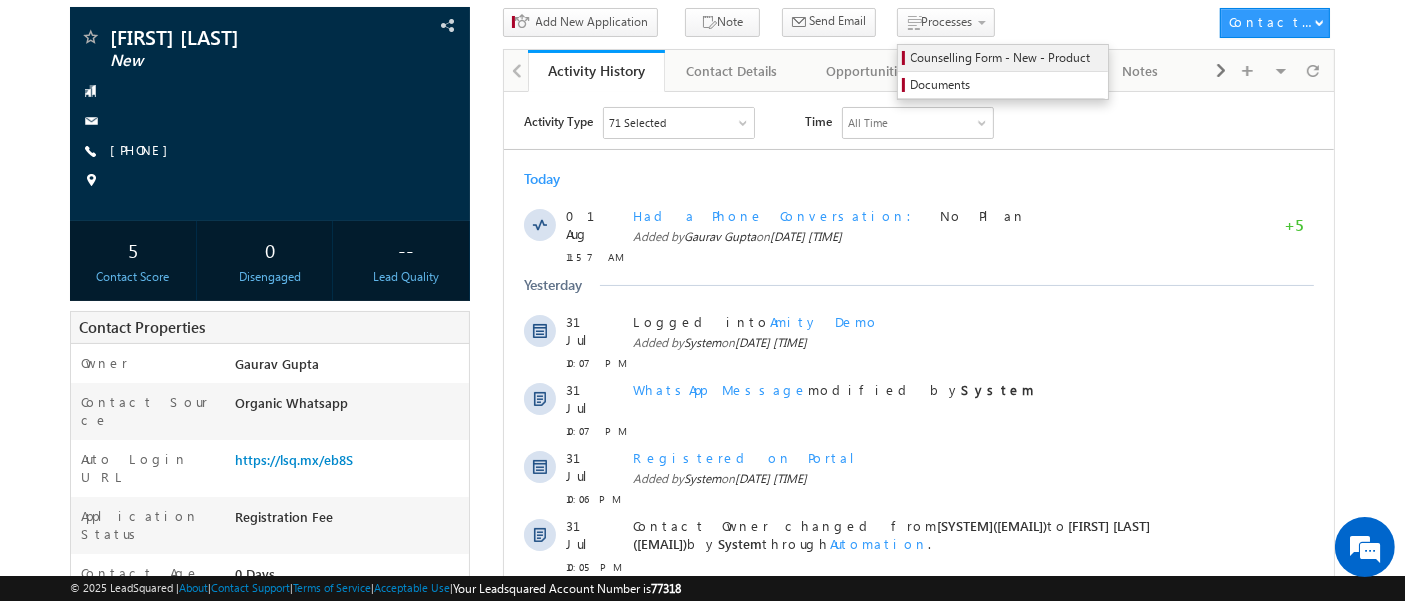 click on "Counselling Form - New - Product" at bounding box center (1006, 58) 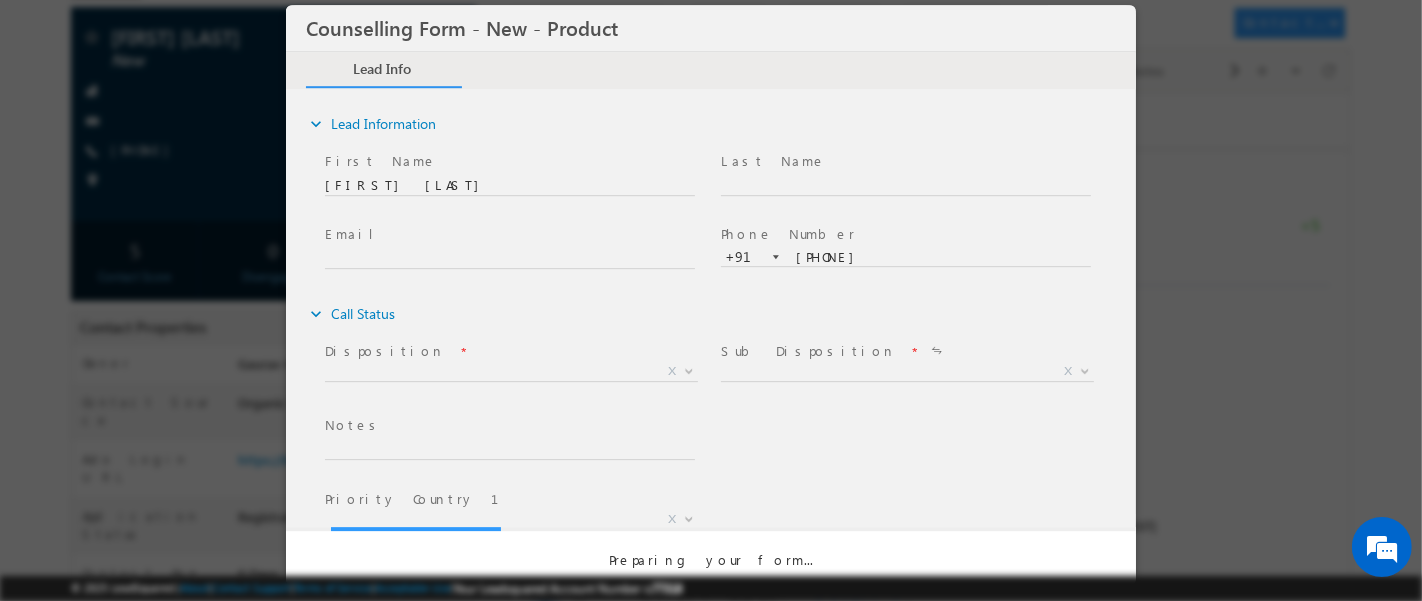 scroll, scrollTop: 0, scrollLeft: 0, axis: both 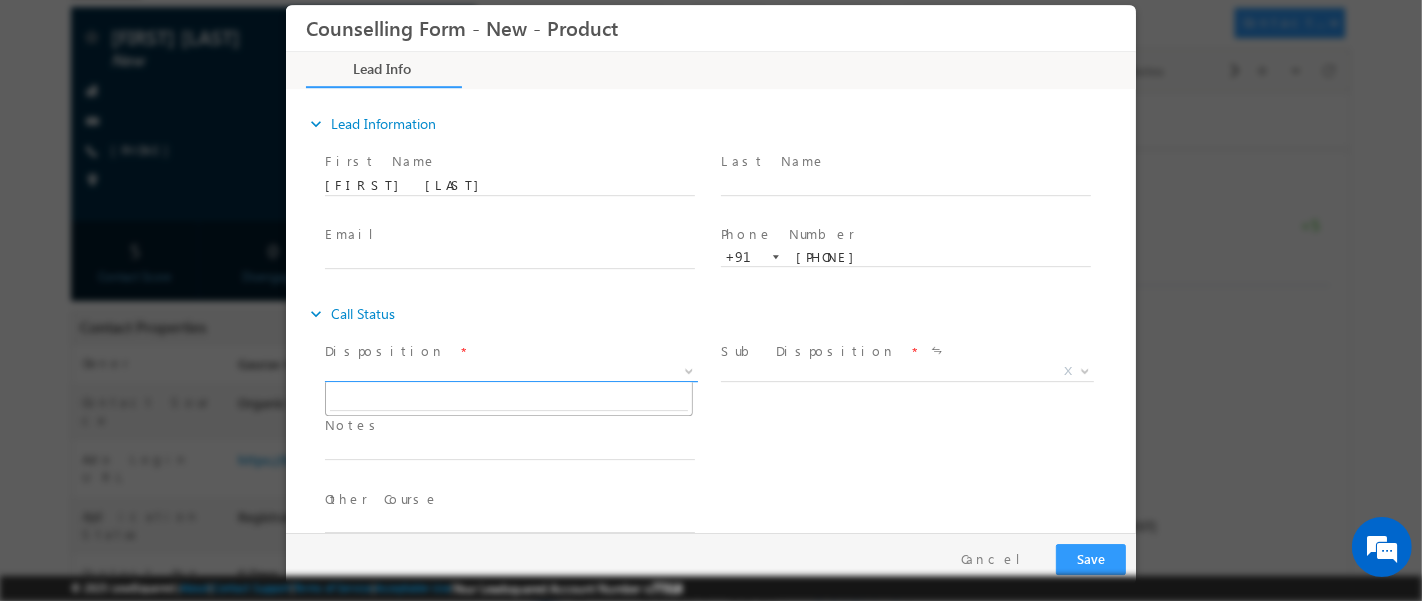 click on "X" at bounding box center [510, 371] 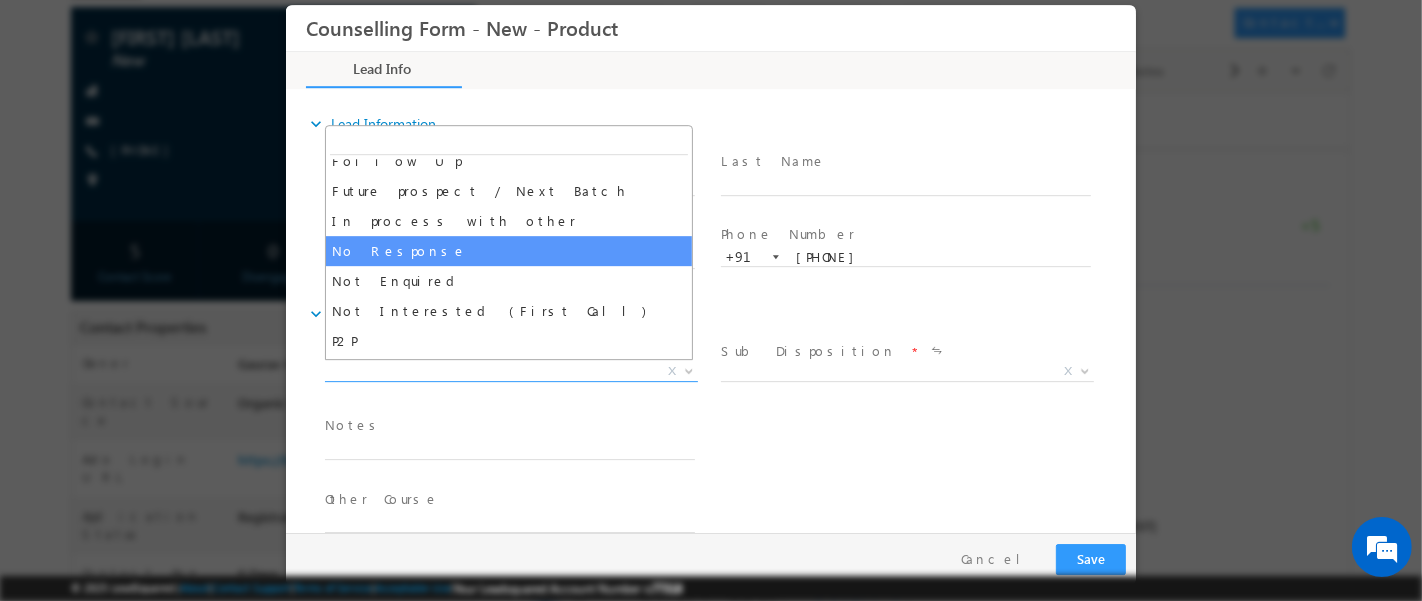 scroll, scrollTop: 75, scrollLeft: 0, axis: vertical 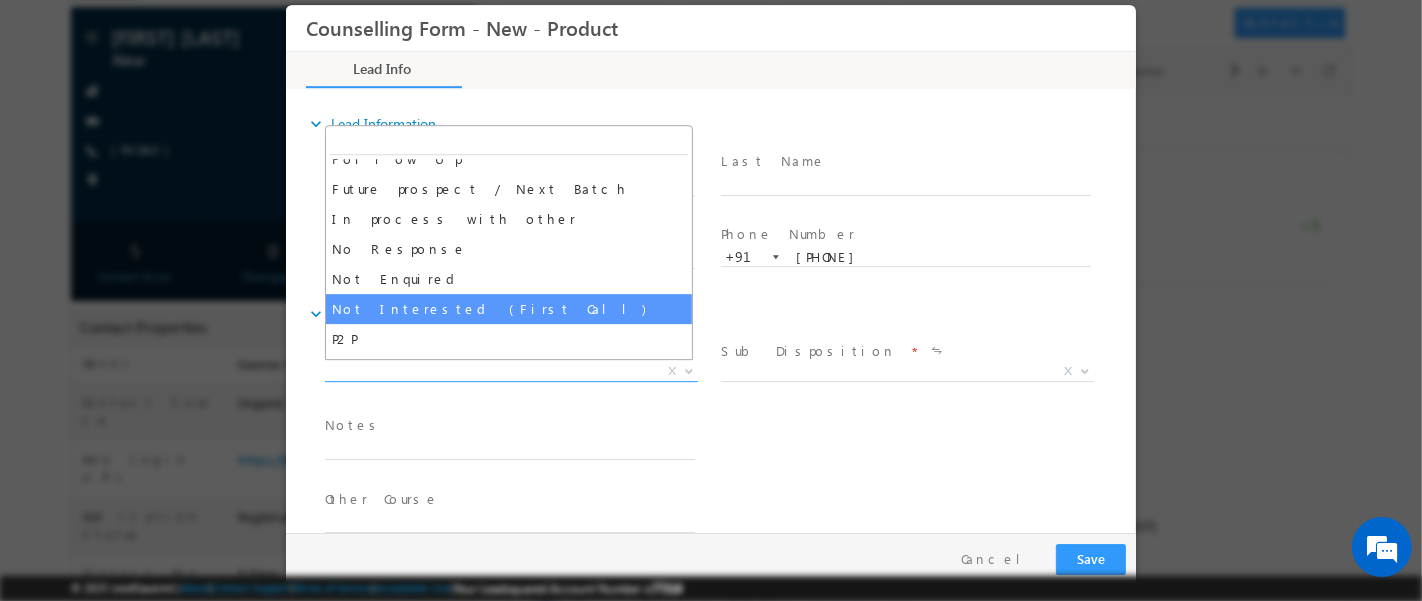 select on "Not Interested (First Call)" 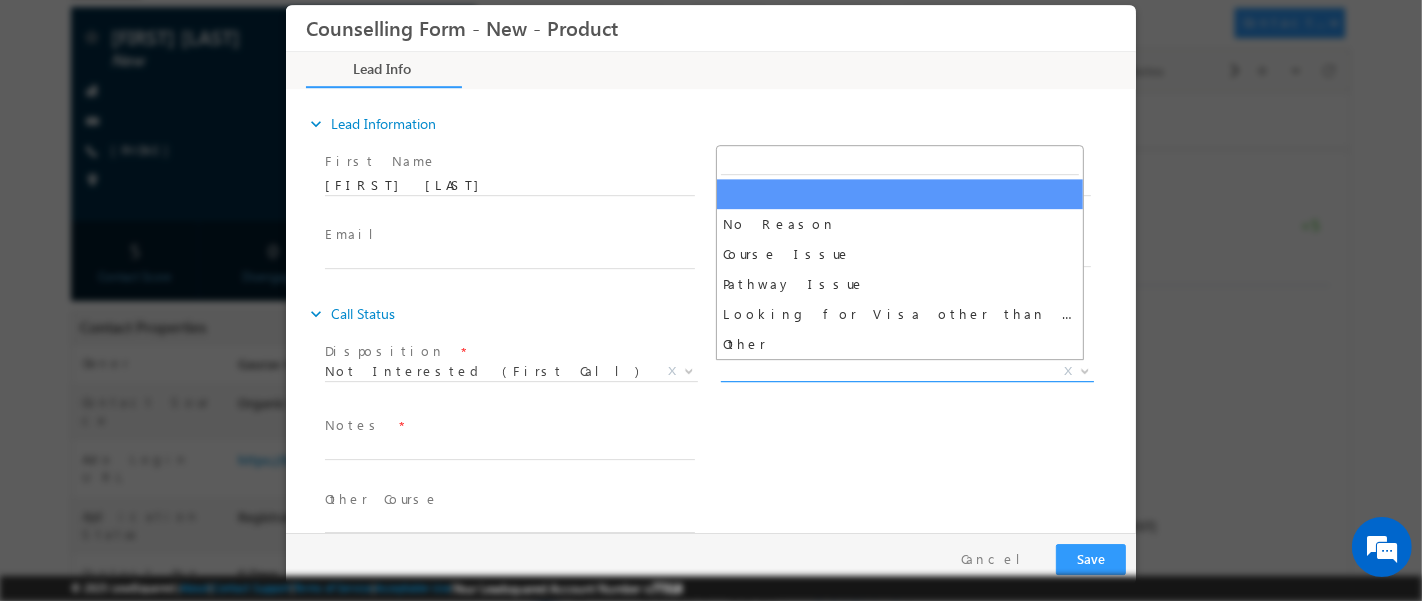 click on "X" at bounding box center [906, 371] 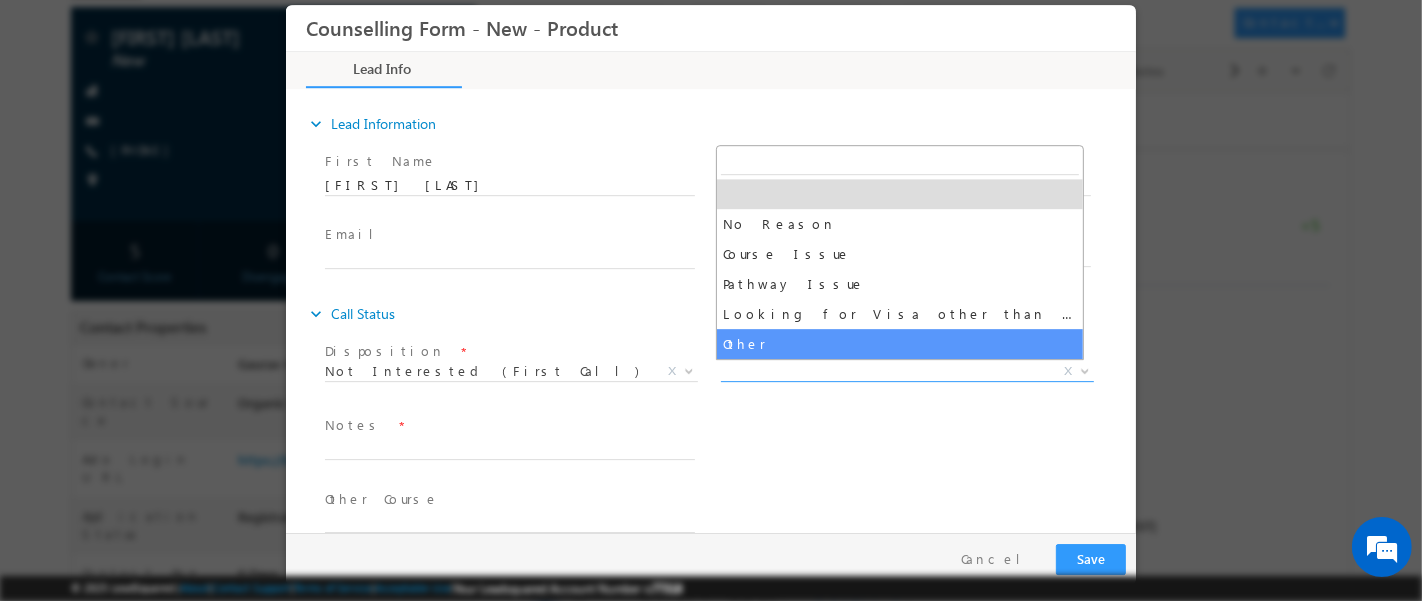 select on "Other" 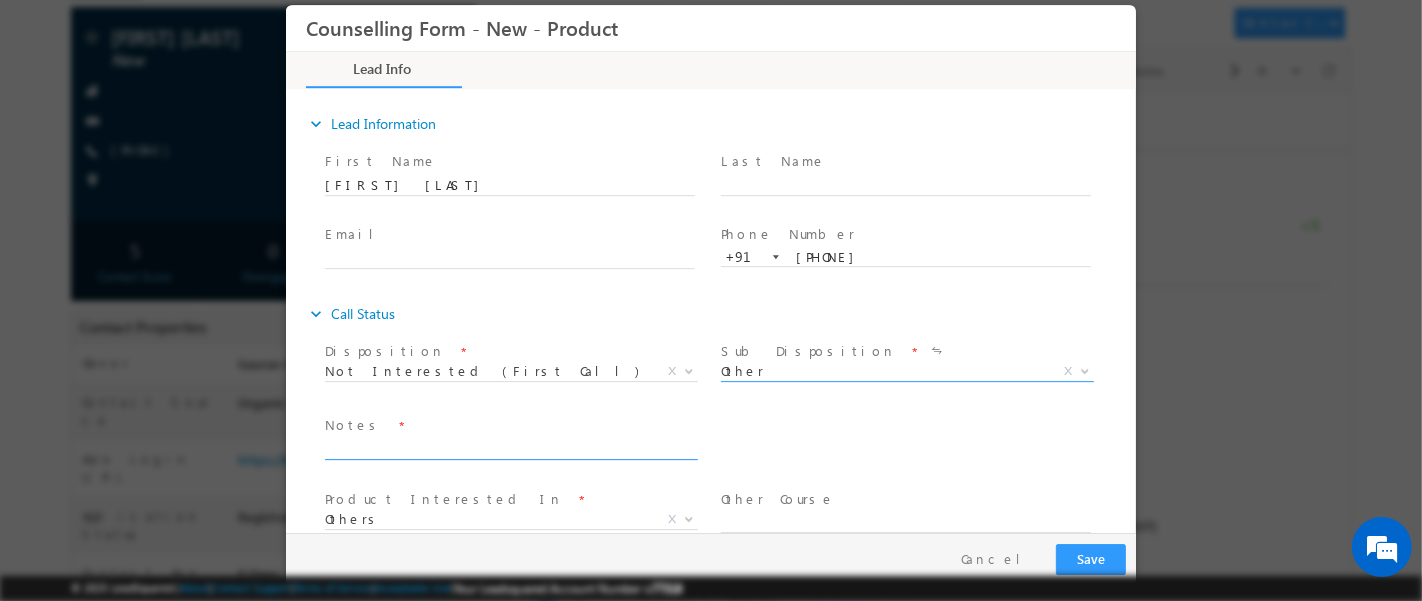 click 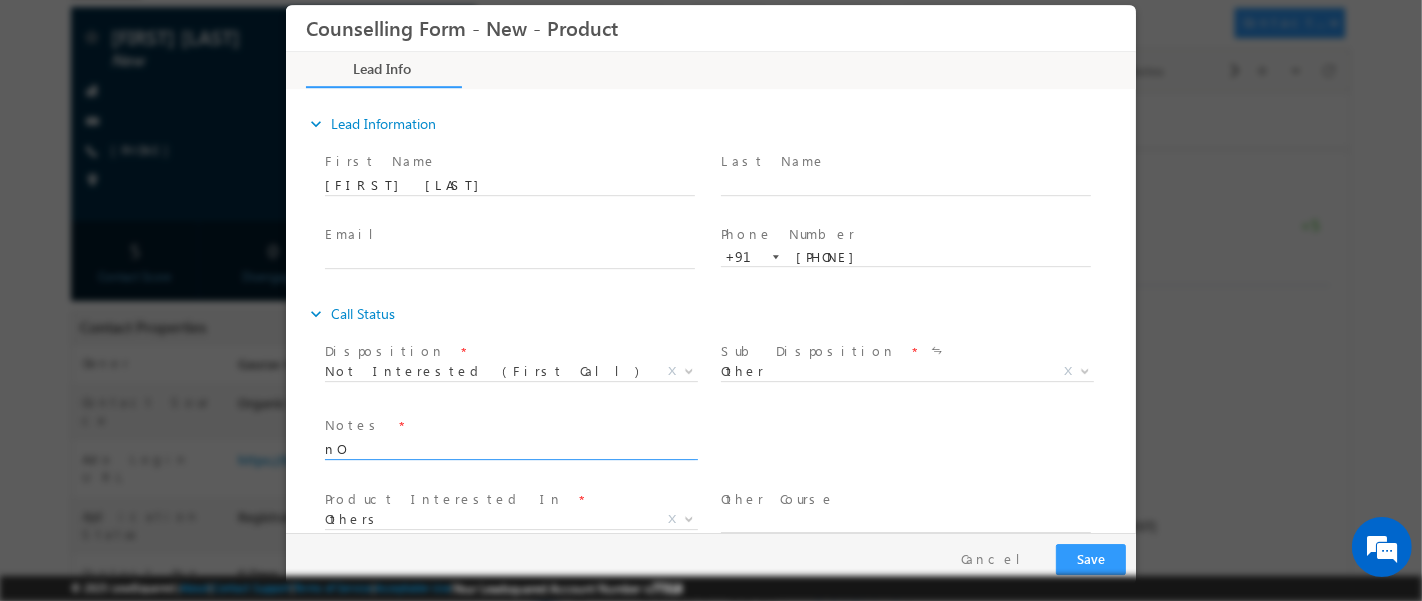 type on "n" 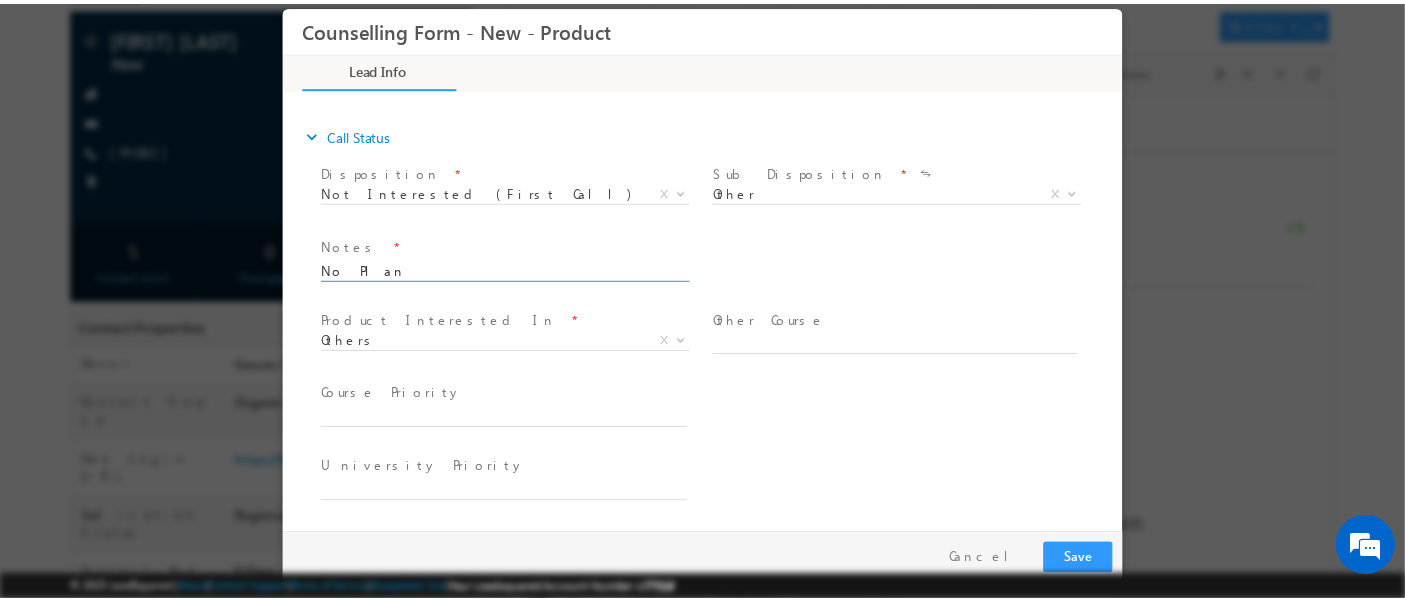 scroll, scrollTop: 178, scrollLeft: 0, axis: vertical 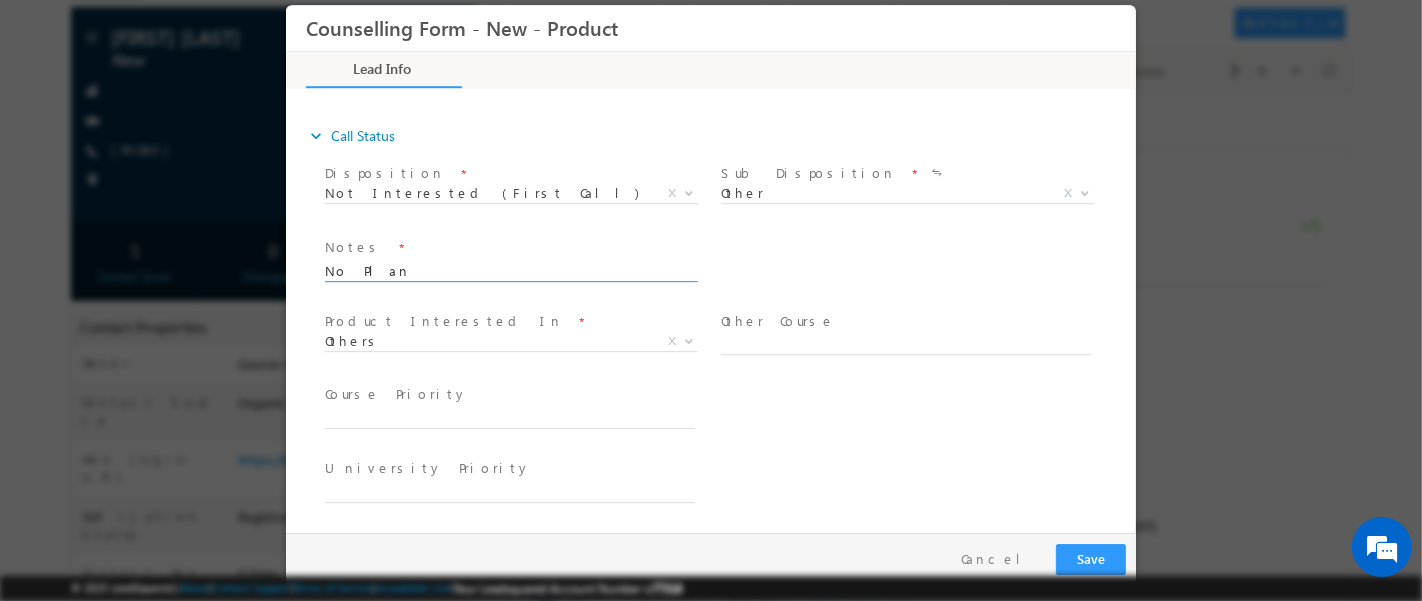 type on "No Plan" 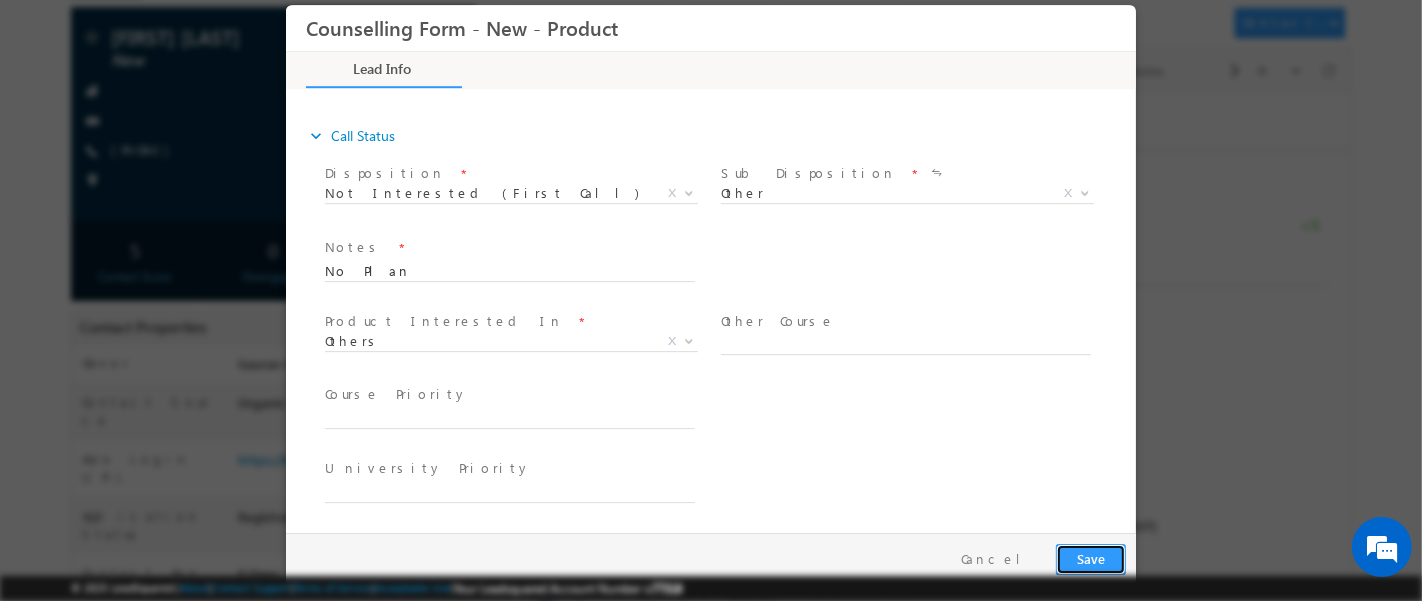 click on "Save" at bounding box center (1090, 558) 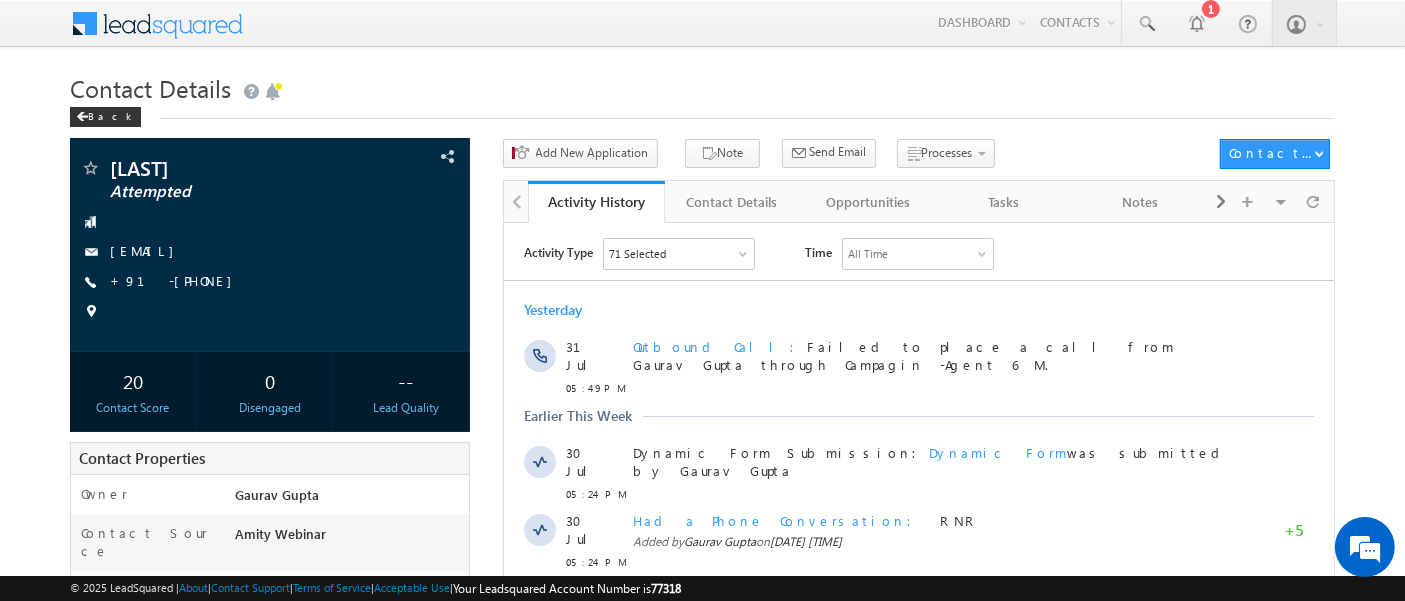 scroll, scrollTop: 0, scrollLeft: 0, axis: both 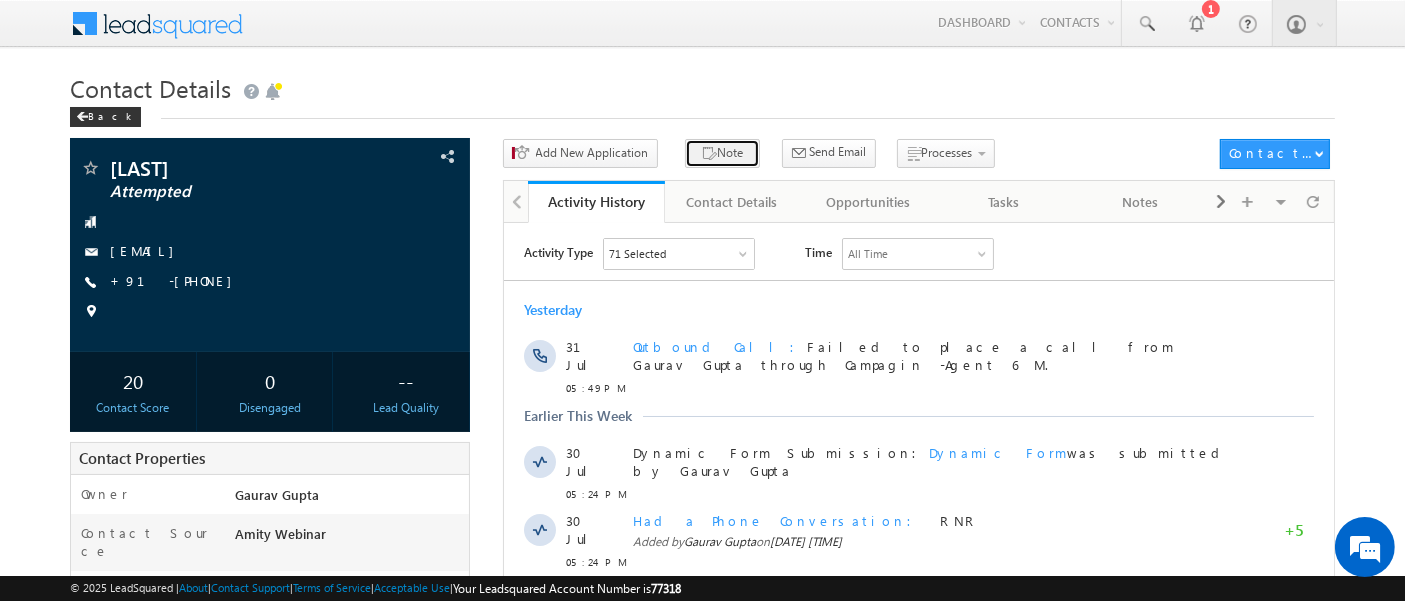 click at bounding box center [709, 154] 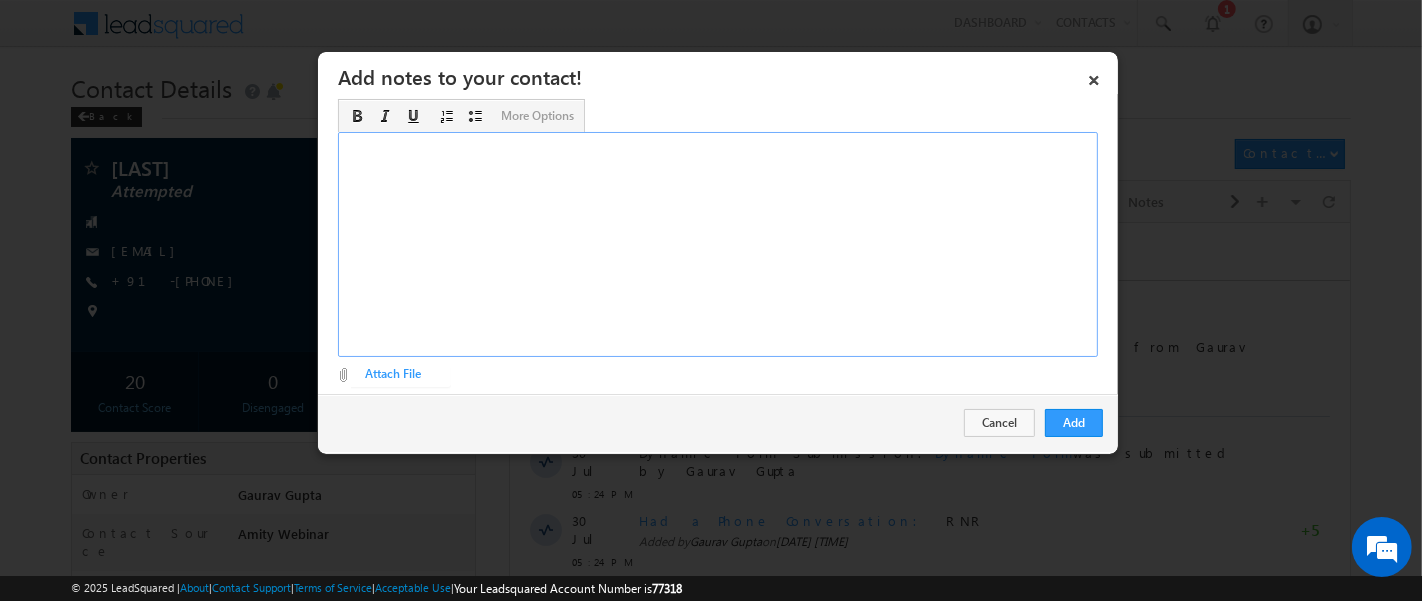 click at bounding box center (718, 244) 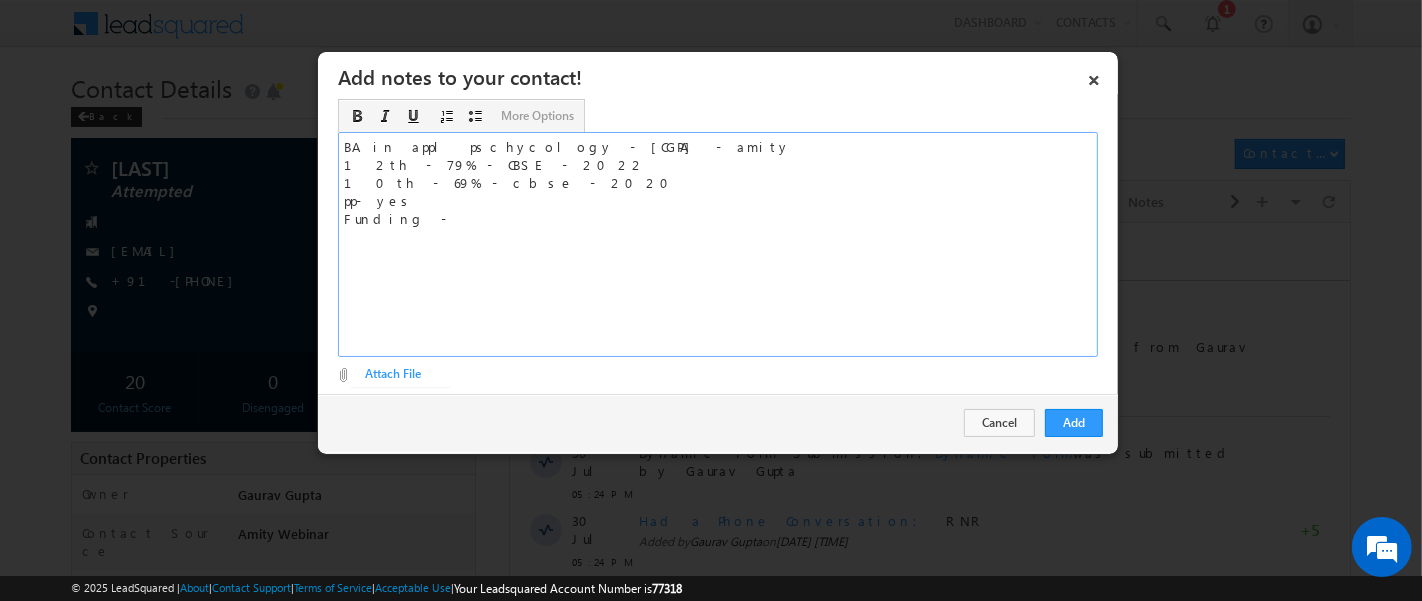 click on "BA in appl pschycology - 7.16 - amity  12th - 79% - CBSE - 2022  10th - 69% - cbse - 2020  pp- yes Funding -" at bounding box center (718, 244) 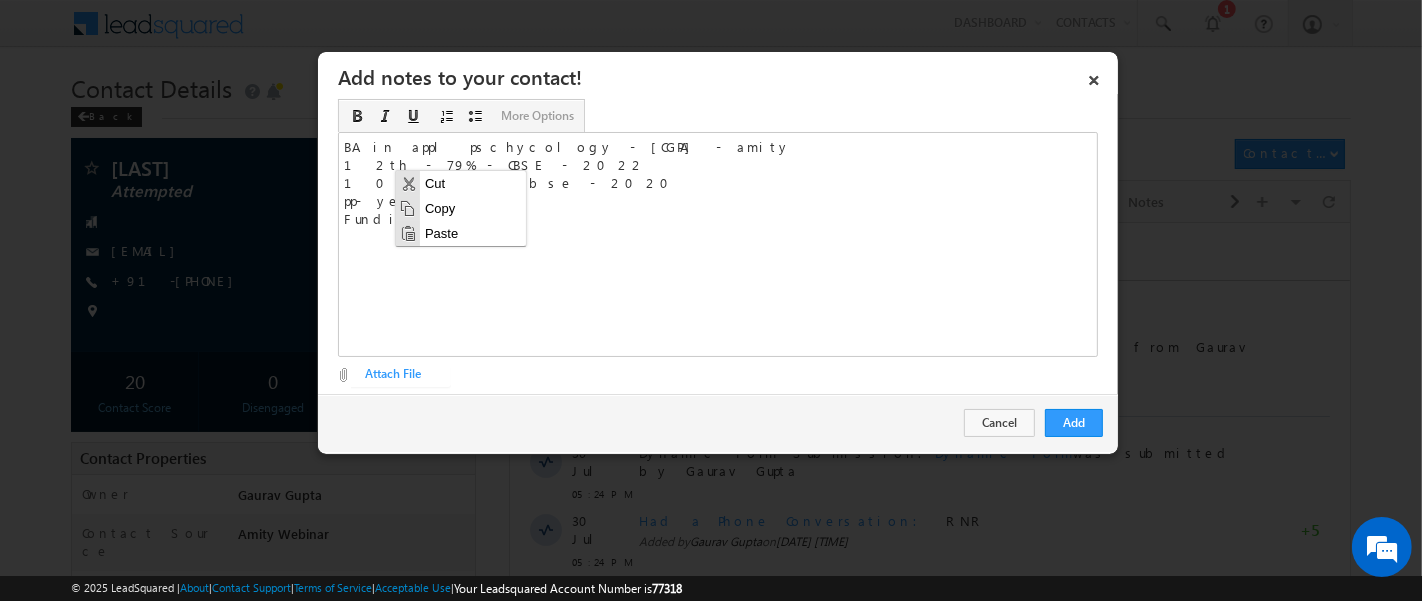 scroll, scrollTop: 0, scrollLeft: 0, axis: both 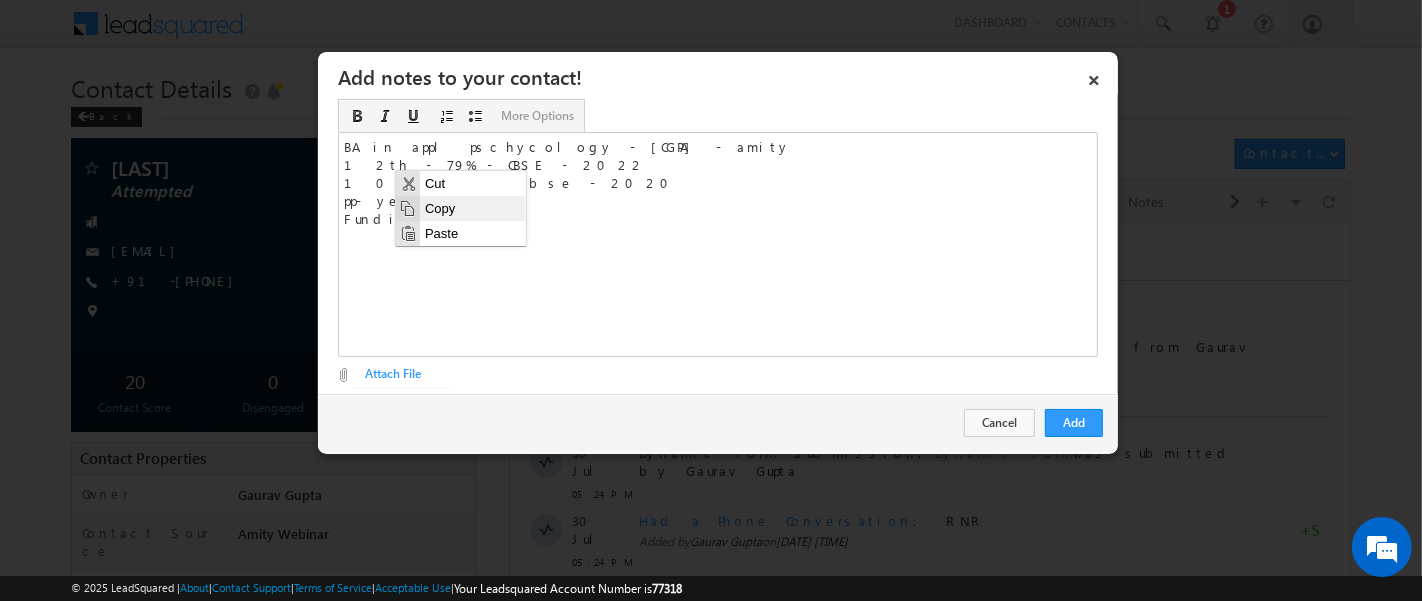 click on "Copy" at bounding box center [472, 207] 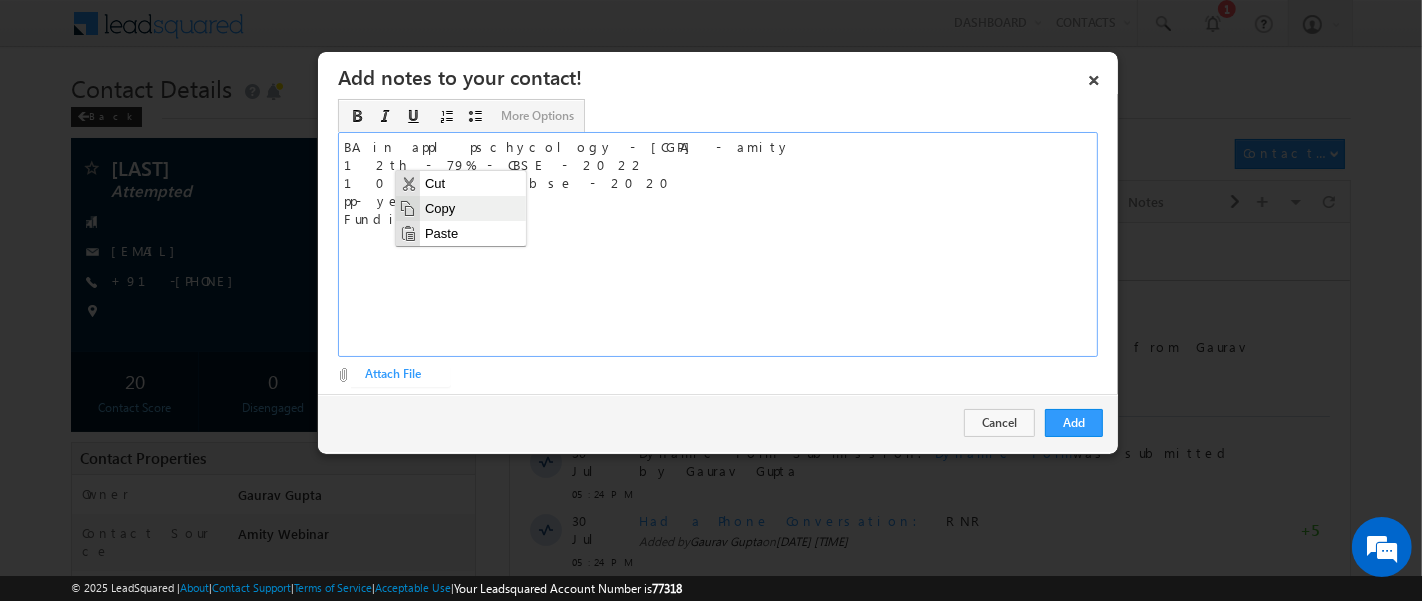 copy on "BA in appl pschycology - 7.16 - amity  12th - 79% - CBSE - 2022  10th - 69% - cbse - 2020  pp- yes Funding -" 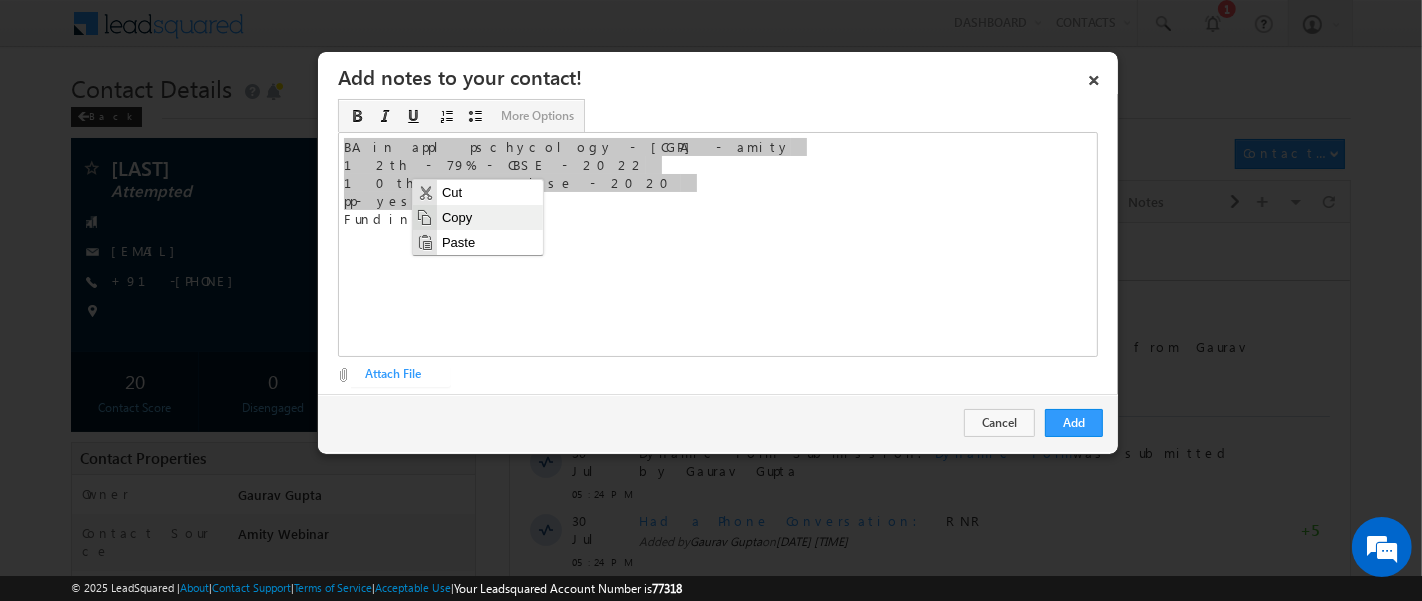 click on "Copy" at bounding box center [489, 216] 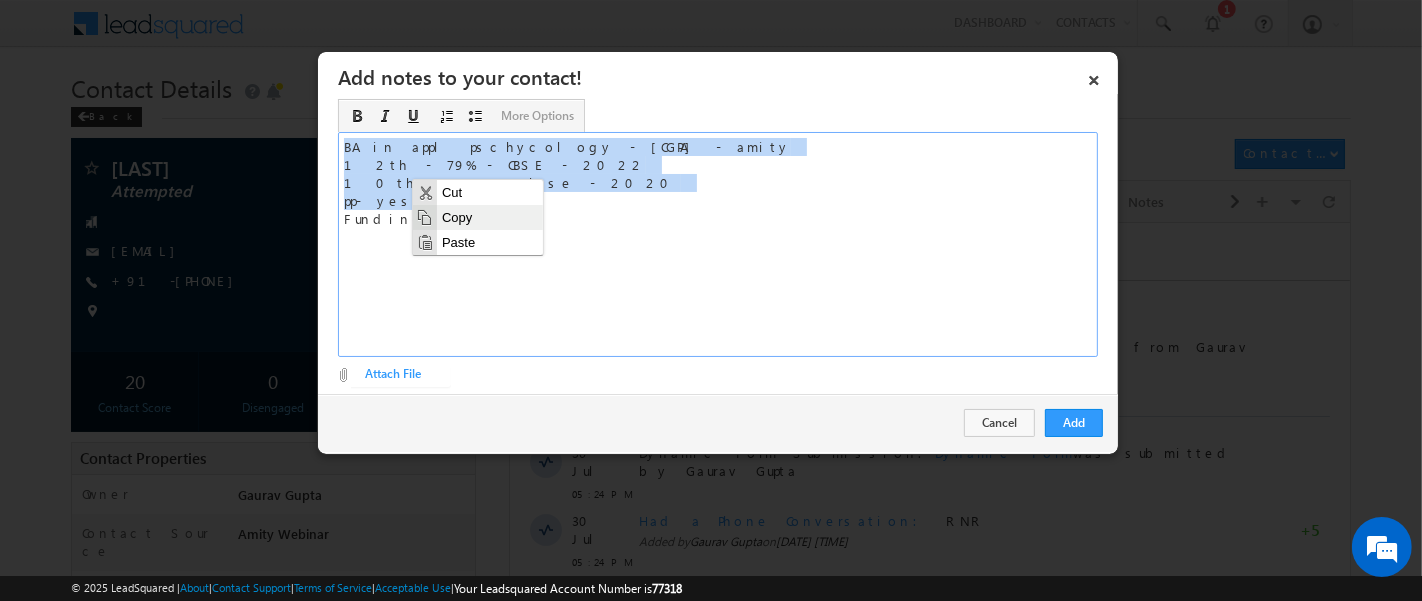 copy on "BA in appl pschycology - 7.16 - amity  12th - 79% - CBSE - 2022  10th - 69% - cbse - 2020  pp- yes" 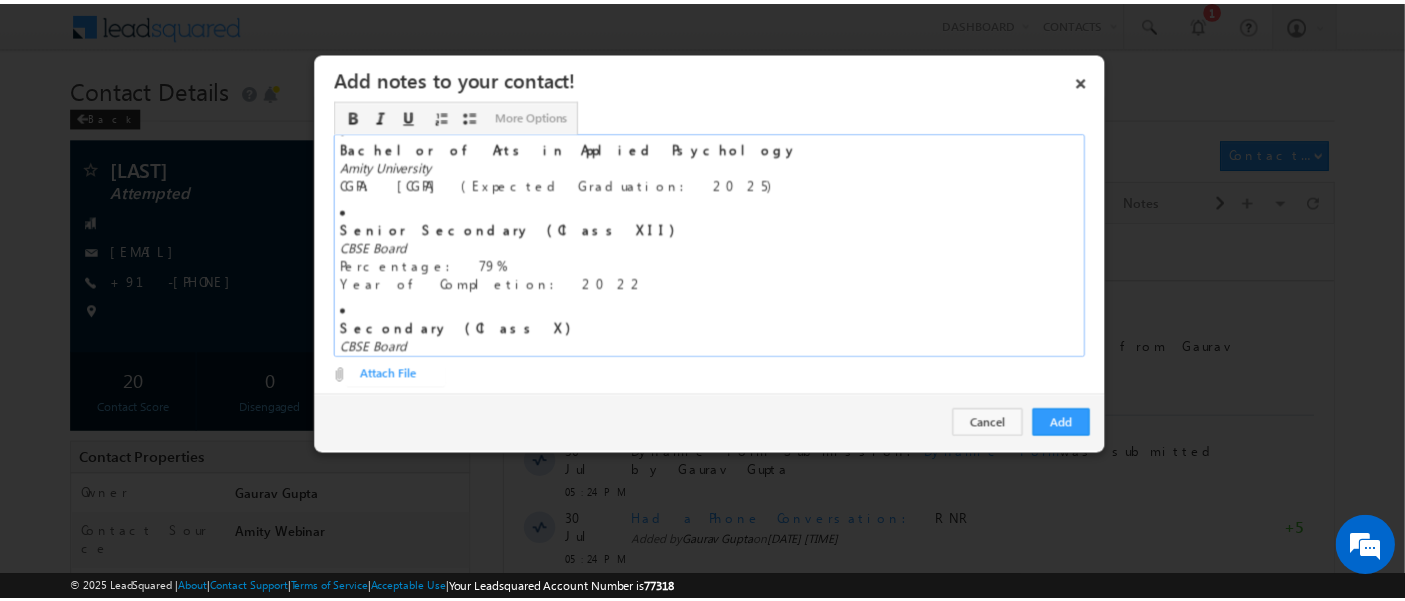 scroll, scrollTop: 17, scrollLeft: 0, axis: vertical 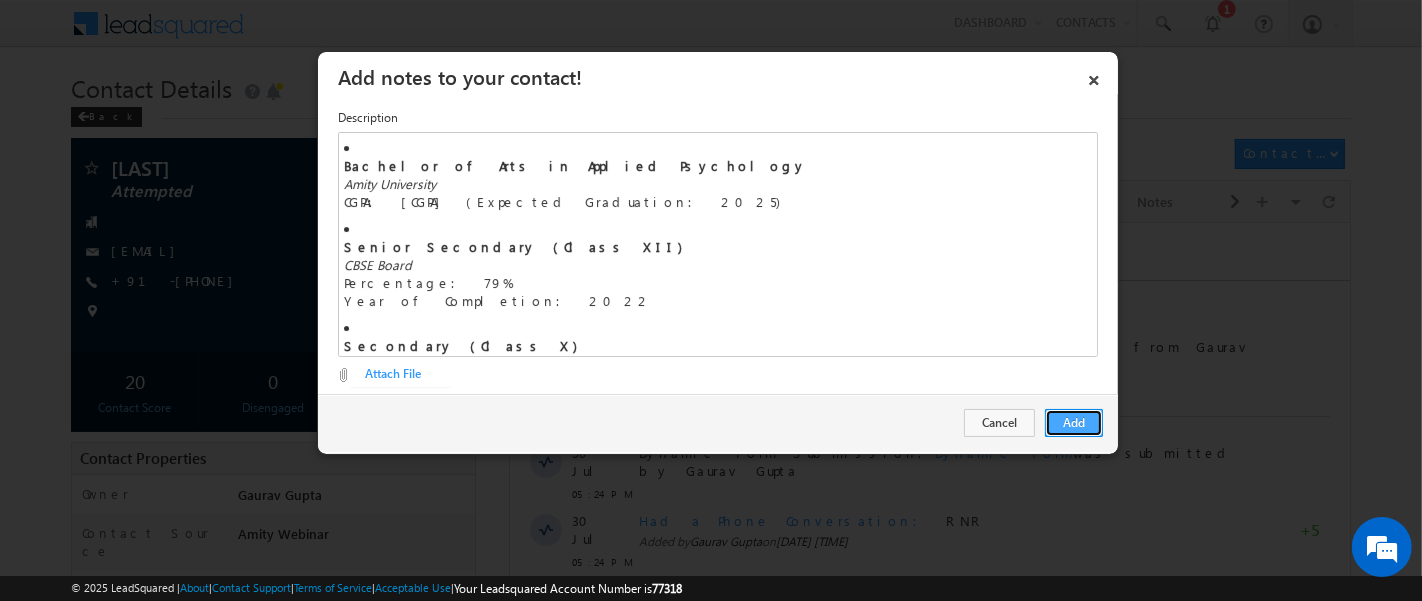 click on "Add" at bounding box center [1074, 423] 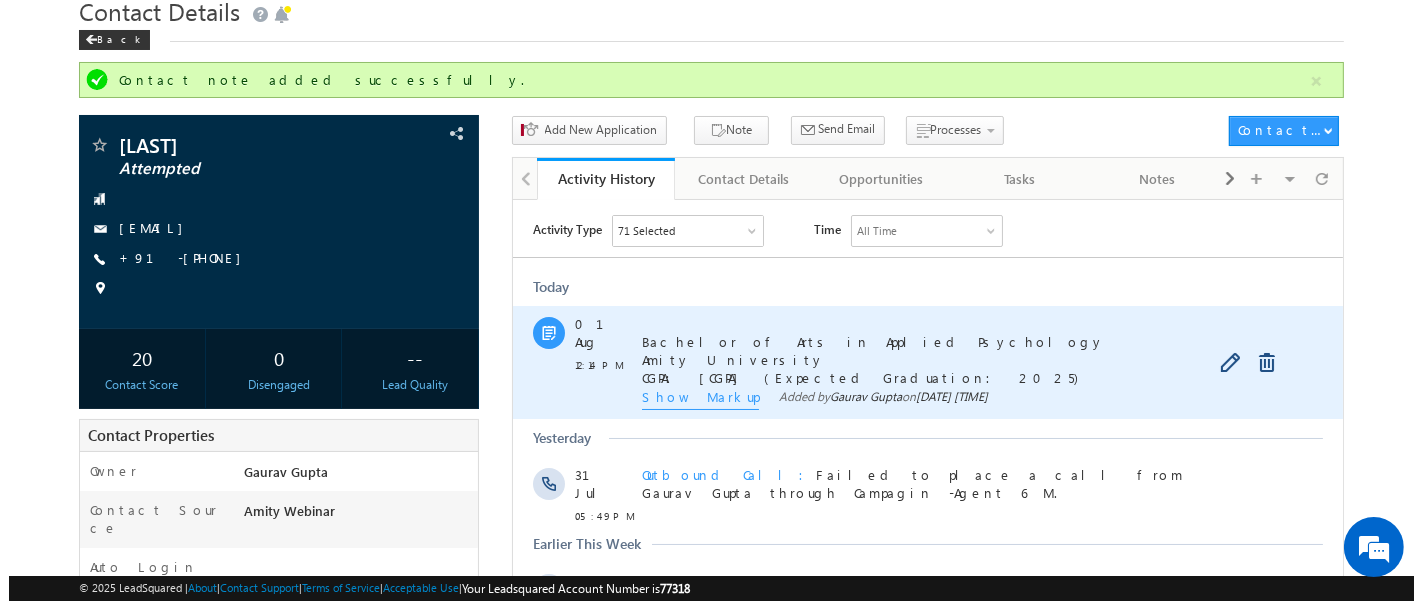 scroll, scrollTop: 79, scrollLeft: 0, axis: vertical 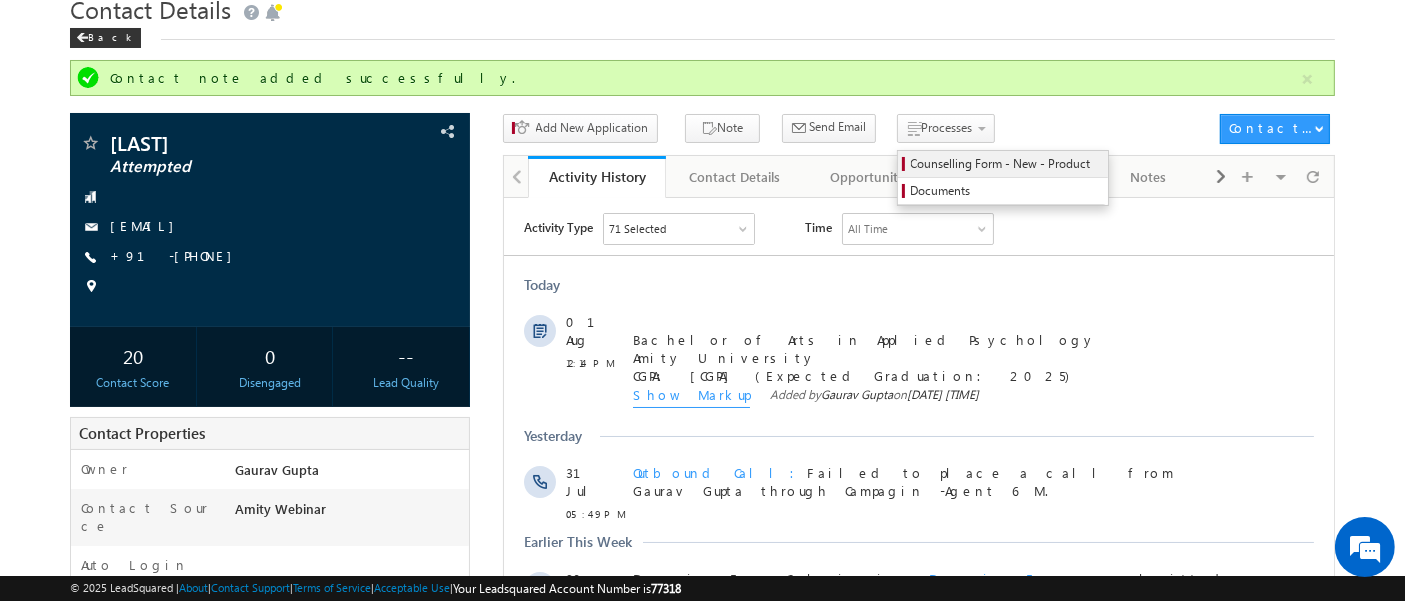 click on "Counselling Form - New - Product" at bounding box center [1006, 164] 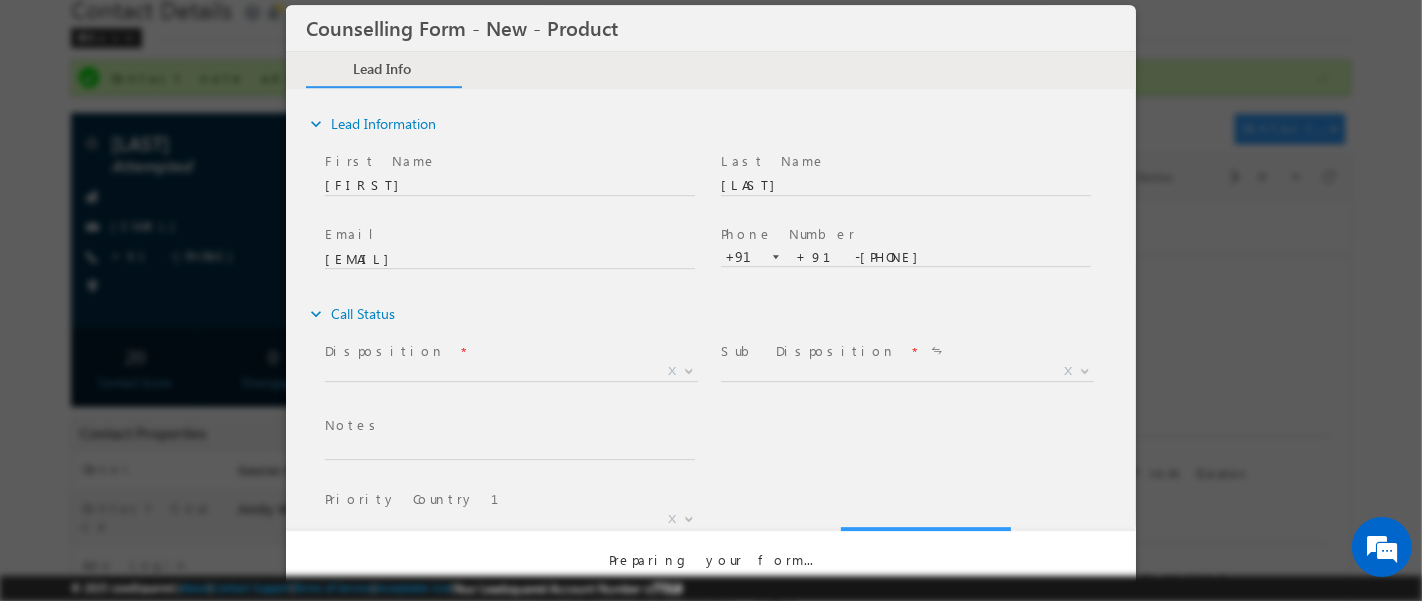 scroll, scrollTop: 0, scrollLeft: 0, axis: both 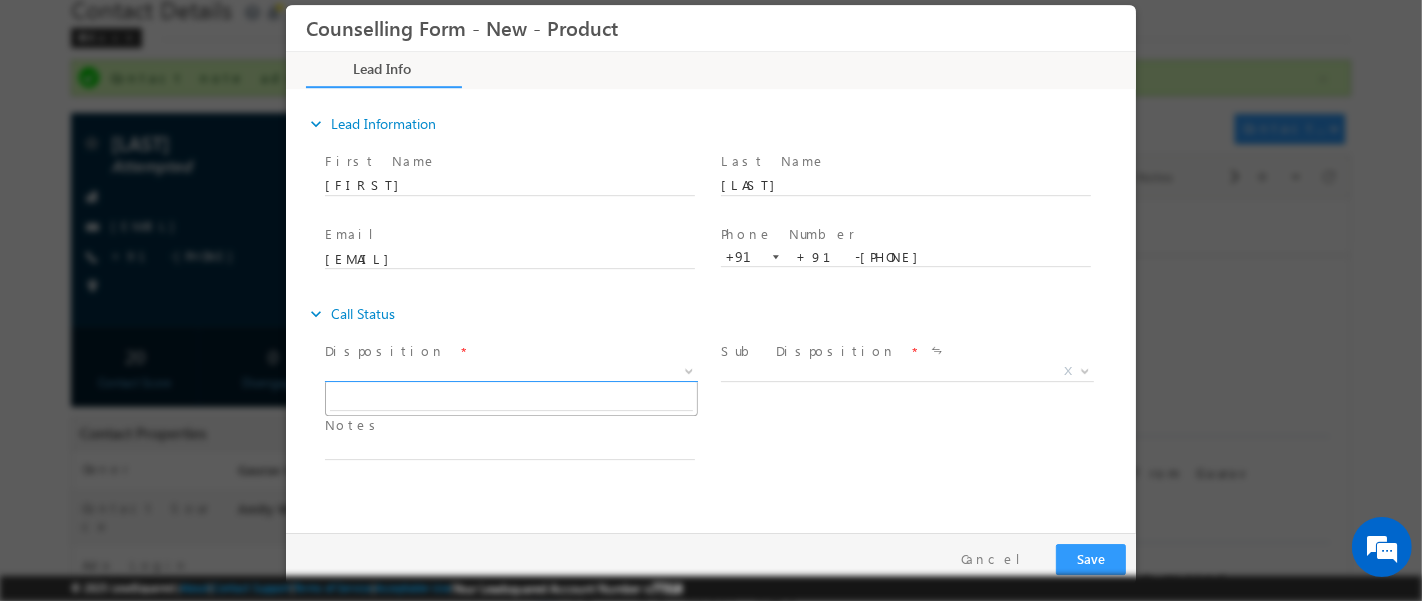 click on "X" at bounding box center [510, 371] 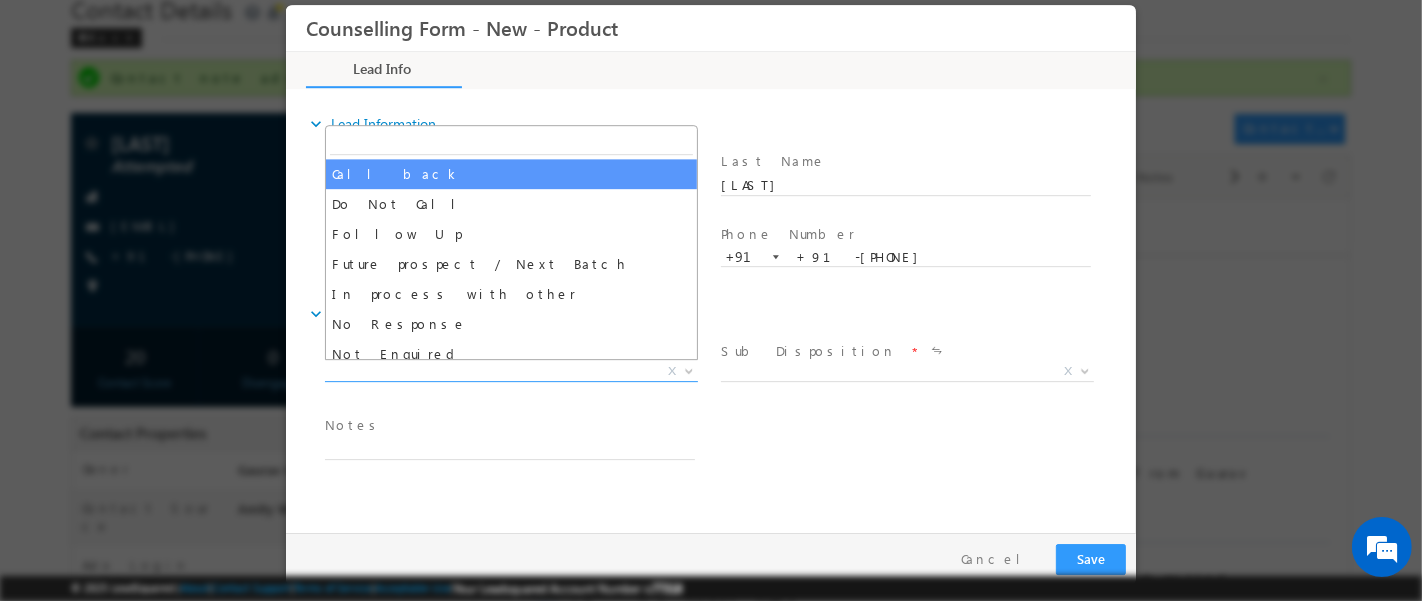 select on "Call back" 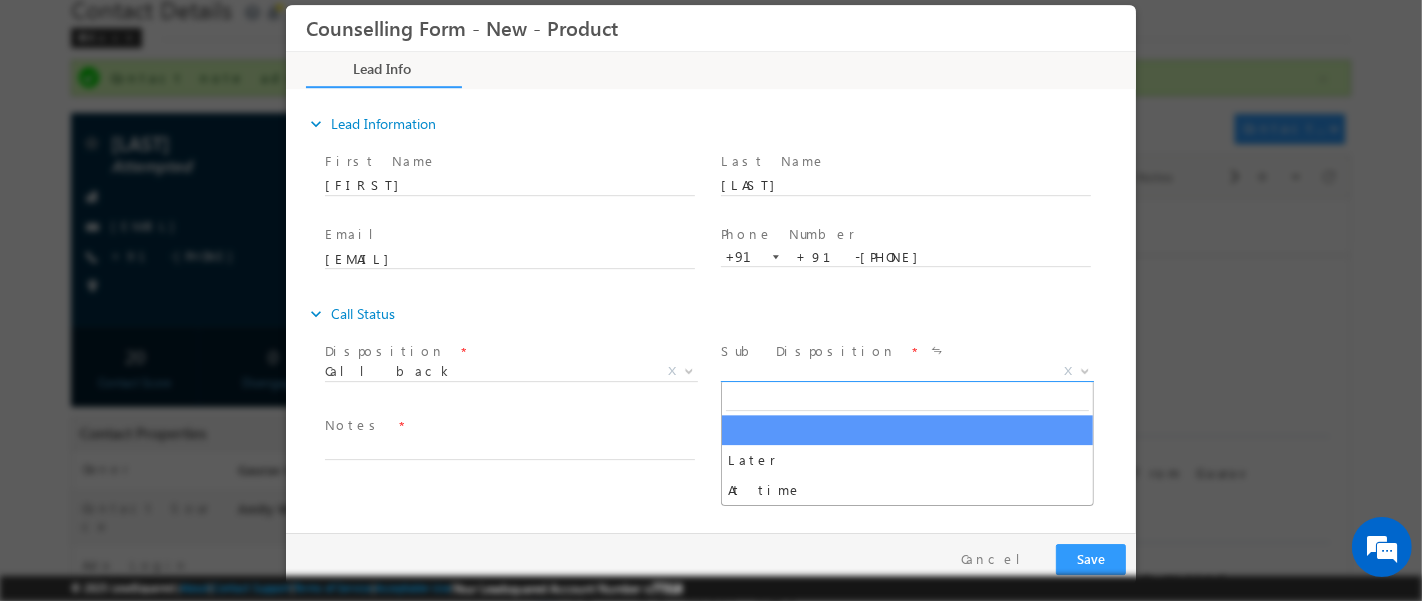 click on "X" at bounding box center [906, 371] 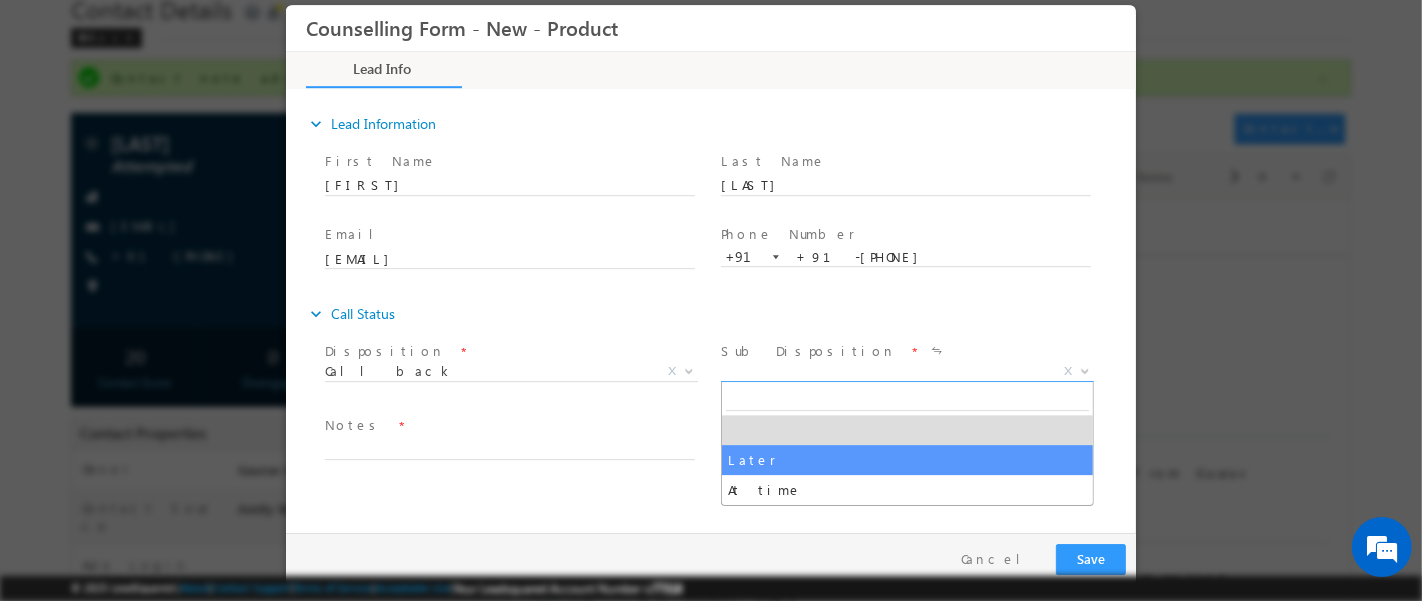 select on "Later" 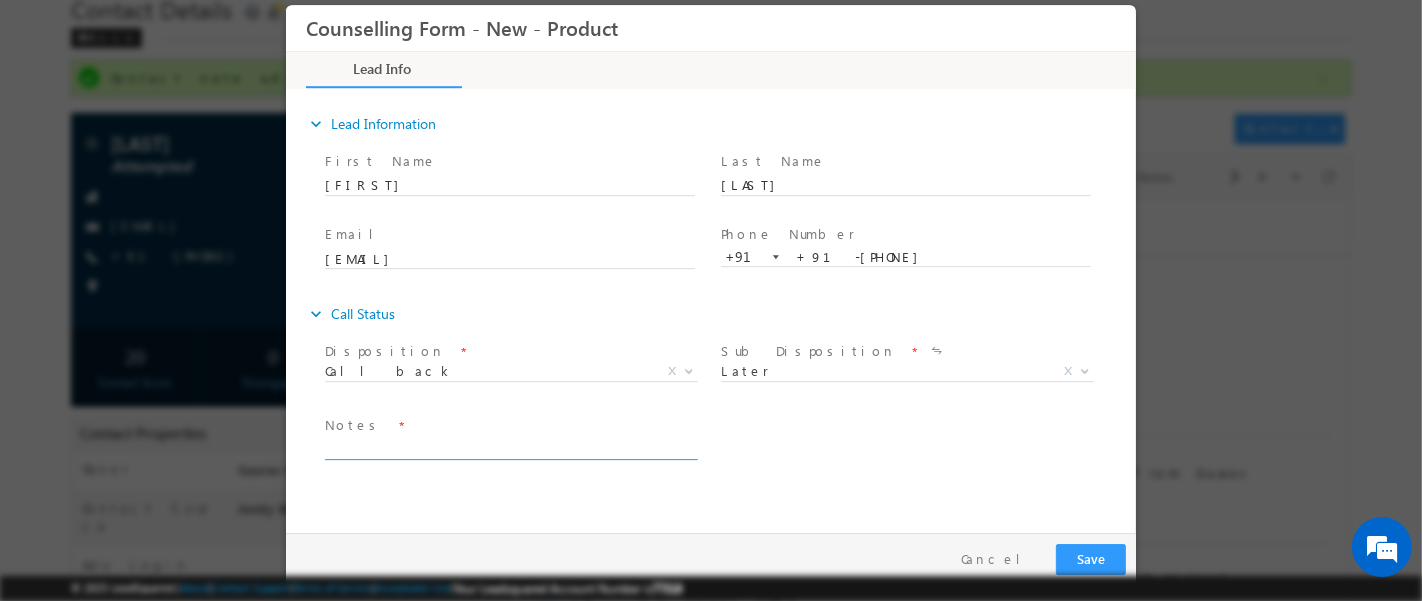 click at bounding box center (509, 447) 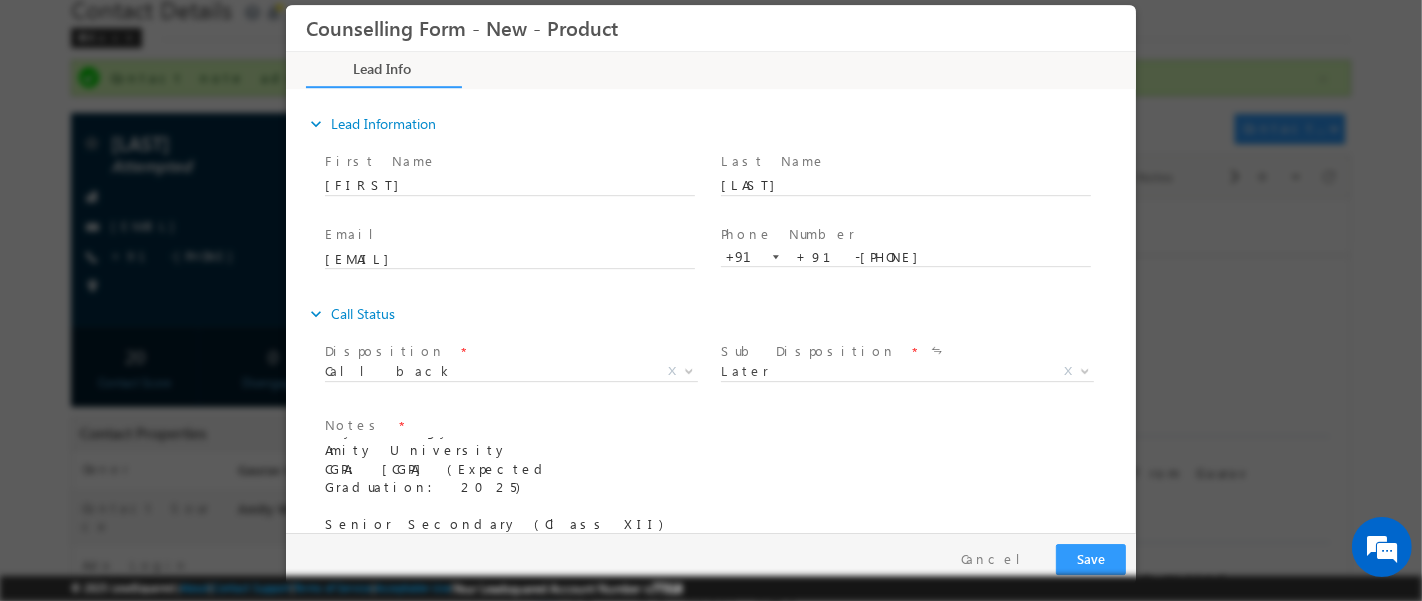 scroll, scrollTop: 0, scrollLeft: 0, axis: both 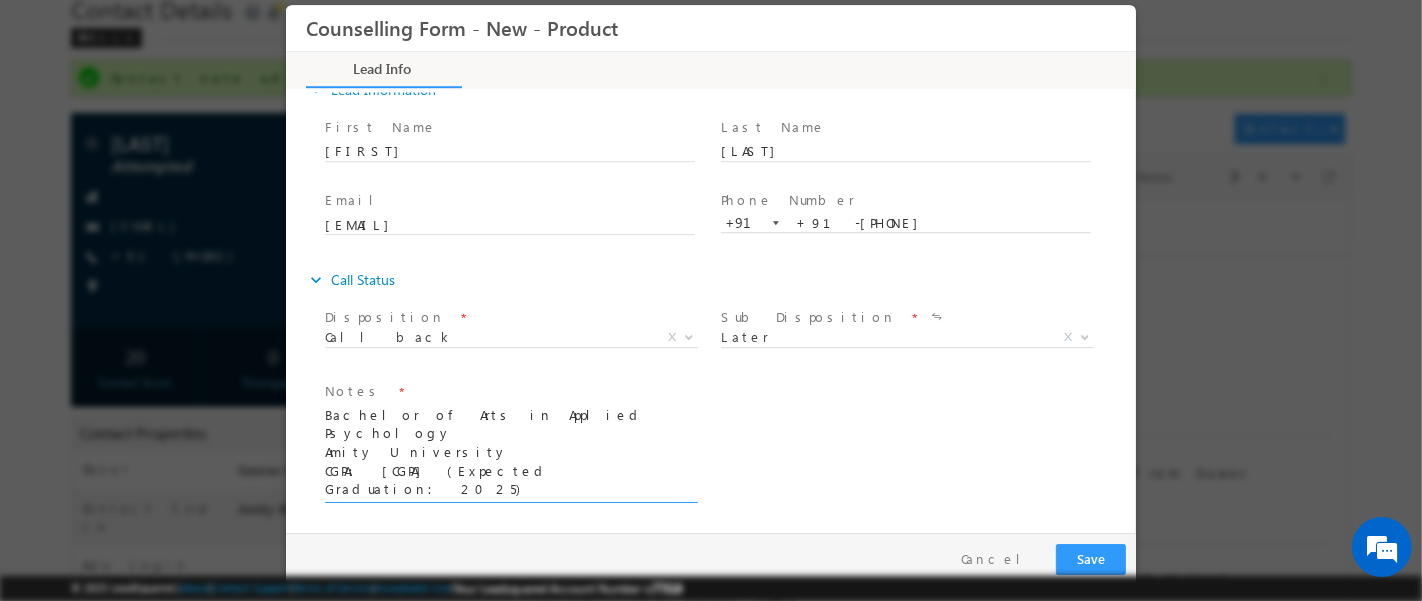 type on "Bachelor of Arts in Applied Psychology
Amity University
CGPA: 7.16 (Expected Graduation: 2025)
Senior Secondary (Class XII)
CBSE Board
Percentage: 79%
Year of Completion: 2022
Secondary (Class X)
CBSE Board
Percentage: 69%
Year of Completion: 2020" 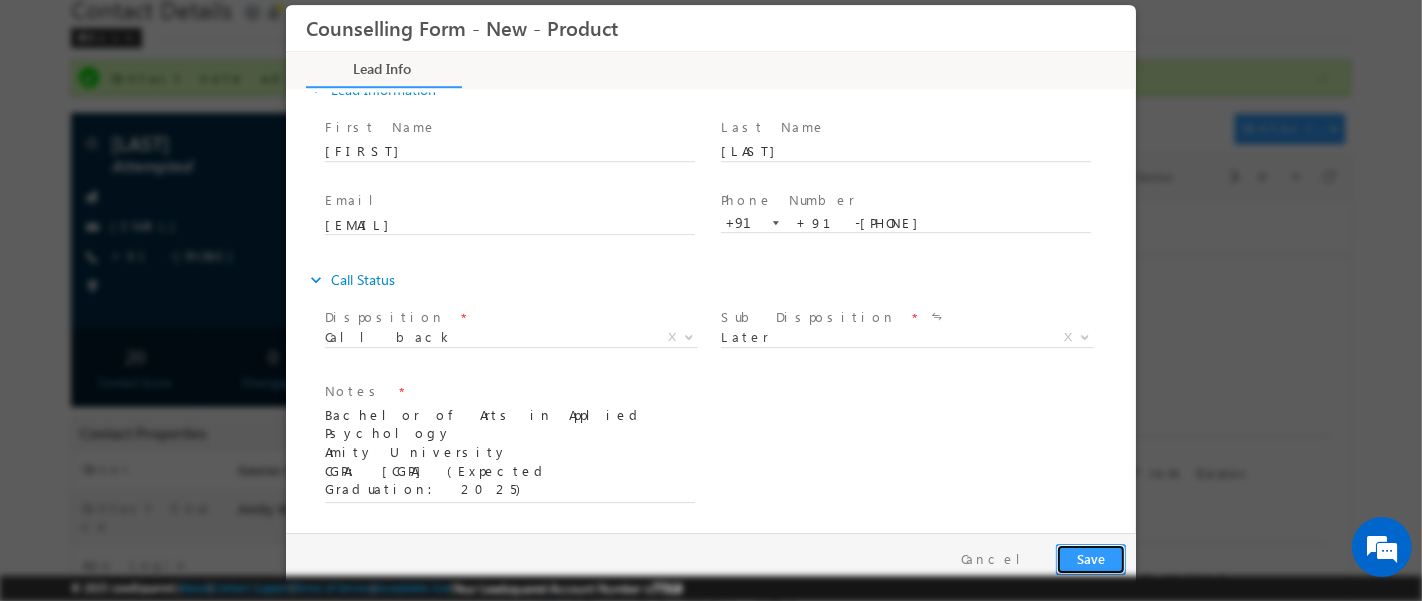 click on "Save" at bounding box center (1090, 558) 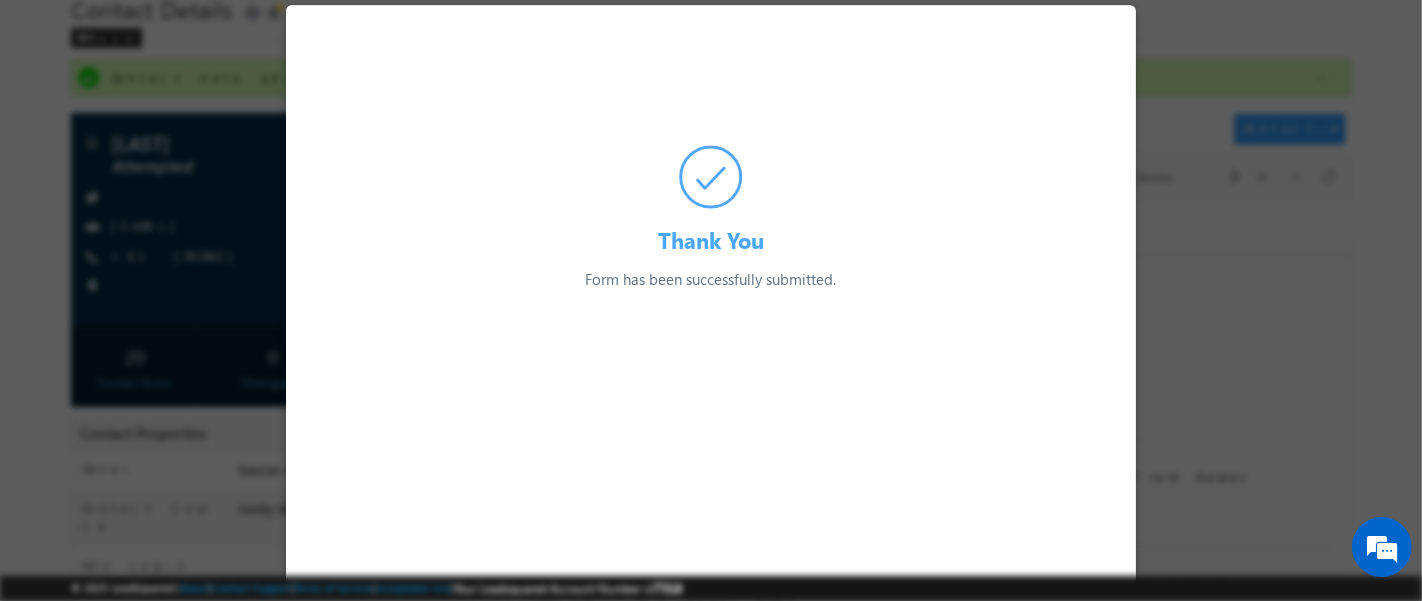 click at bounding box center [711, 300] 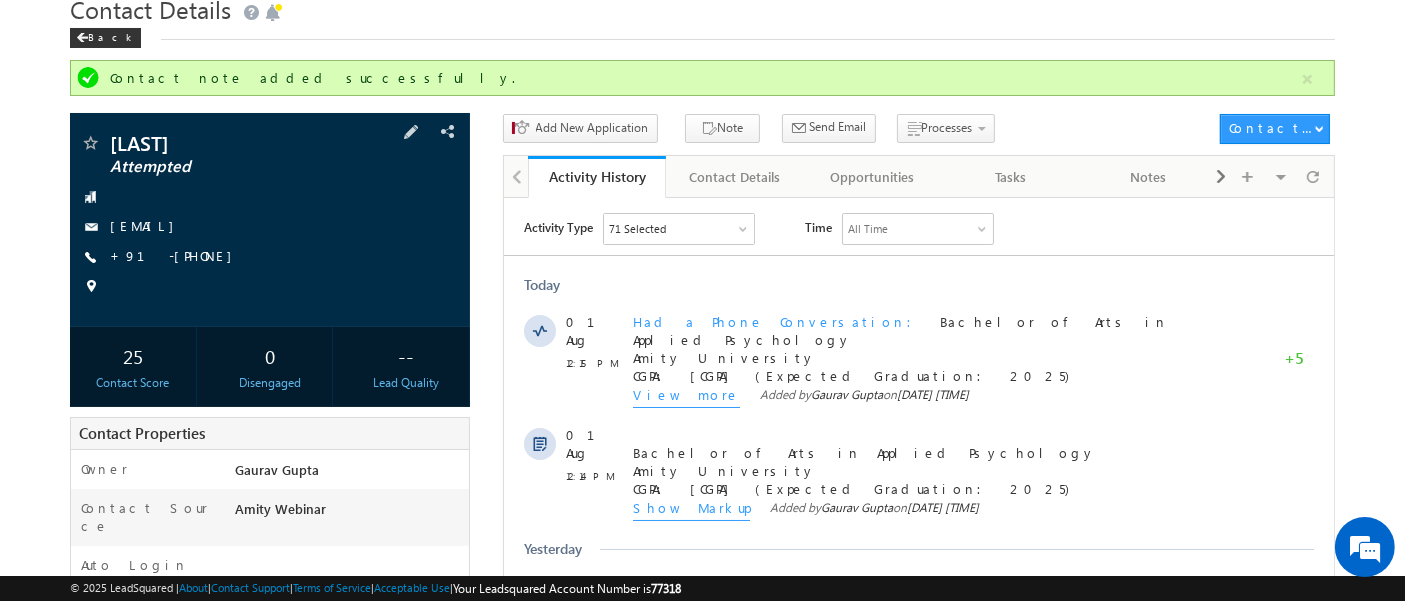 drag, startPoint x: 140, startPoint y: 248, endPoint x: 214, endPoint y: 274, distance: 78.434685 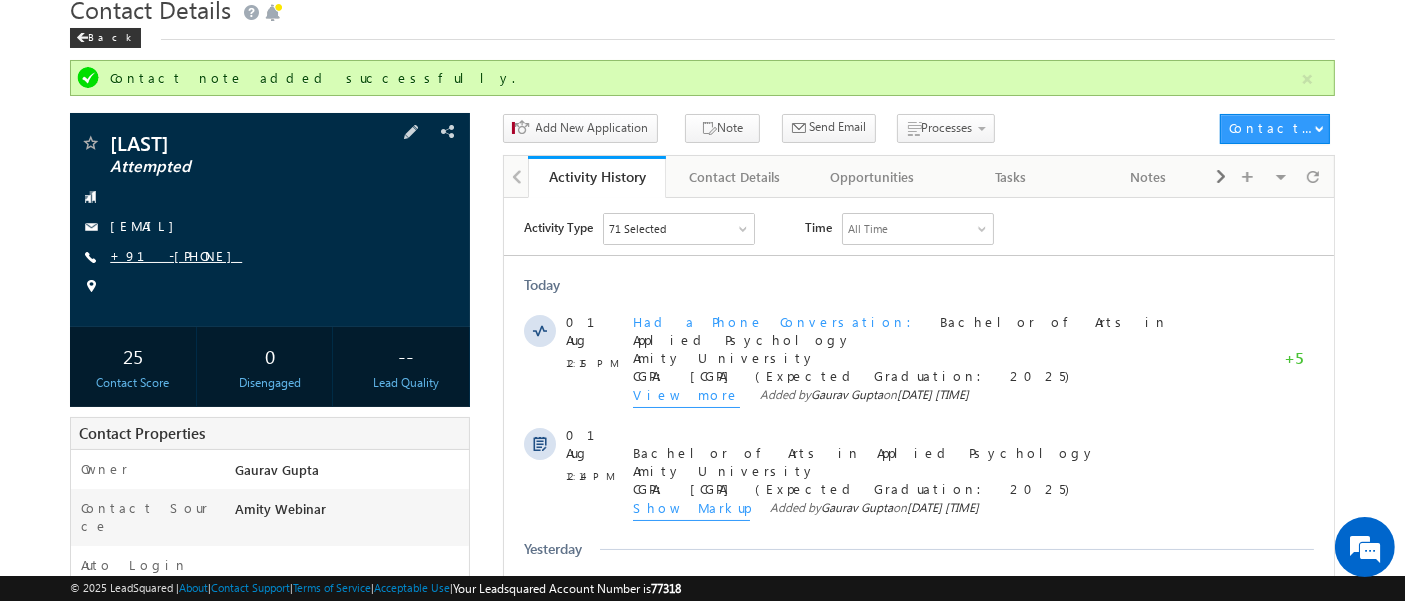 copy on "7011859829" 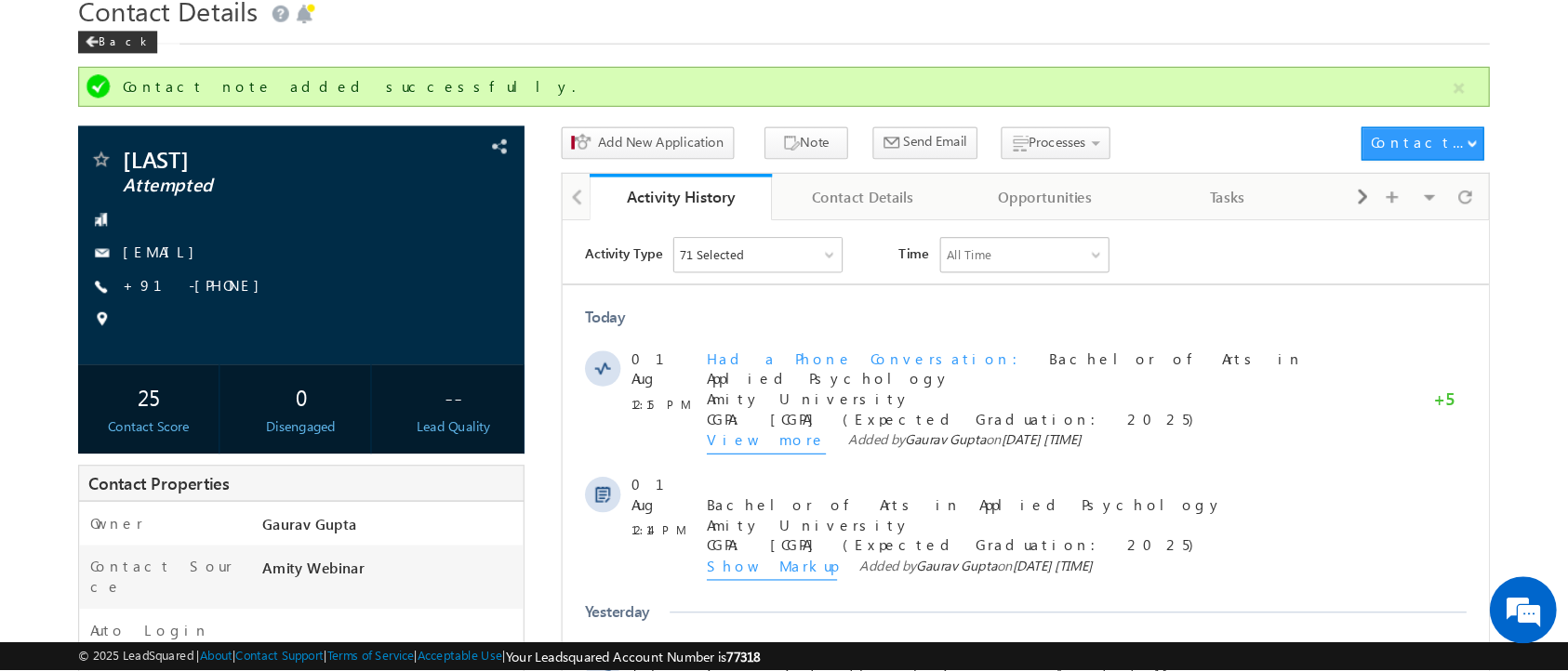 scroll, scrollTop: 73, scrollLeft: 0, axis: vertical 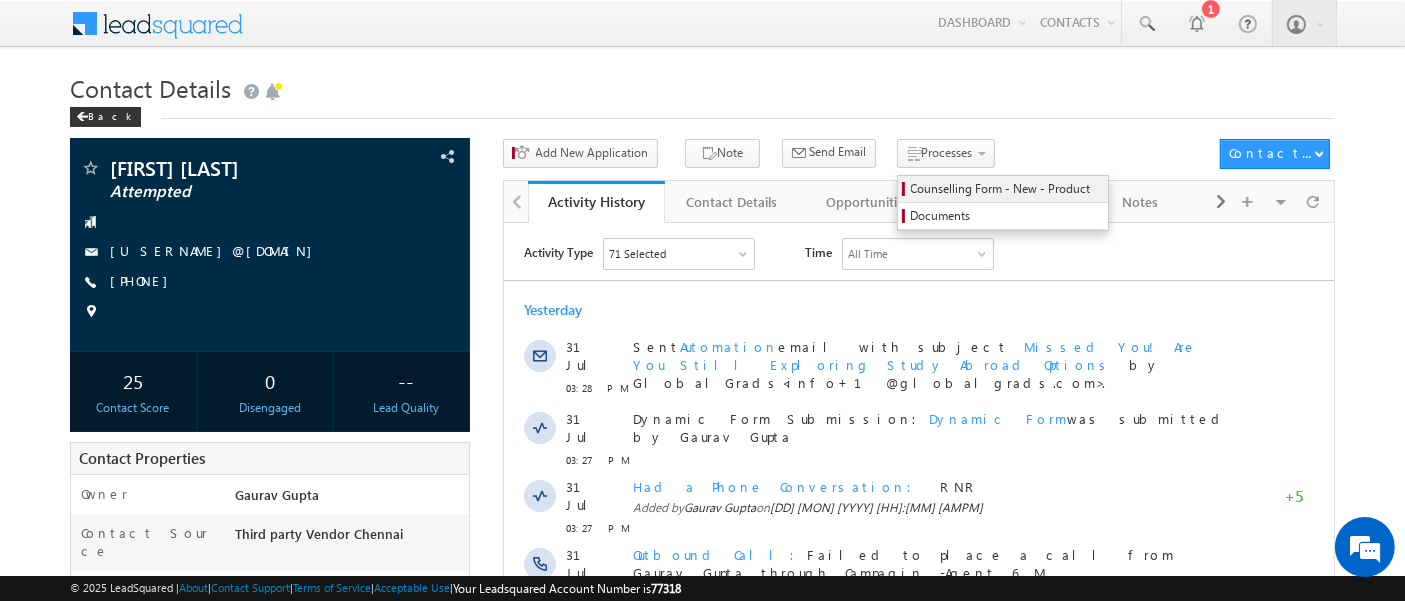 click on "Counselling Form - New - Product" at bounding box center [1006, 189] 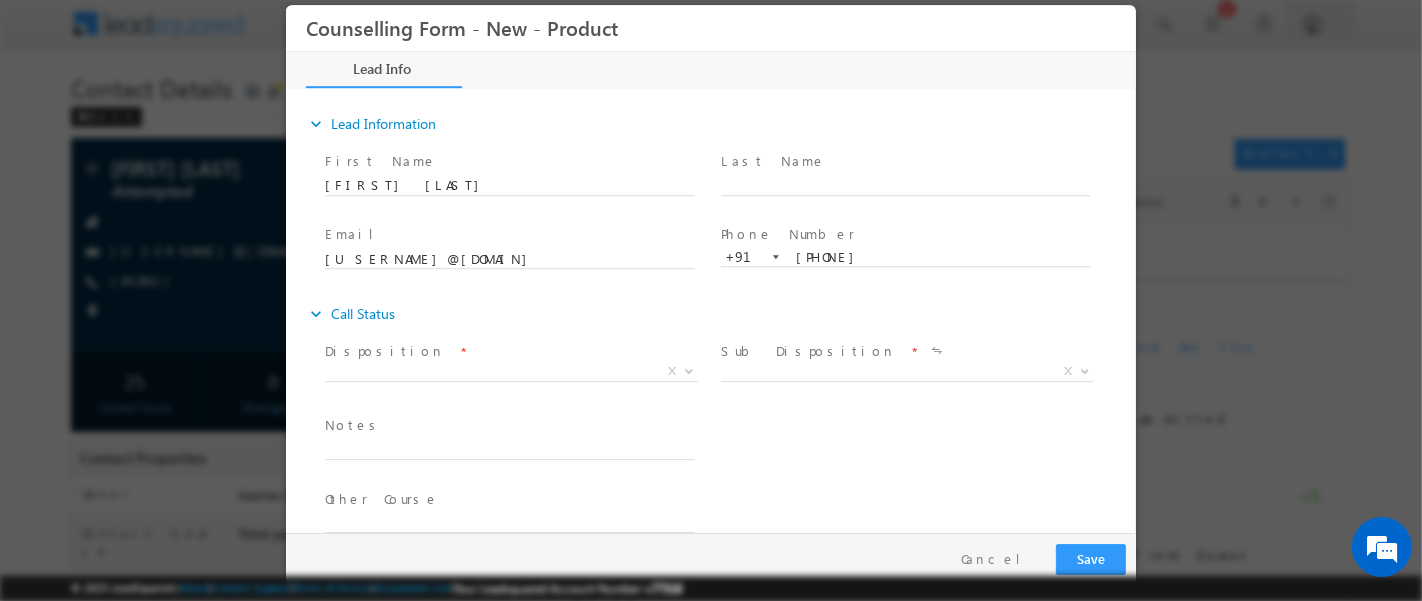 scroll, scrollTop: 0, scrollLeft: 0, axis: both 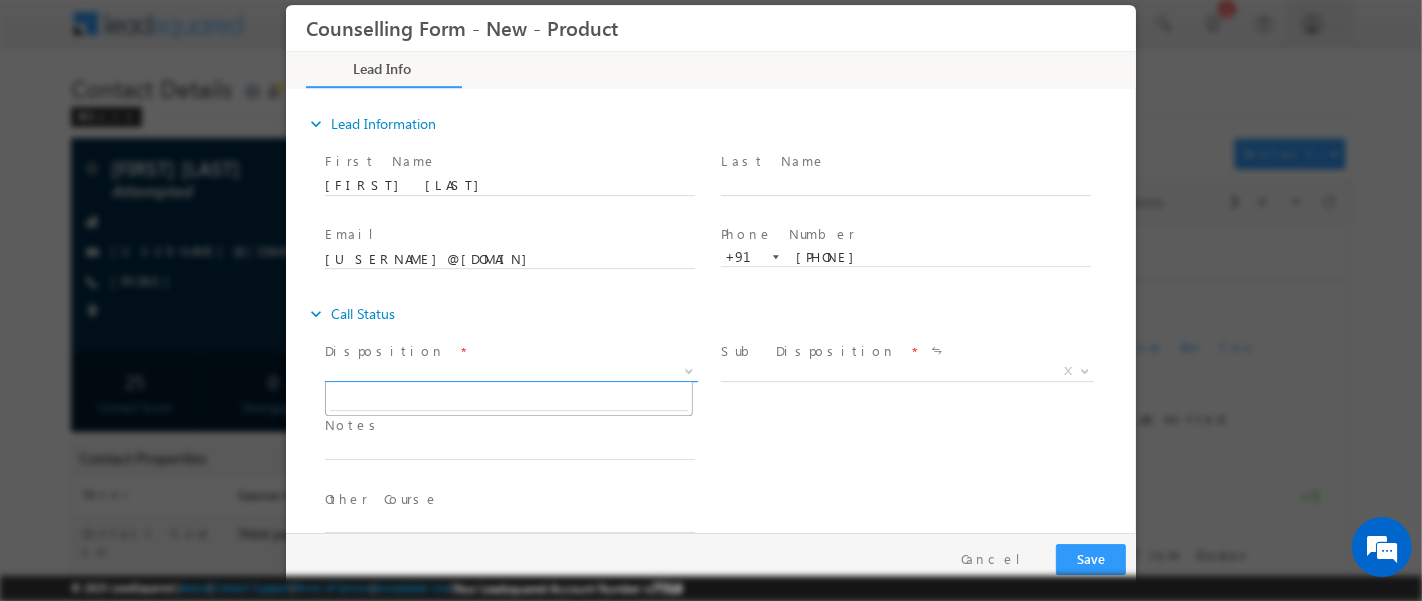 click on "X" at bounding box center [510, 371] 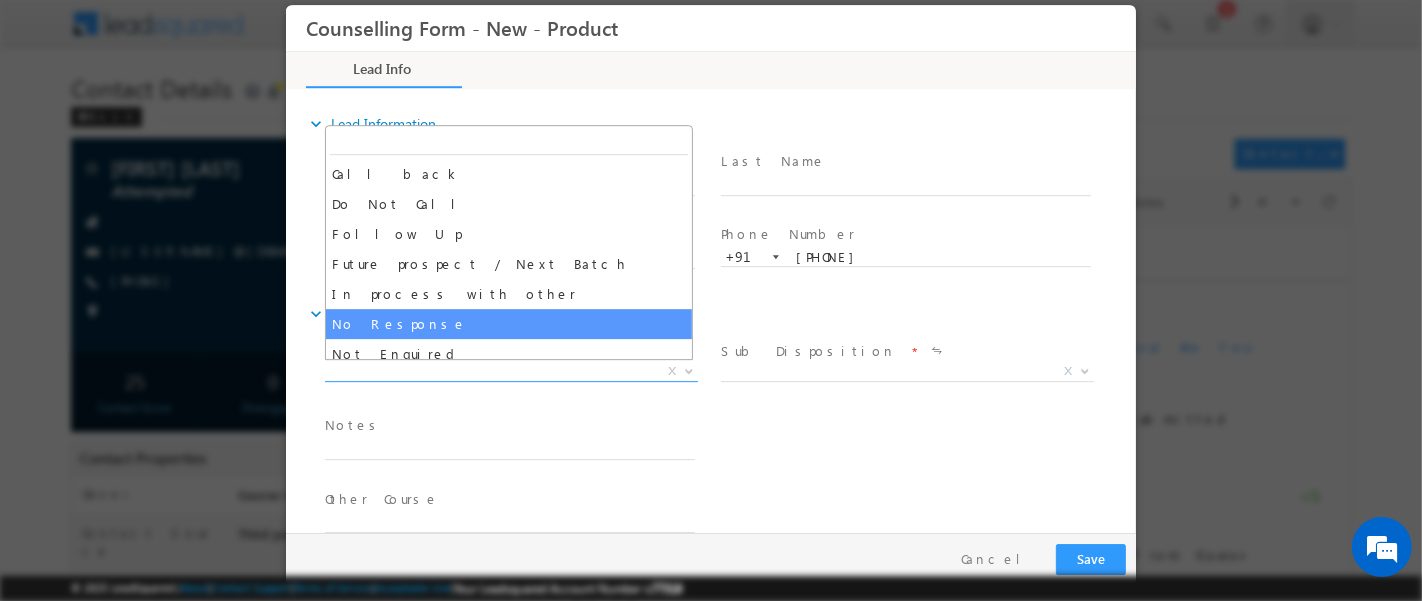 select on "No Response" 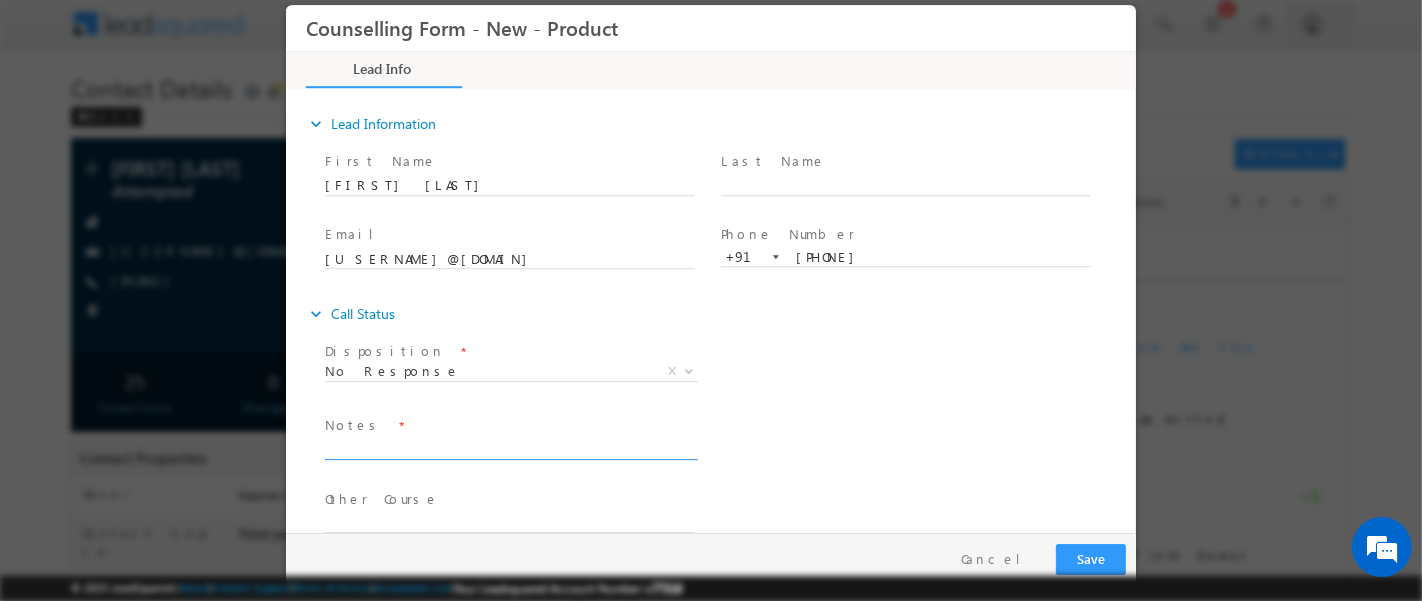 click at bounding box center (509, 447) 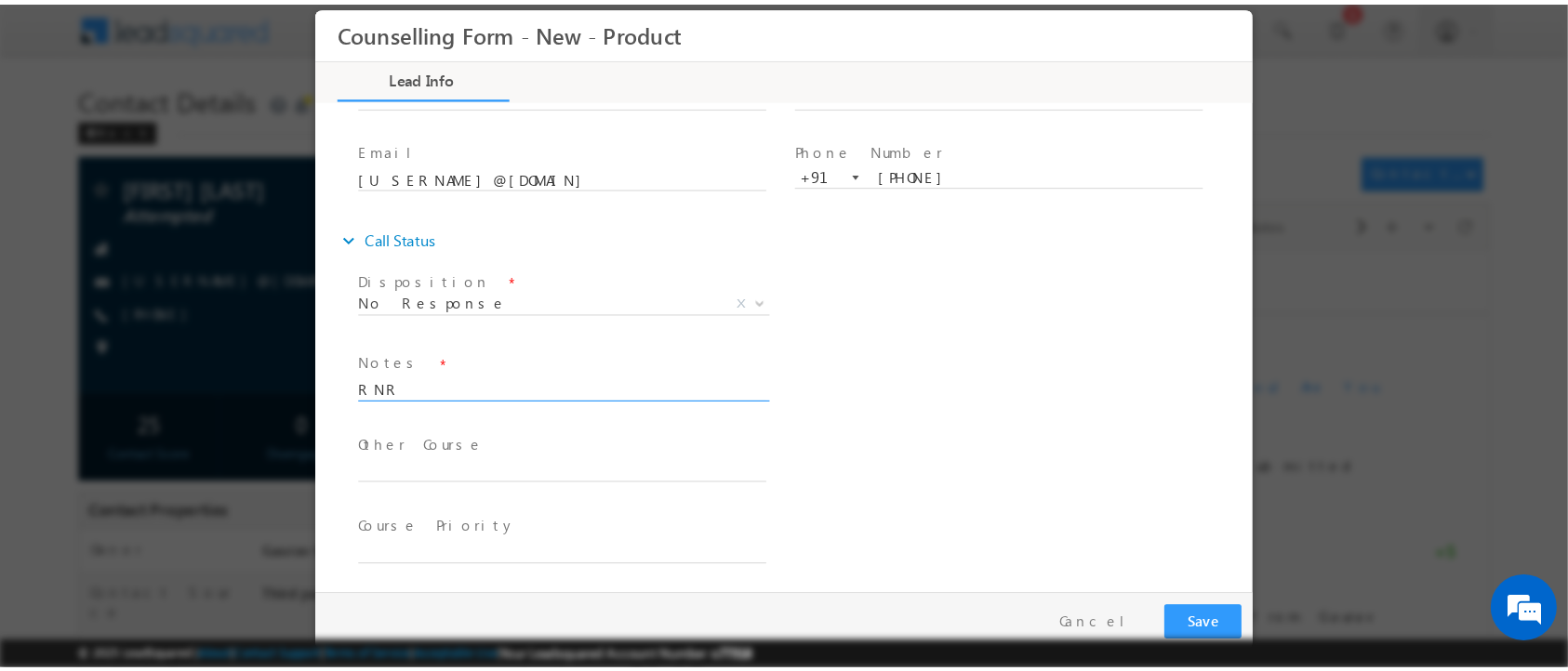 scroll, scrollTop: 94, scrollLeft: 0, axis: vertical 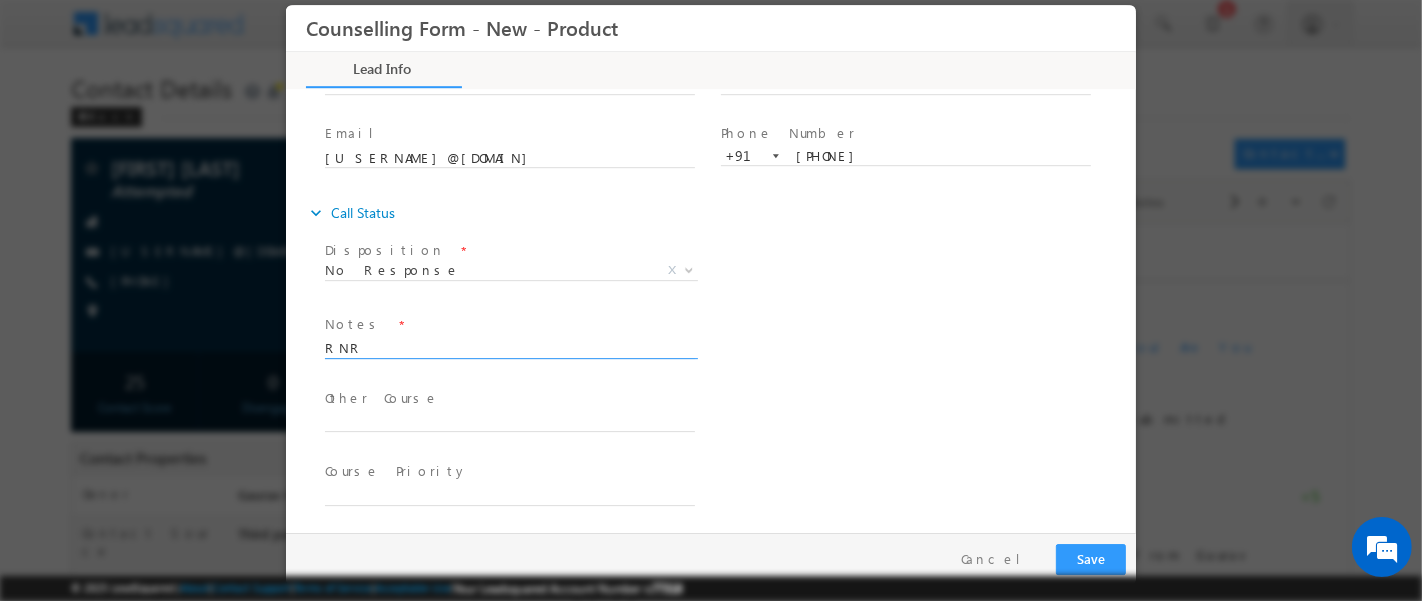 type on "RNR" 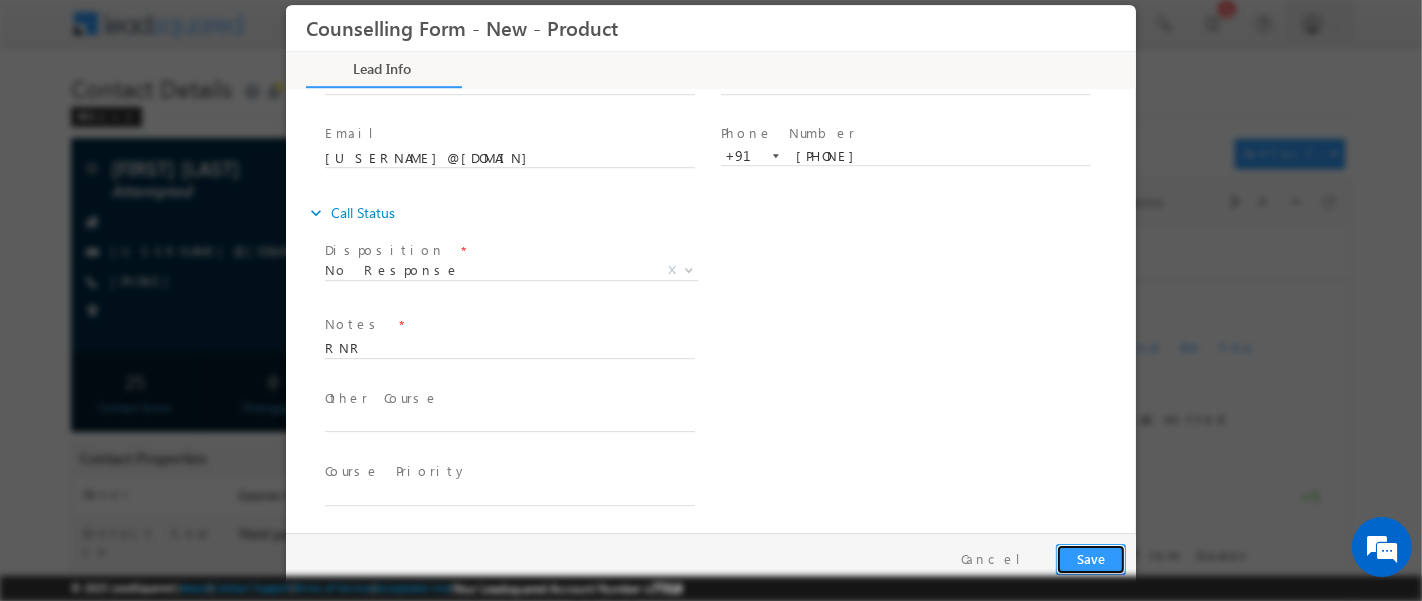 click on "Save" at bounding box center (1090, 558) 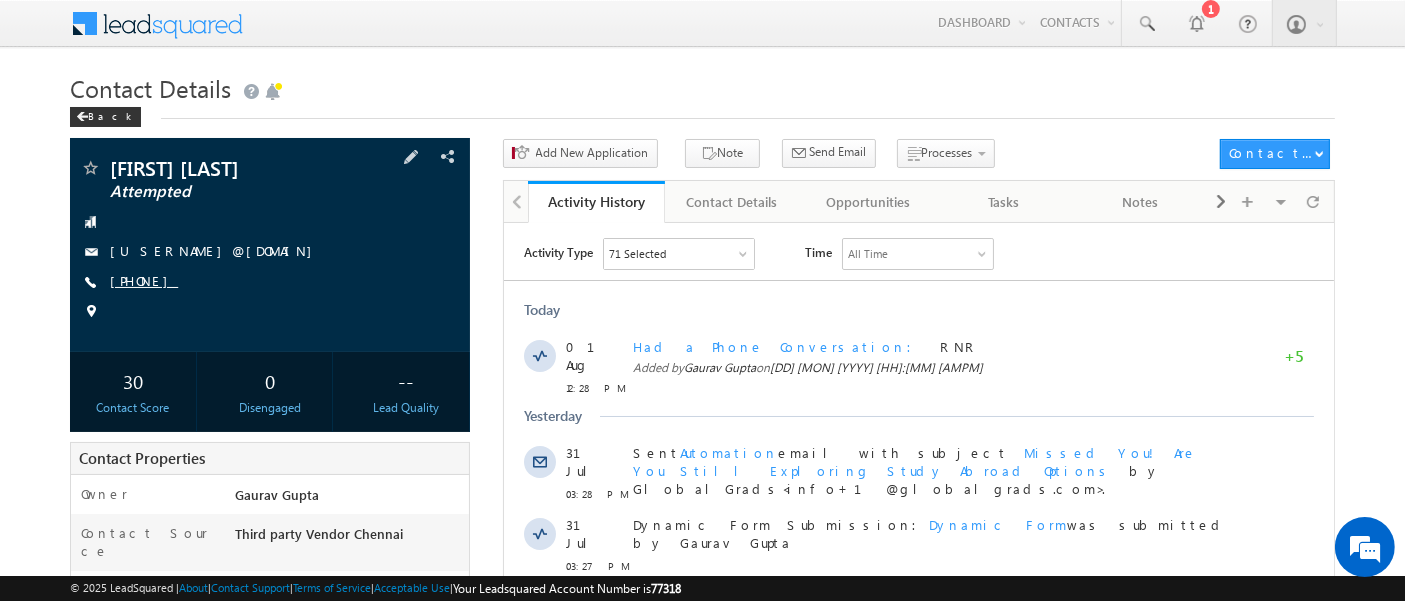 click on "+91-9540949460" at bounding box center [144, 280] 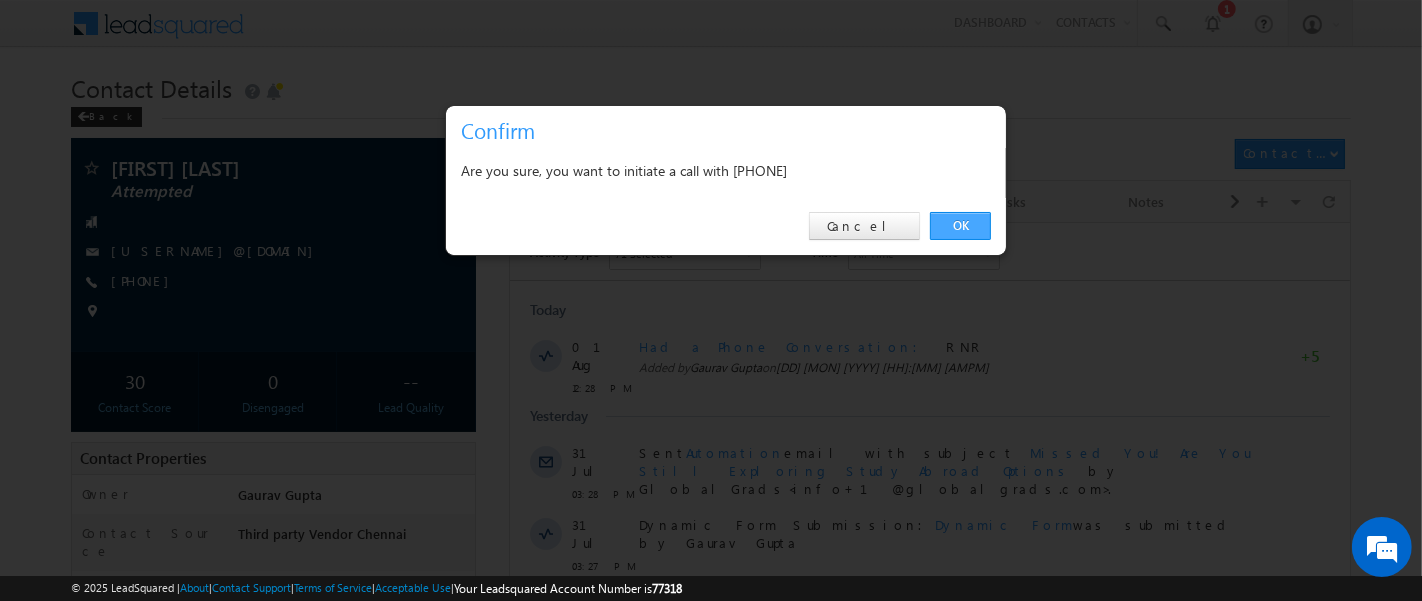 click on "OK" at bounding box center [960, 226] 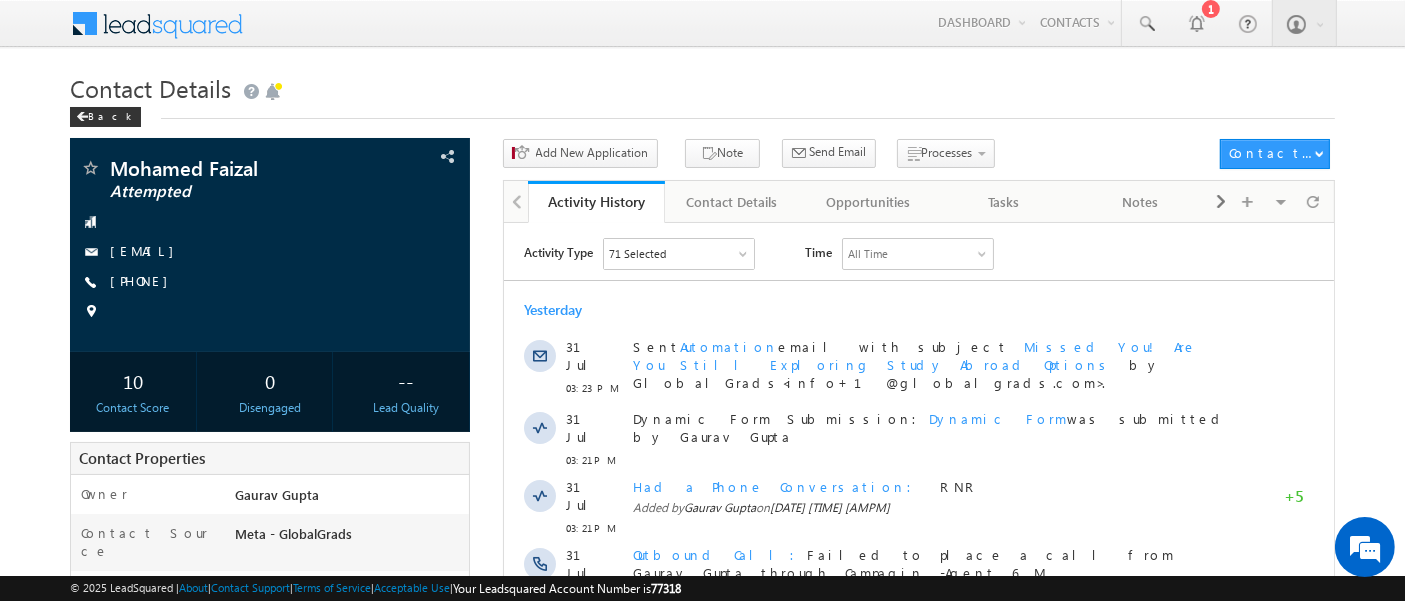 scroll, scrollTop: 0, scrollLeft: 0, axis: both 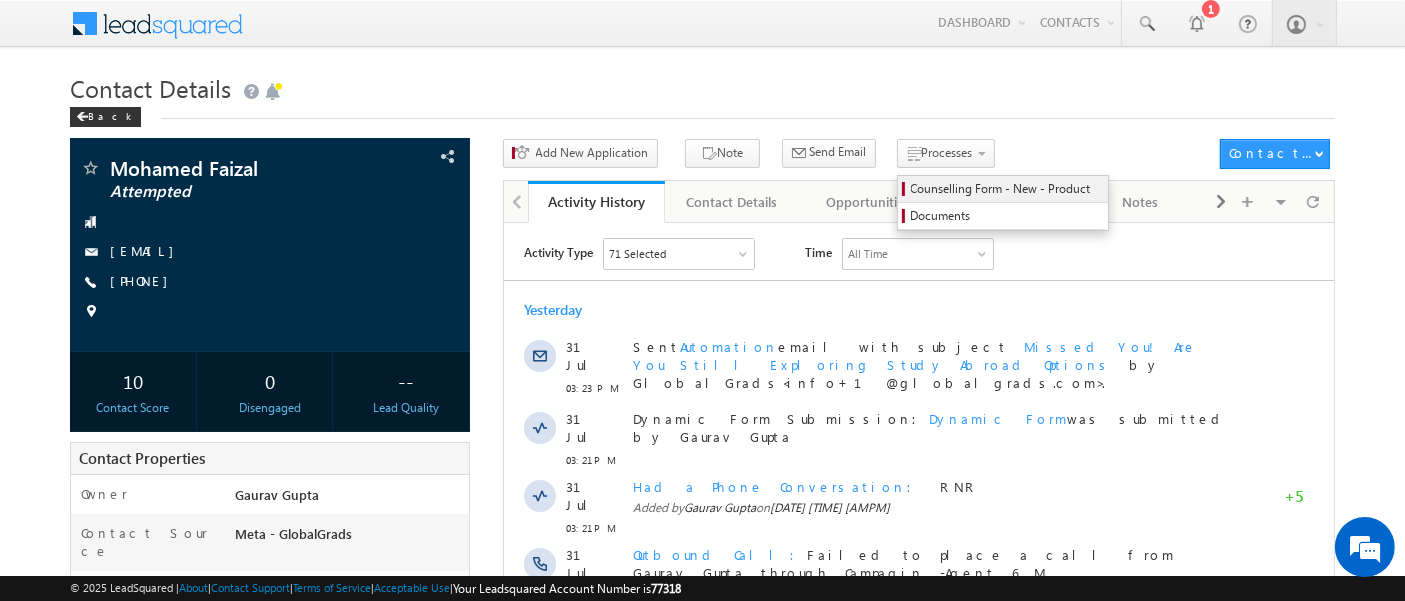 click on "Counselling Form - New - Product" at bounding box center [1006, 189] 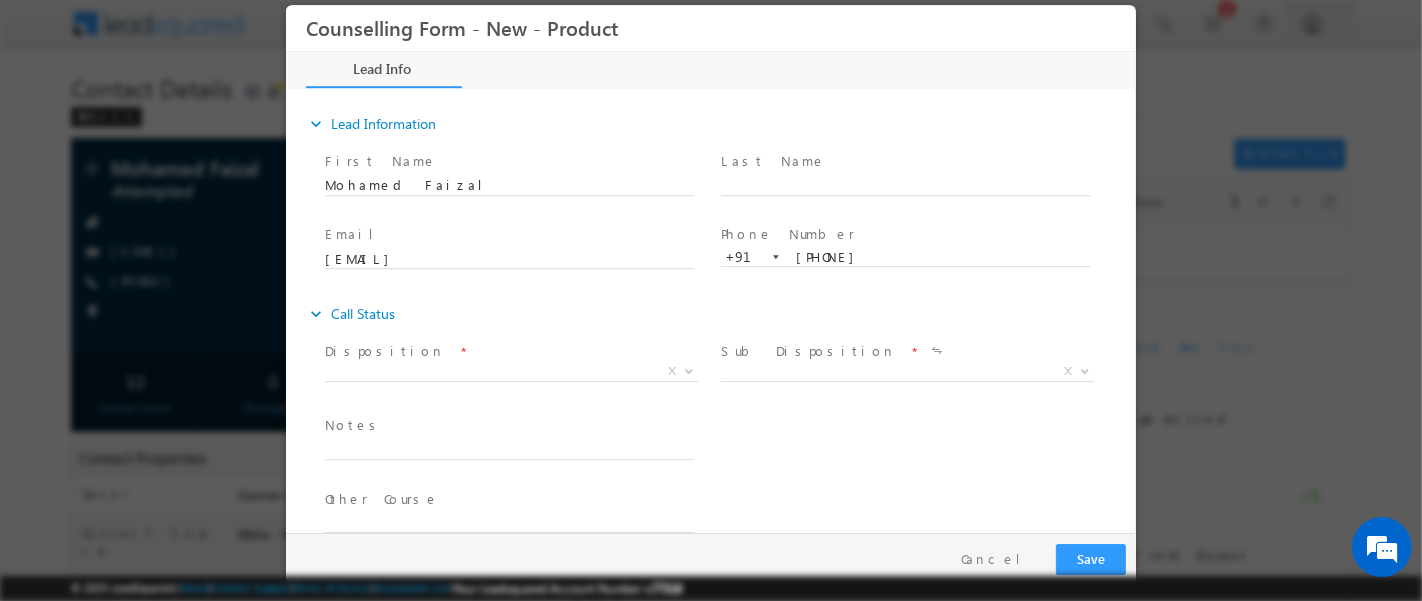 scroll, scrollTop: 0, scrollLeft: 0, axis: both 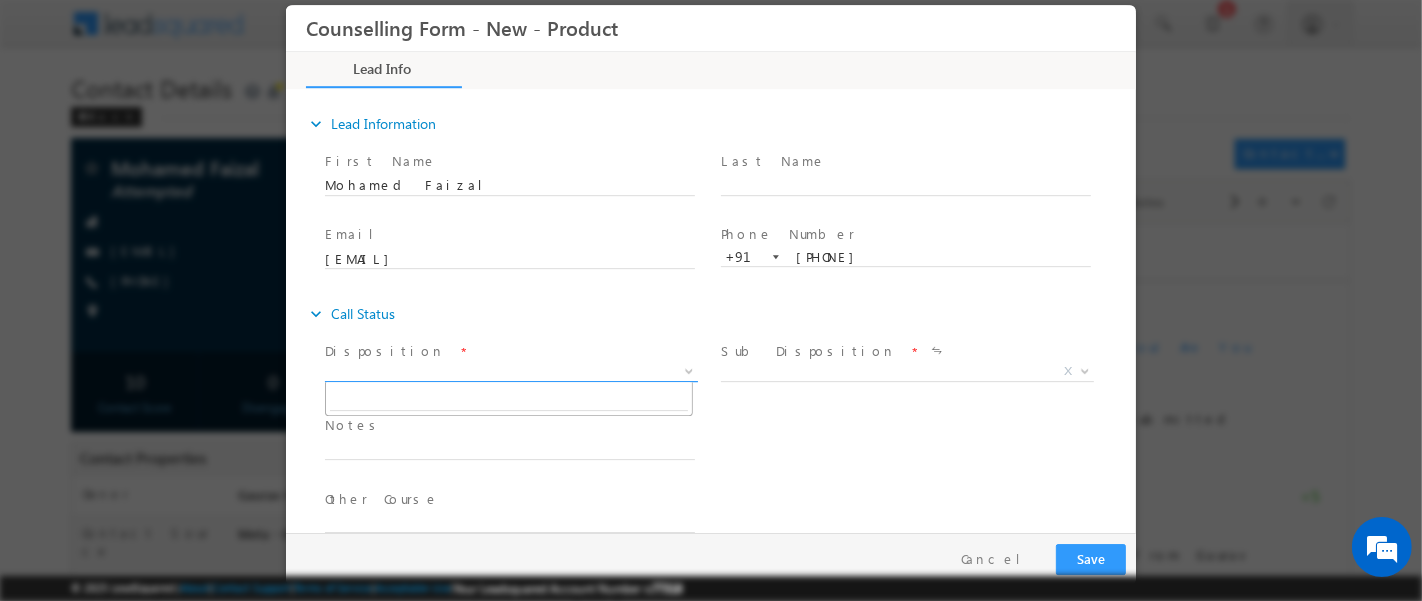 click on "X" at bounding box center (510, 371) 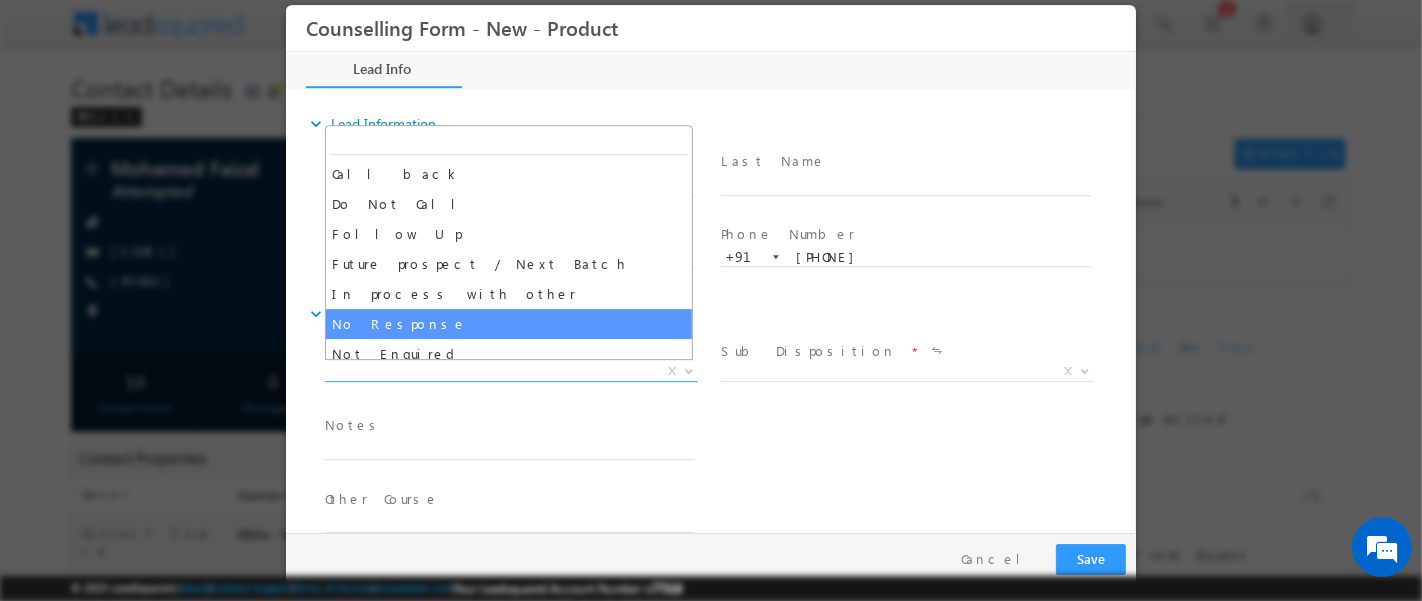 select on "No Response" 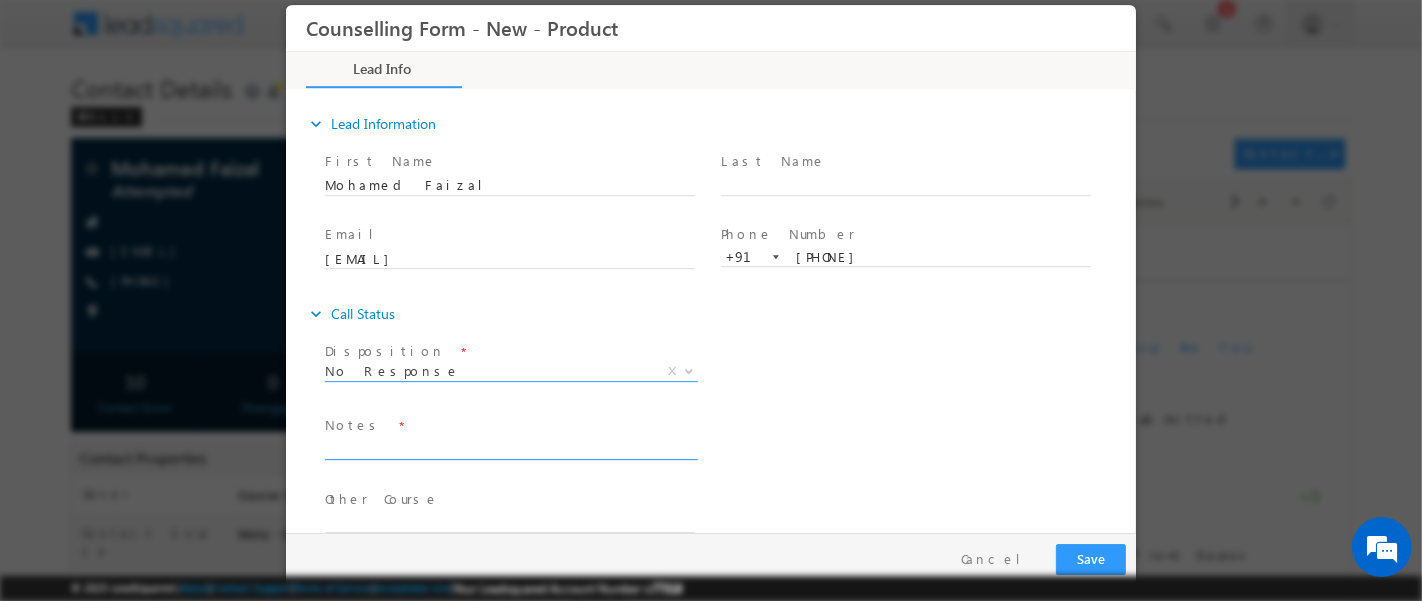 click at bounding box center [509, 447] 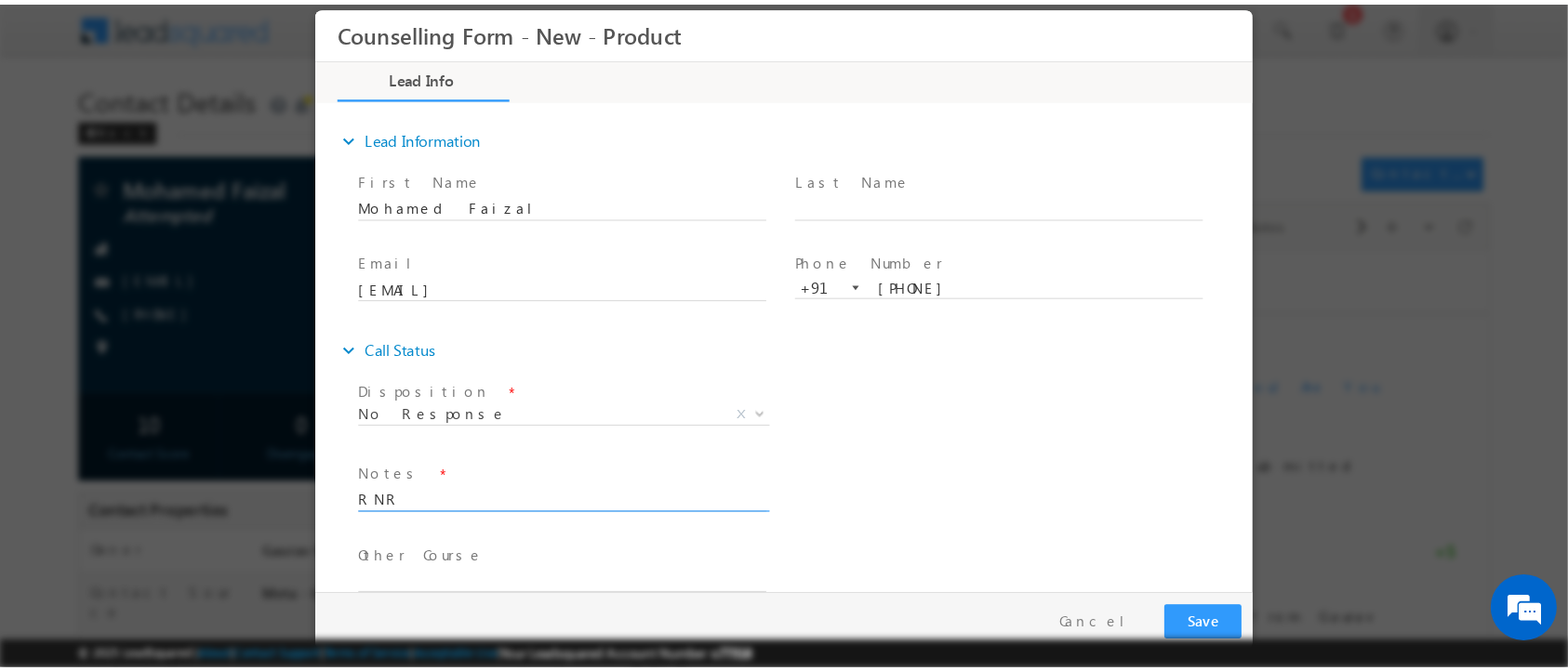 scroll, scrollTop: 132, scrollLeft: 0, axis: vertical 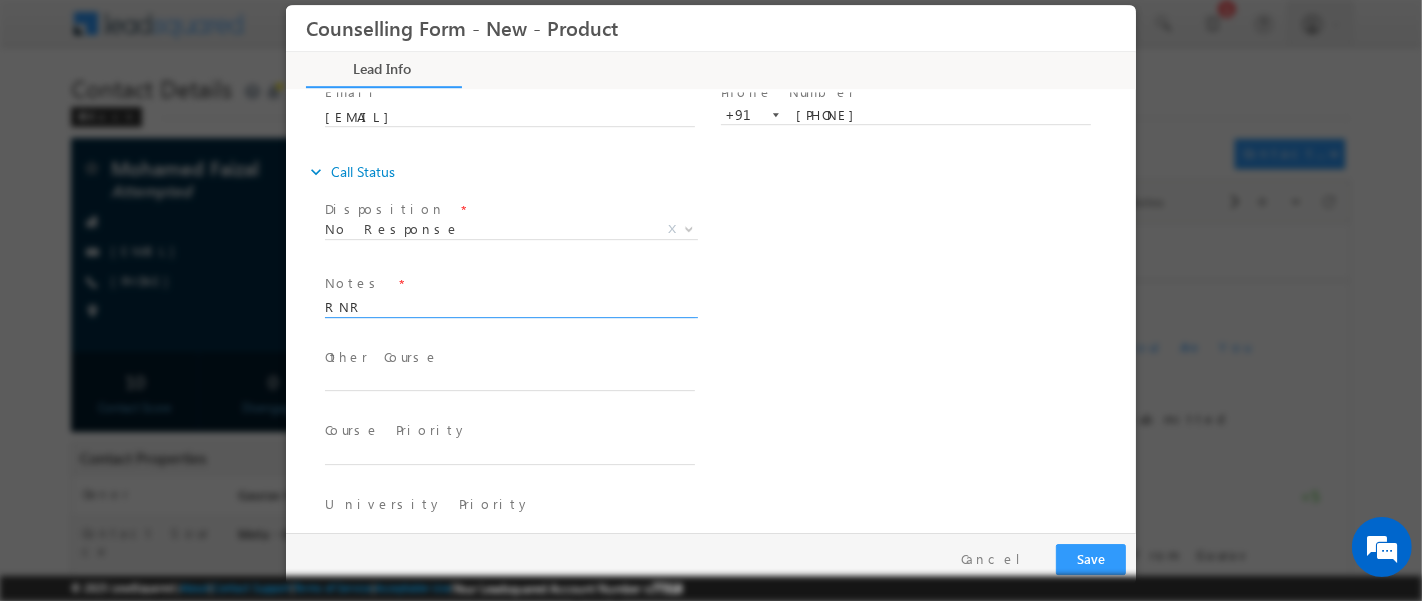 type on "RNR" 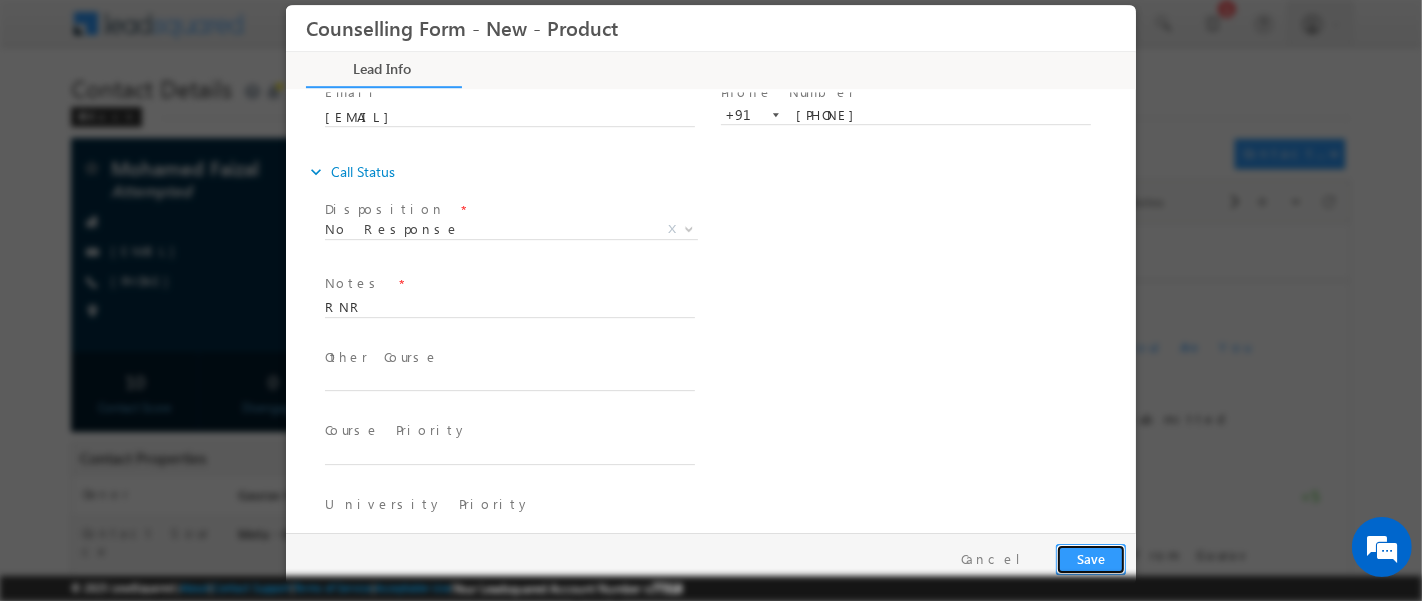 click on "Save" at bounding box center [1090, 558] 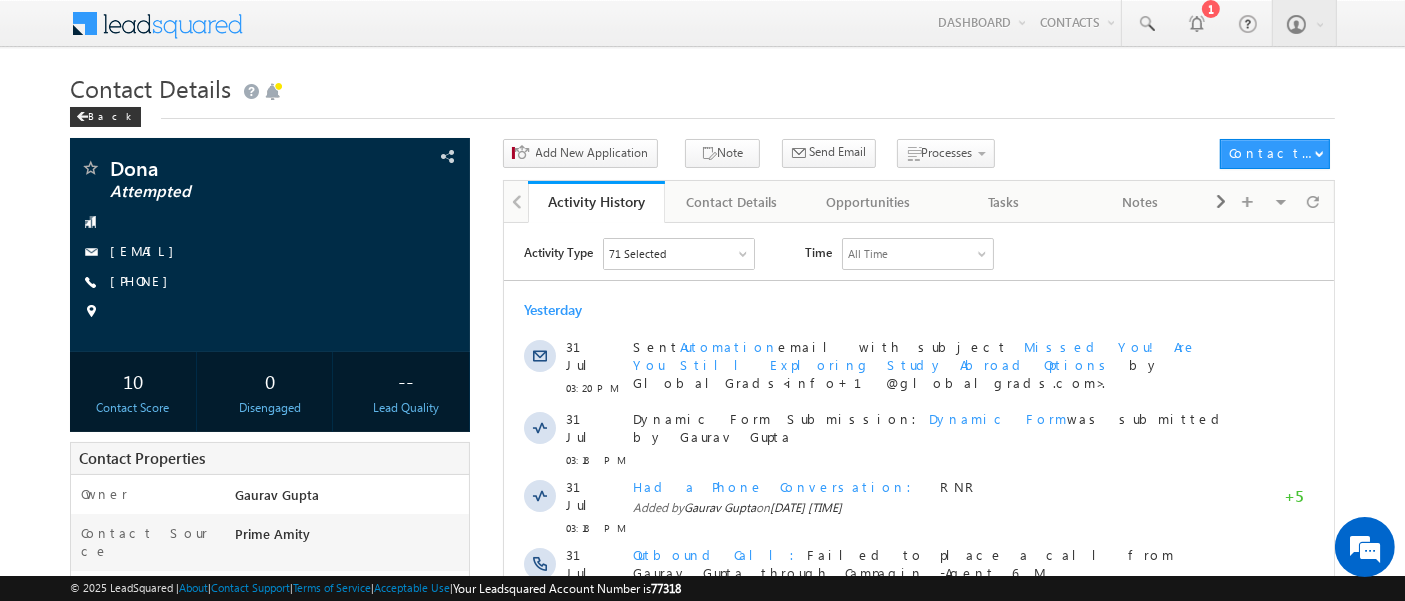 scroll, scrollTop: 0, scrollLeft: 0, axis: both 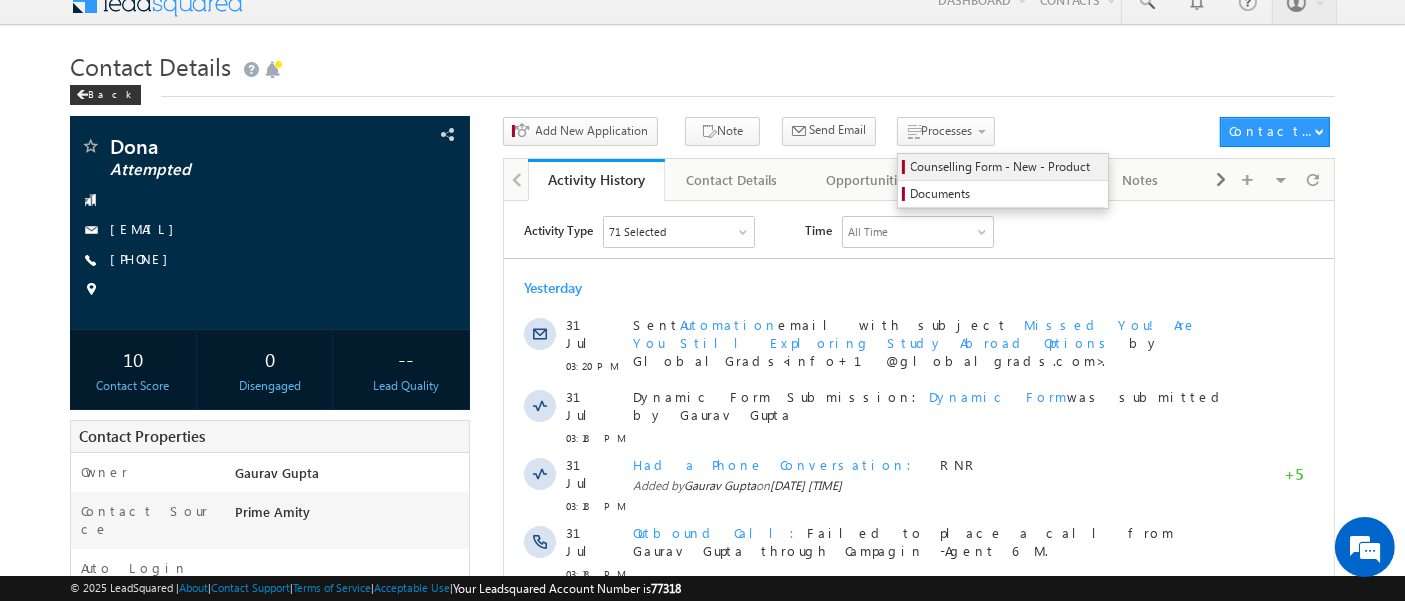 click on "Counselling Form - New - Product" at bounding box center [1006, 167] 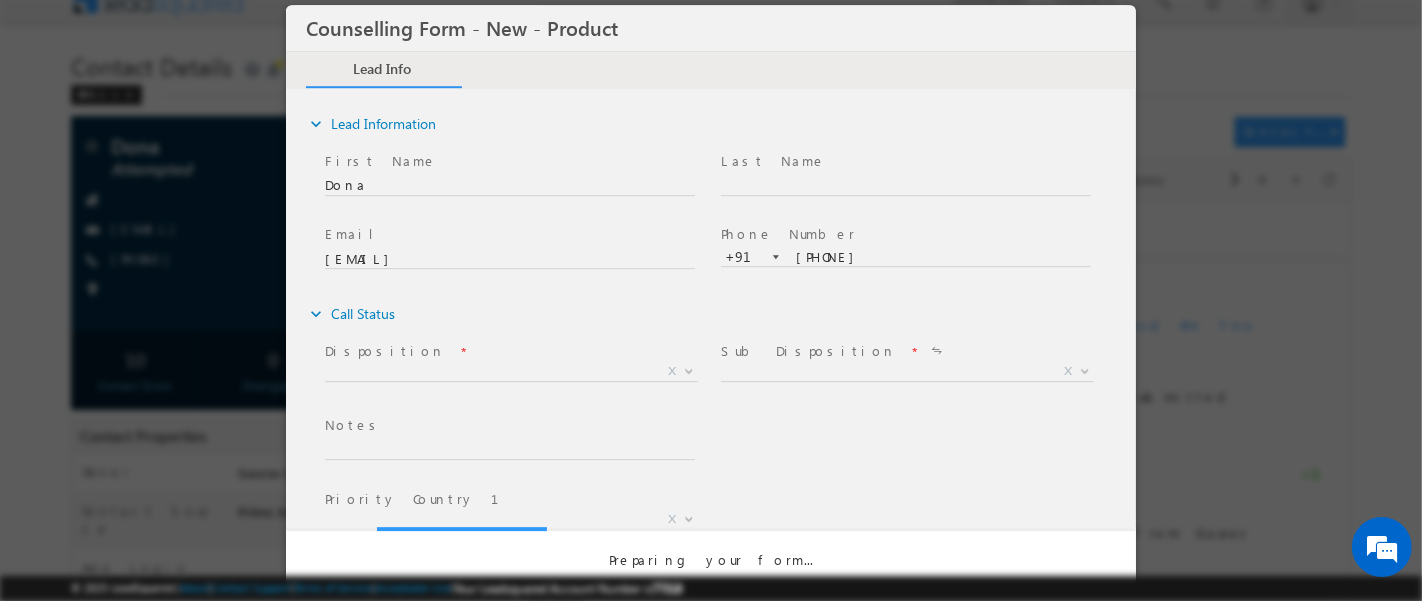 scroll, scrollTop: 0, scrollLeft: 0, axis: both 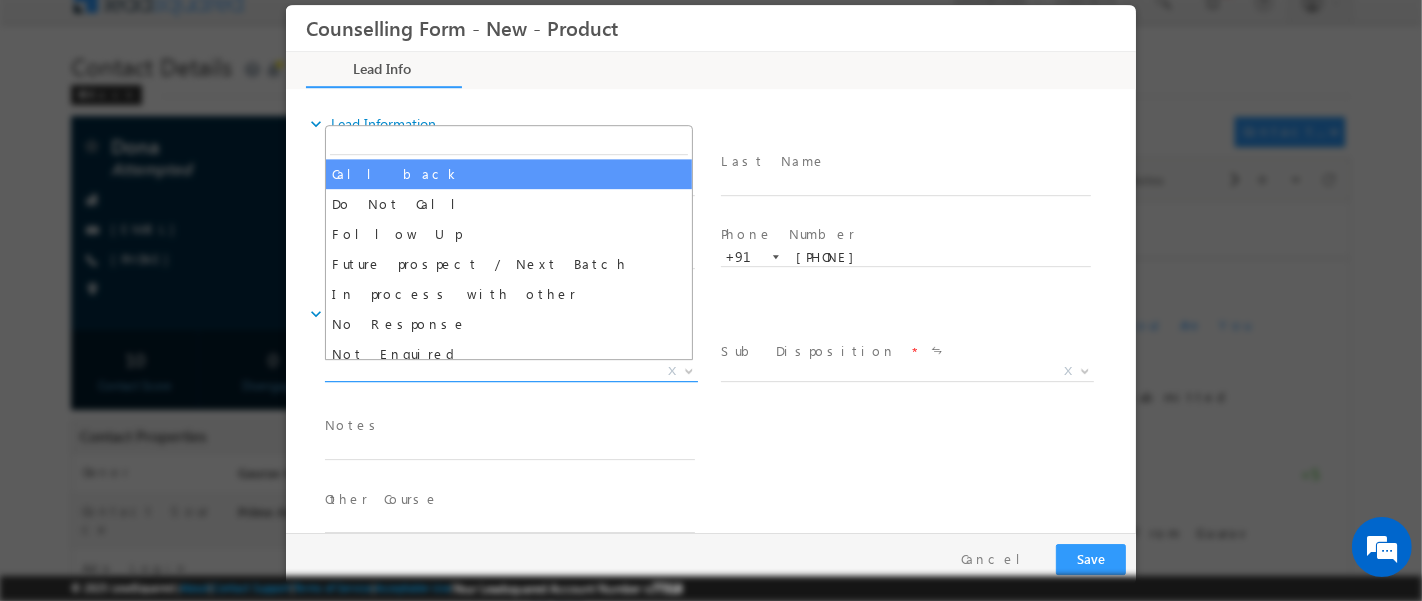 click on "X" at bounding box center [510, 371] 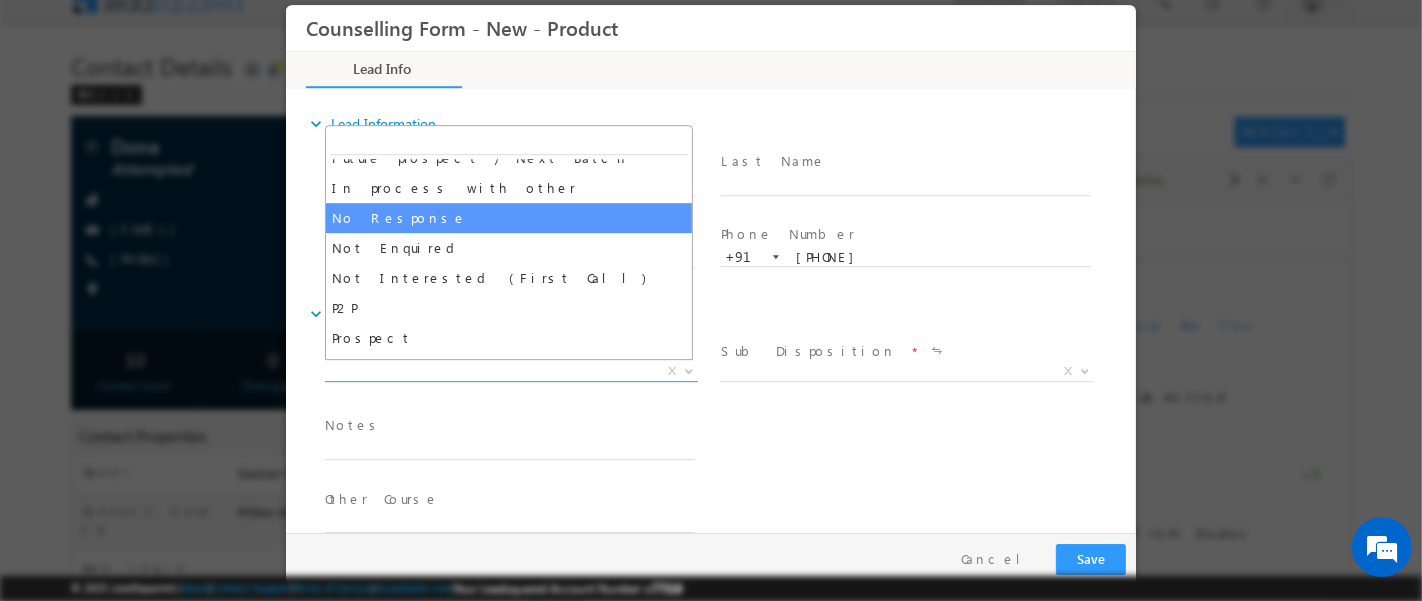 scroll, scrollTop: 117, scrollLeft: 0, axis: vertical 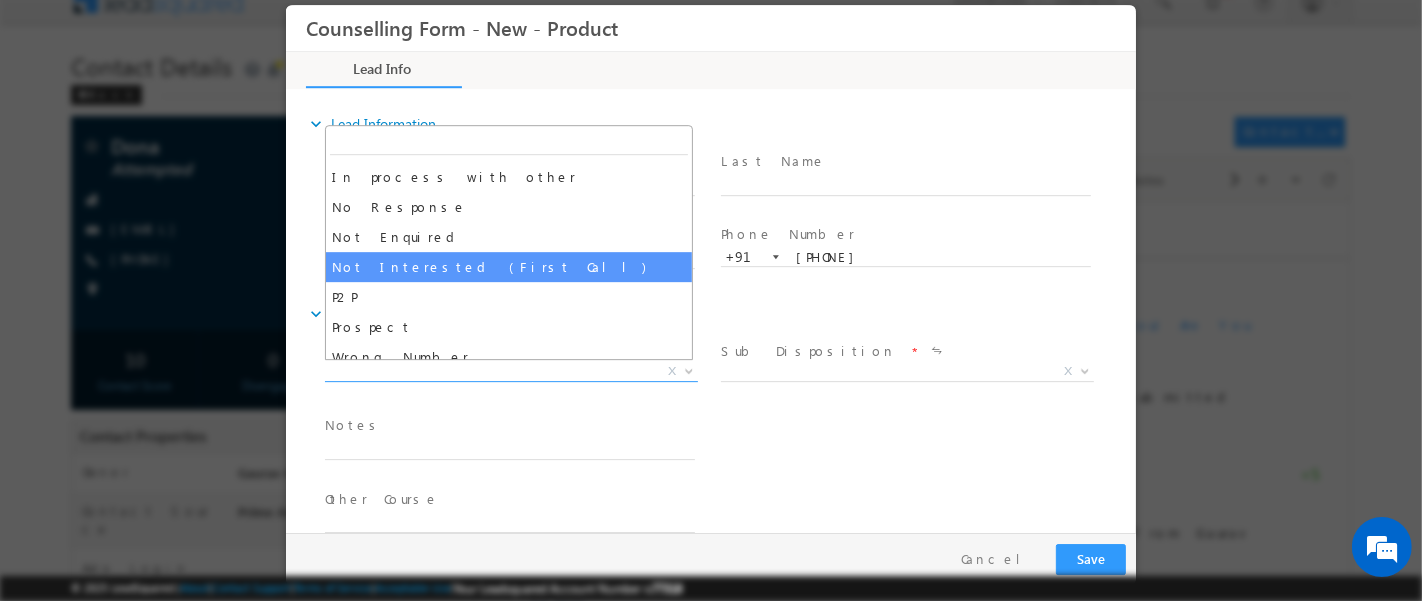 select on "Not Interested (First Call)" 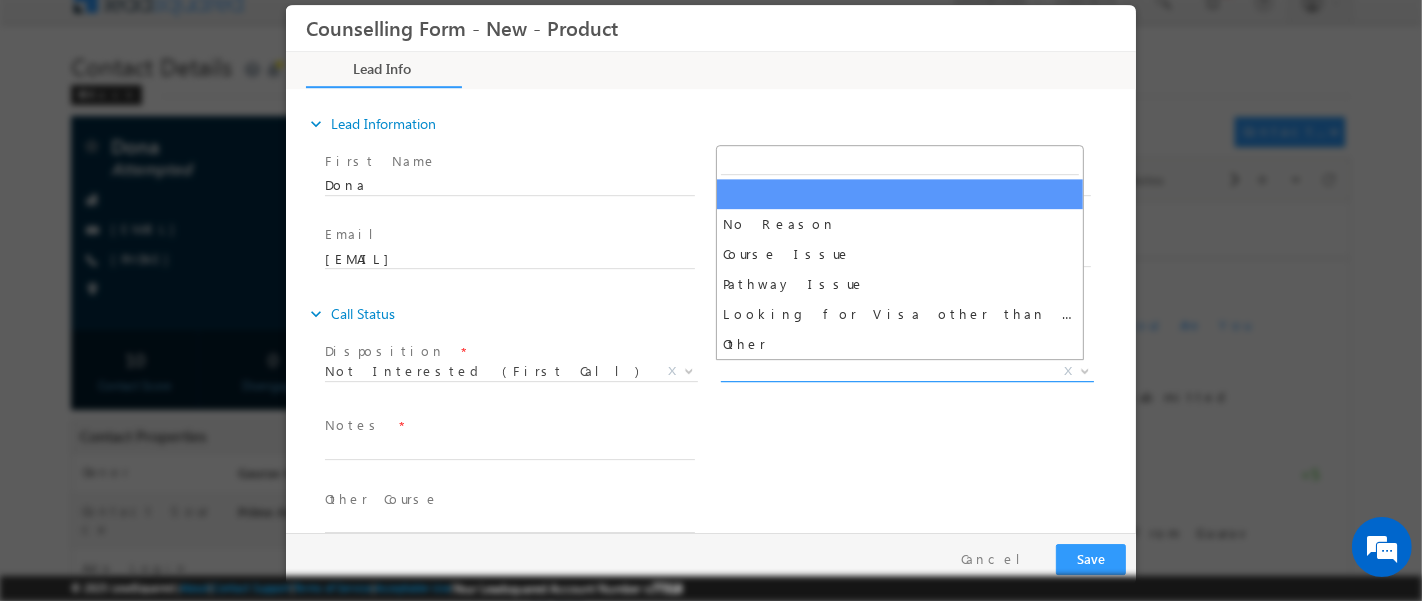 click on "X" at bounding box center (906, 371) 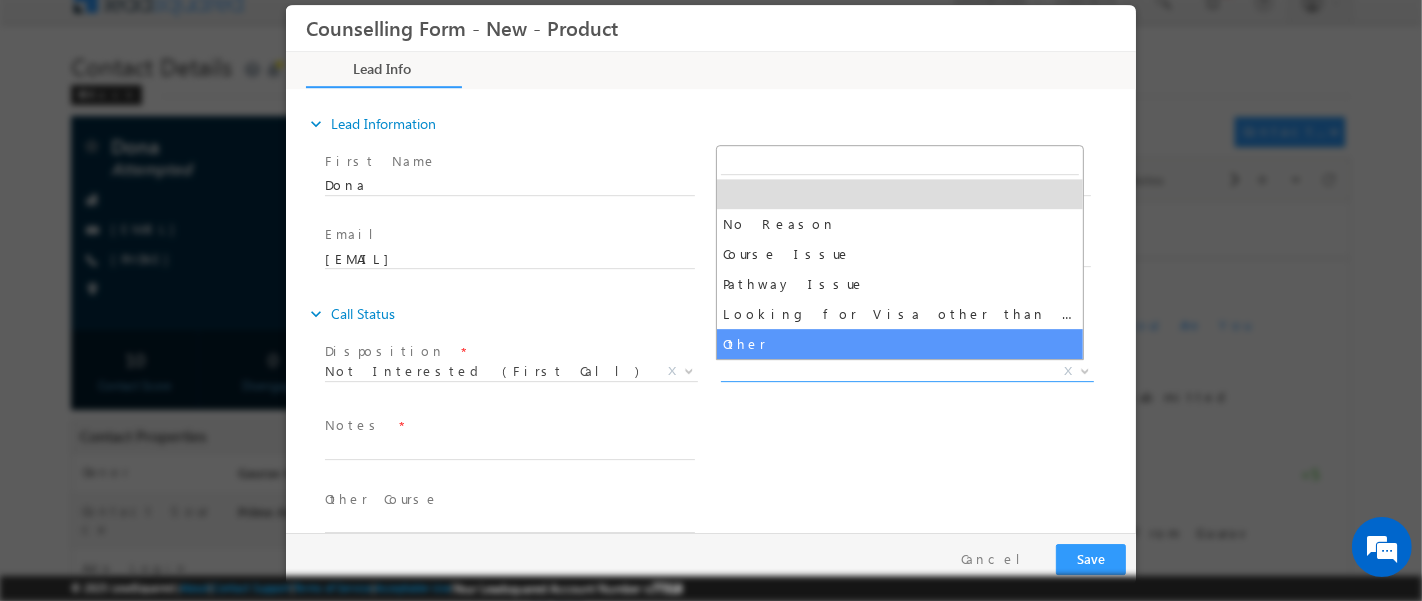 select on "Other" 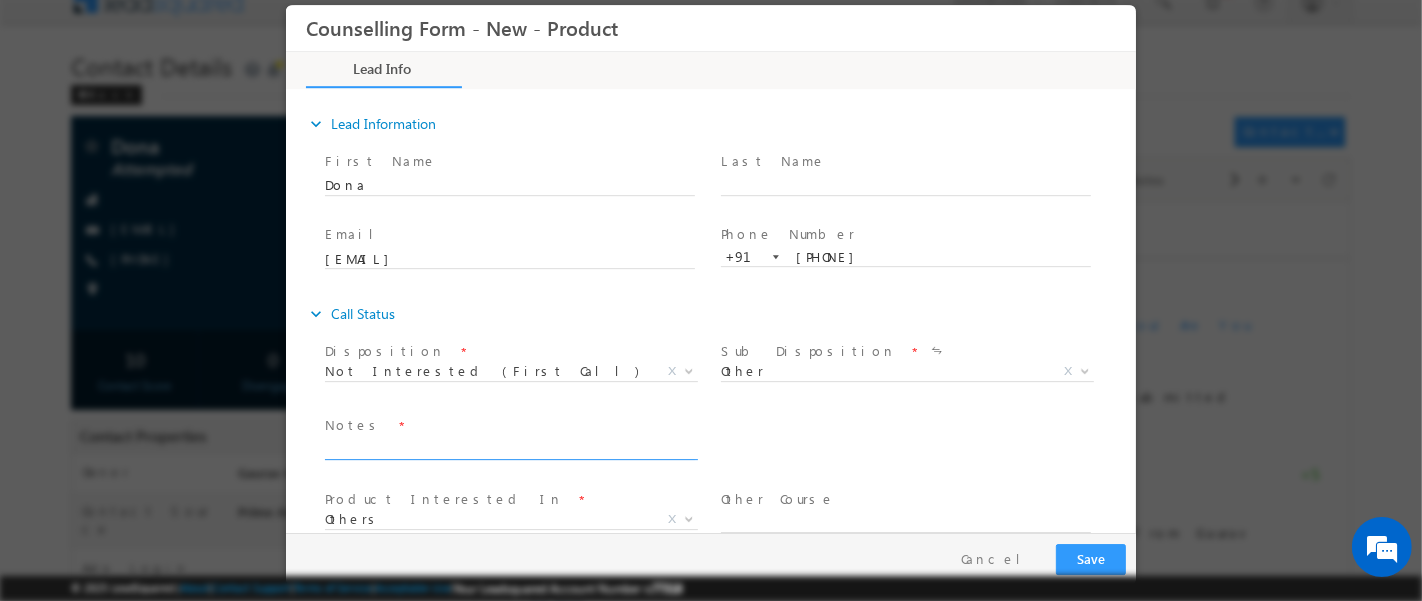 click at bounding box center (509, 447) 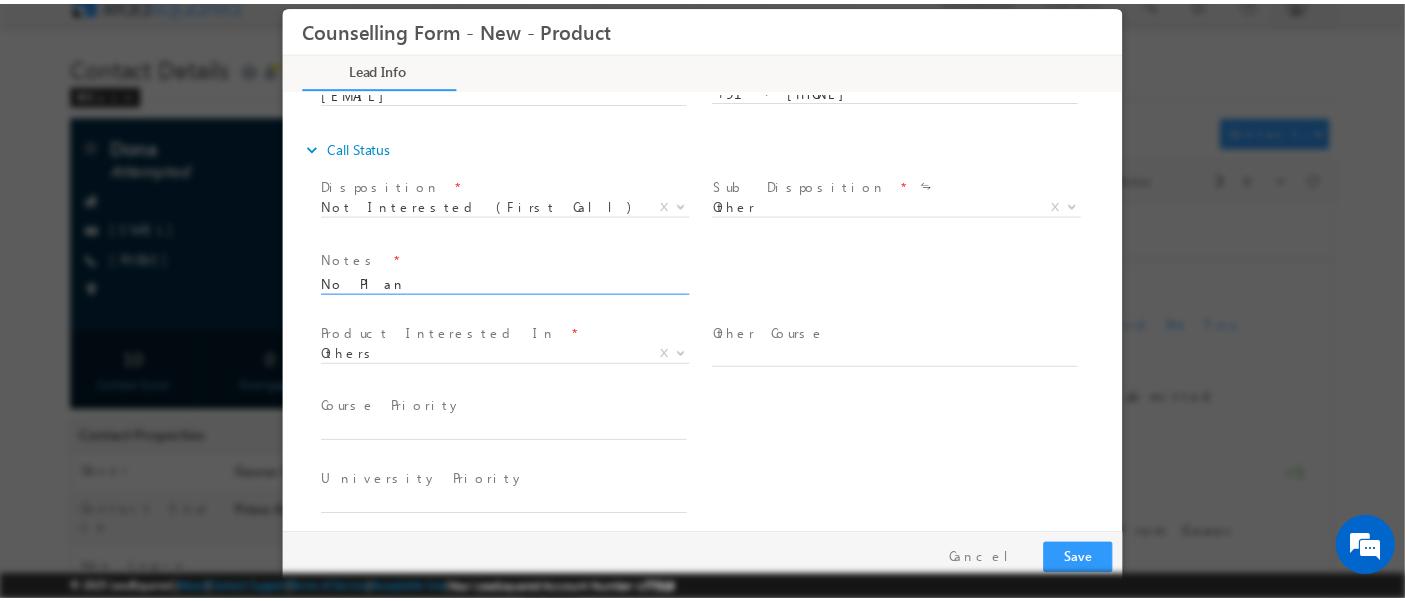 scroll, scrollTop: 168, scrollLeft: 0, axis: vertical 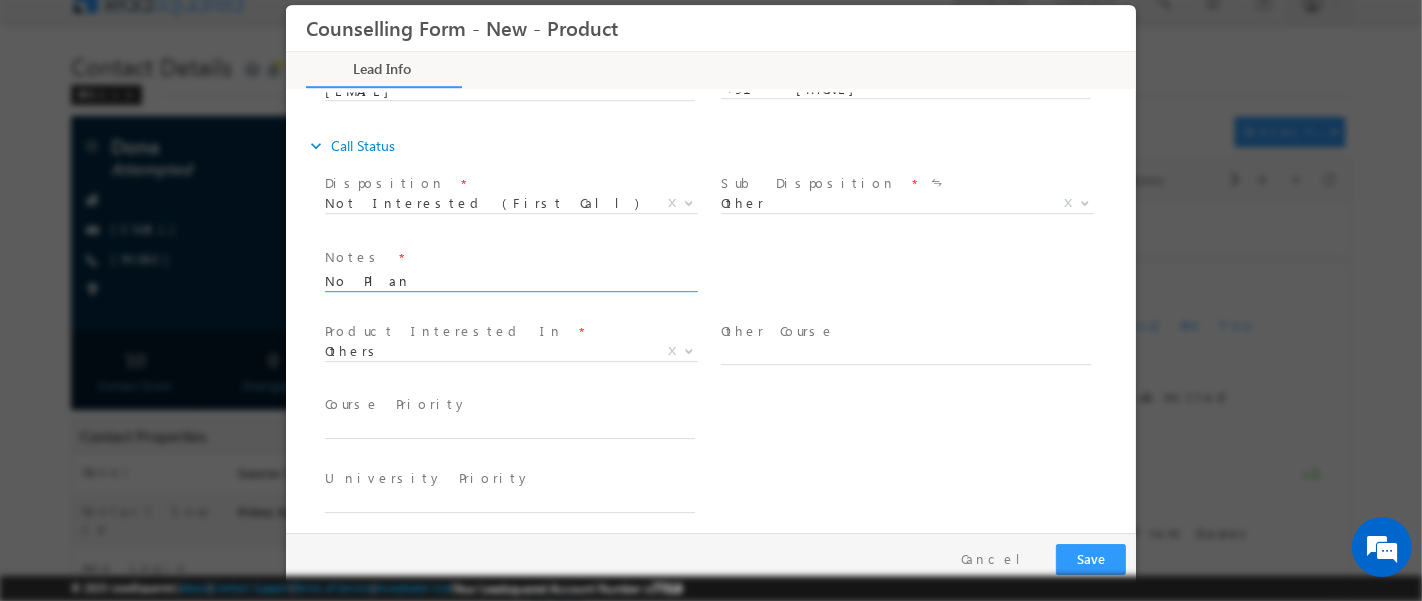 type on "No Plan" 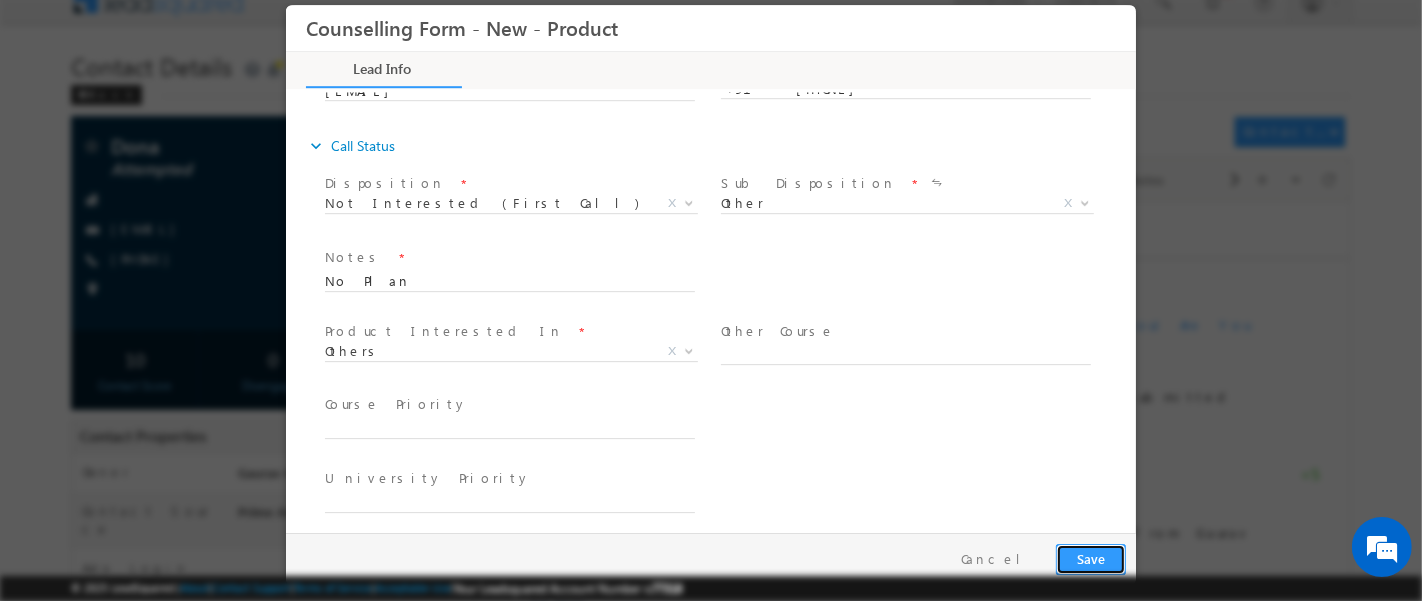 click on "Save" at bounding box center [1090, 558] 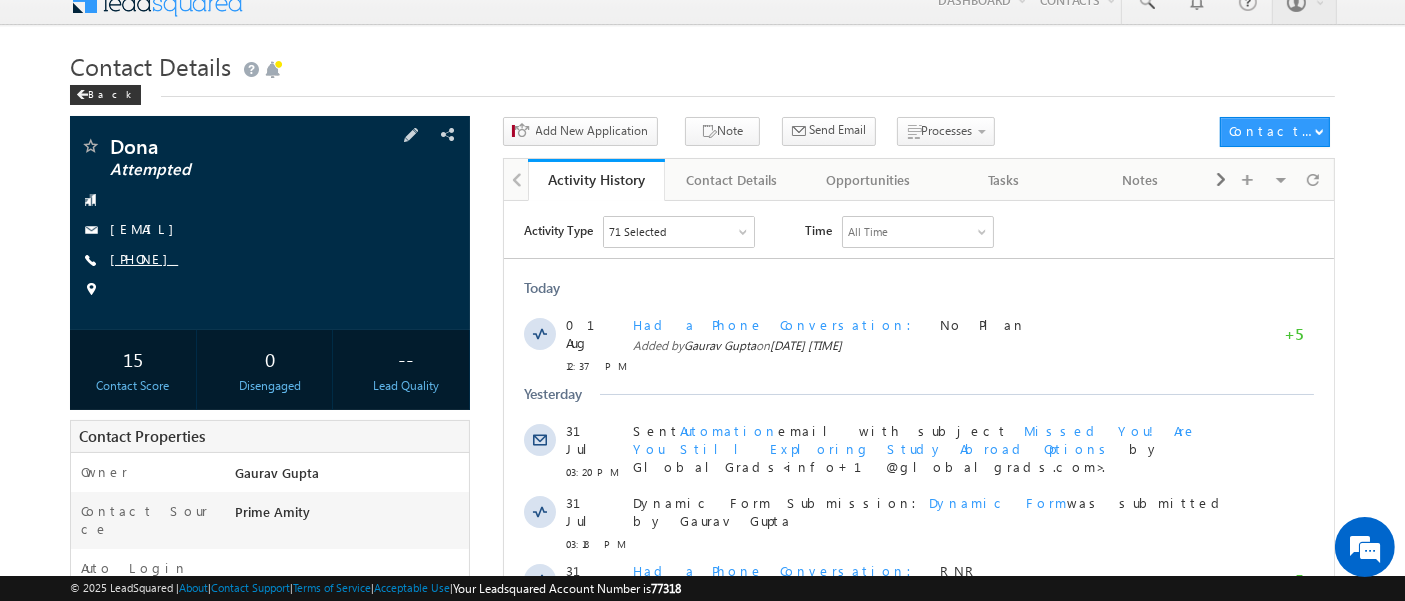 click on "+91-9549631844" at bounding box center (144, 258) 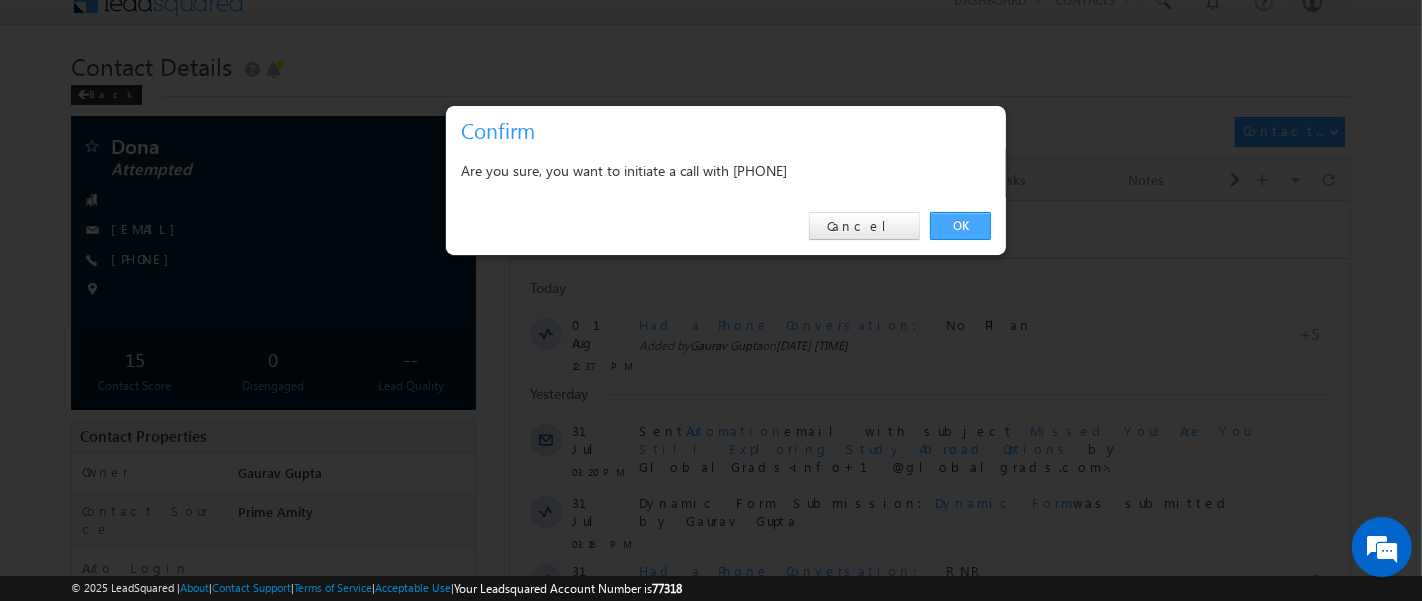 click on "OK" at bounding box center [960, 226] 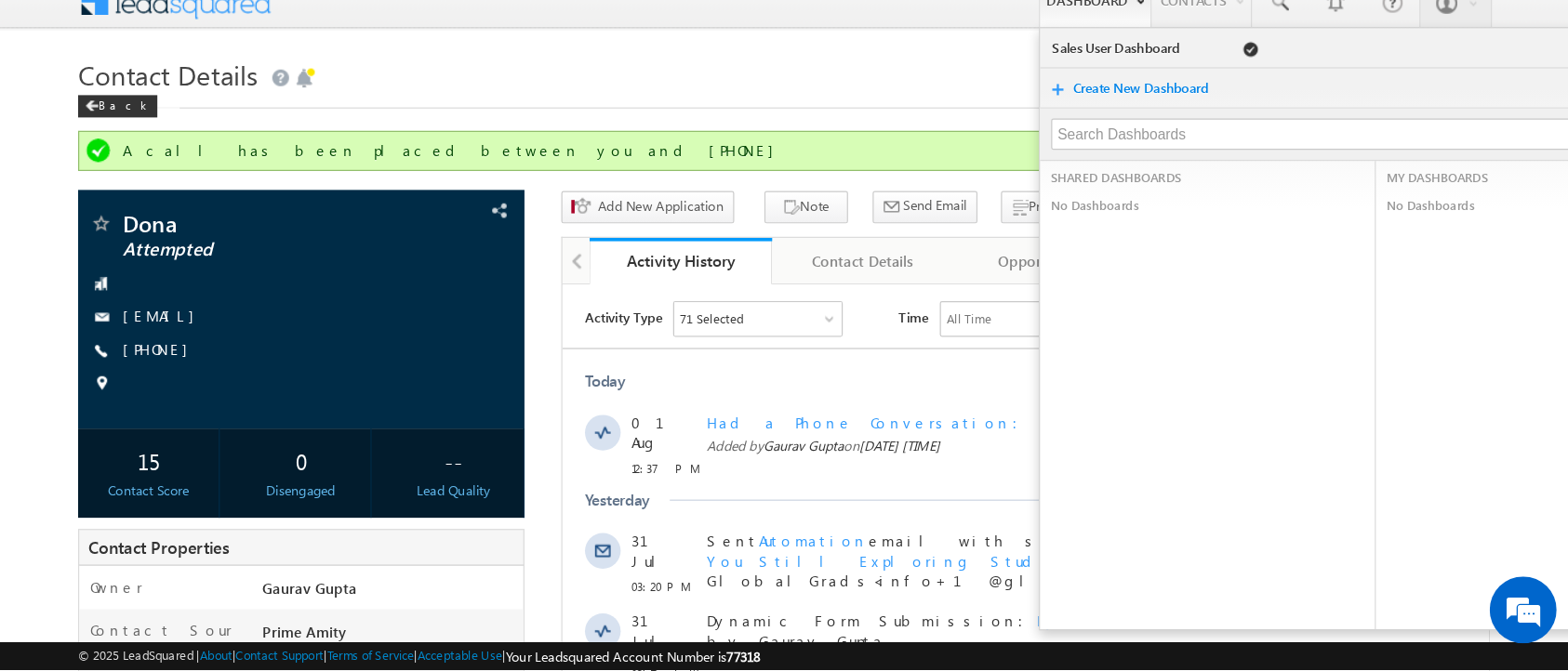 scroll, scrollTop: 20, scrollLeft: 0, axis: vertical 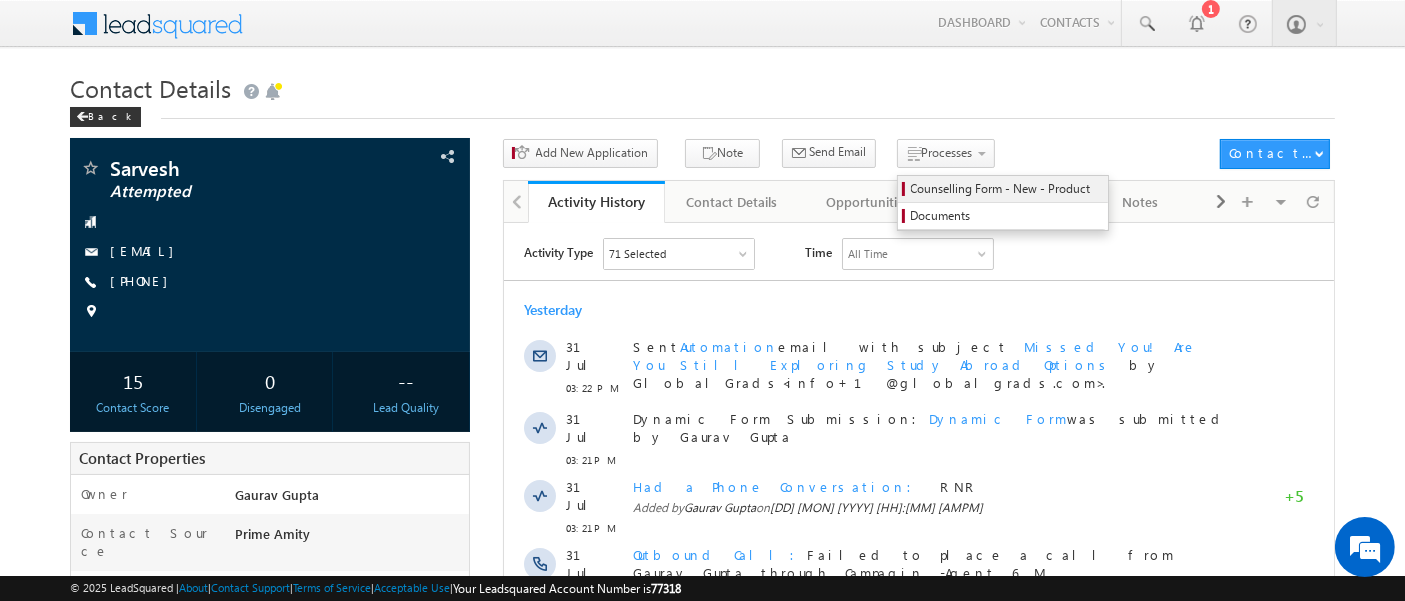 click on "Counselling Form - New - Product" at bounding box center [1006, 189] 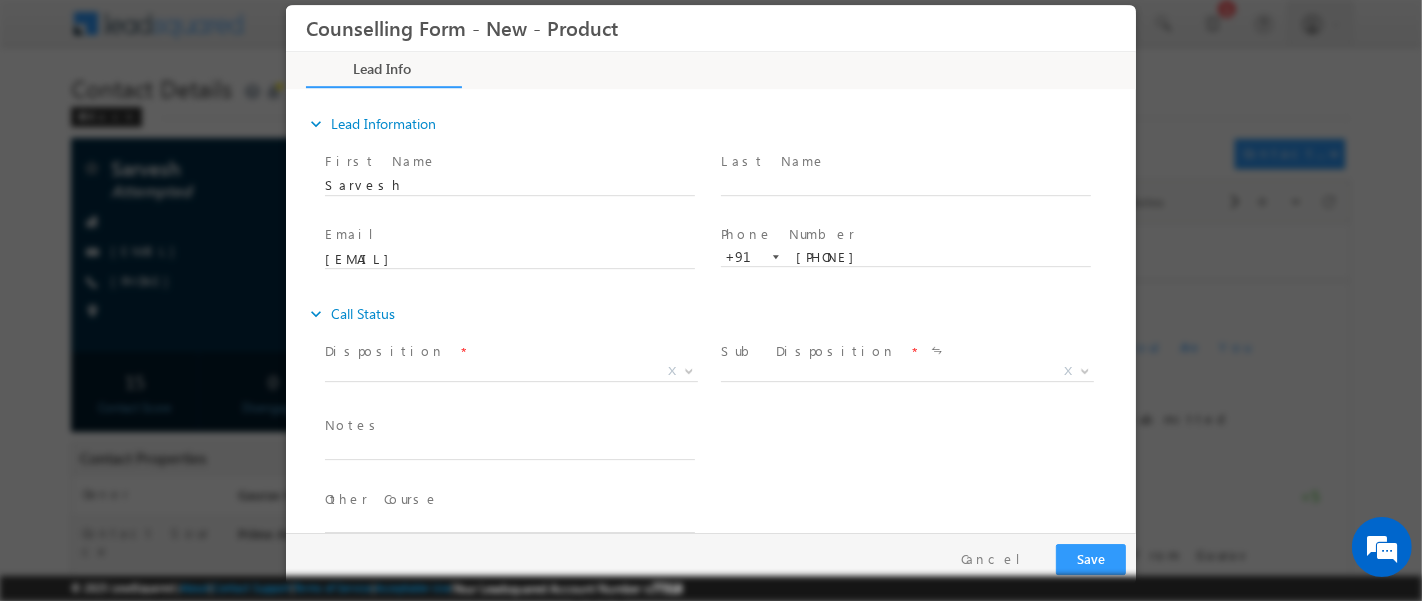 scroll, scrollTop: 0, scrollLeft: 0, axis: both 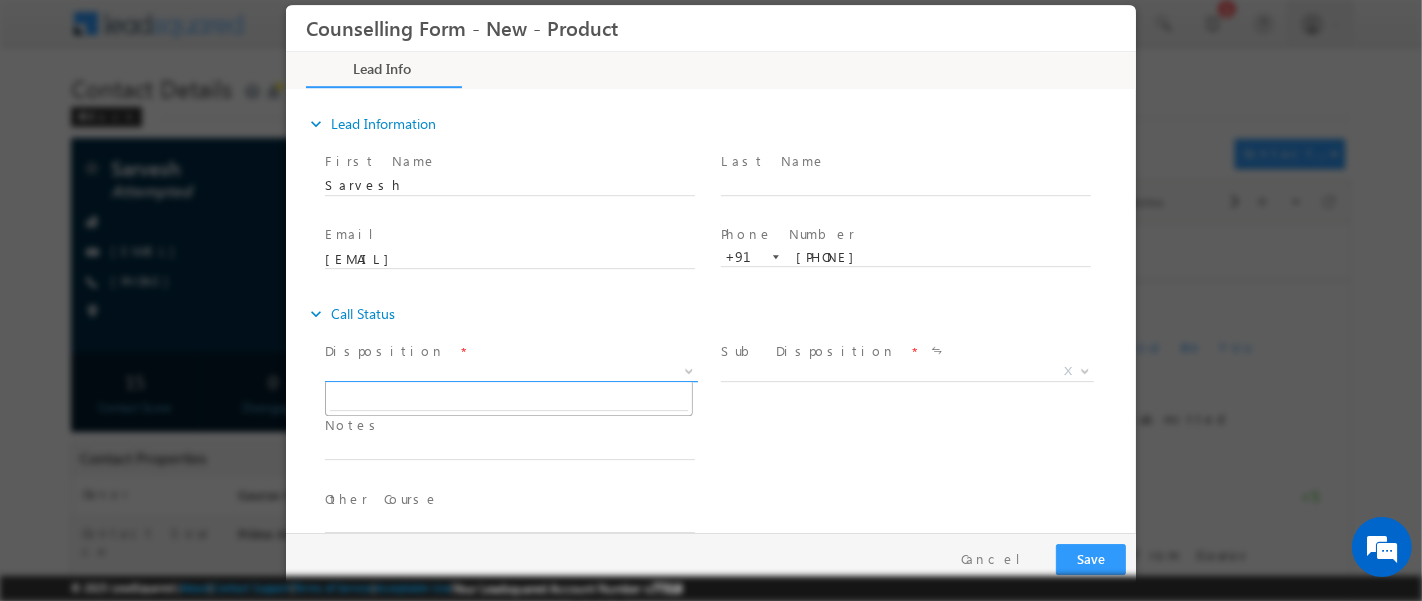 click on "X" at bounding box center (510, 371) 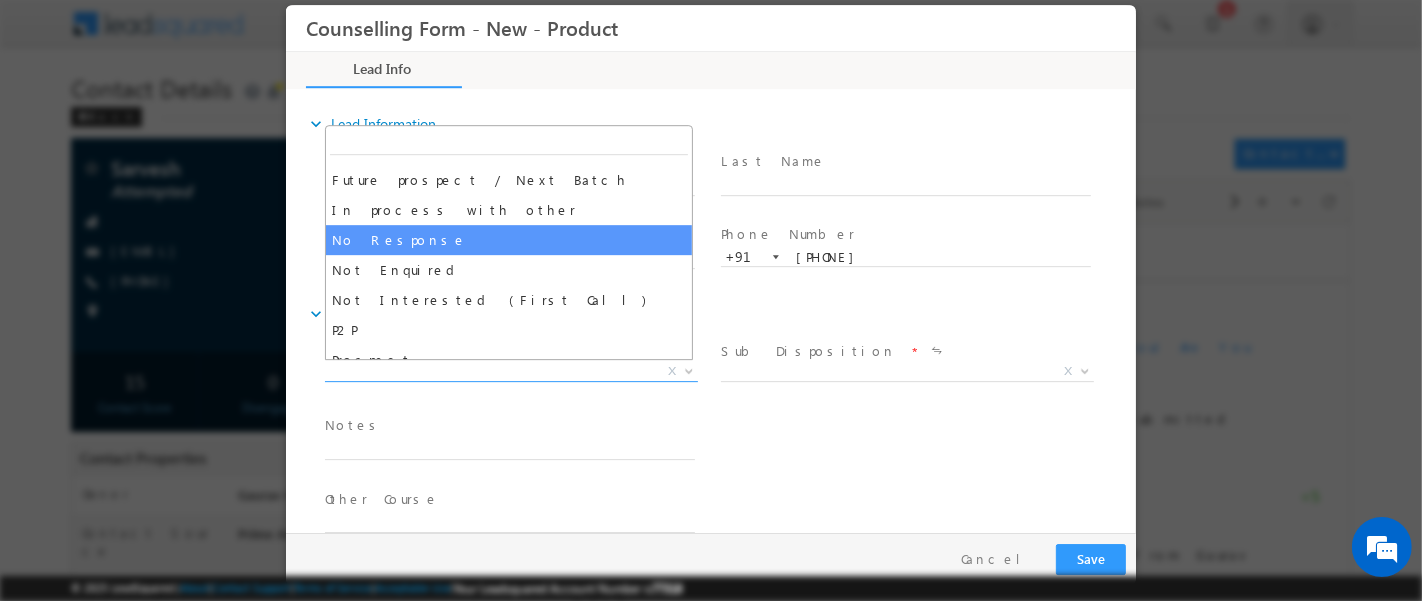 scroll, scrollTop: 85, scrollLeft: 0, axis: vertical 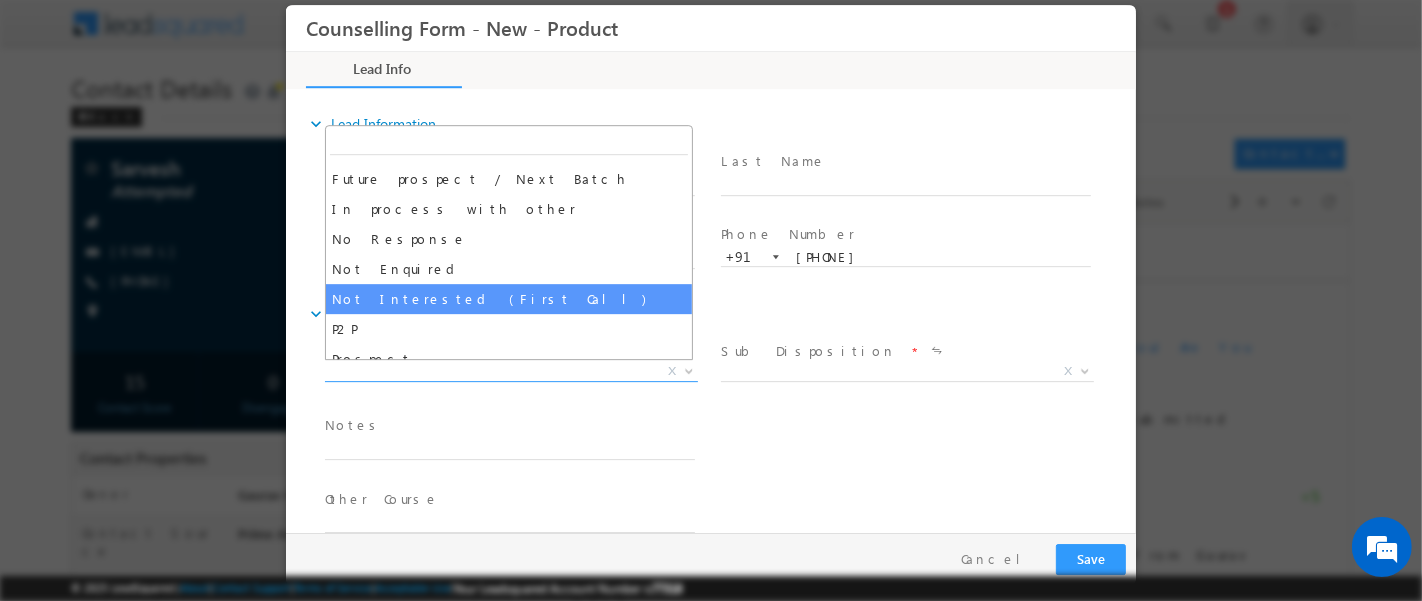 select on "Not Interested (First Call)" 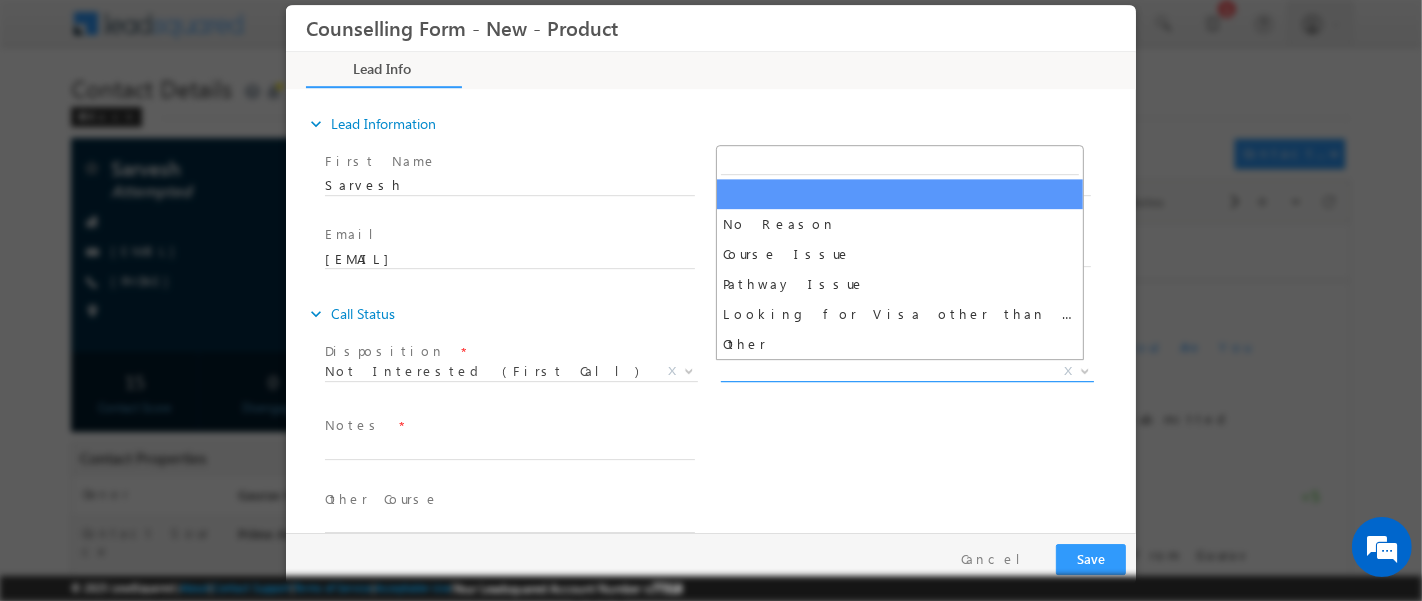 click on "X" at bounding box center [906, 371] 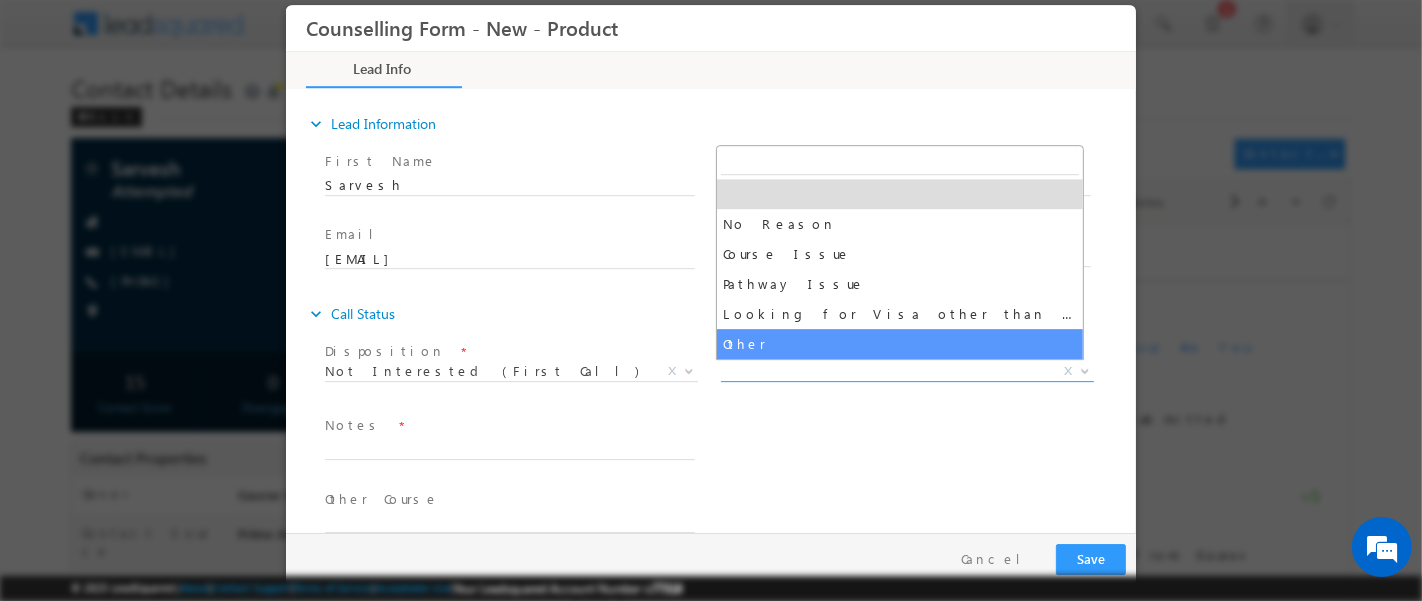 select on "Other" 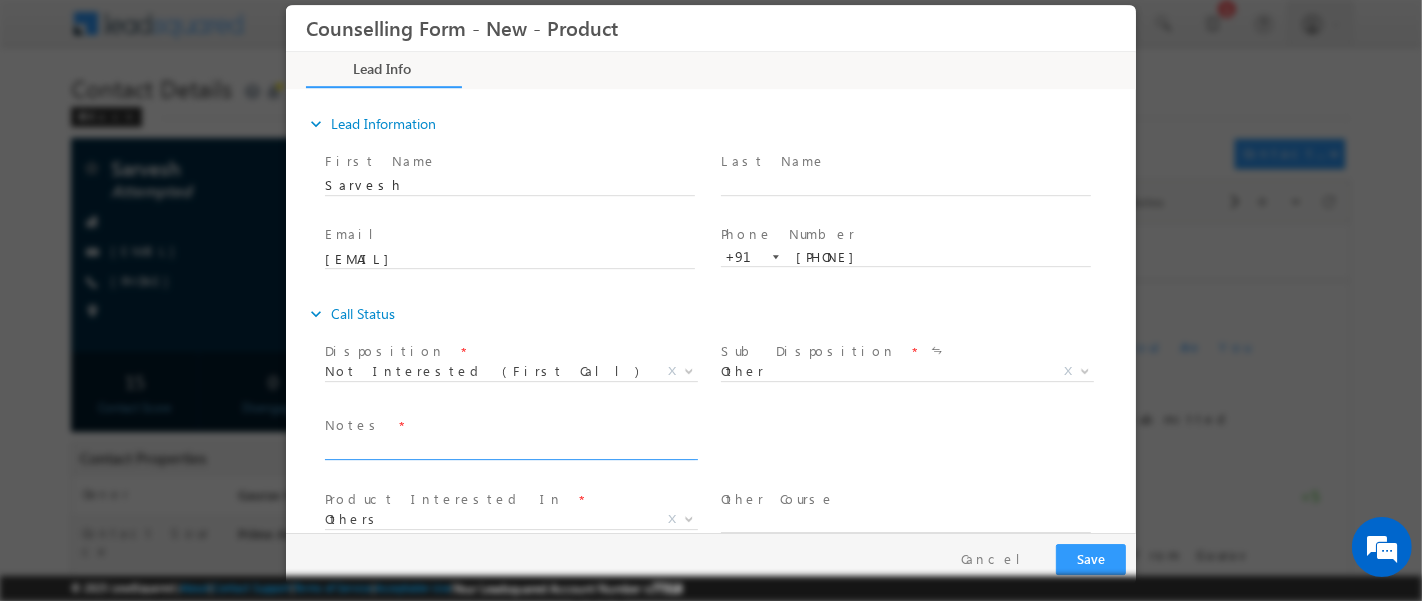 click at bounding box center [509, 447] 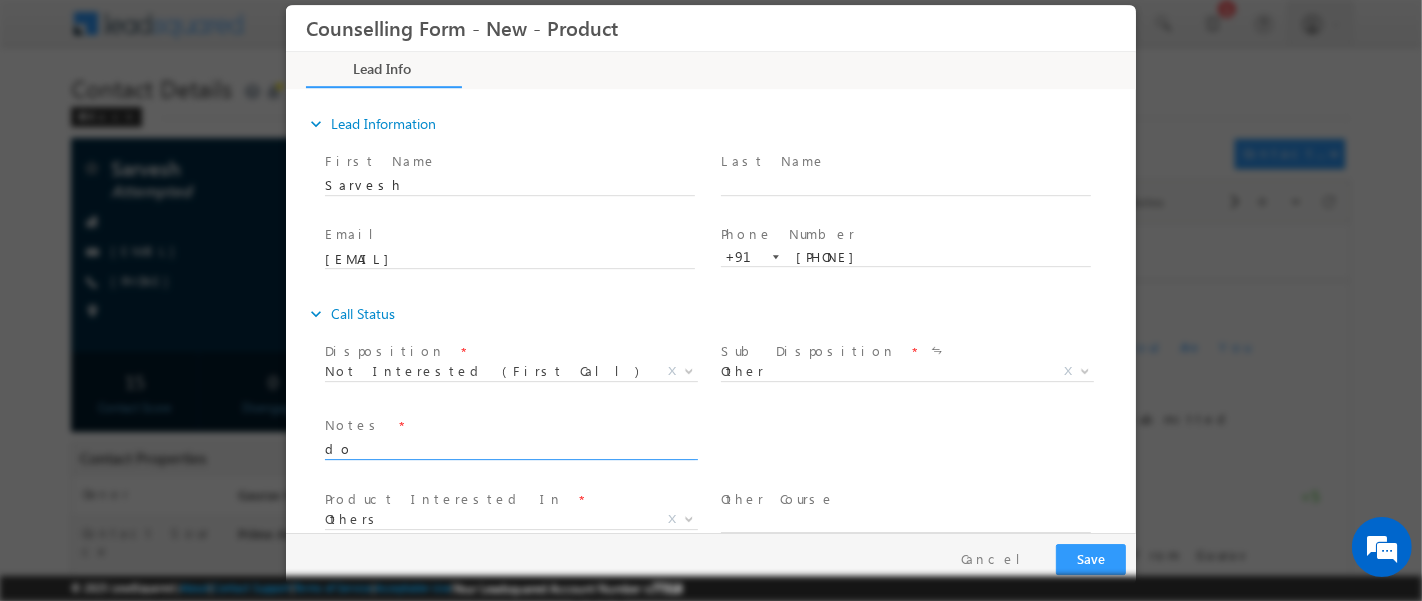 type on "d" 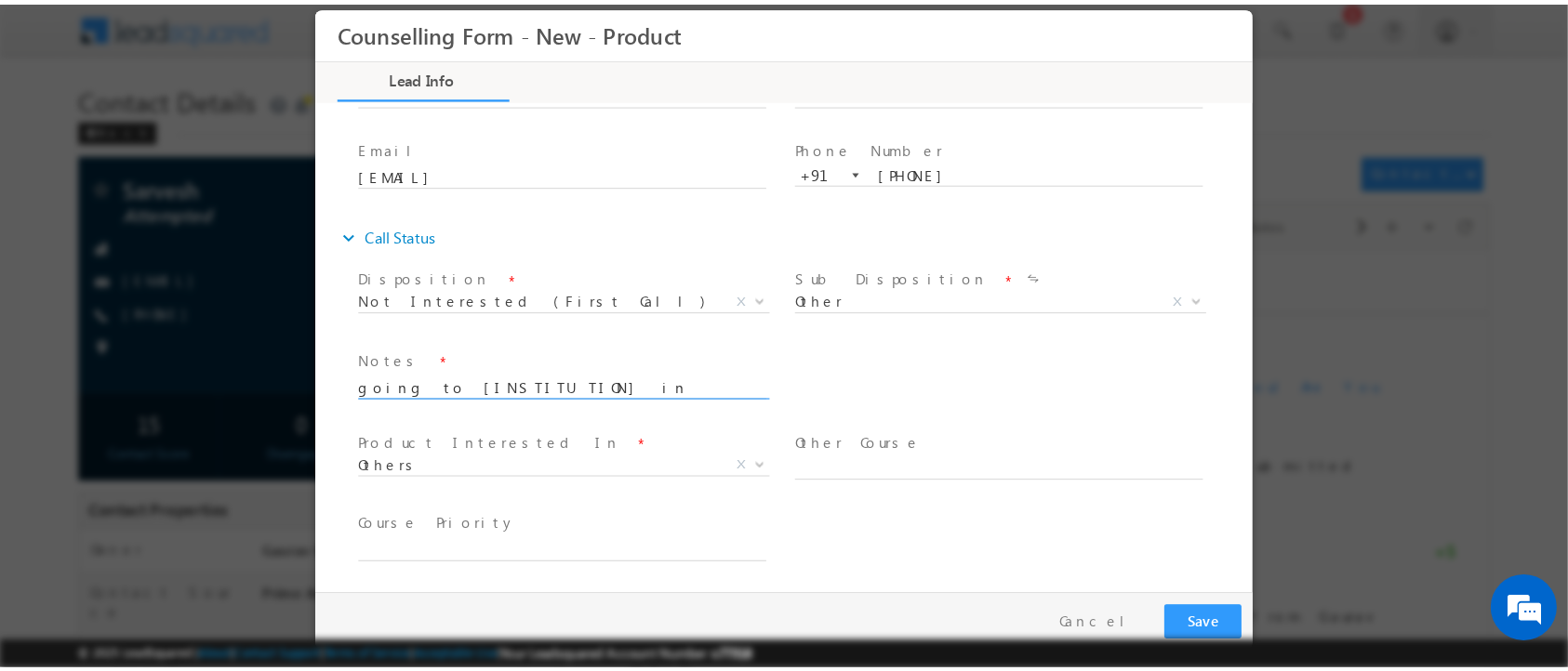scroll, scrollTop: 166, scrollLeft: 0, axis: vertical 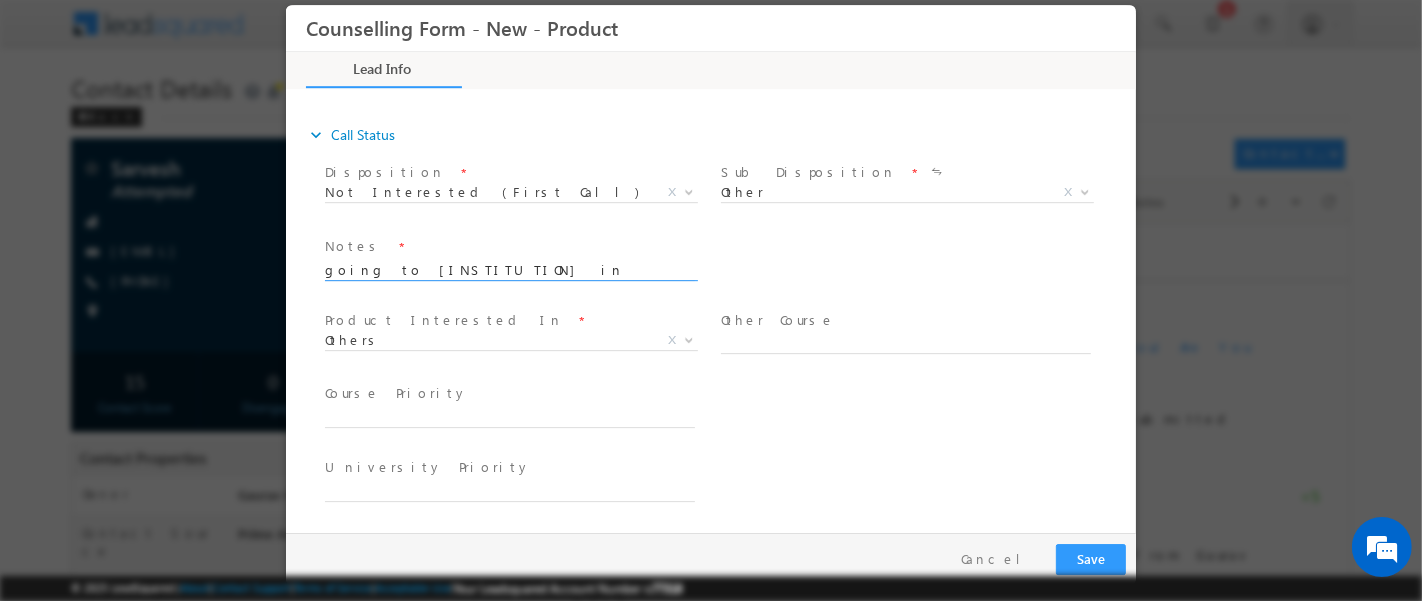 type on "going to UCD in next 2 weeks" 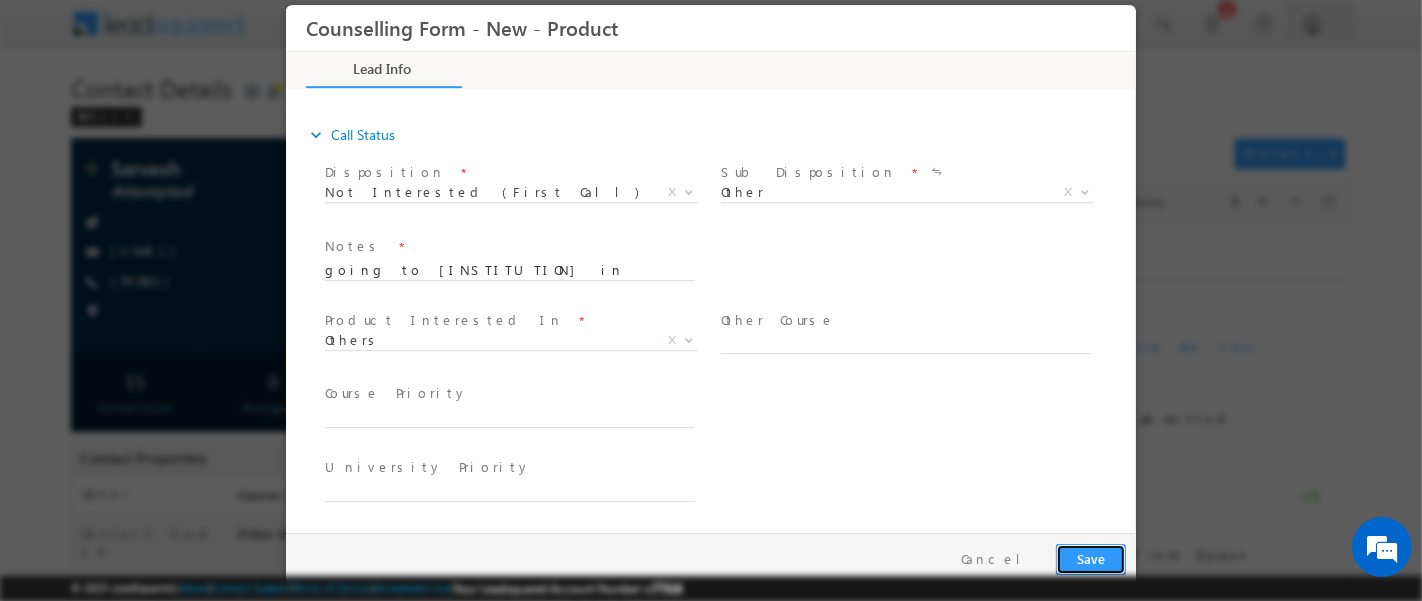 click on "Save" at bounding box center (1090, 558) 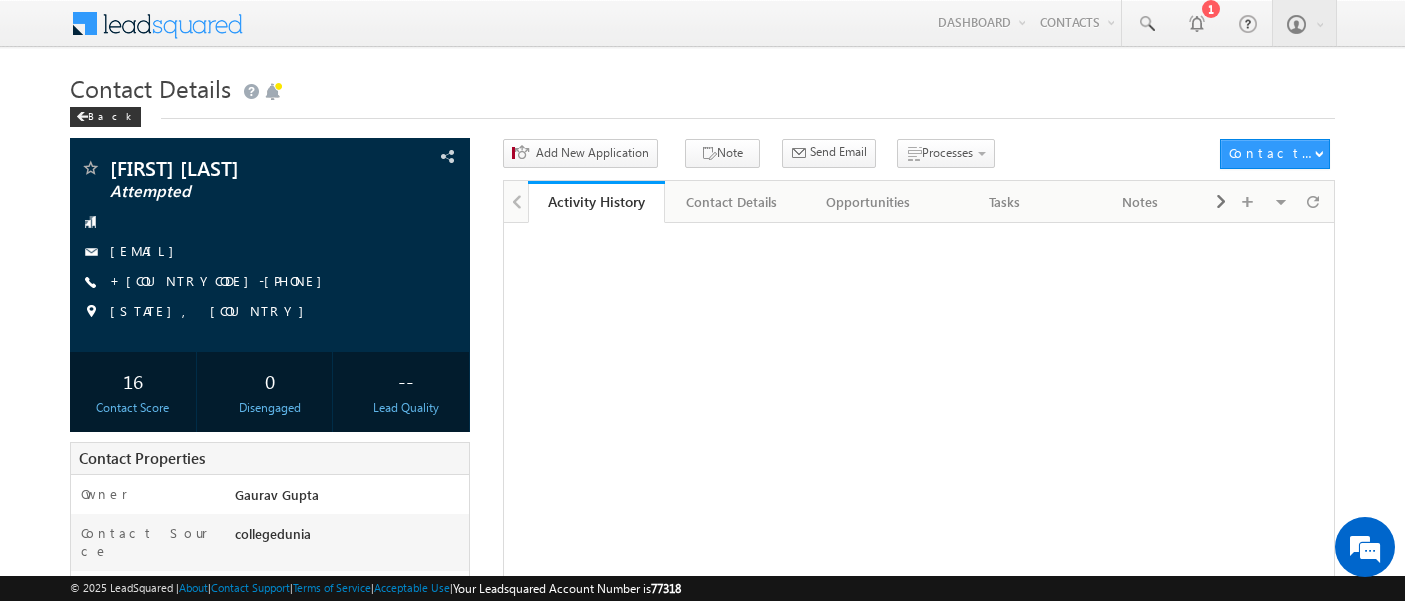 scroll, scrollTop: 0, scrollLeft: 0, axis: both 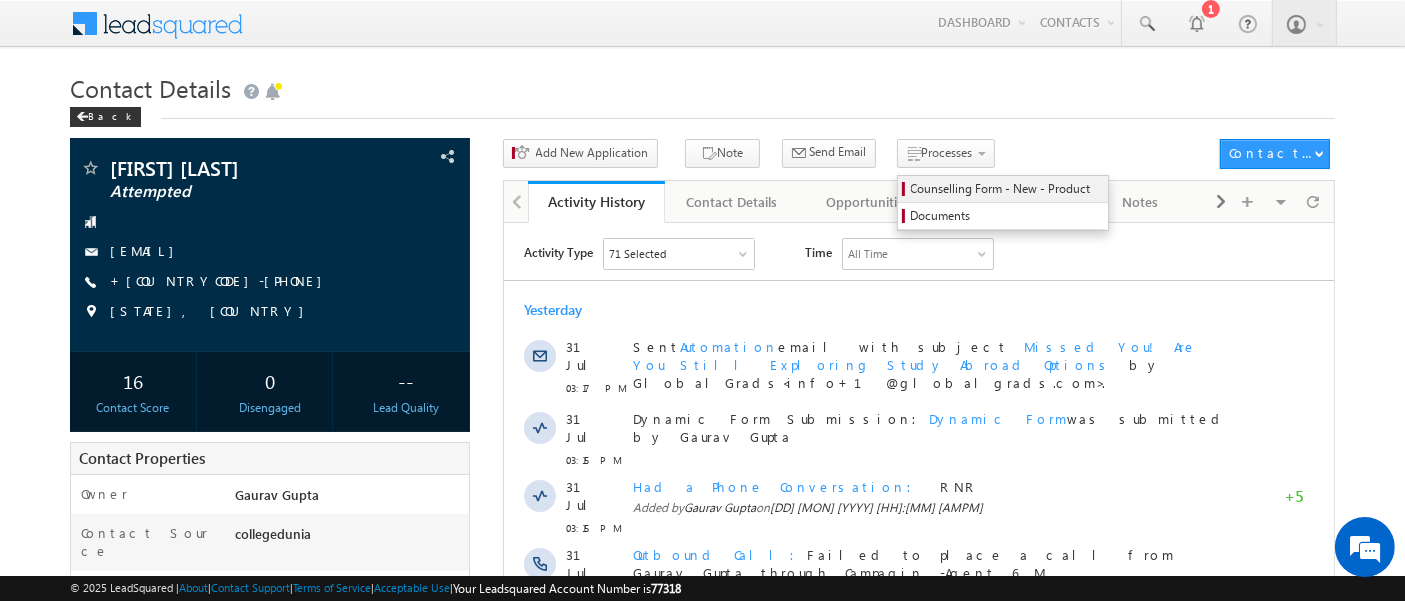 click on "Counselling Form - New - Product" at bounding box center [1006, 189] 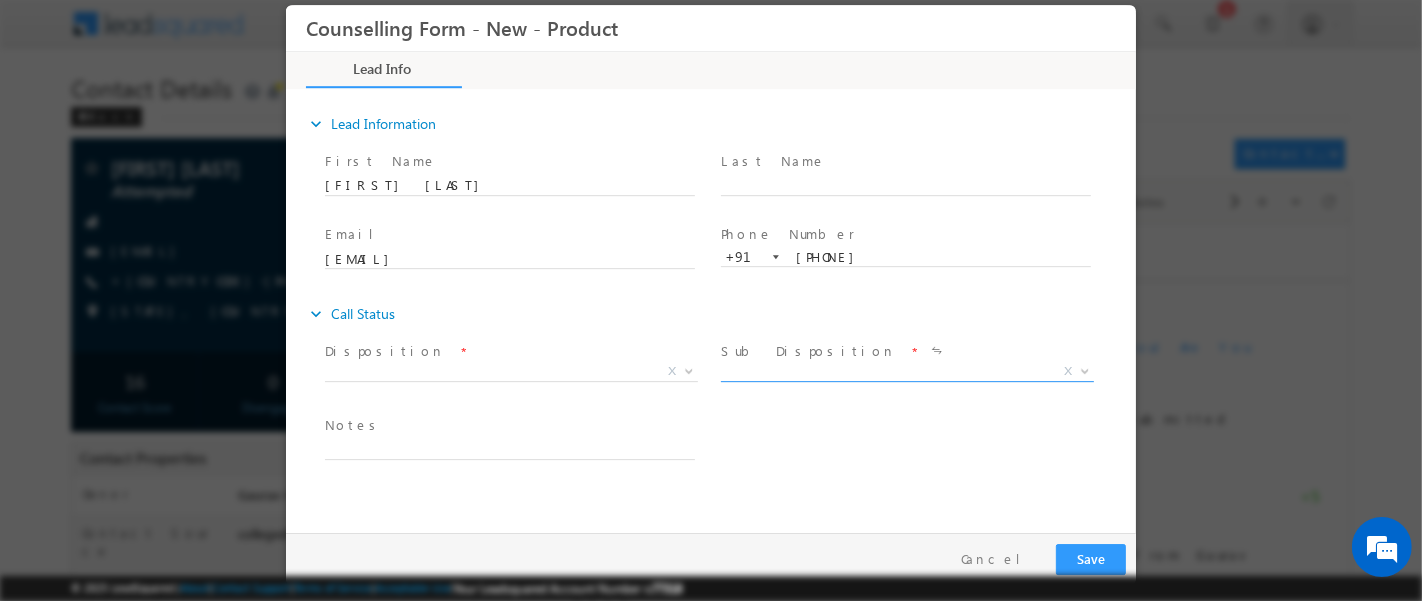 scroll, scrollTop: 0, scrollLeft: 0, axis: both 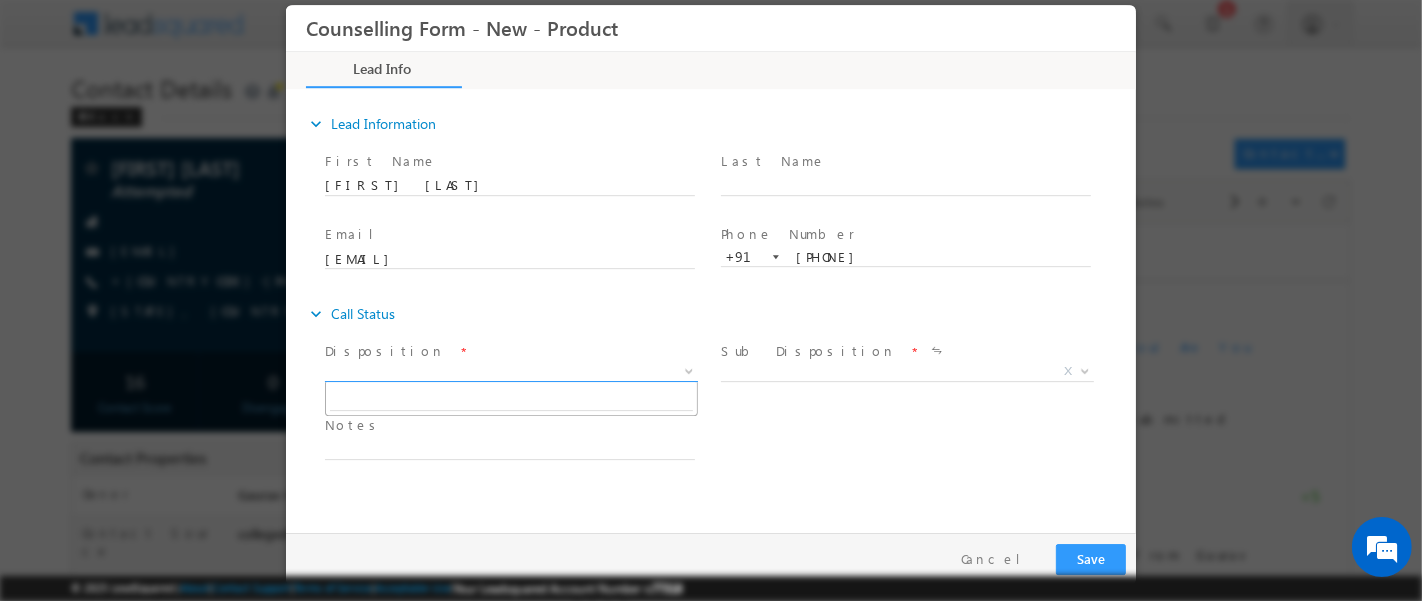 click on "X" at bounding box center (510, 371) 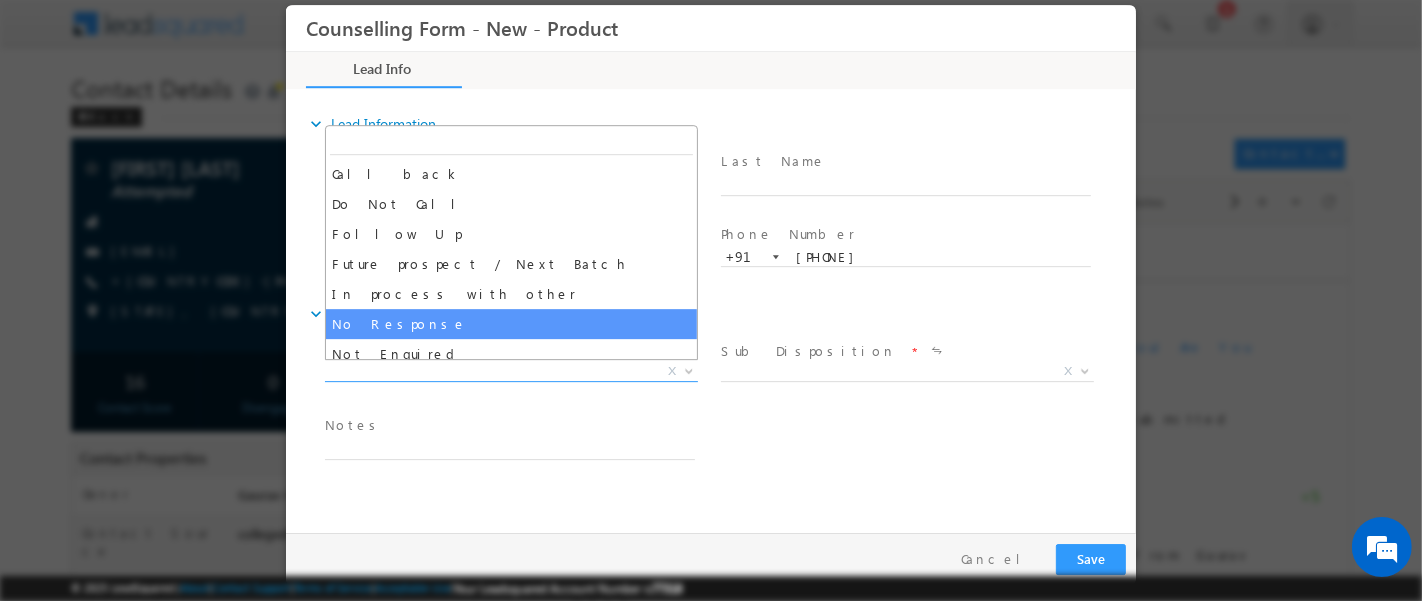 select on "No Response" 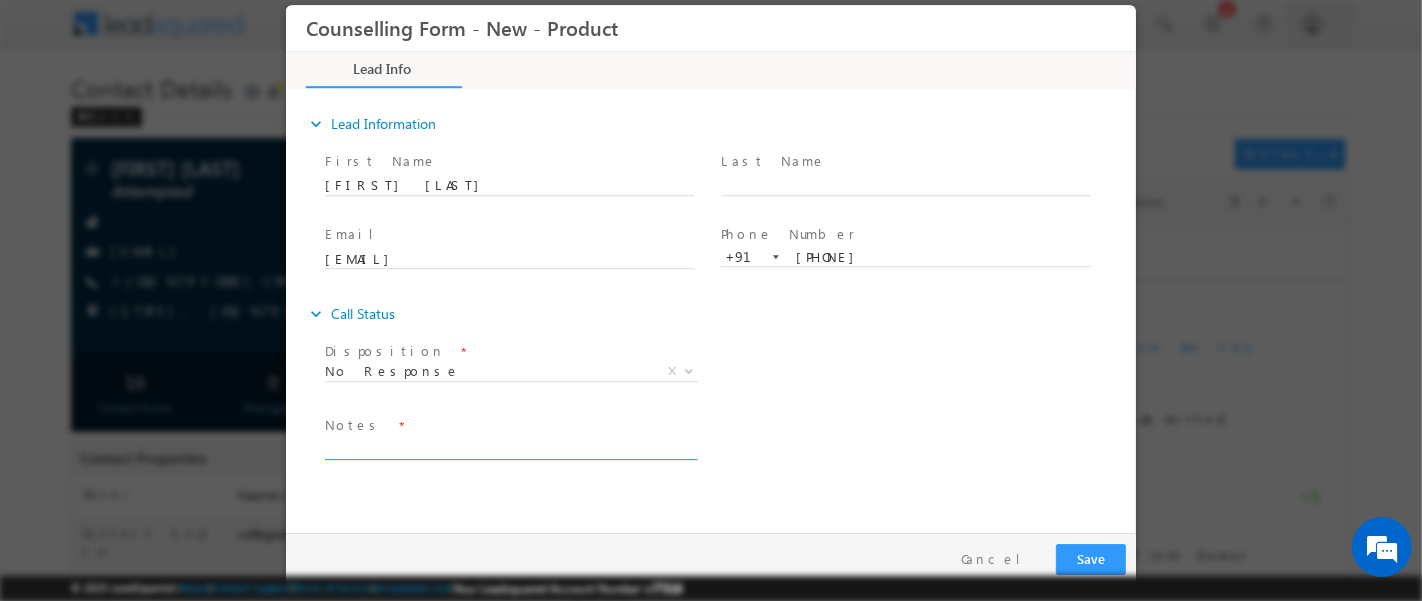 click at bounding box center [509, 447] 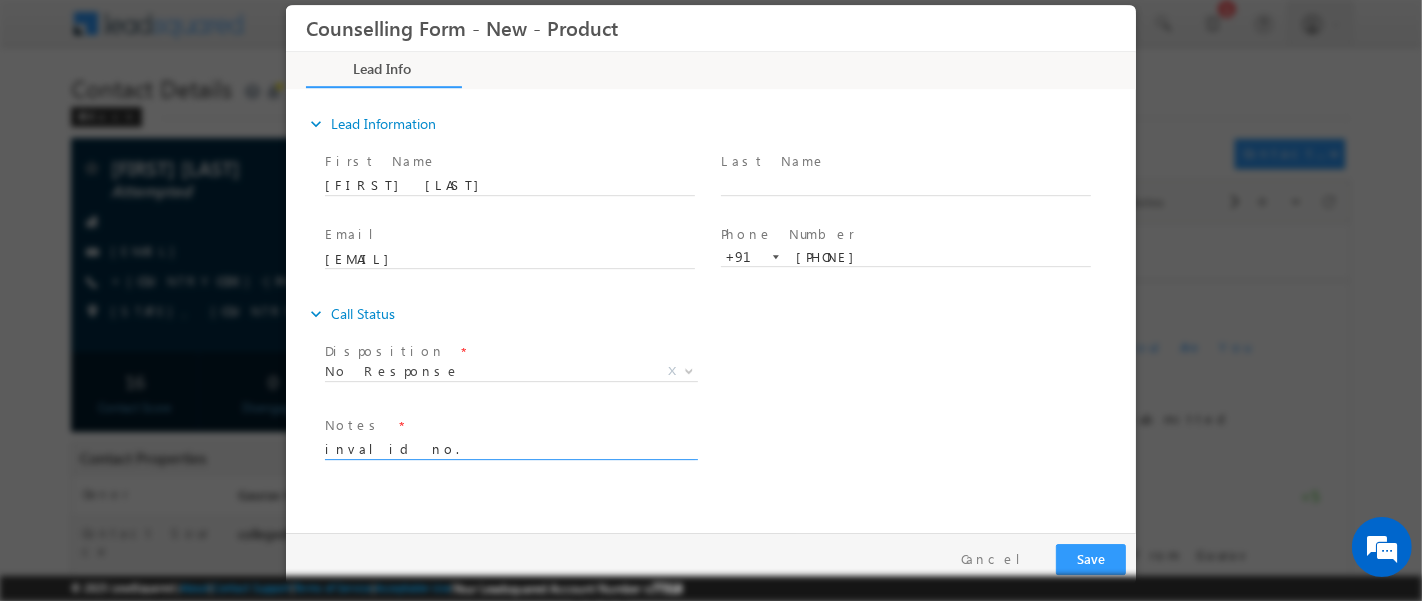 type on "invalid no." 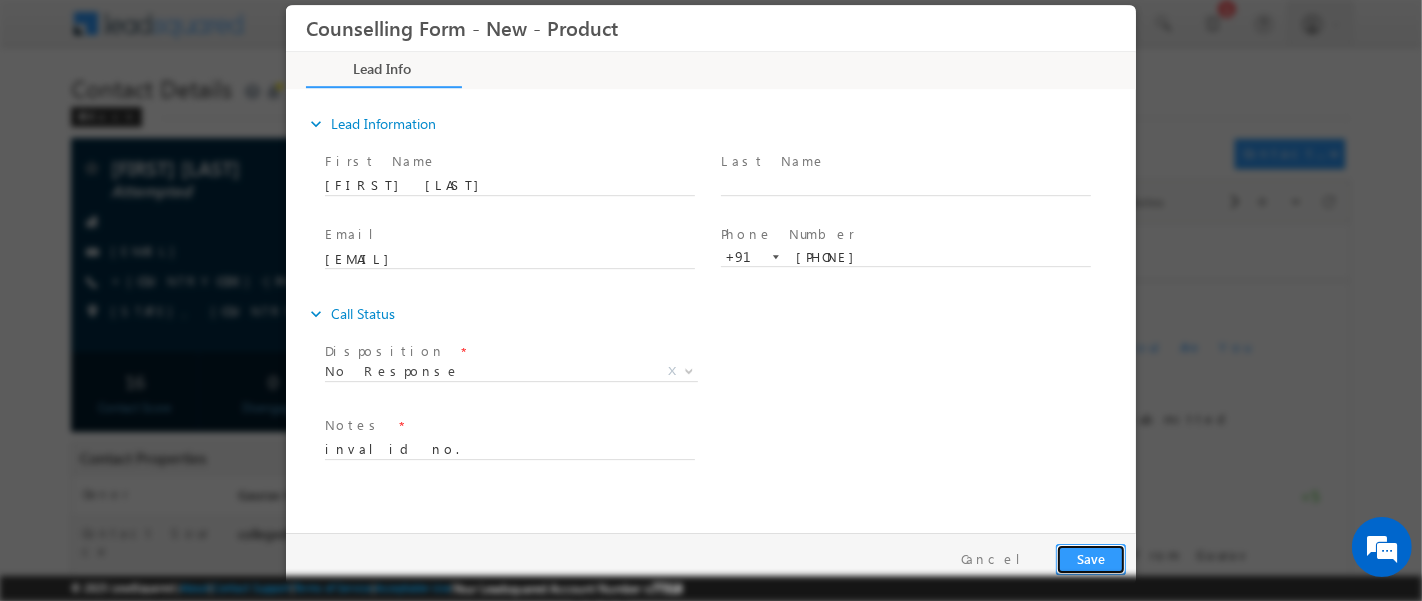 click on "Save" at bounding box center (1090, 558) 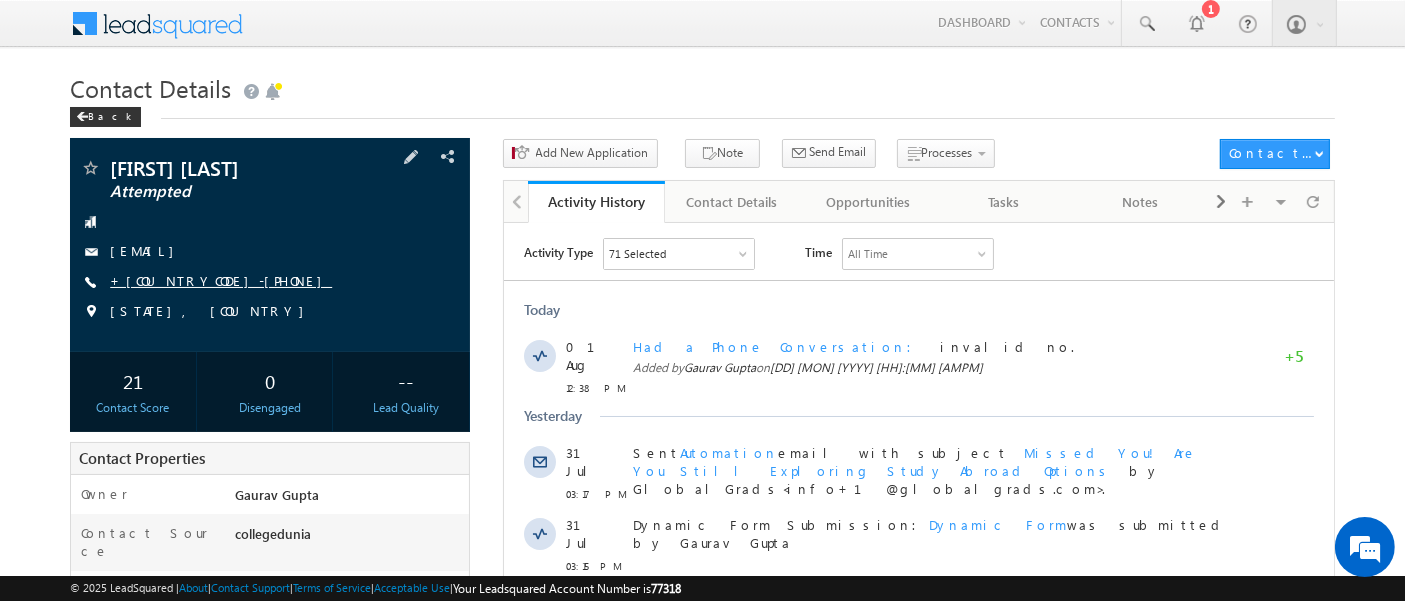 click on "+91-9058857579" at bounding box center (221, 280) 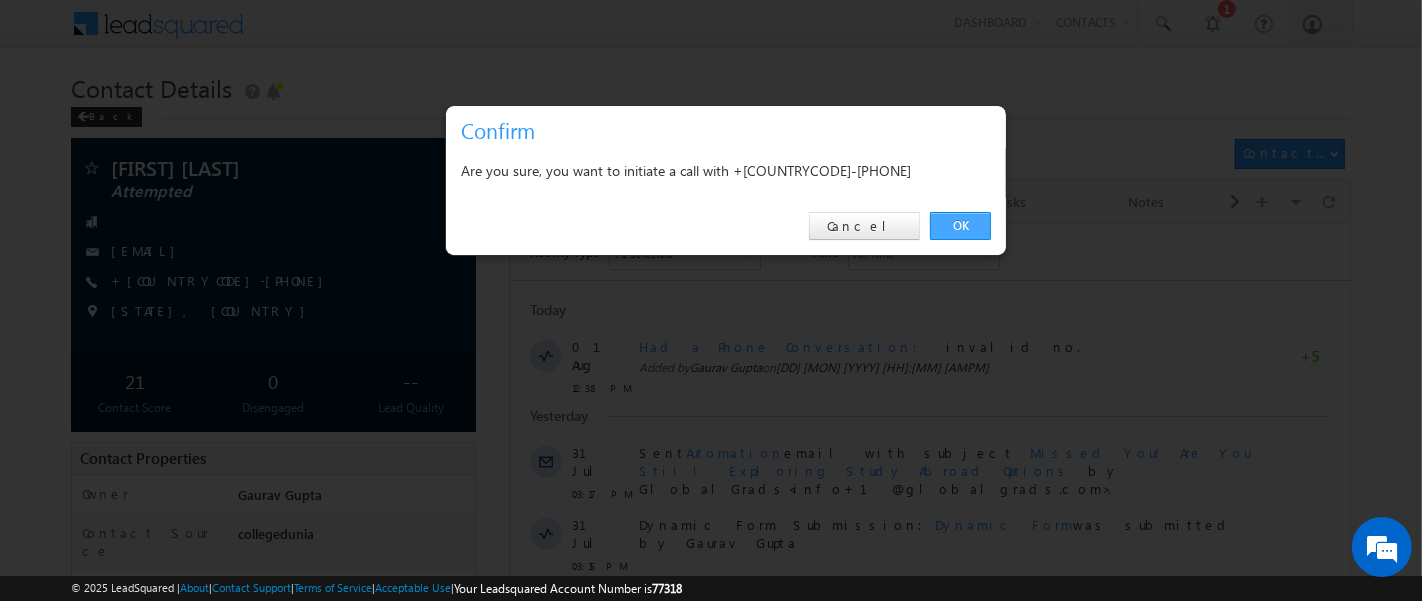 click on "OK" at bounding box center [960, 226] 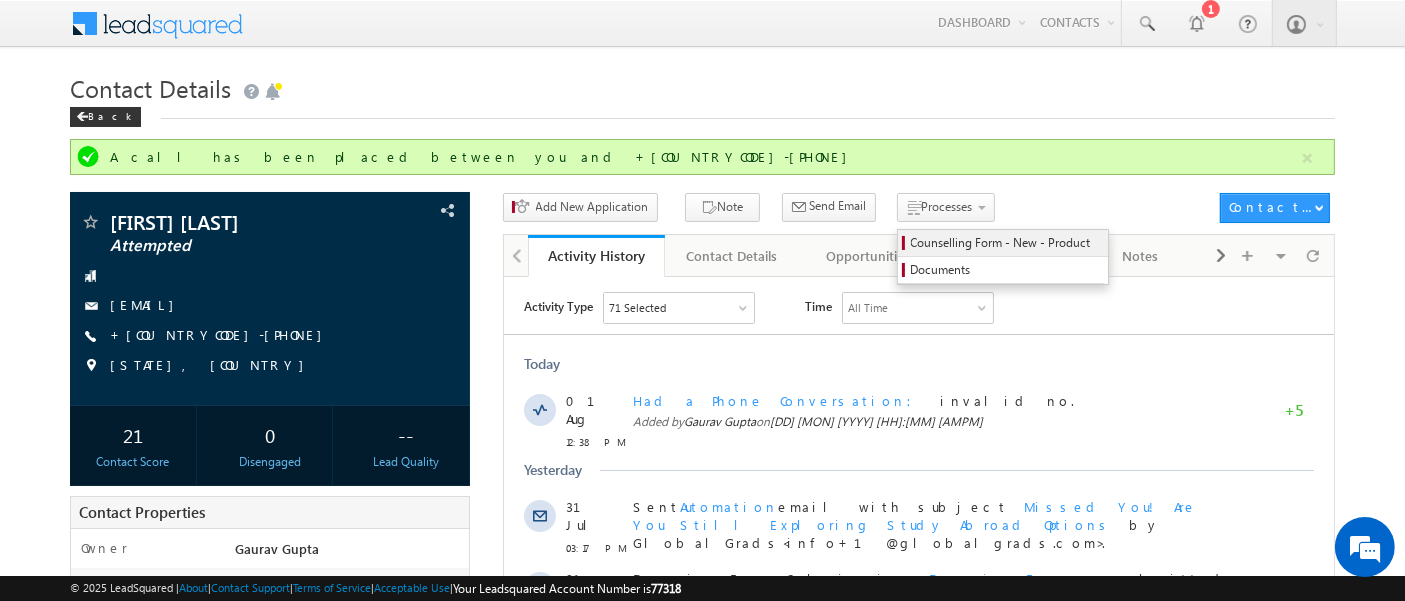 click on "Counselling Form - New - Product" at bounding box center [1006, 243] 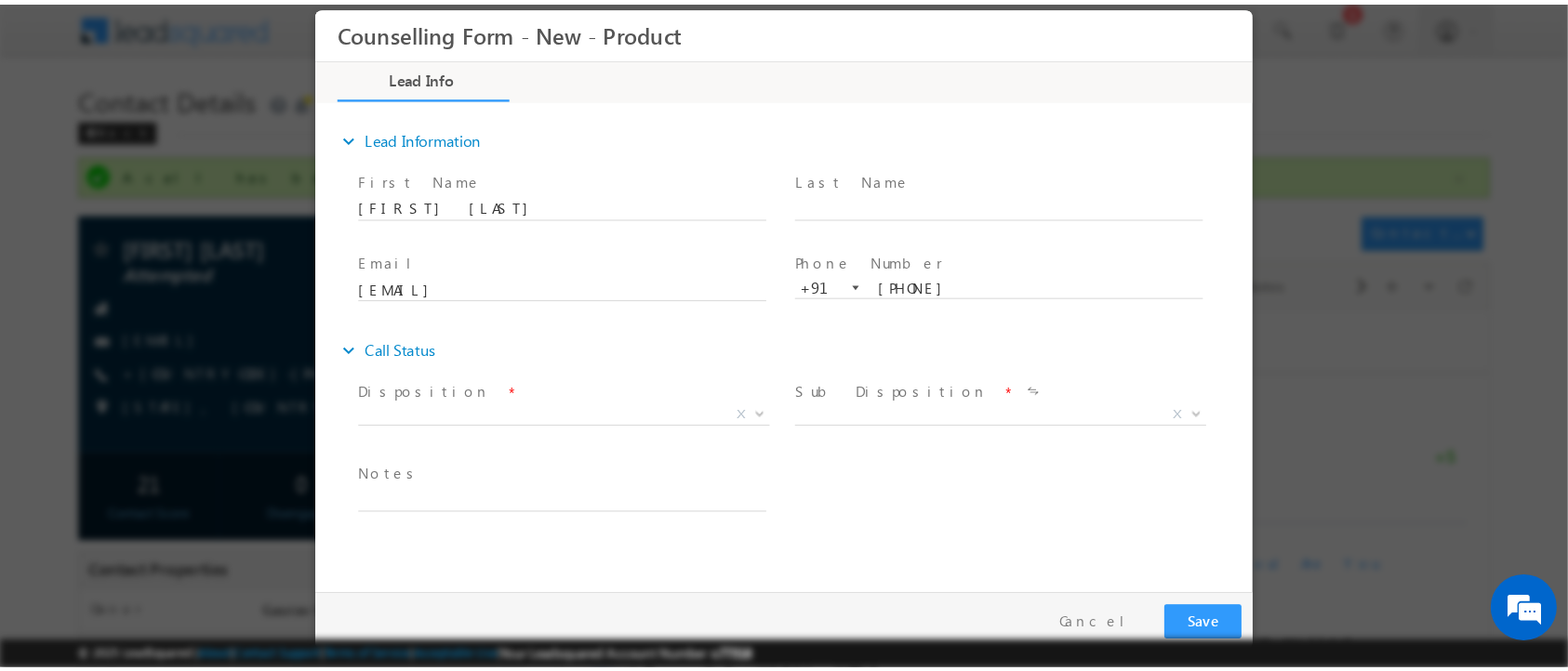 scroll, scrollTop: 0, scrollLeft: 0, axis: both 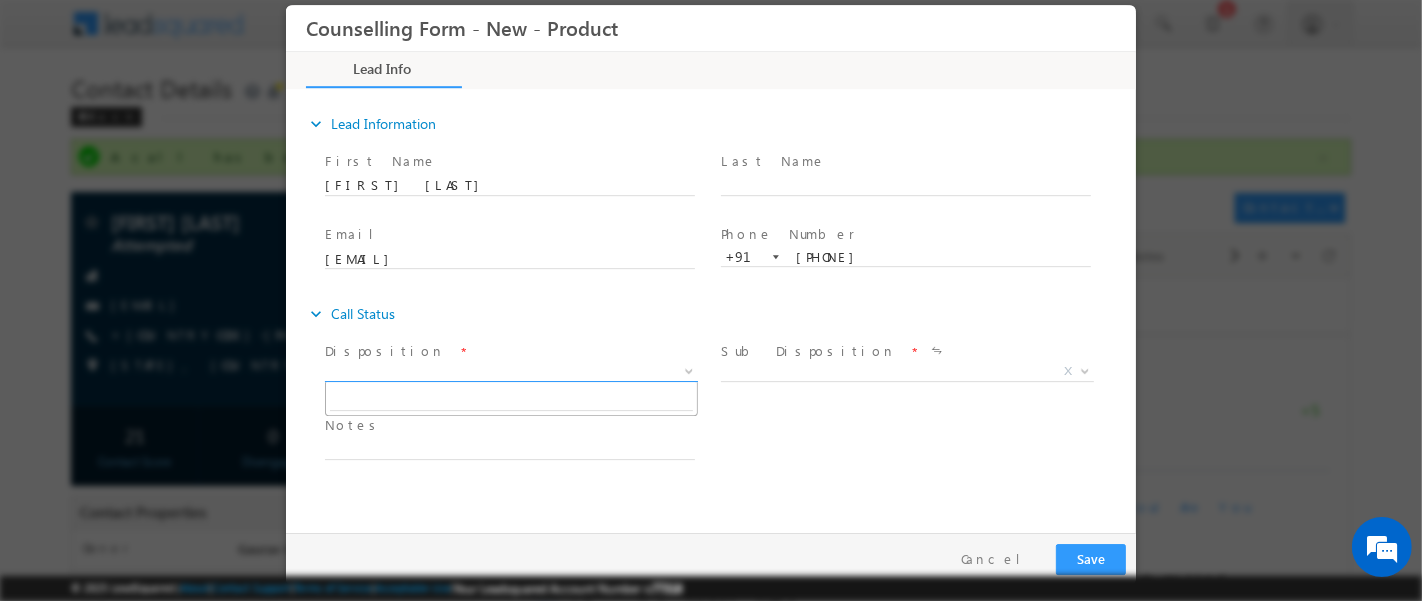 click on "X" at bounding box center [510, 371] 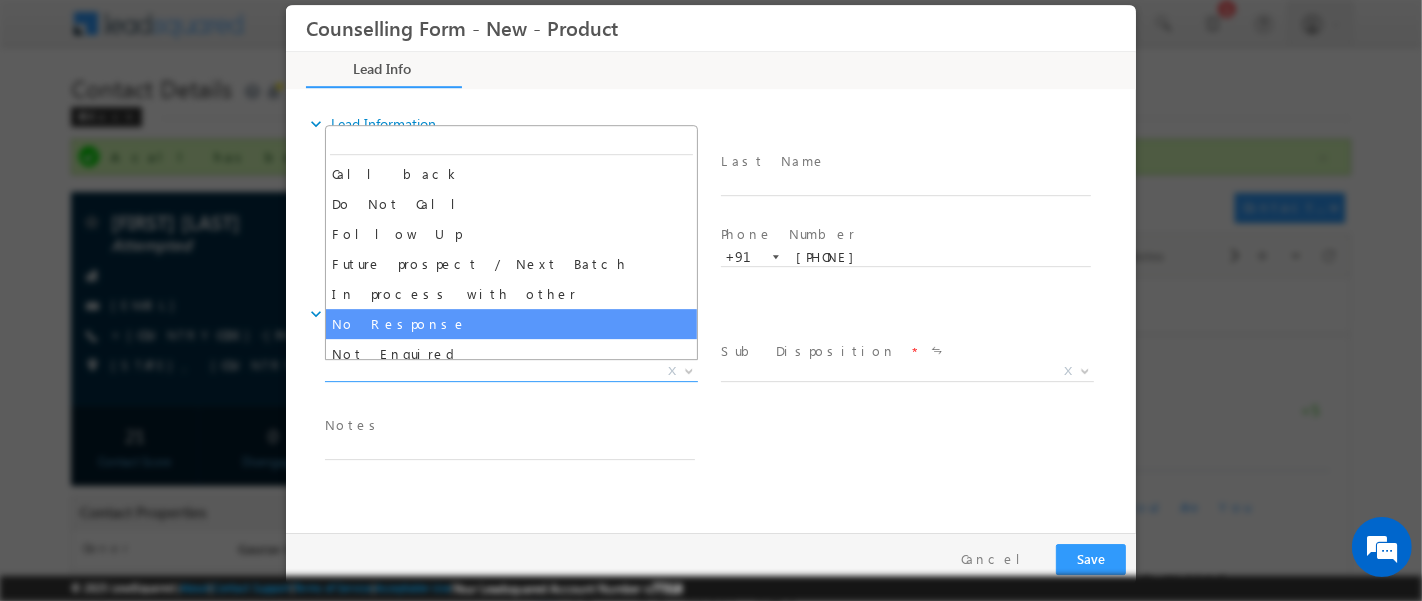 select on "No Response" 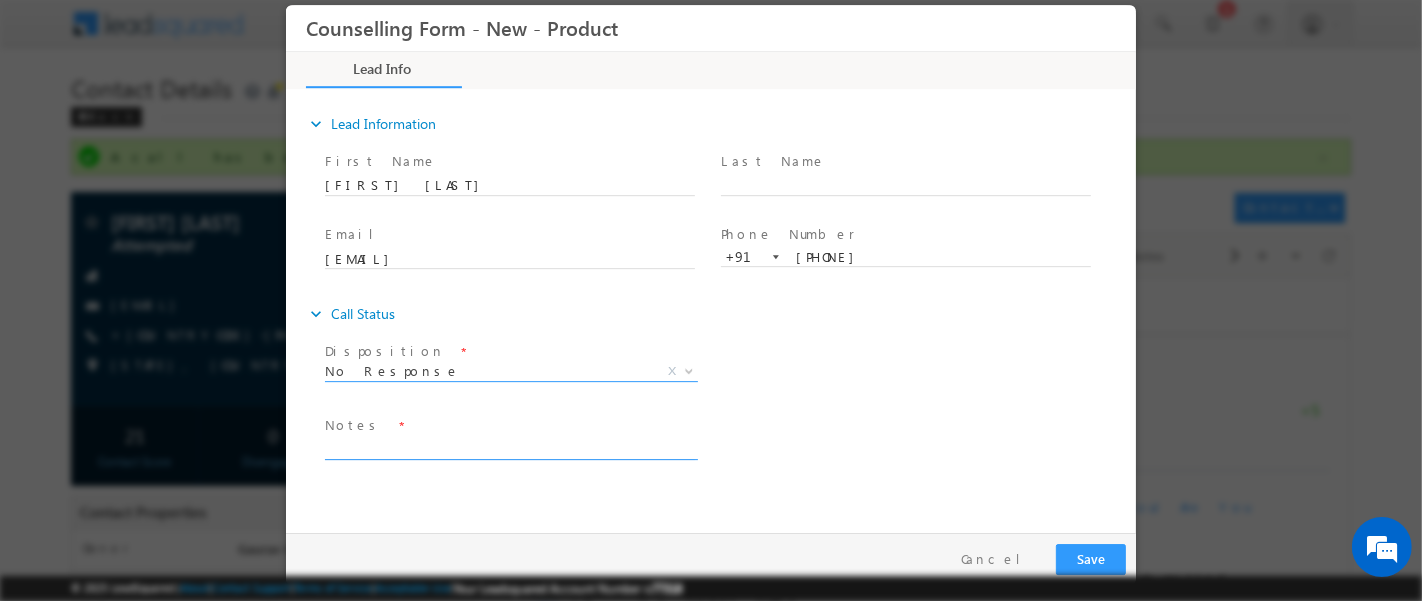 click at bounding box center (509, 447) 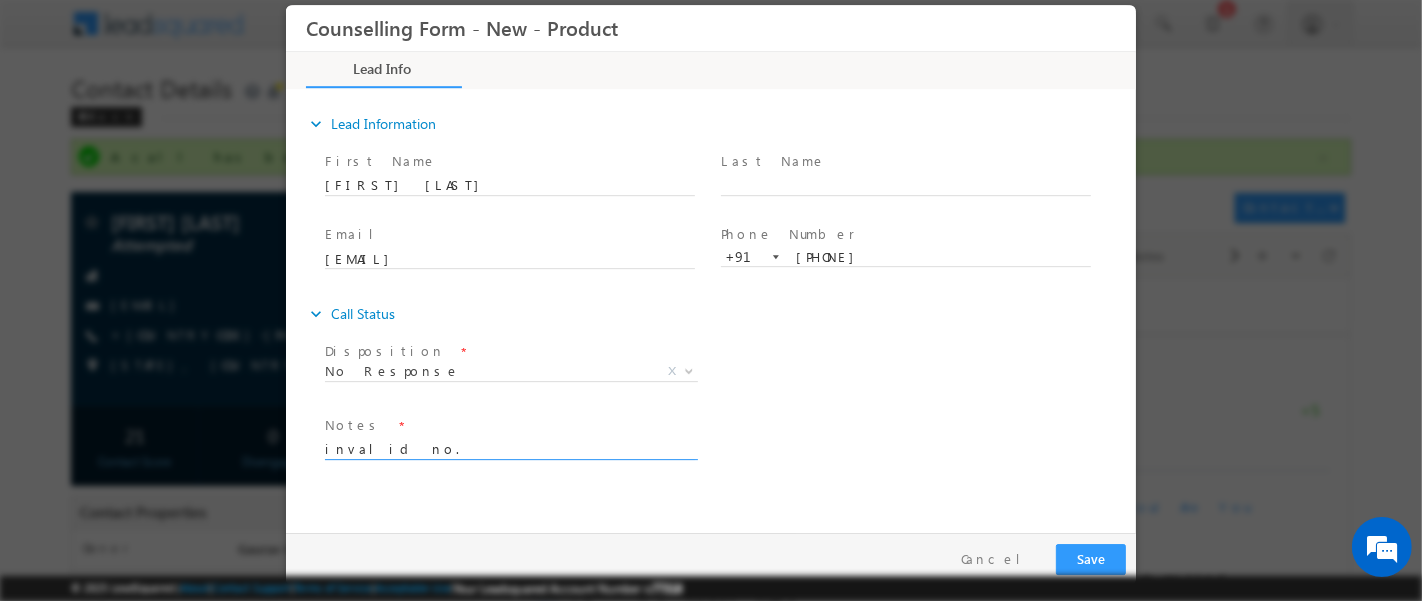 type on "invalid no." 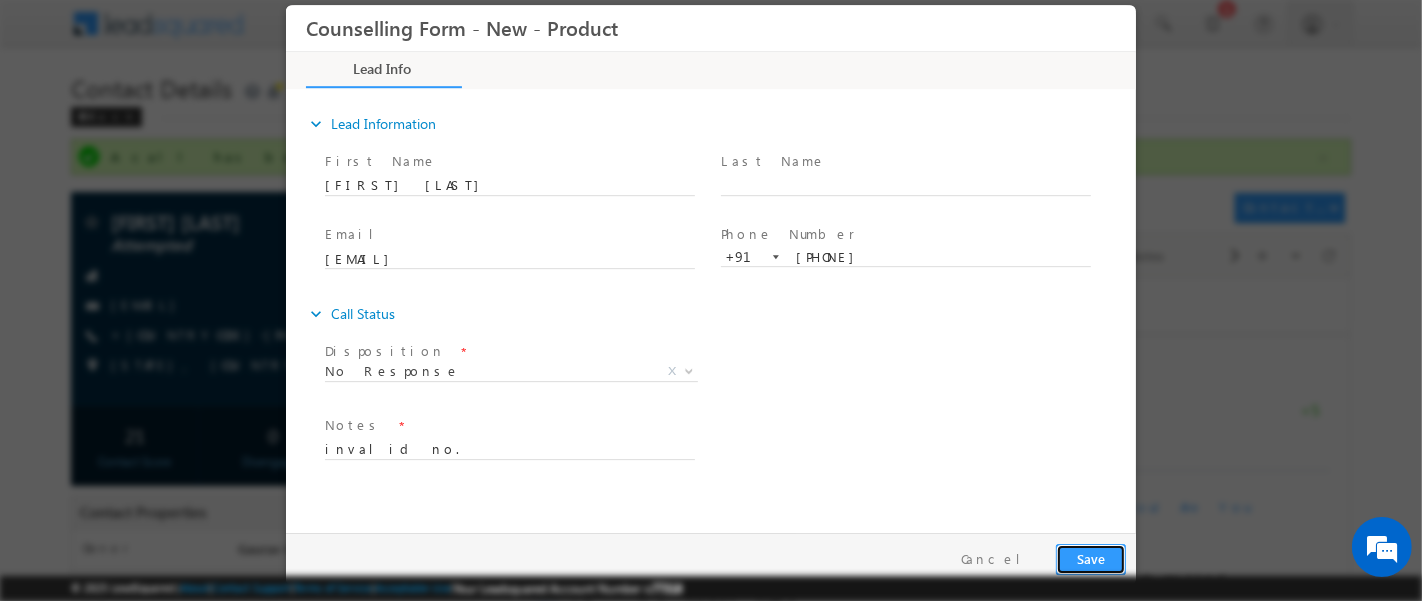 click on "Save" at bounding box center (1090, 558) 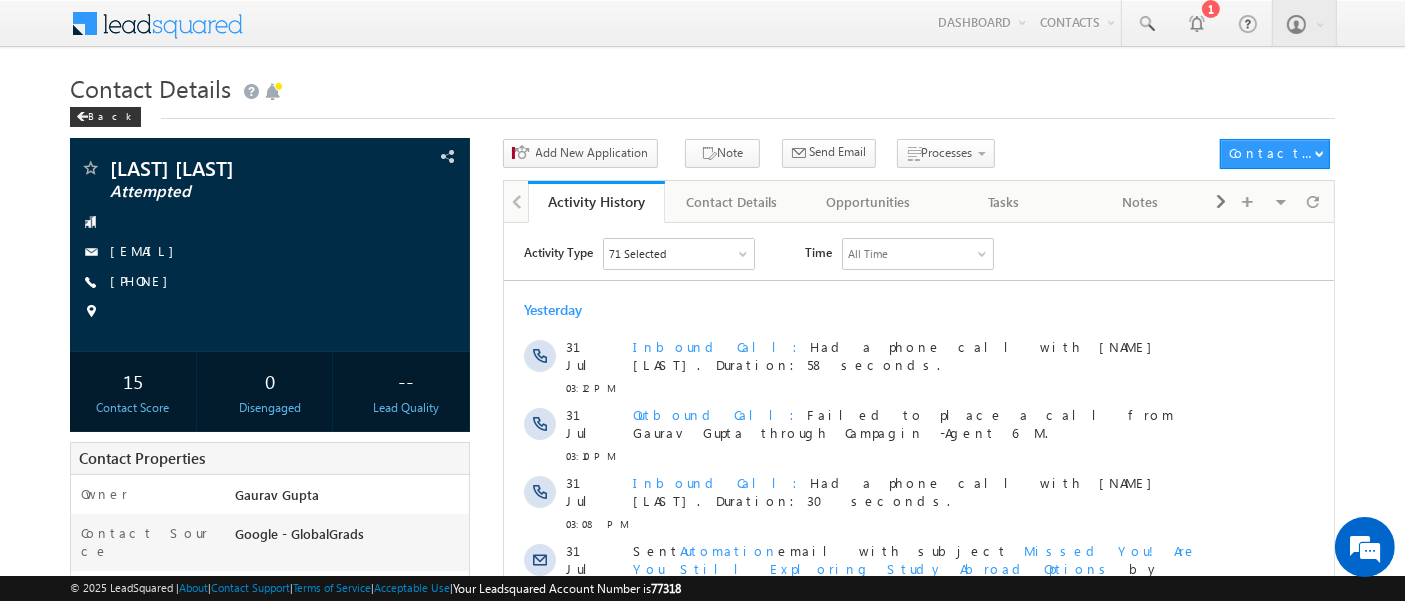 scroll, scrollTop: 0, scrollLeft: 0, axis: both 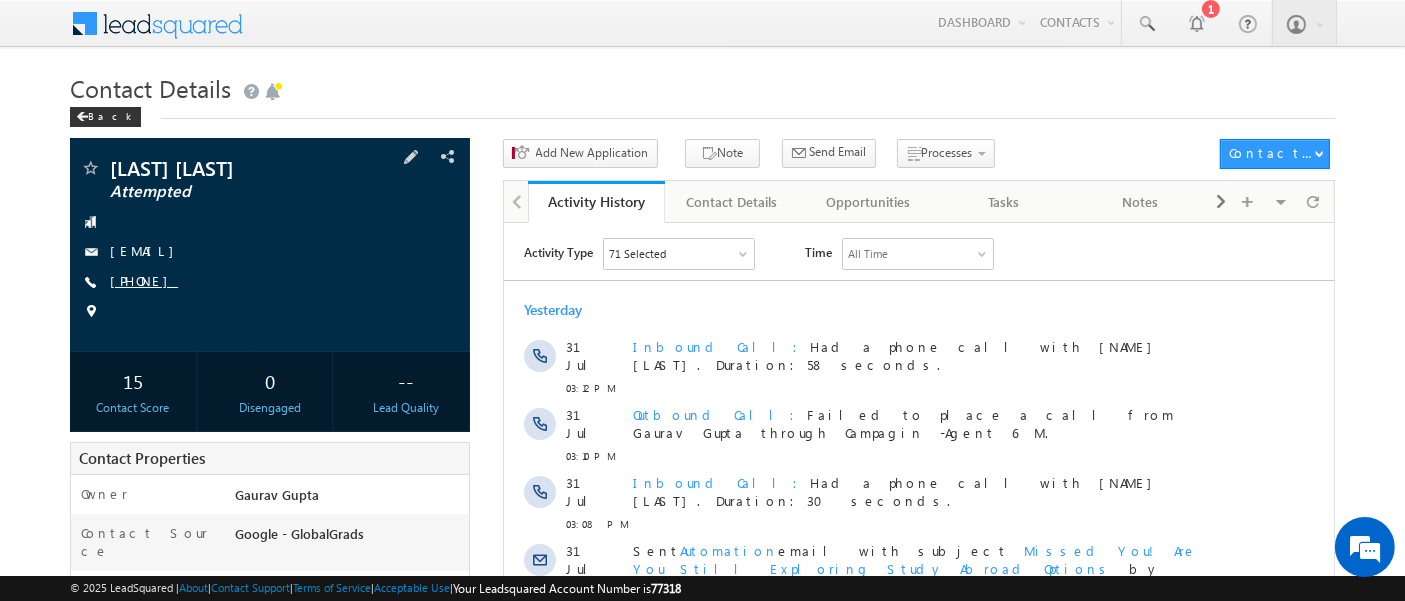click on "[PHONE]" at bounding box center [144, 280] 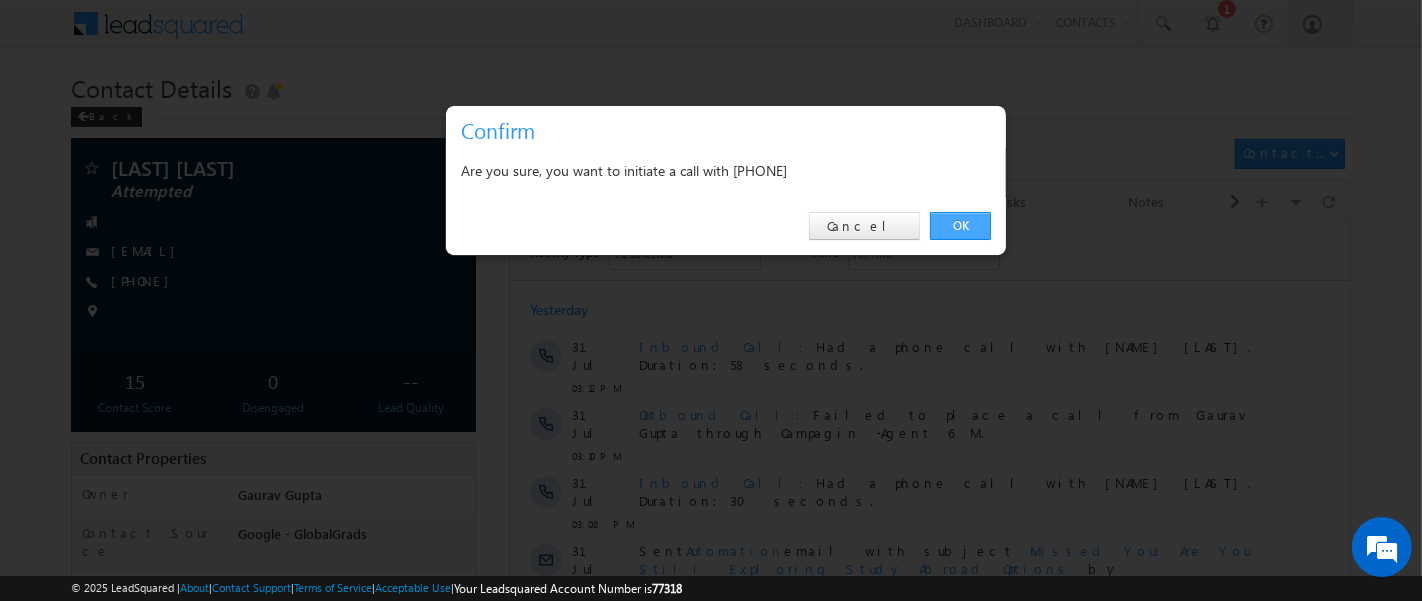 click on "OK" at bounding box center (960, 226) 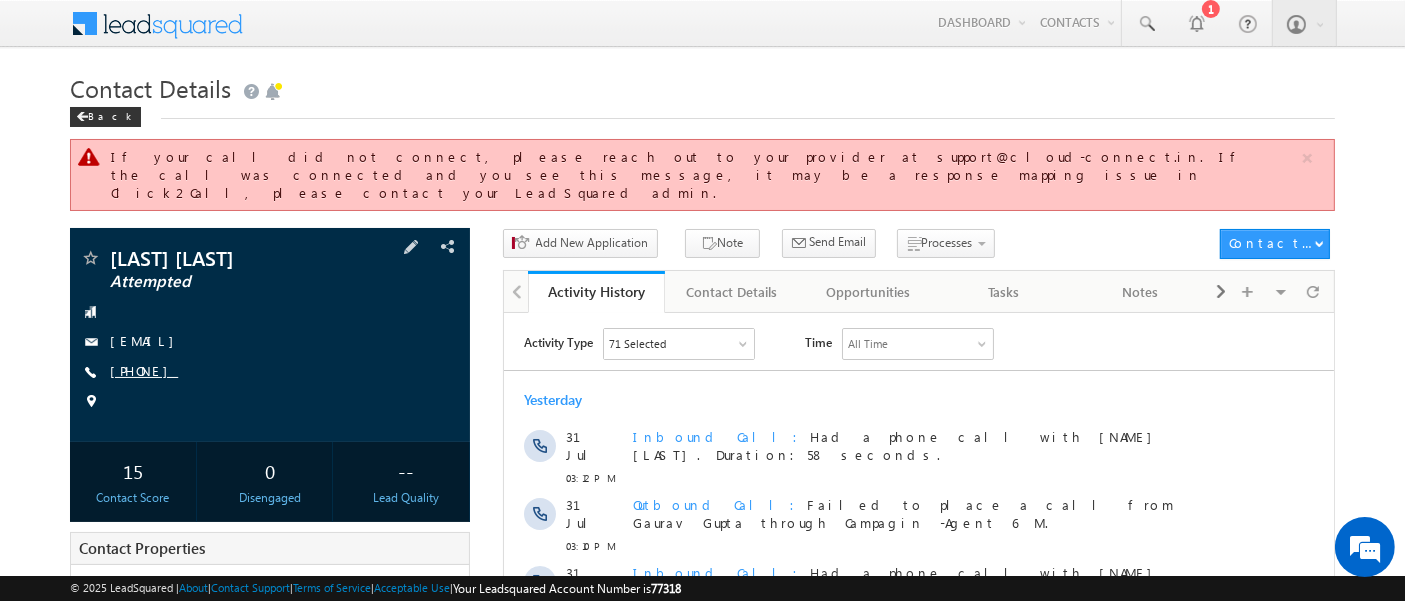 click on "[PHONE]" at bounding box center (144, 370) 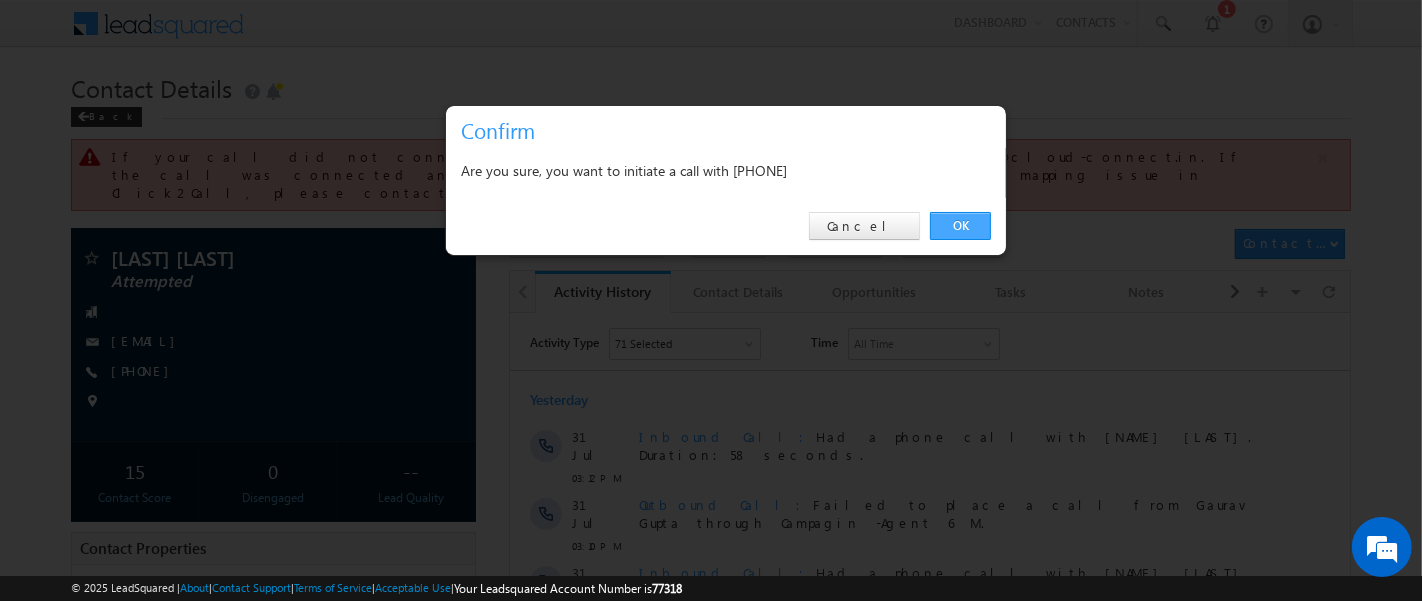 click on "OK" at bounding box center (960, 226) 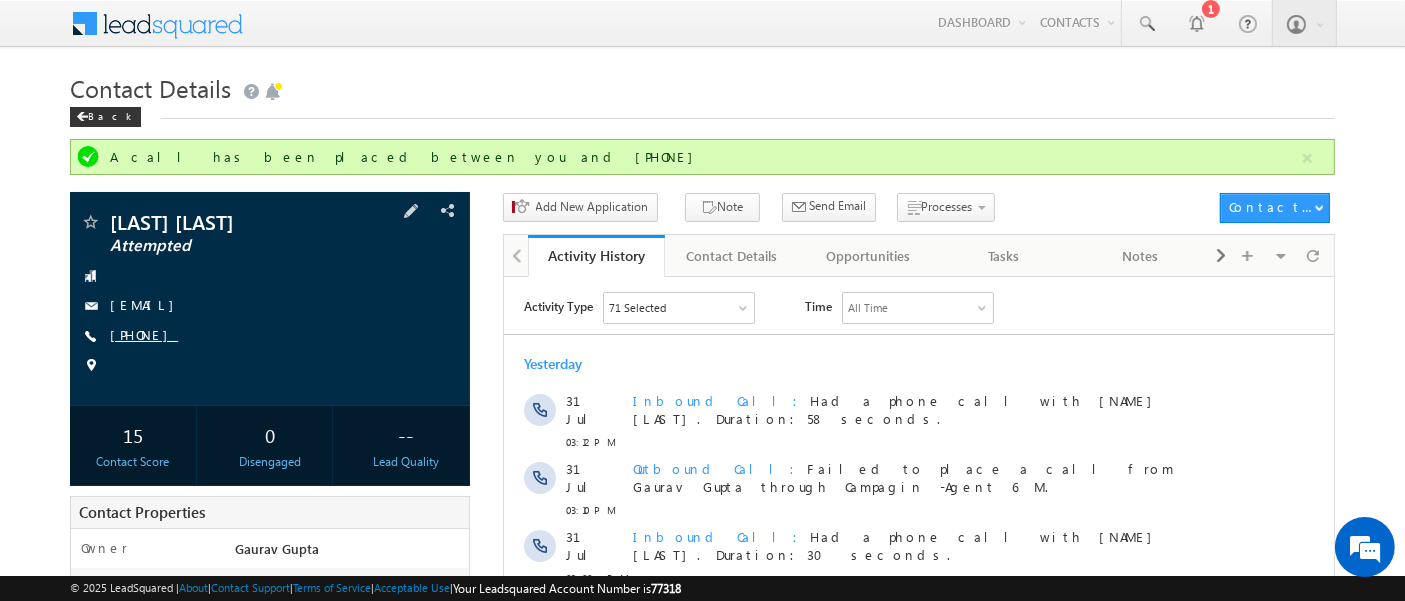 click on "[PHONE]" at bounding box center [144, 334] 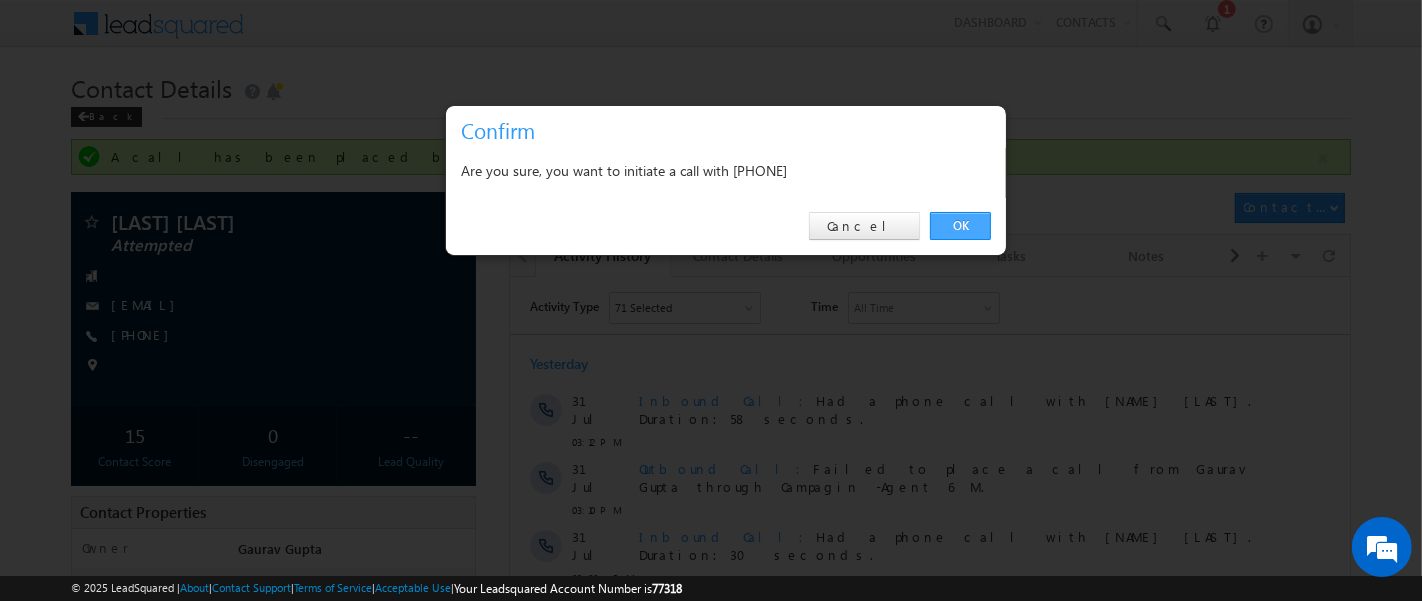 click on "OK" at bounding box center (960, 226) 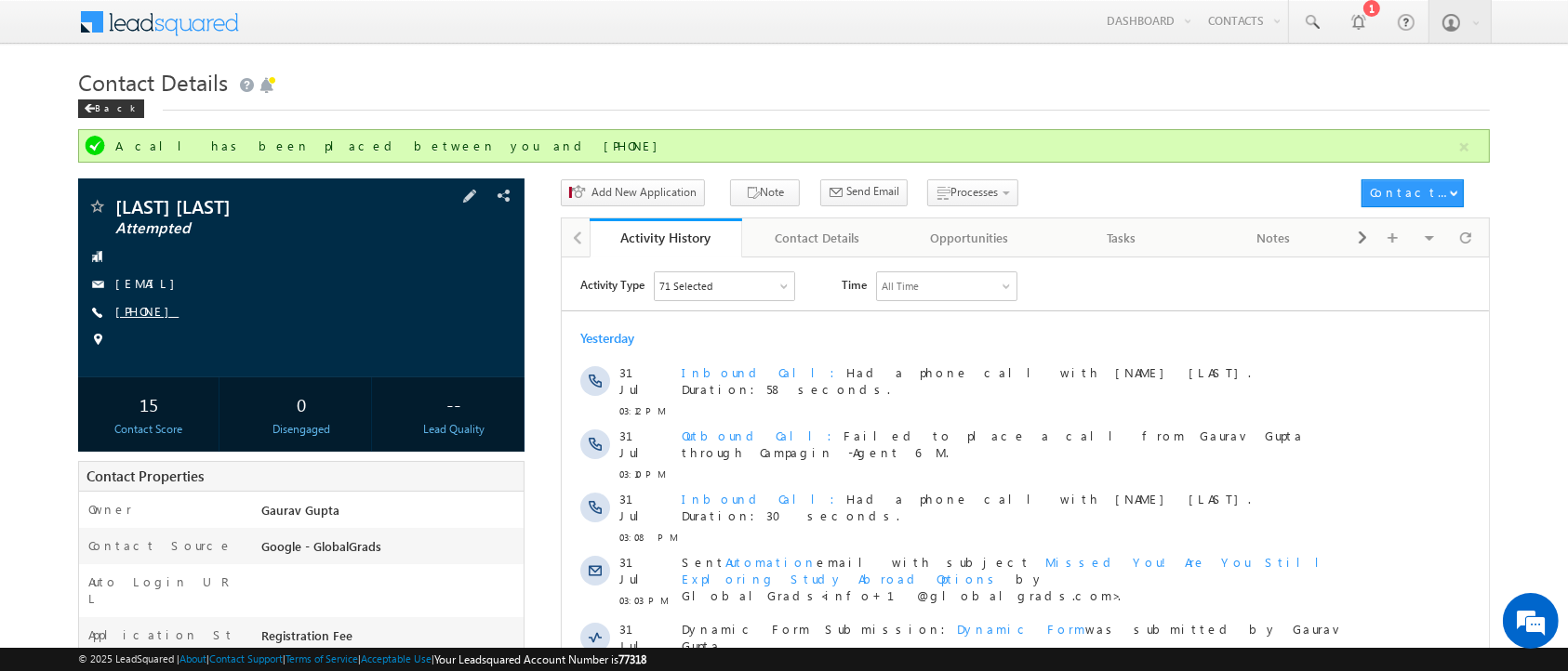 click on "[PHONE]" at bounding box center (147, 310) 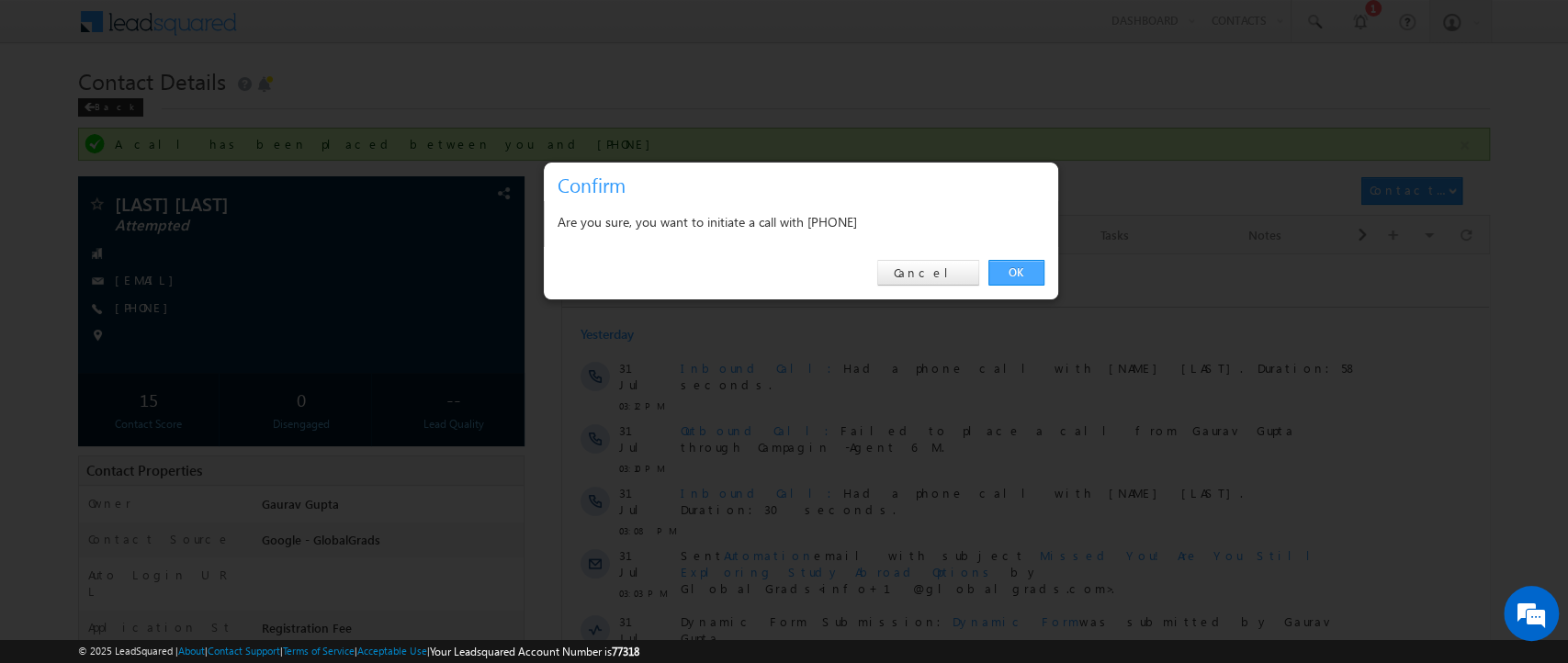 click on "OK" at bounding box center (1016, 273) 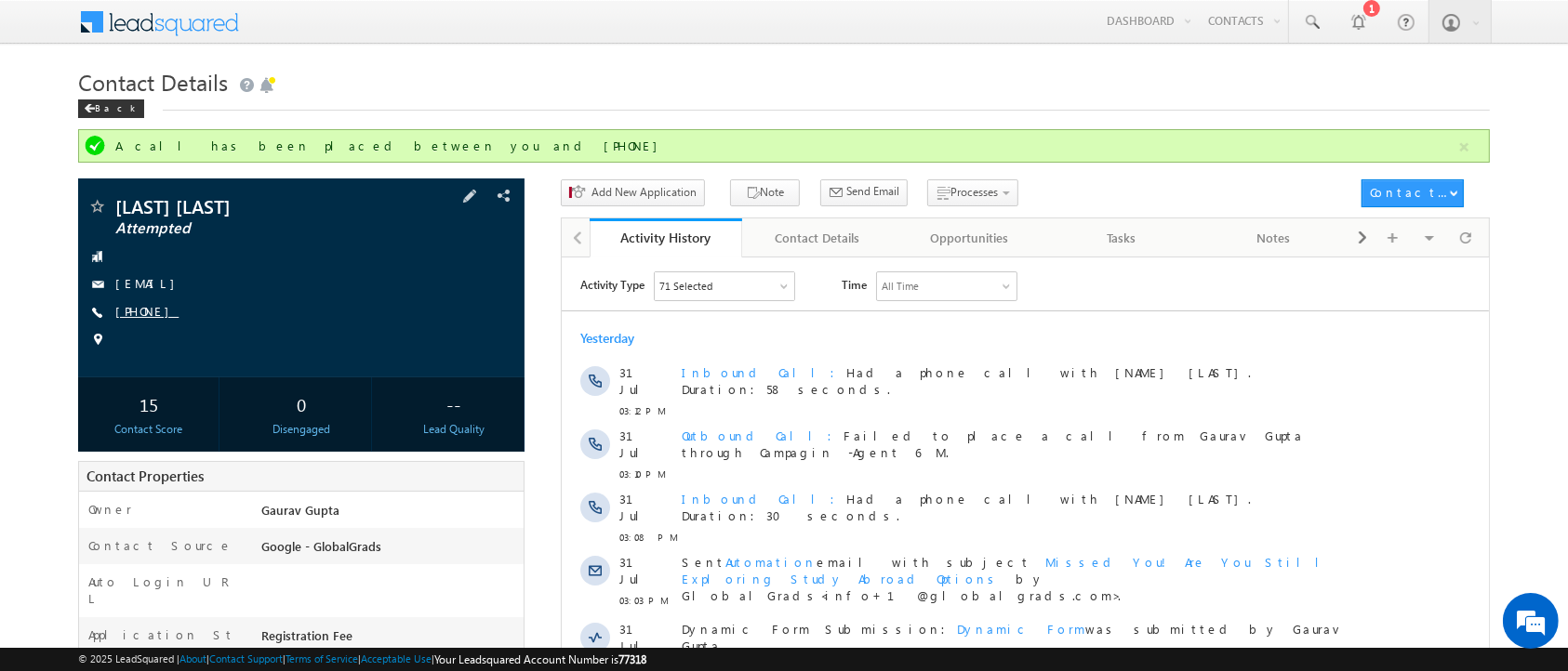 click on "[PHONE]" at bounding box center (147, 310) 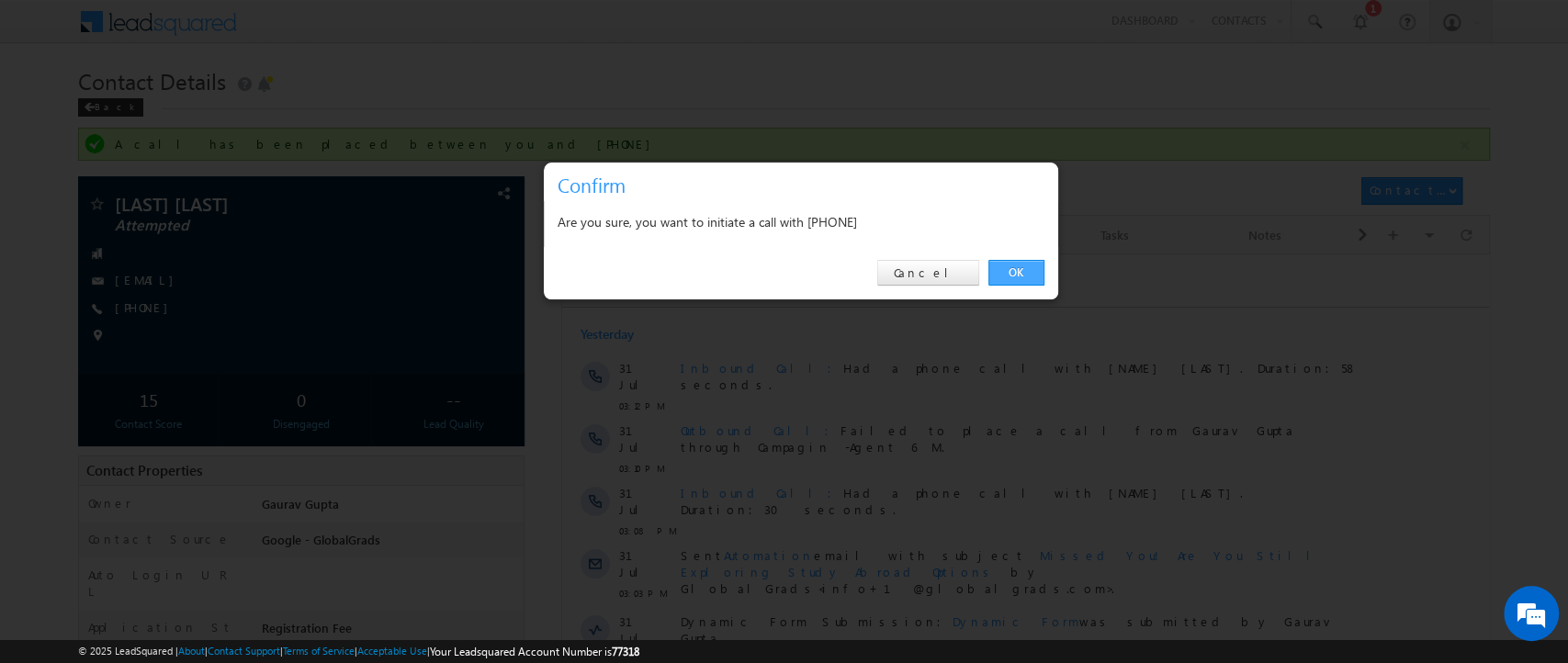 click on "OK" at bounding box center [1016, 273] 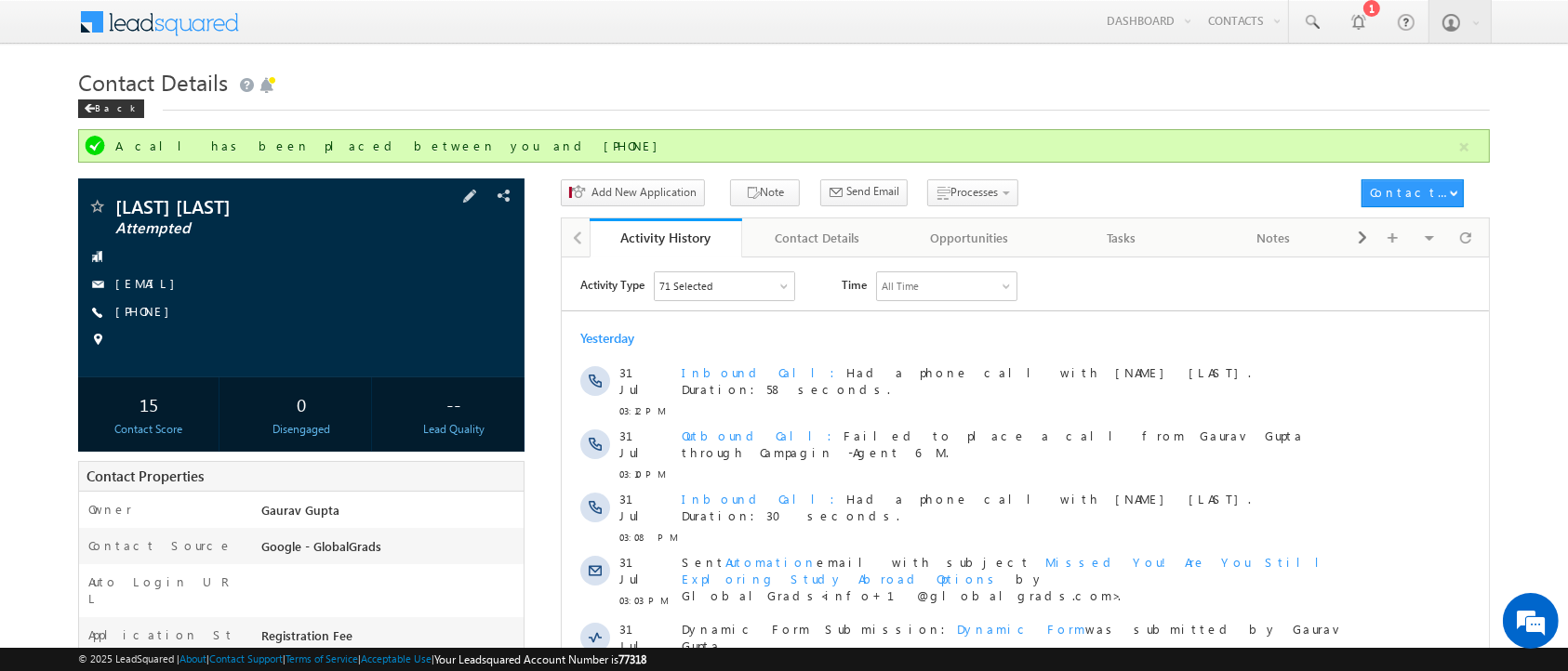 click on "[EMAIL]" at bounding box center [150, 283] 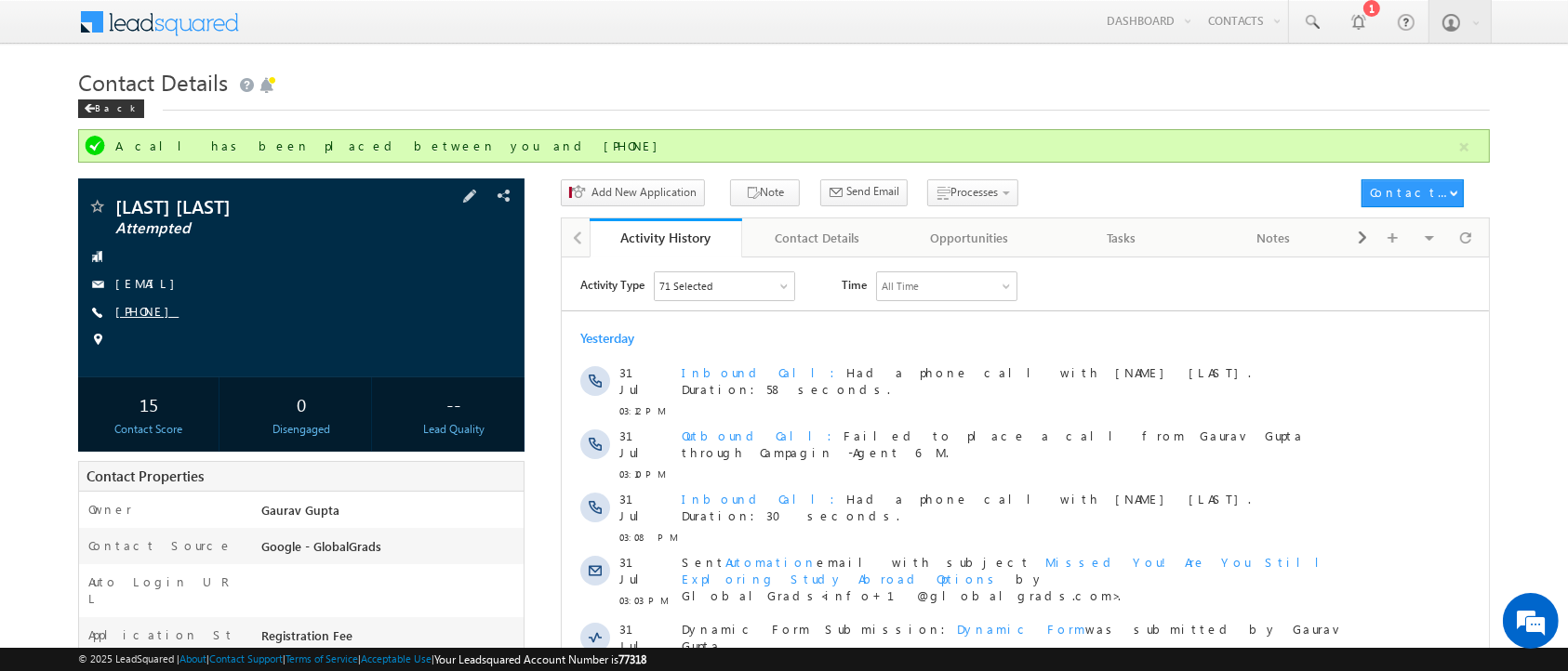 click on "[PHONE]" at bounding box center [147, 310] 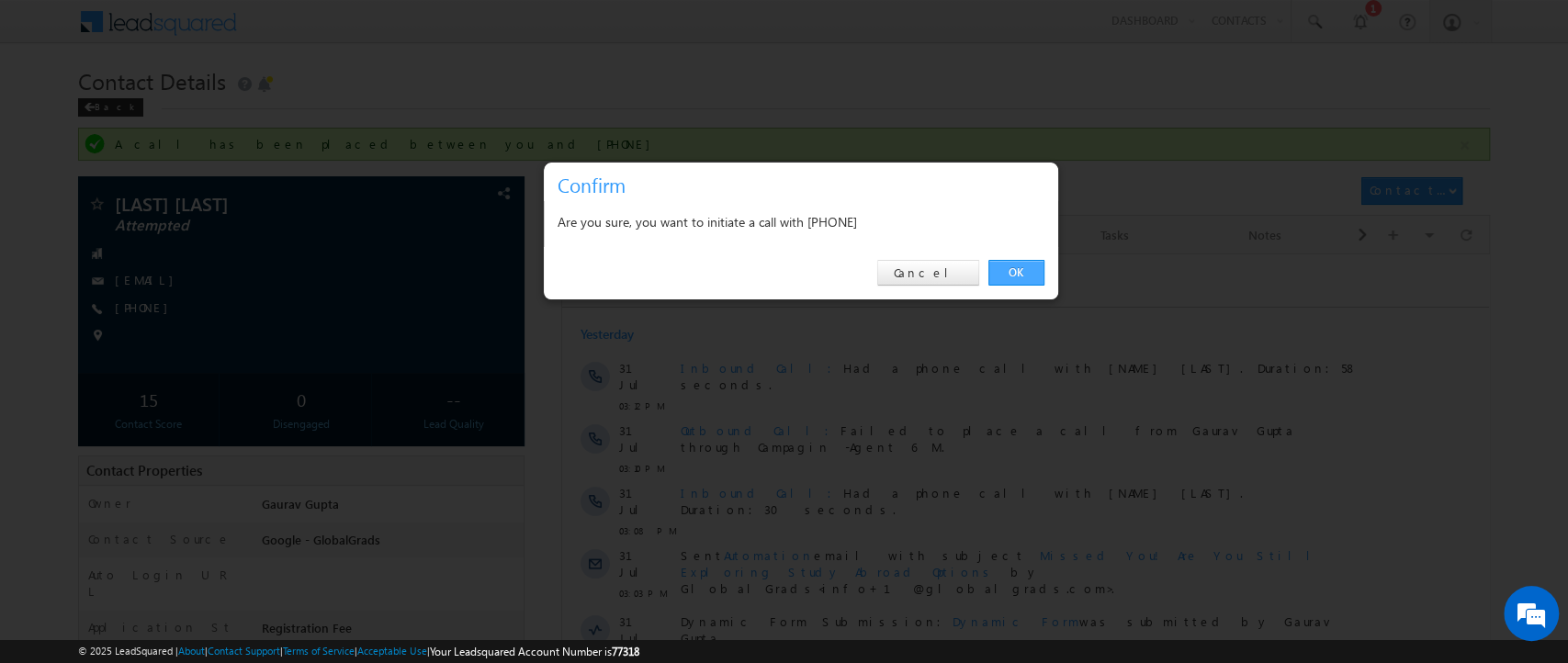 click on "OK" at bounding box center (1016, 273) 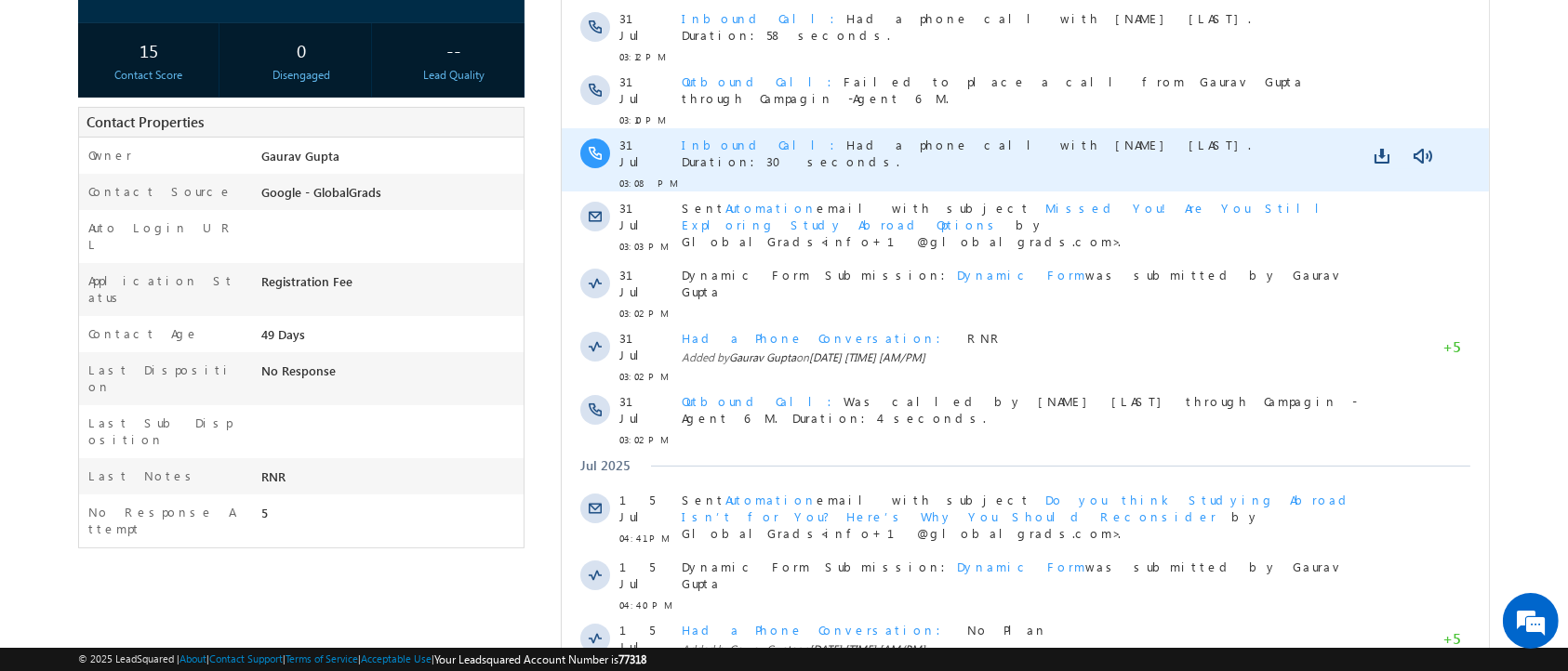scroll, scrollTop: 358, scrollLeft: 0, axis: vertical 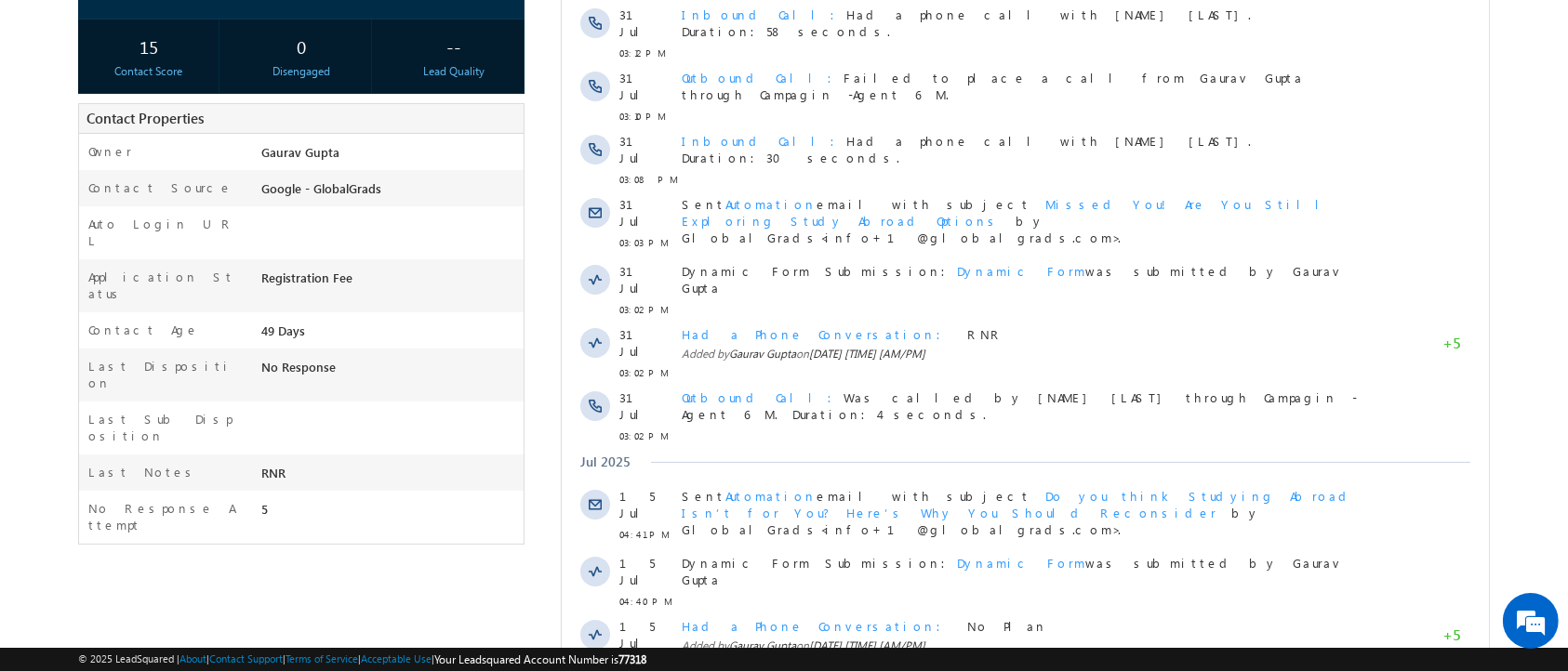 click at bounding box center [976, 708] 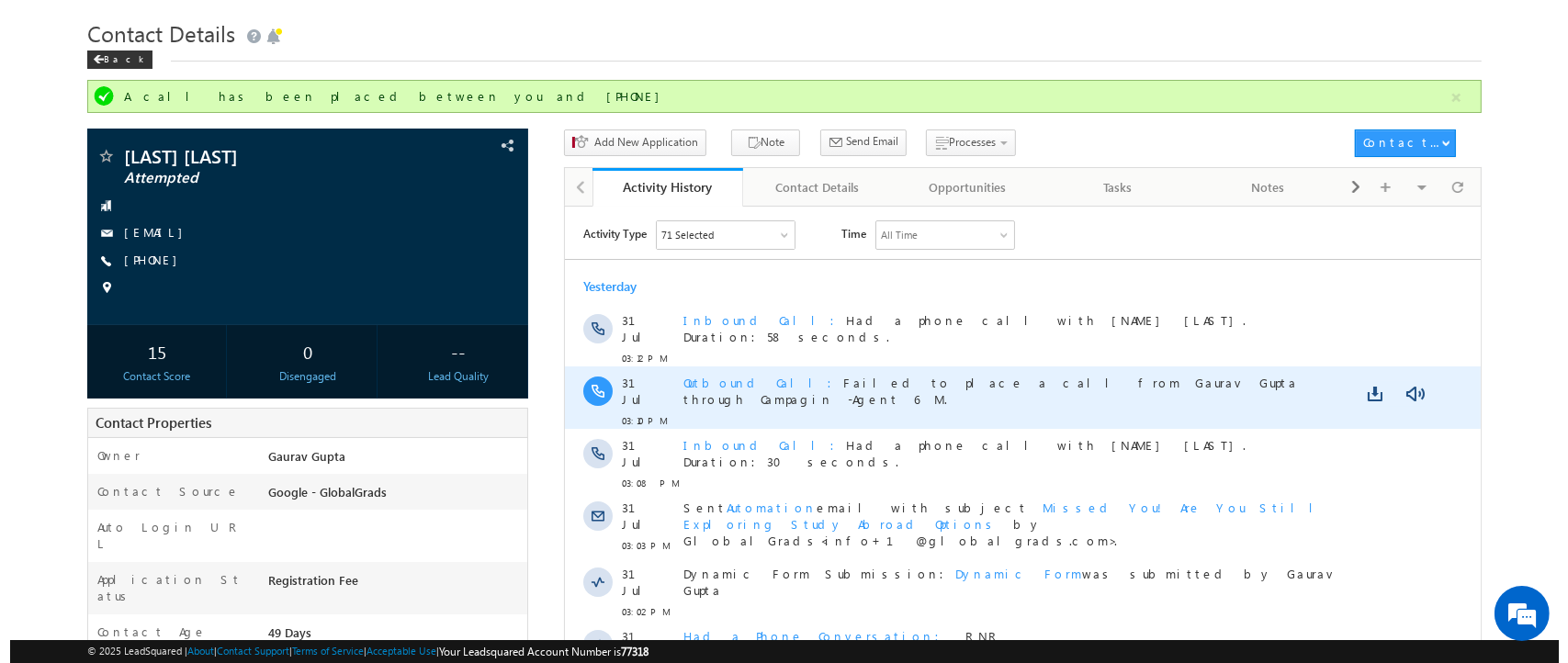 scroll, scrollTop: 41, scrollLeft: 0, axis: vertical 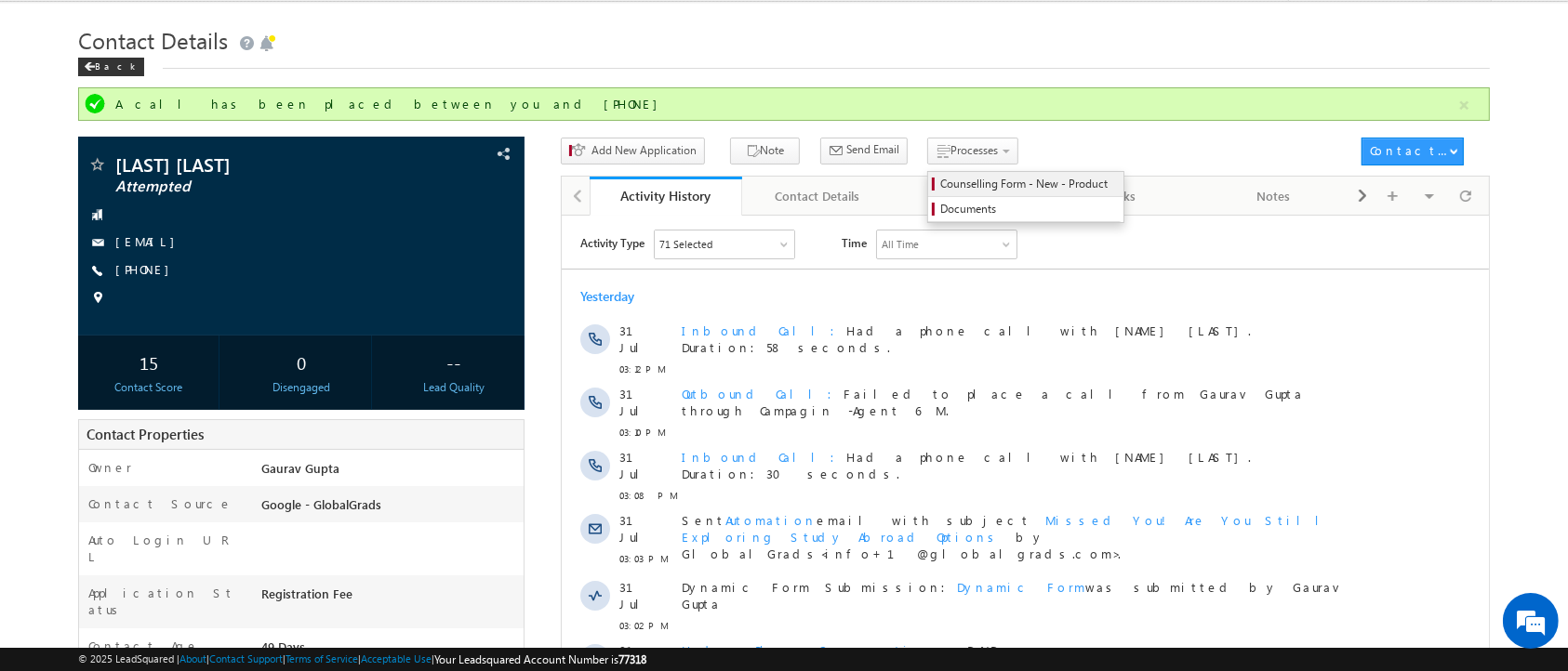 click on "Counselling Form - New - Product" at bounding box center (1029, 184) 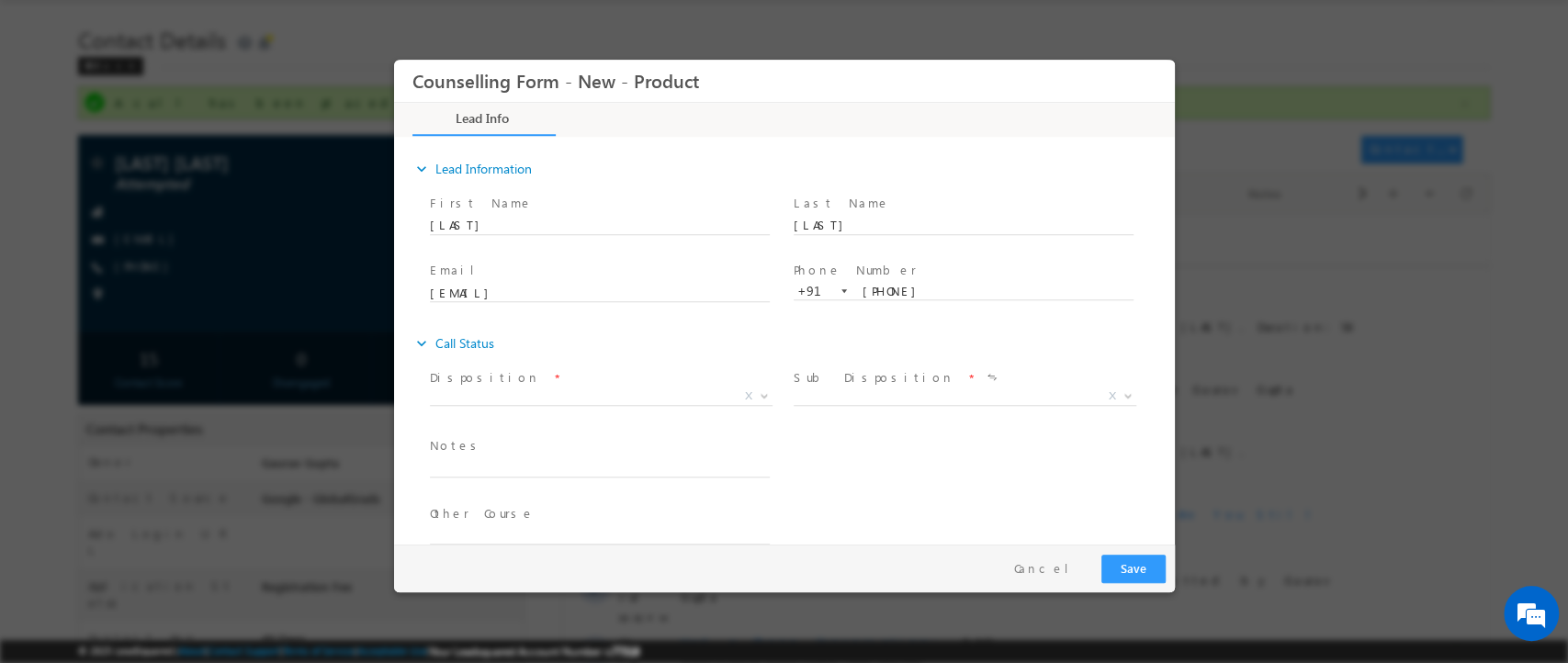 scroll, scrollTop: 0, scrollLeft: 0, axis: both 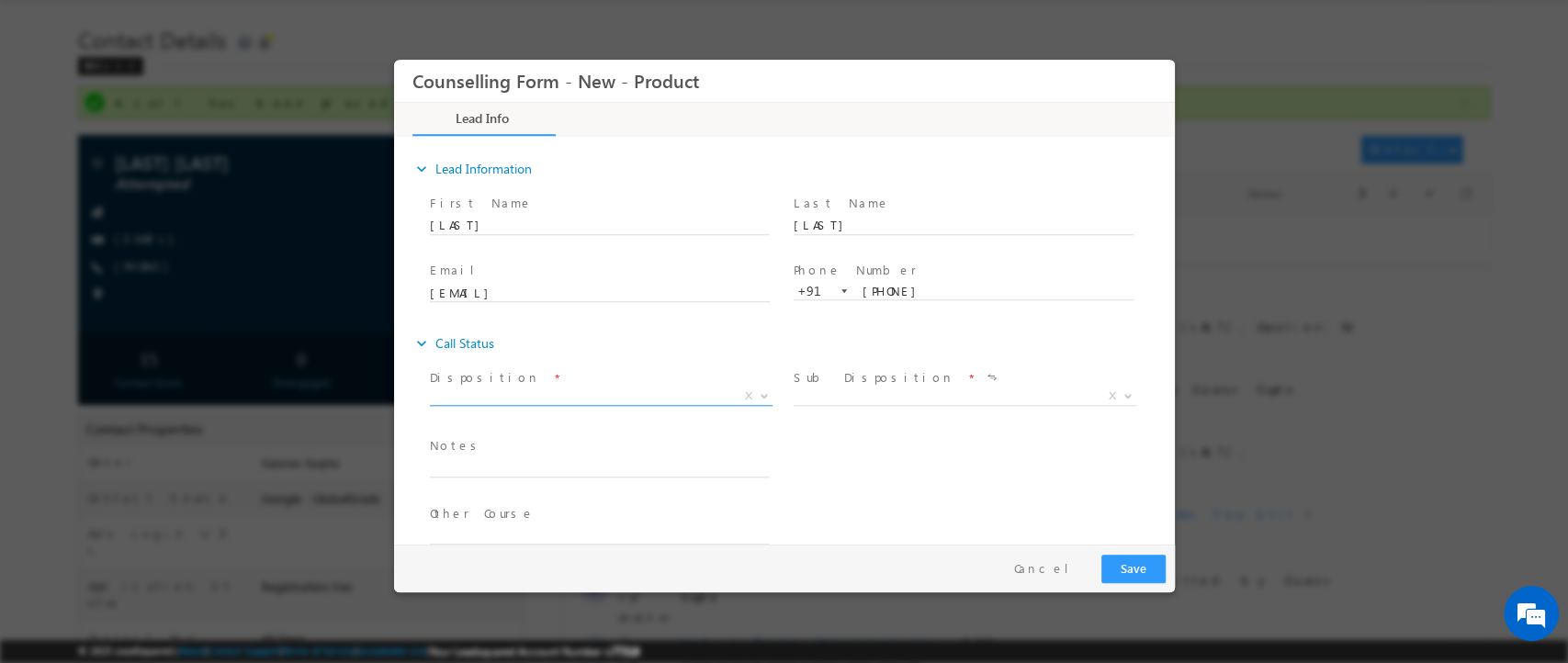 click on "Disposition
*
X" at bounding box center [607, 389] 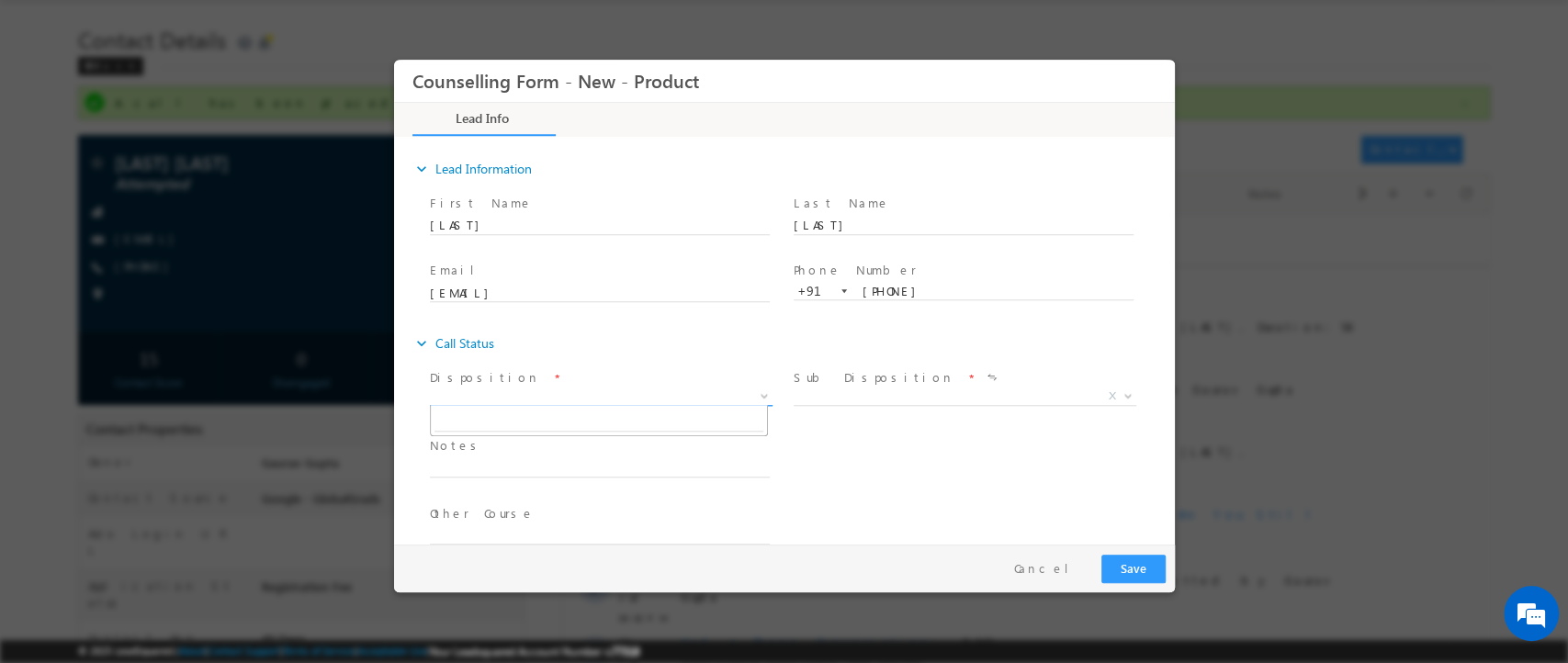 click on "X" at bounding box center [600, 397] 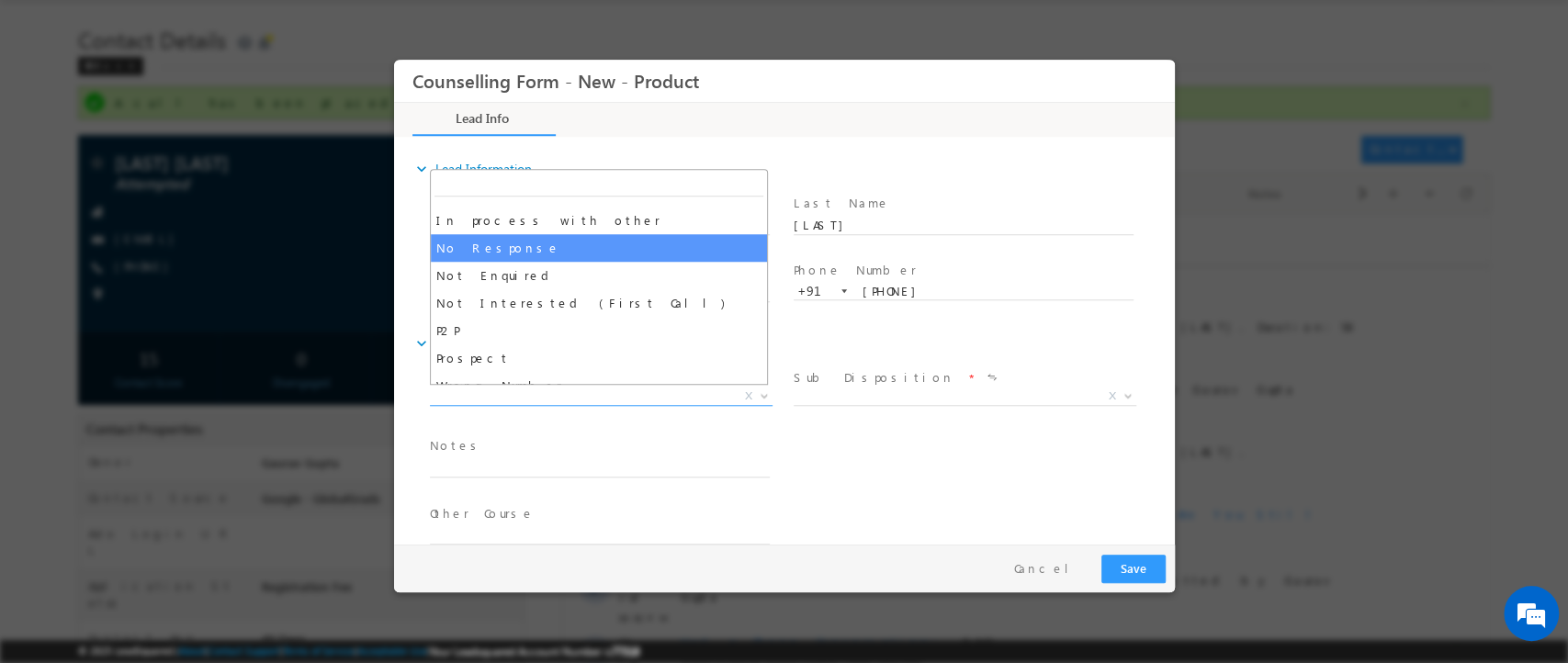 scroll, scrollTop: 105, scrollLeft: 0, axis: vertical 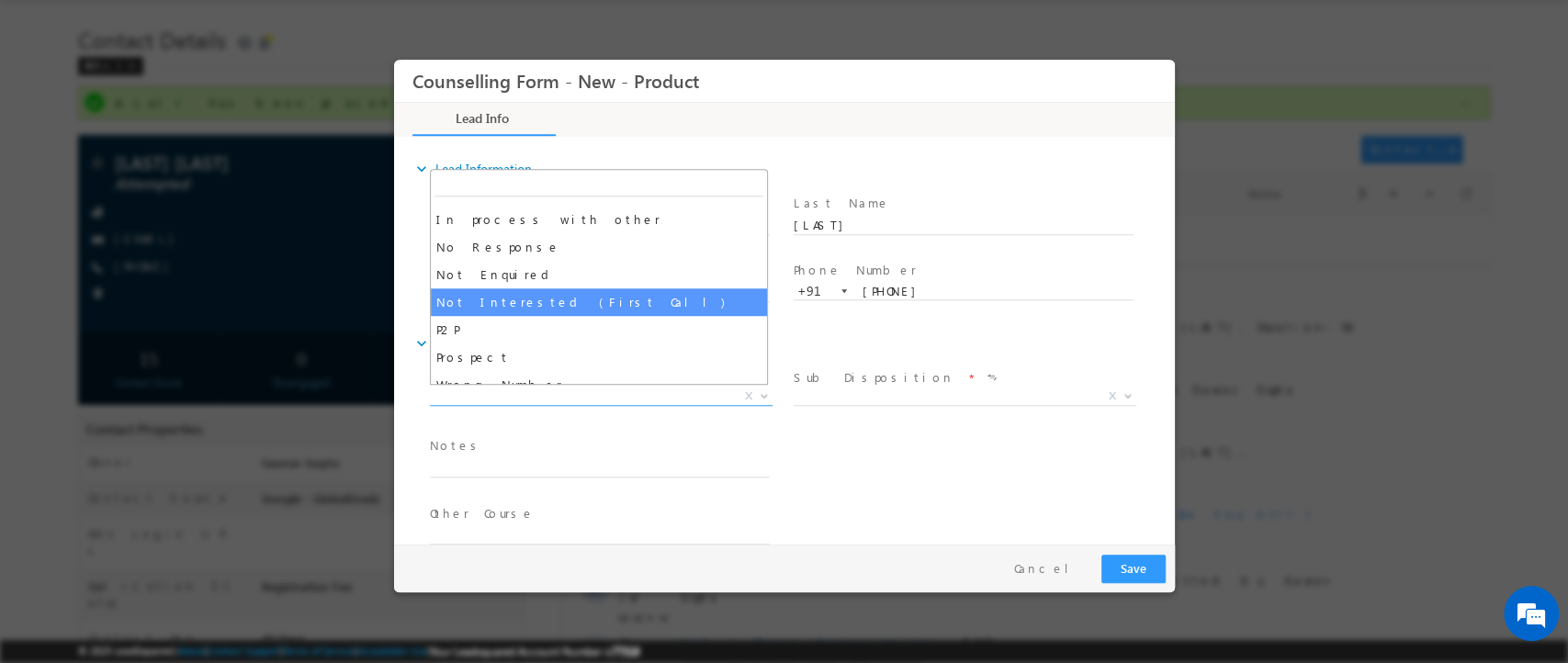 select on "Not Interested (First Call)" 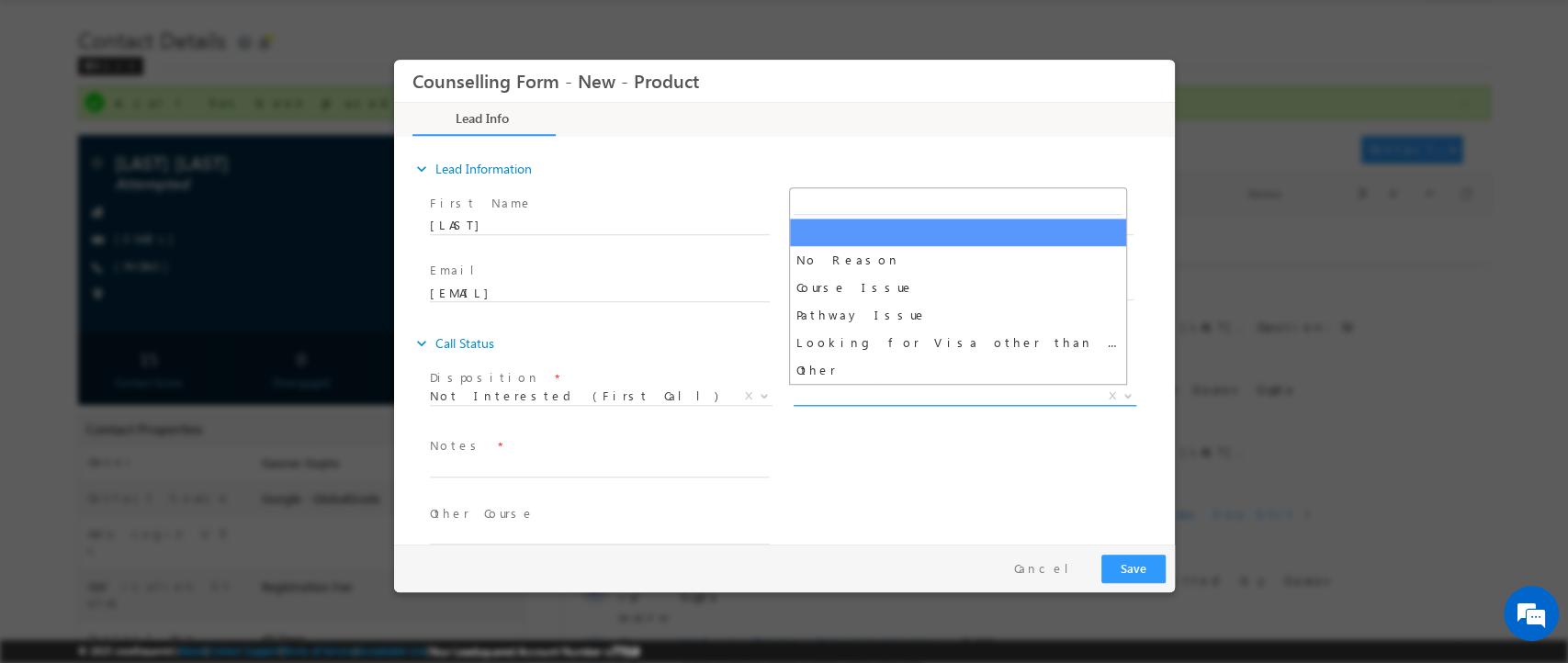 click on "X" at bounding box center [964, 397] 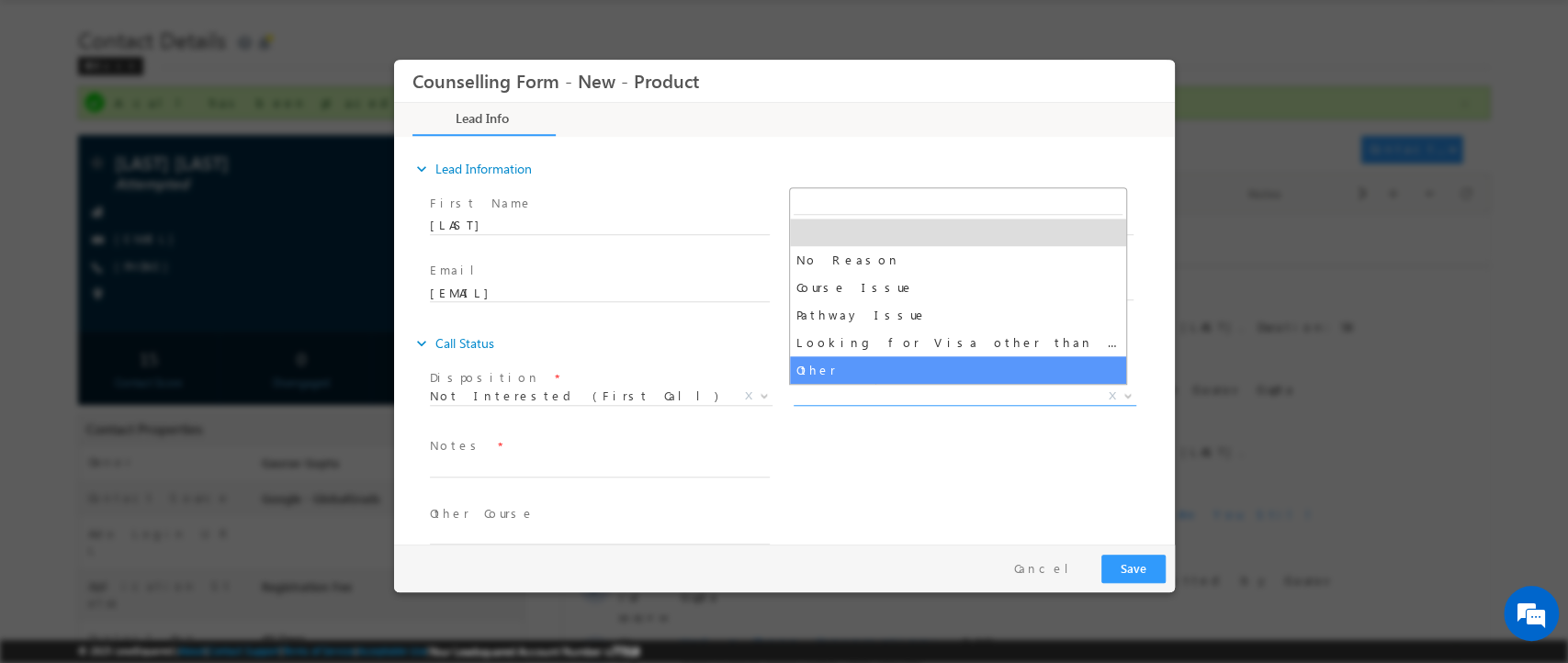 select on "Other" 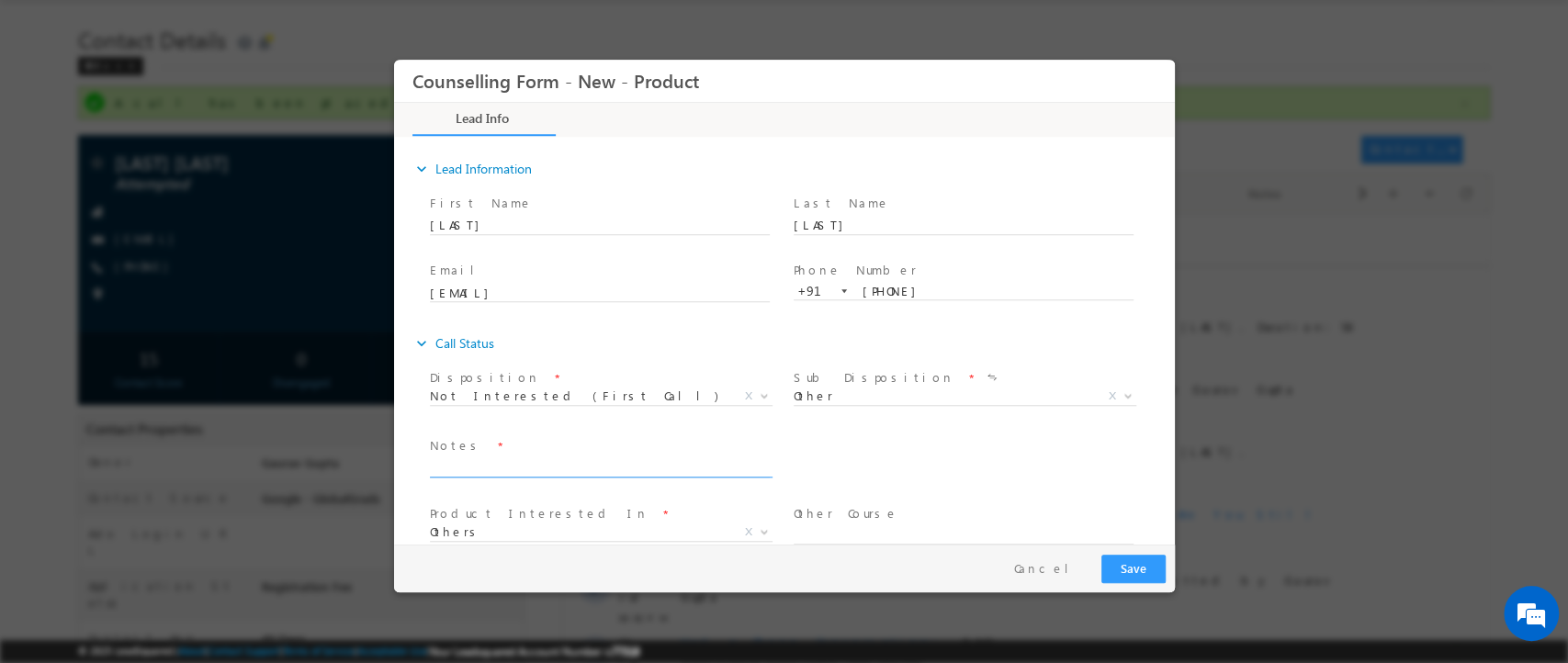 click at bounding box center [599, 466] 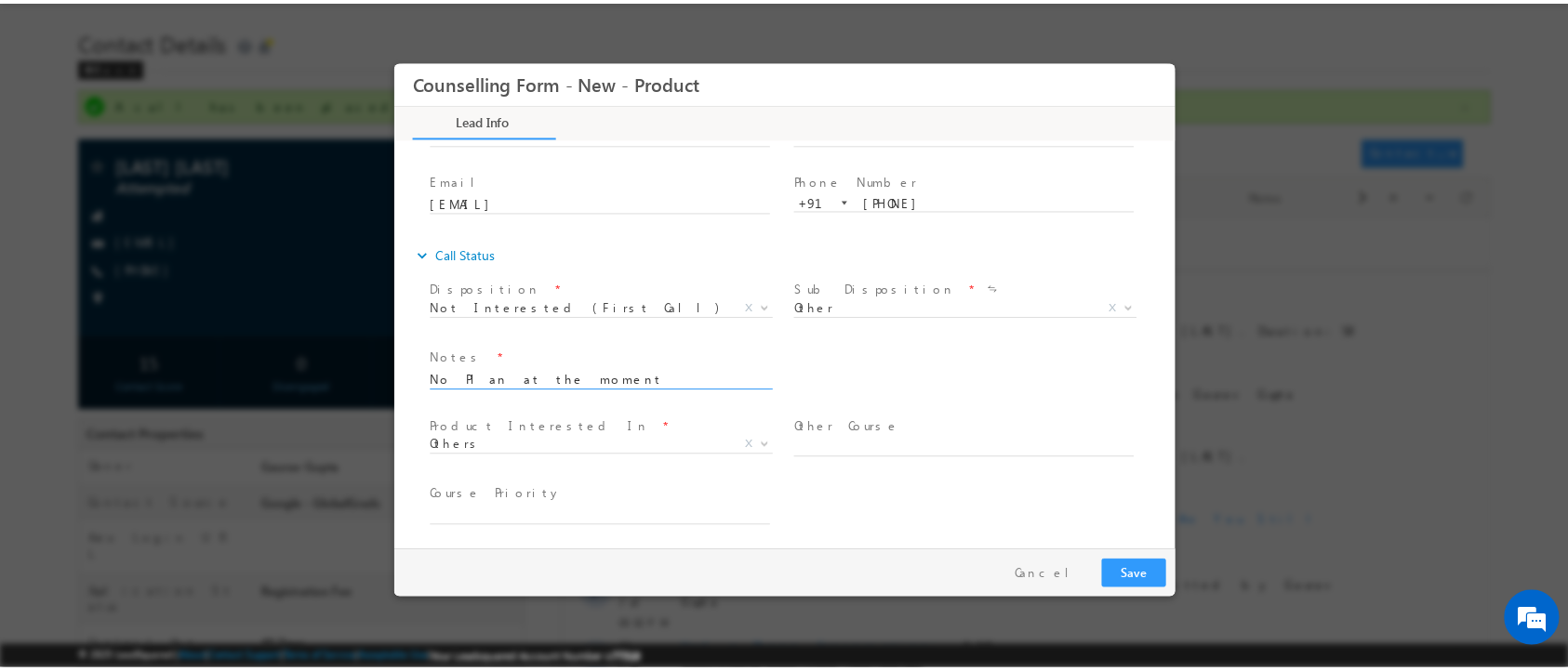 scroll, scrollTop: 94, scrollLeft: 0, axis: vertical 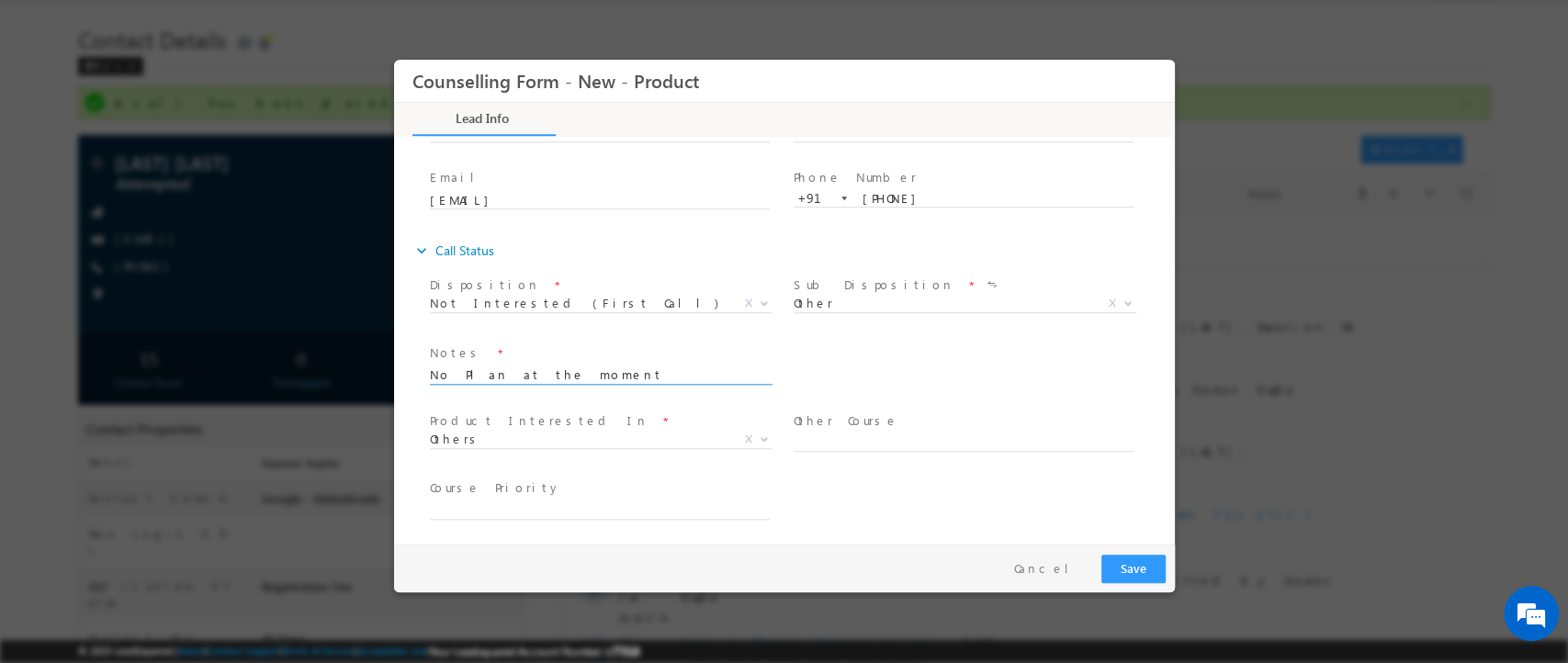 type on "No Plan at the moment" 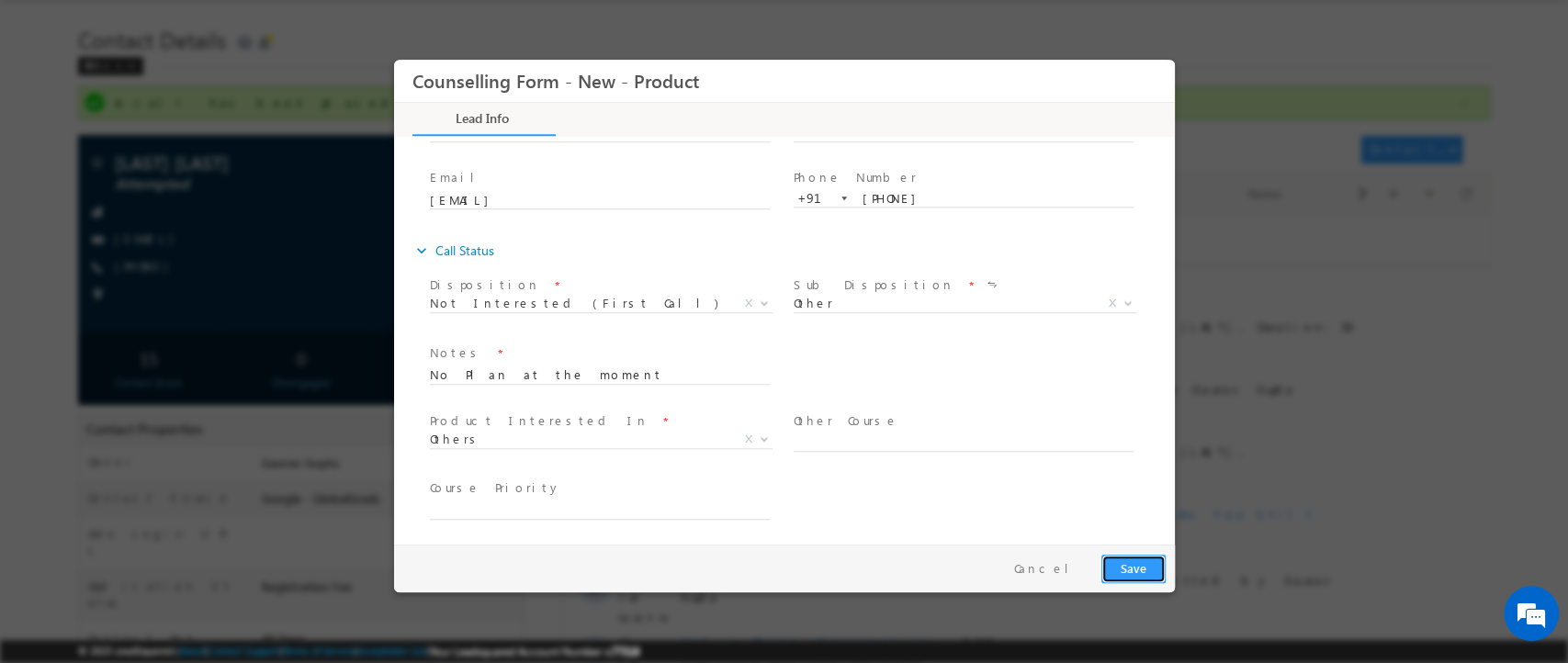 click on "Save" at bounding box center (1133, 568) 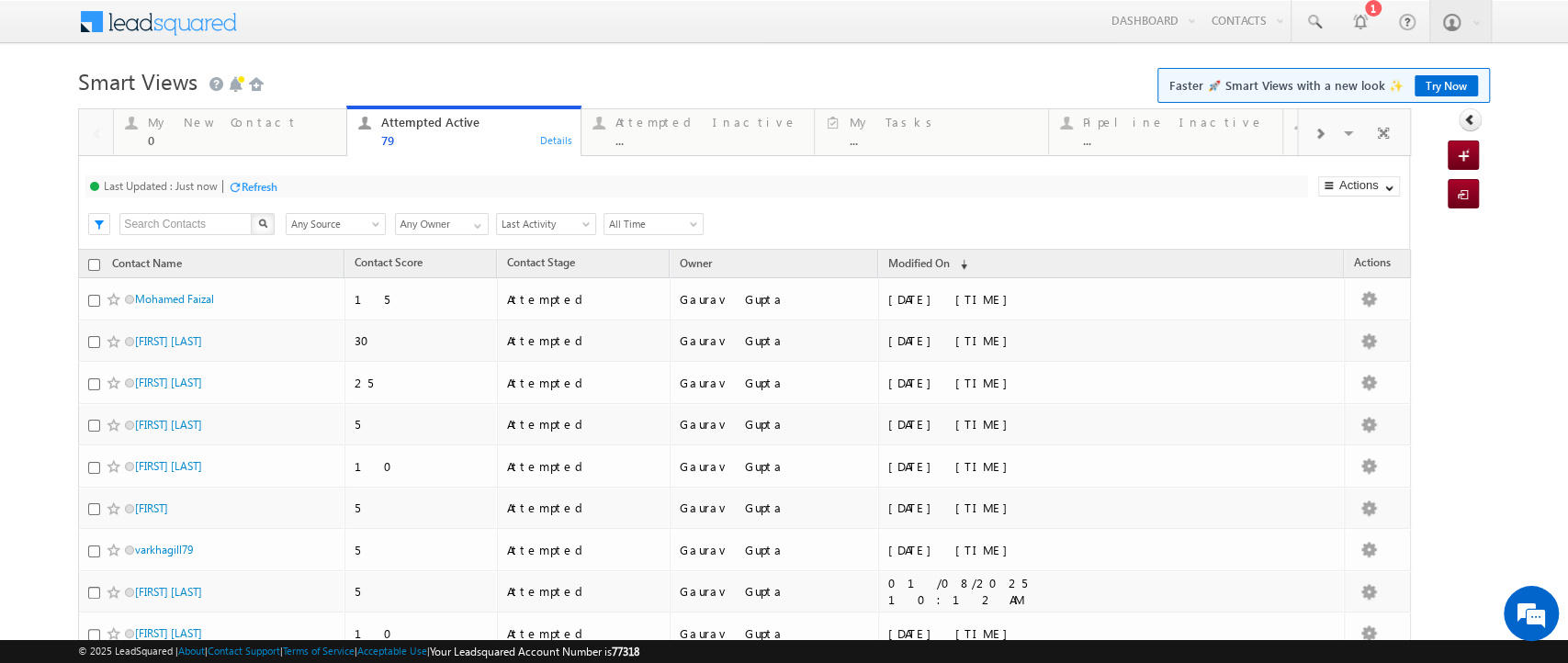 scroll, scrollTop: 15, scrollLeft: 0, axis: vertical 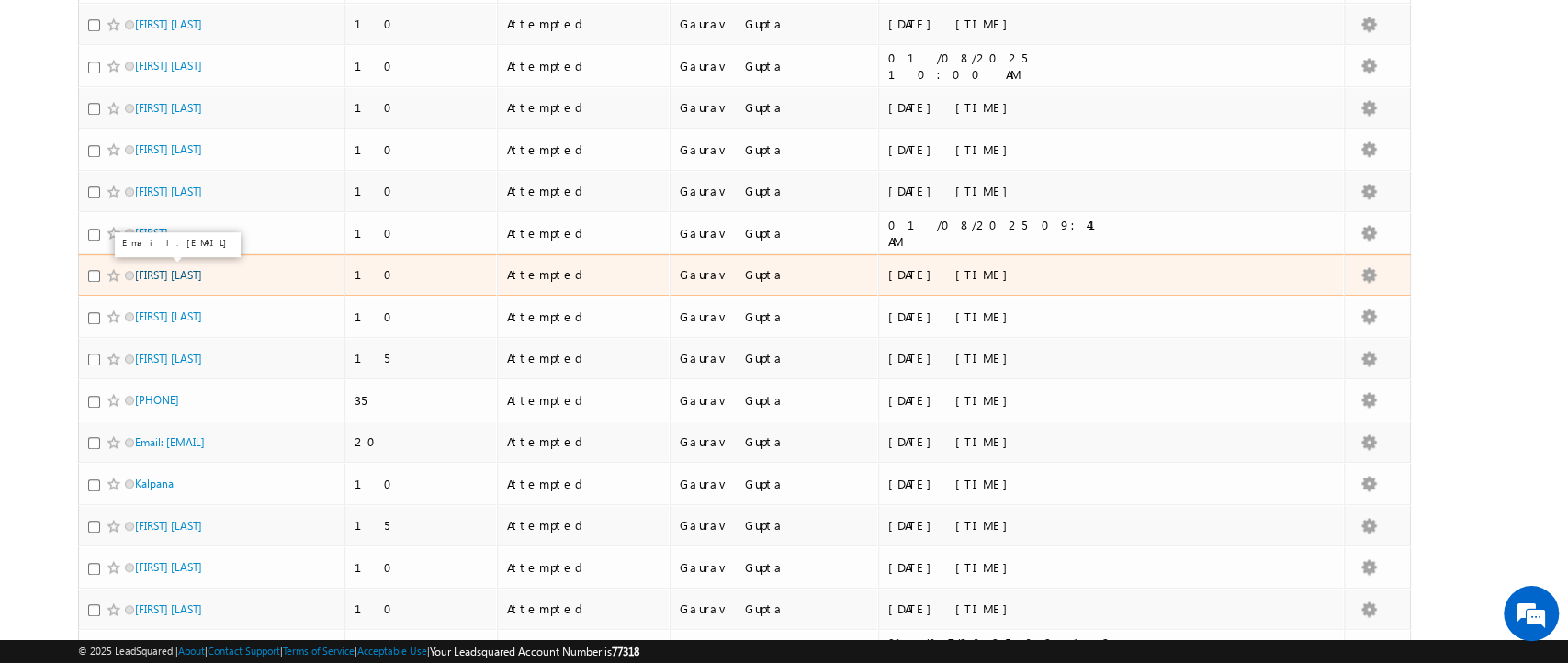 click on "[FIRST] [LAST]" at bounding box center (168, 275) 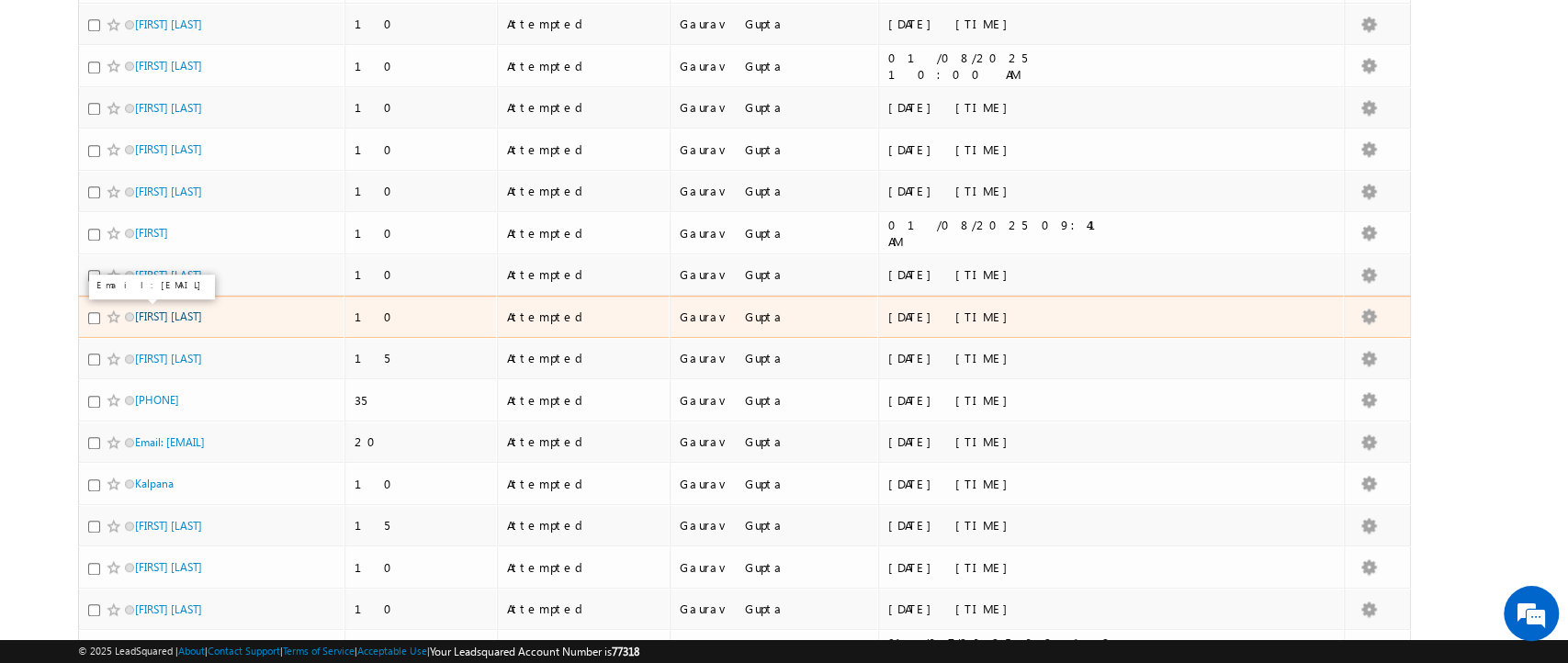 click on "[FIRST] [LAST]" at bounding box center (168, 316) 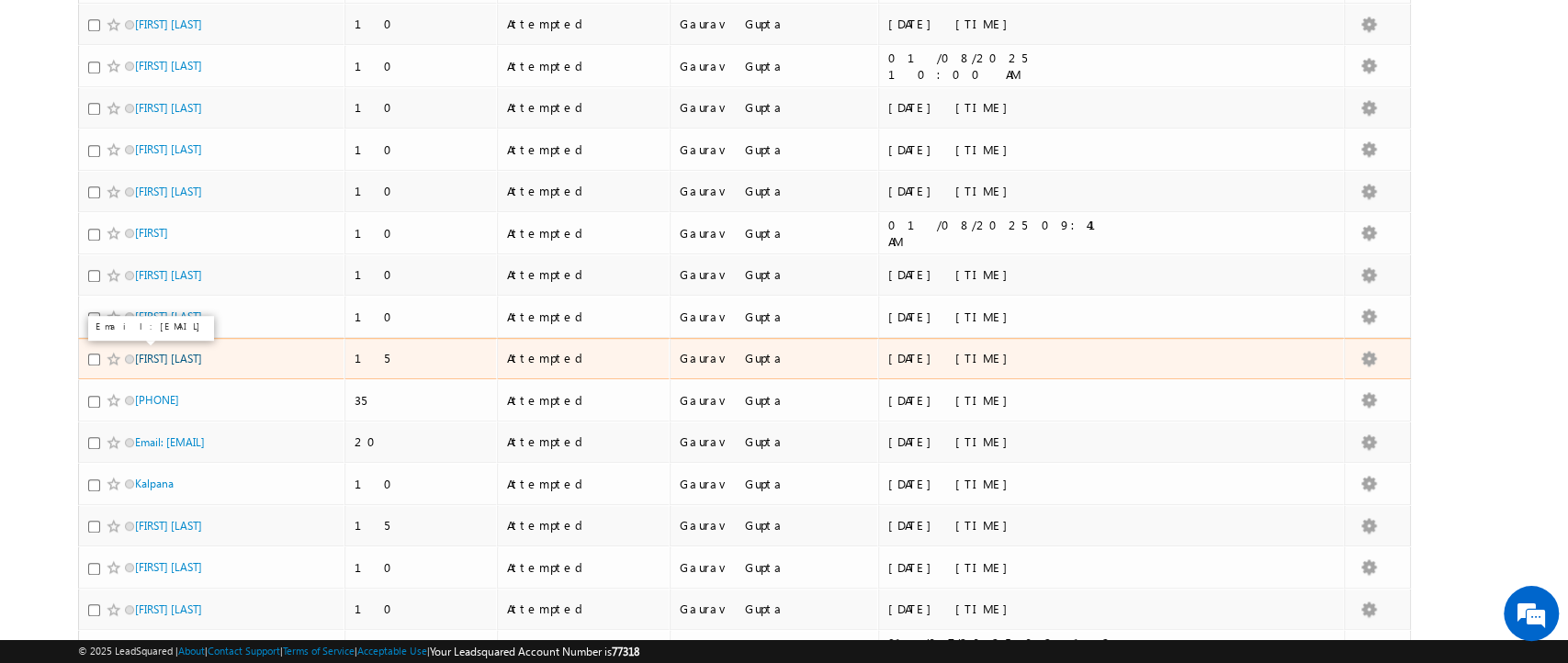 click on "Rames Rames" at bounding box center (168, 358) 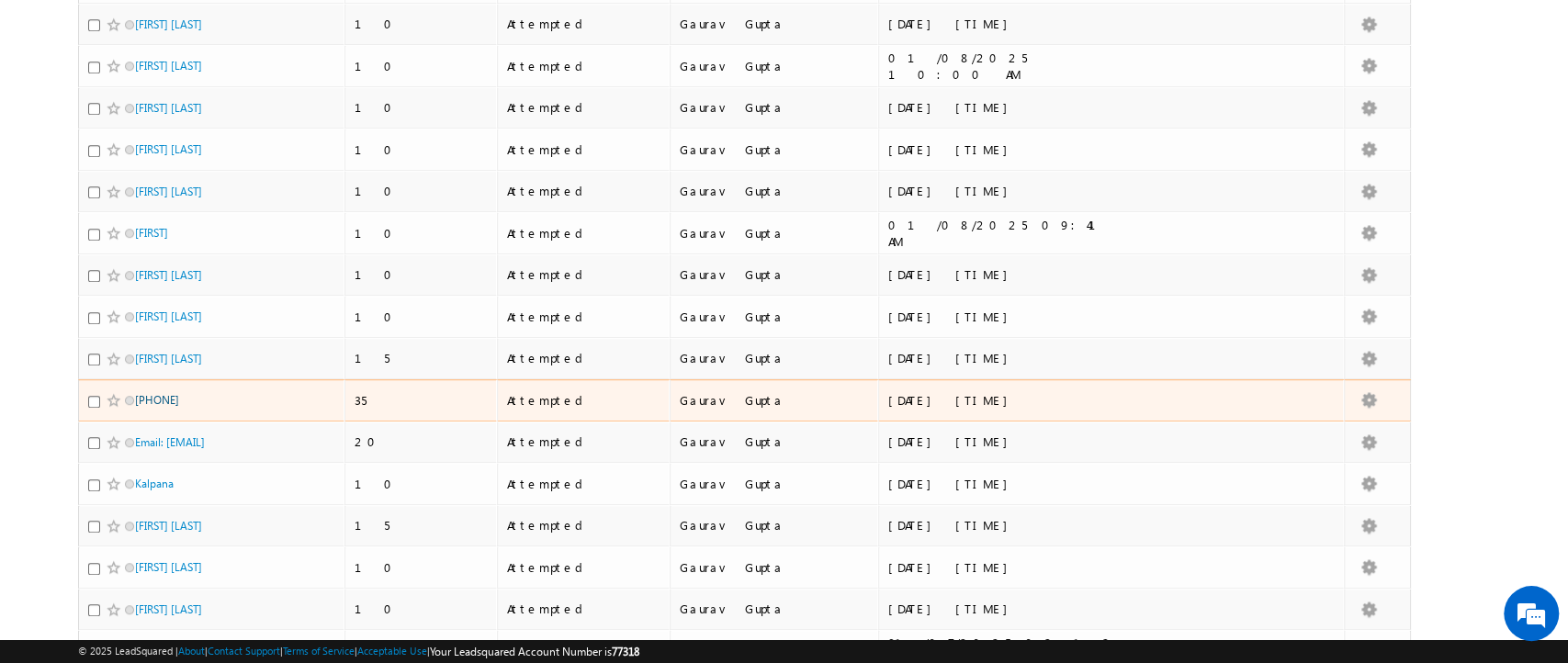 click on "+91-9811287133" at bounding box center [157, 399] 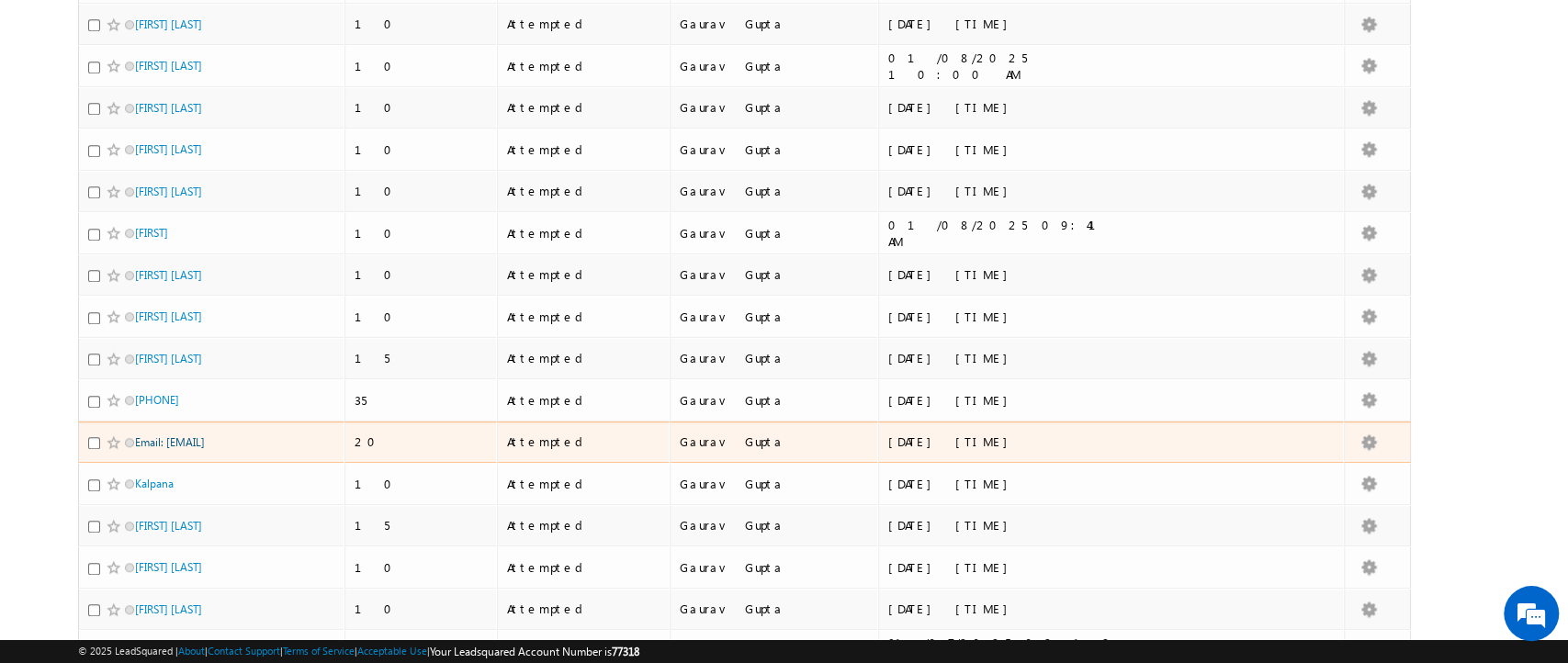 click on "Shailza.shailja121@gmail.com" at bounding box center [170, 442] 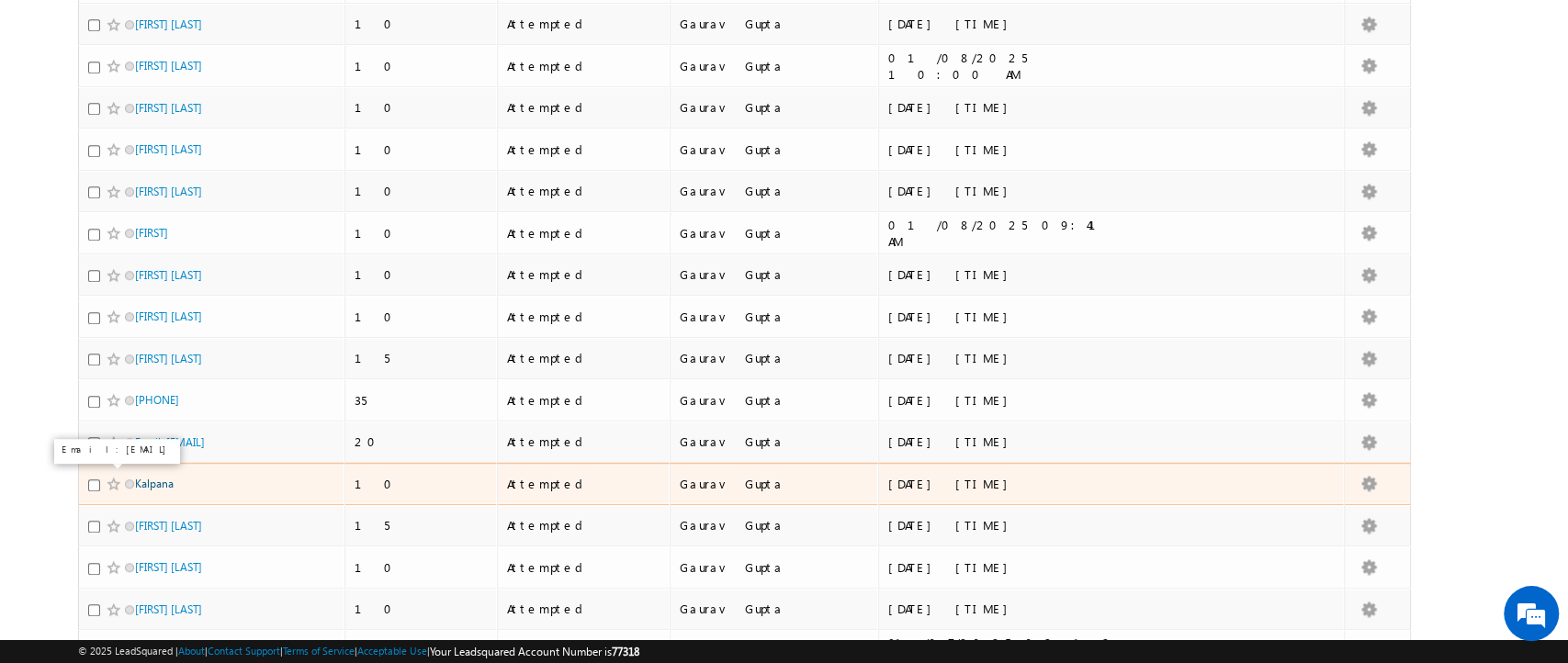 click on "Kalpana" at bounding box center [154, 483] 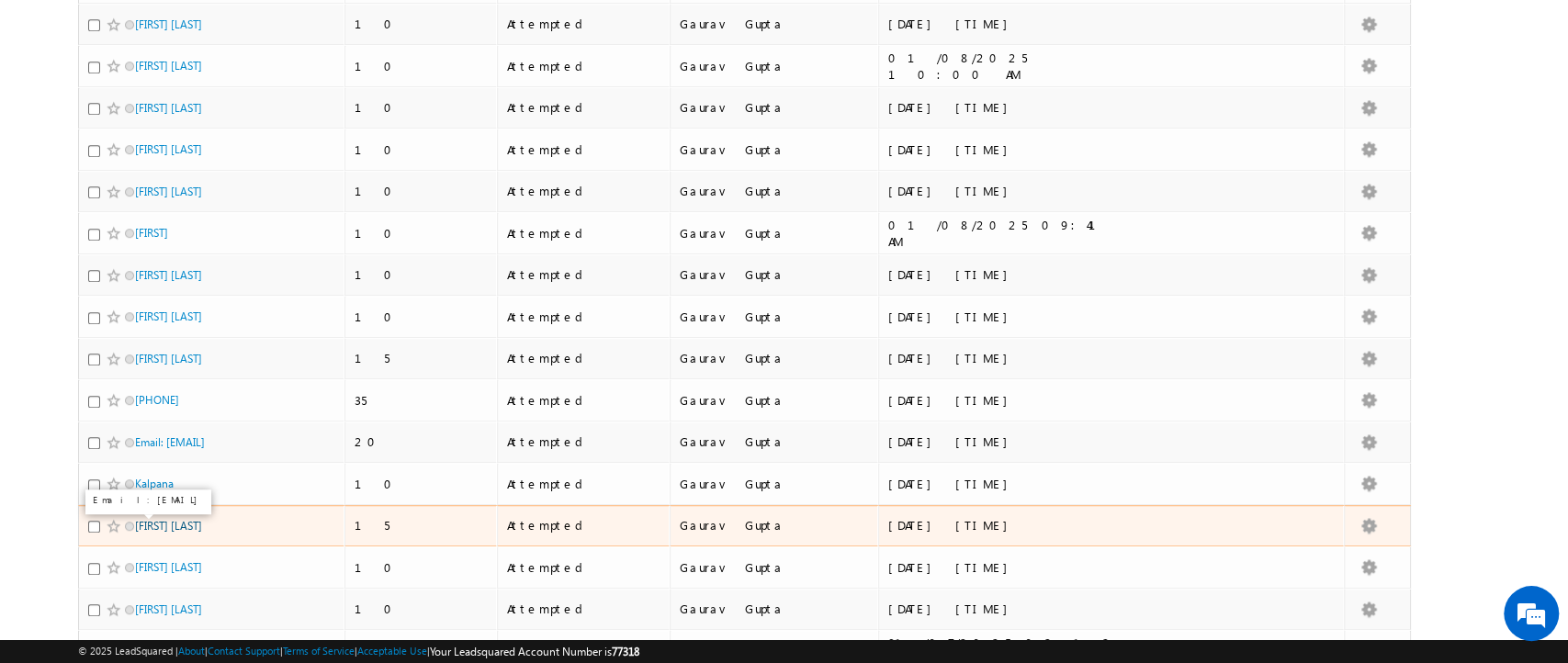 click on "Sneha Bhalerao" at bounding box center (168, 525) 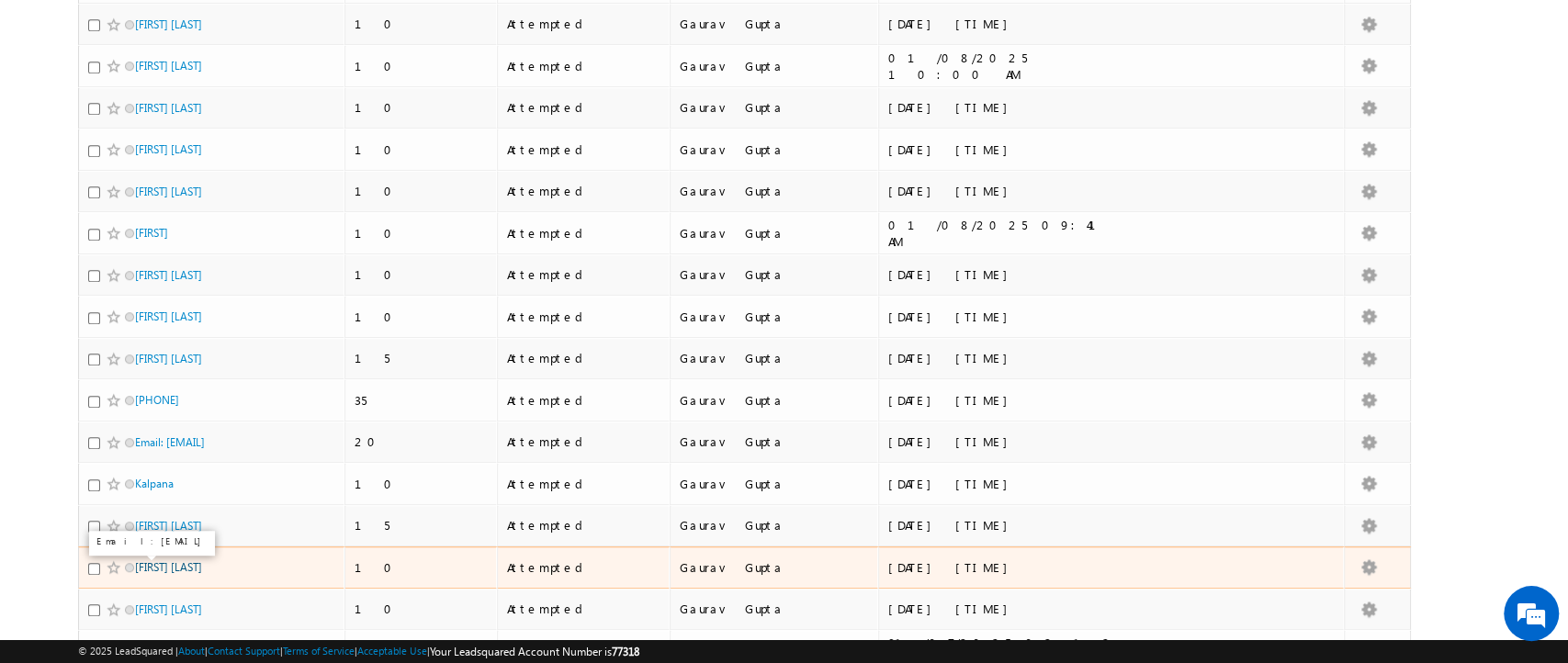 click on "[FIRST] [LAST]" at bounding box center [168, 567] 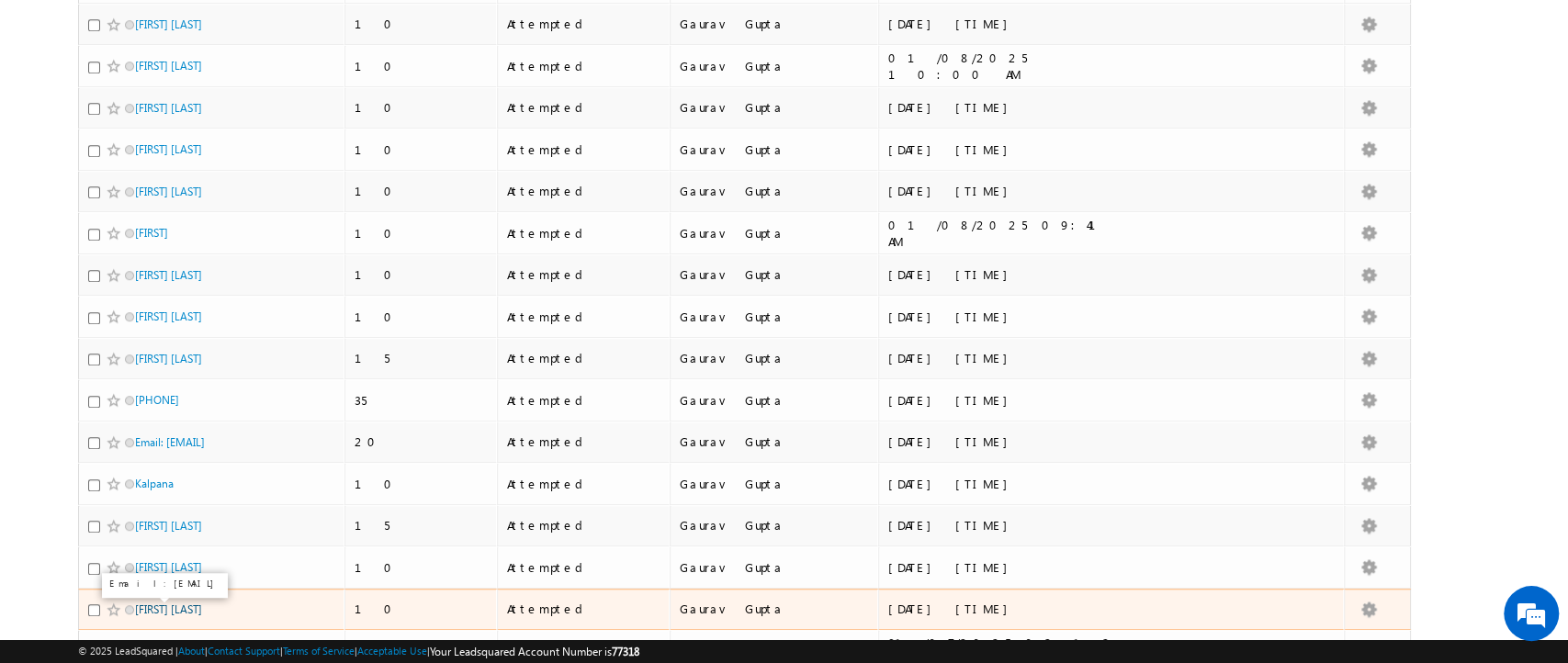 click on "Chikku Mathew" at bounding box center [168, 609] 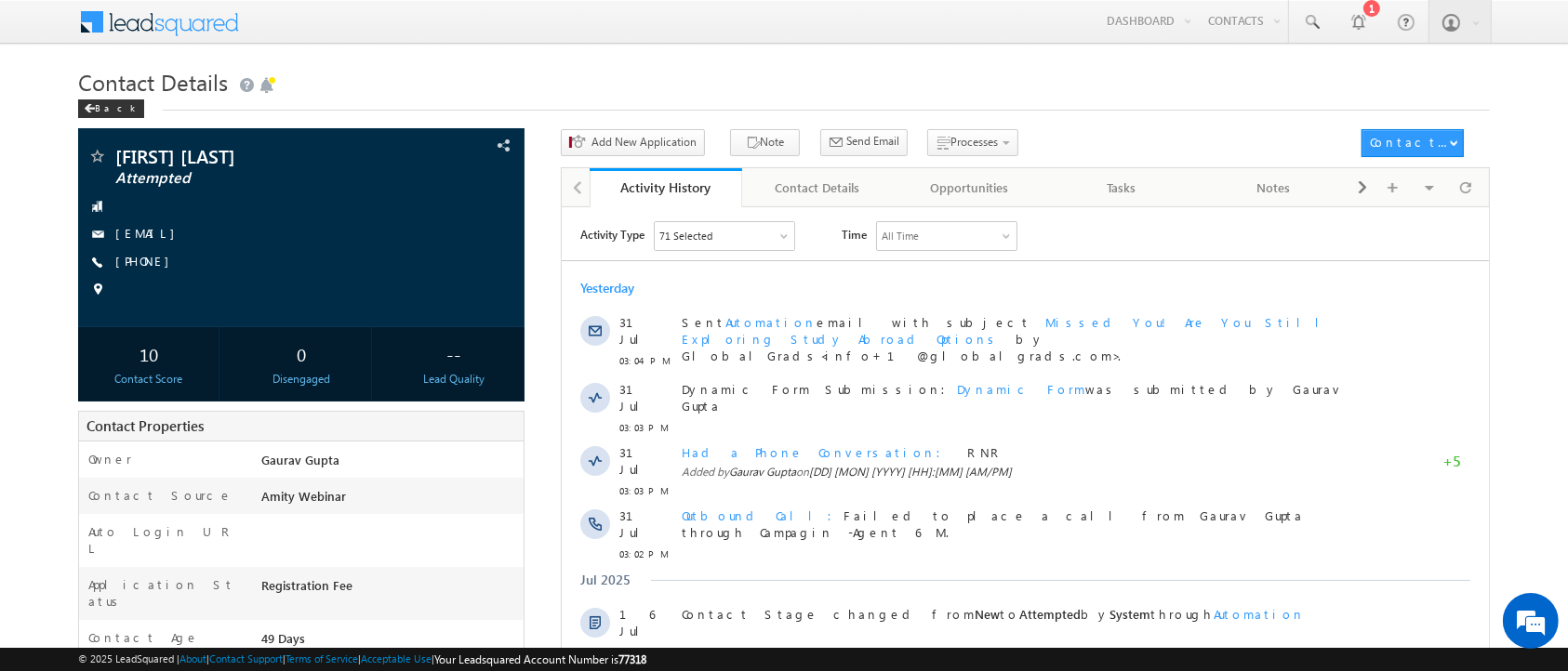 scroll, scrollTop: 0, scrollLeft: 0, axis: both 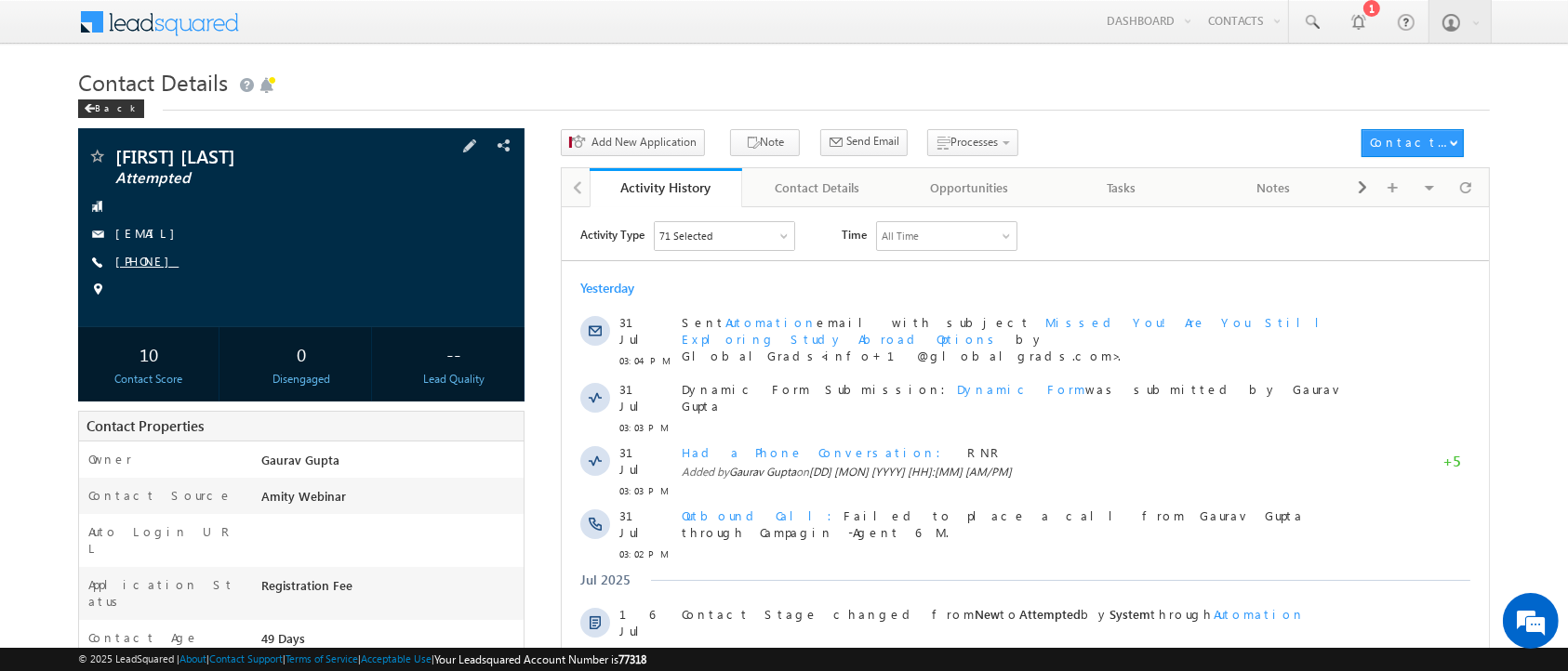 click on "[PHONE]" at bounding box center [147, 260] 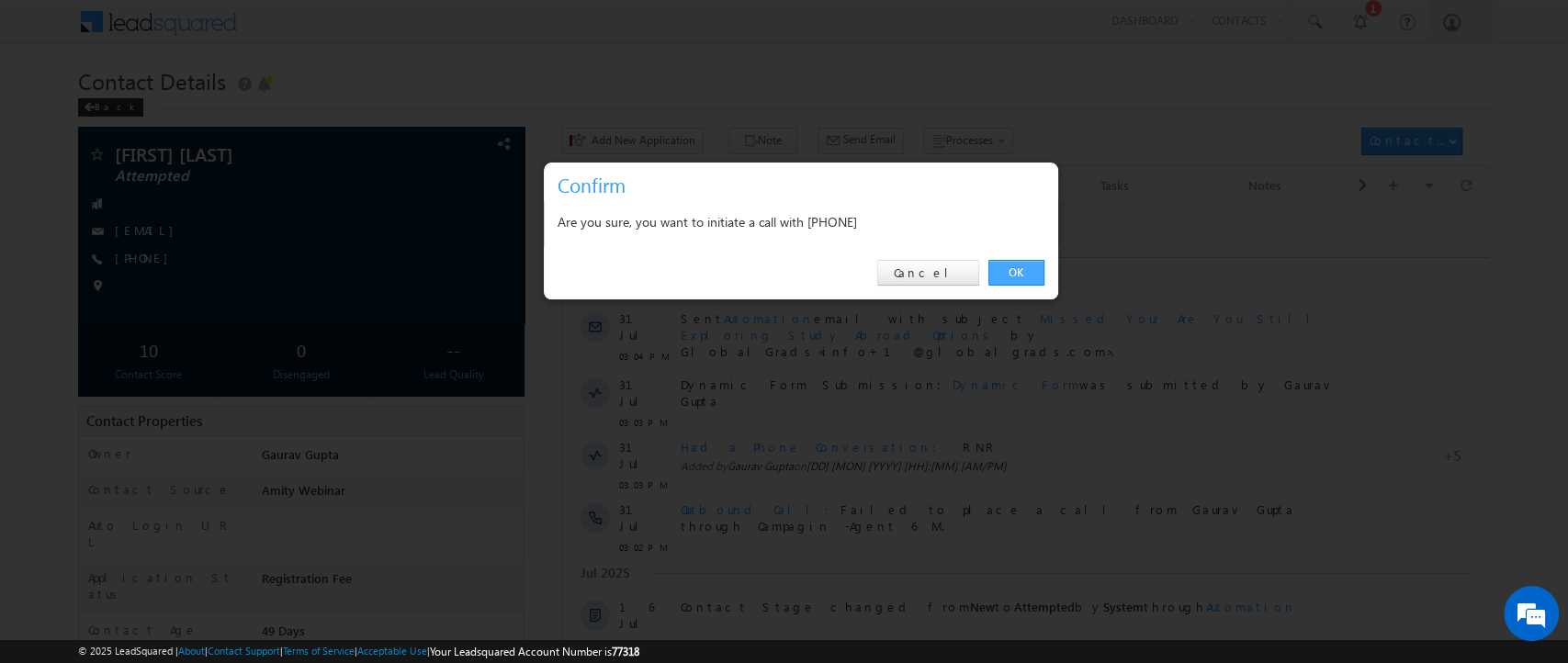click on "OK" at bounding box center [1016, 273] 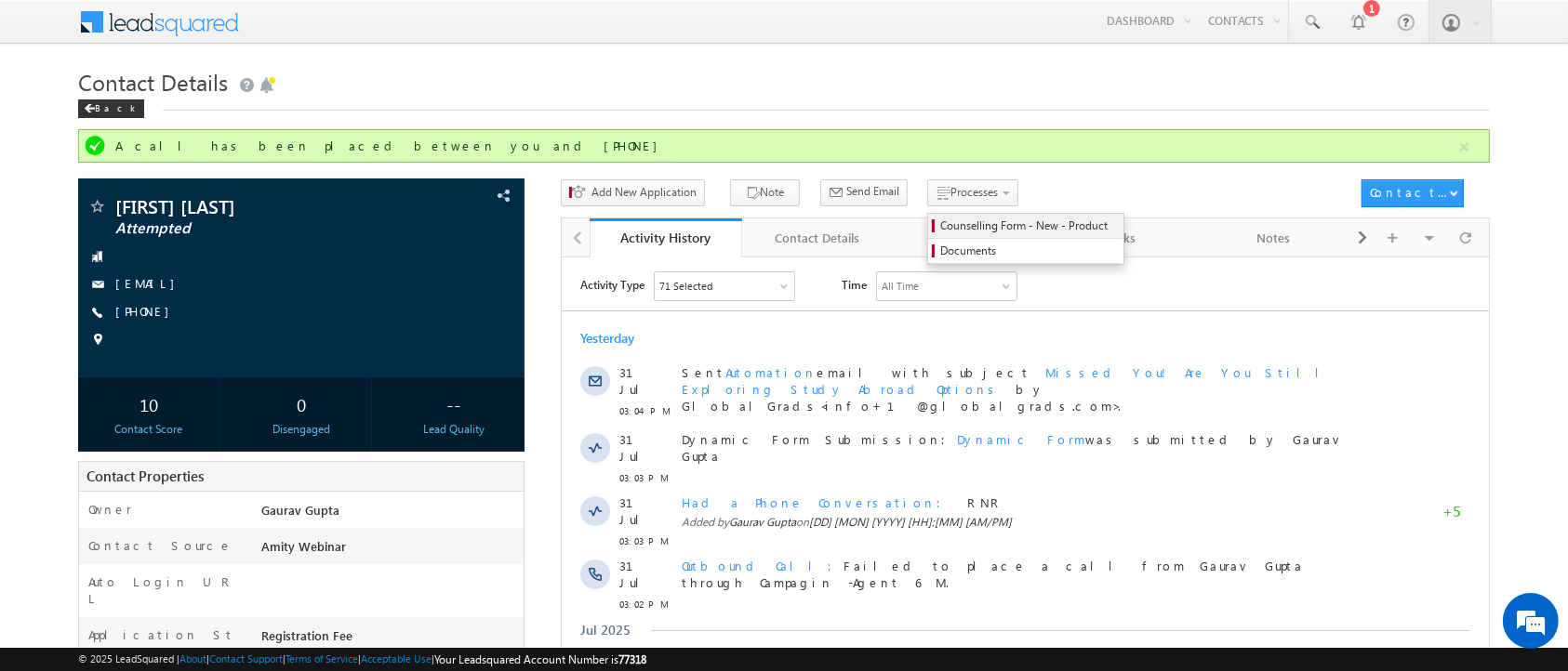 click on "Counselling Form - New - Product" at bounding box center [1029, 226] 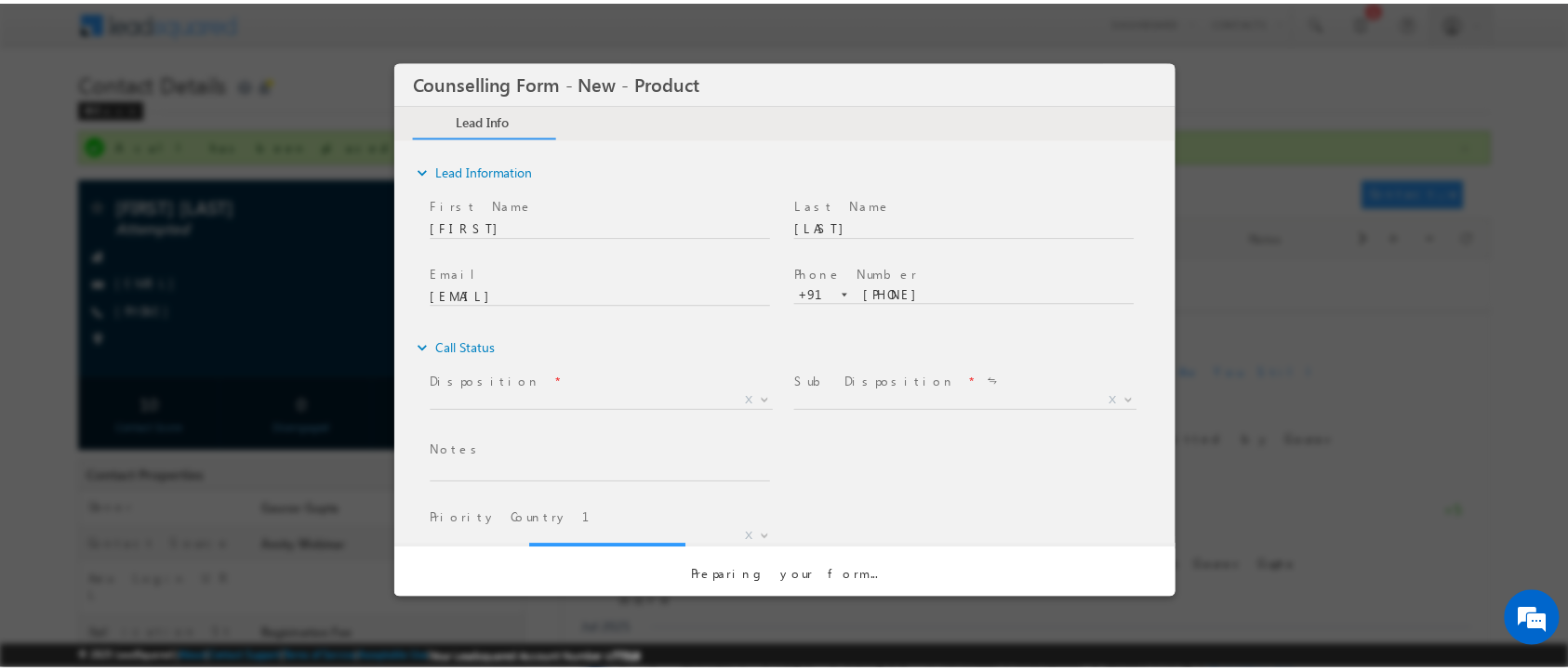 scroll, scrollTop: 0, scrollLeft: 0, axis: both 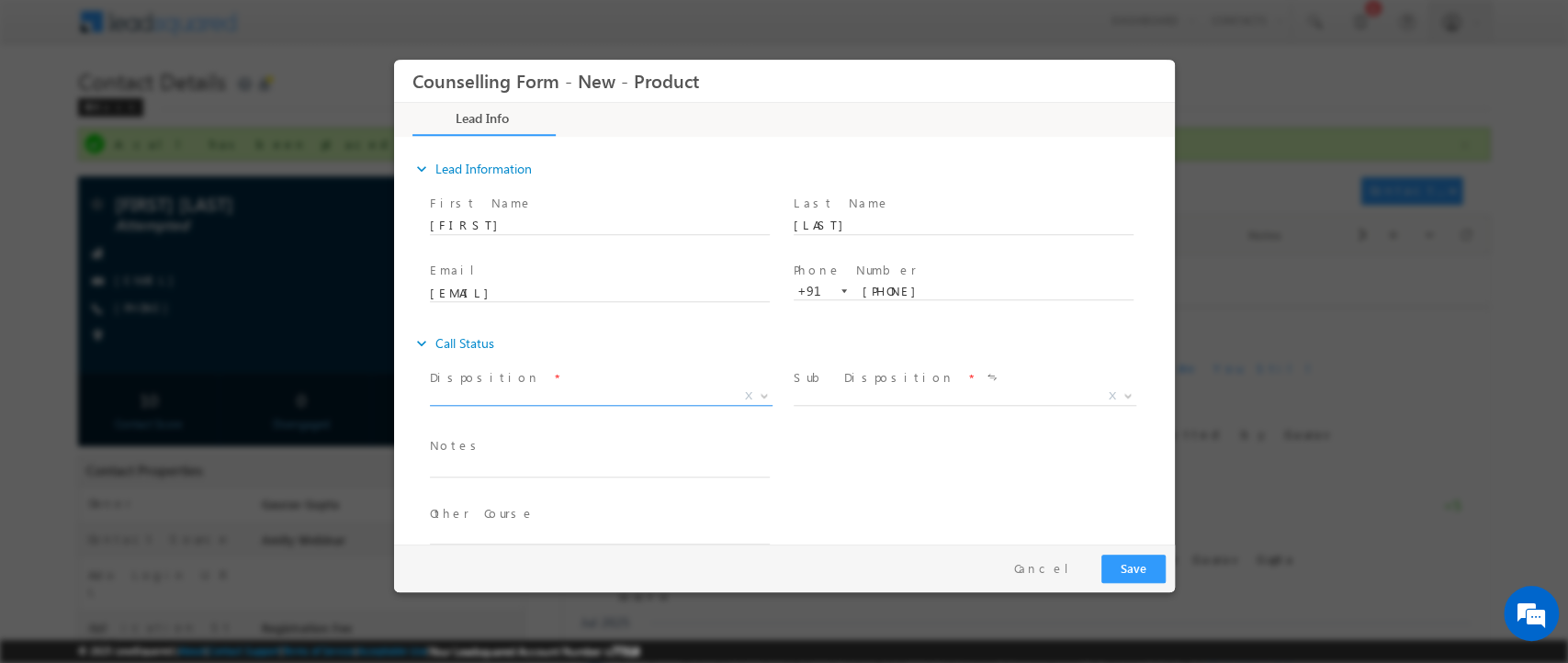 click on "X" at bounding box center [600, 397] 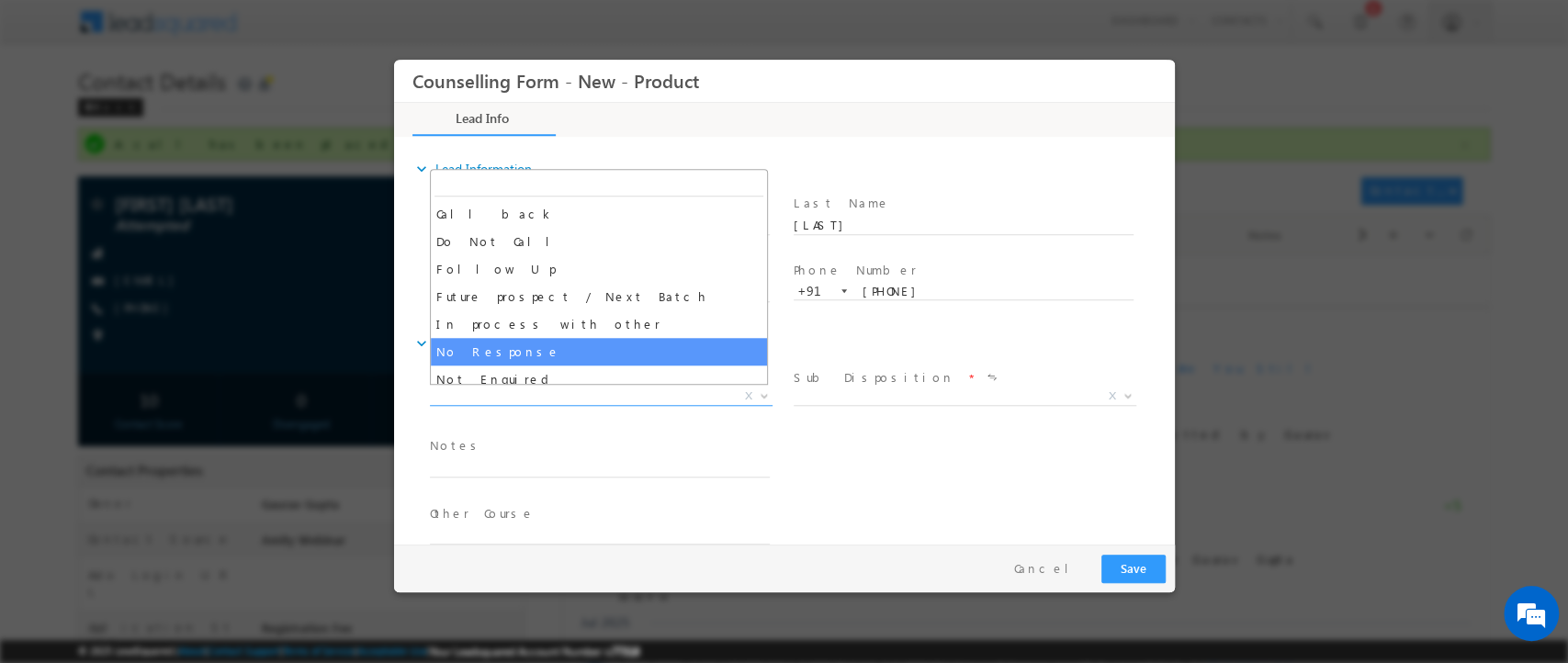 select on "No Response" 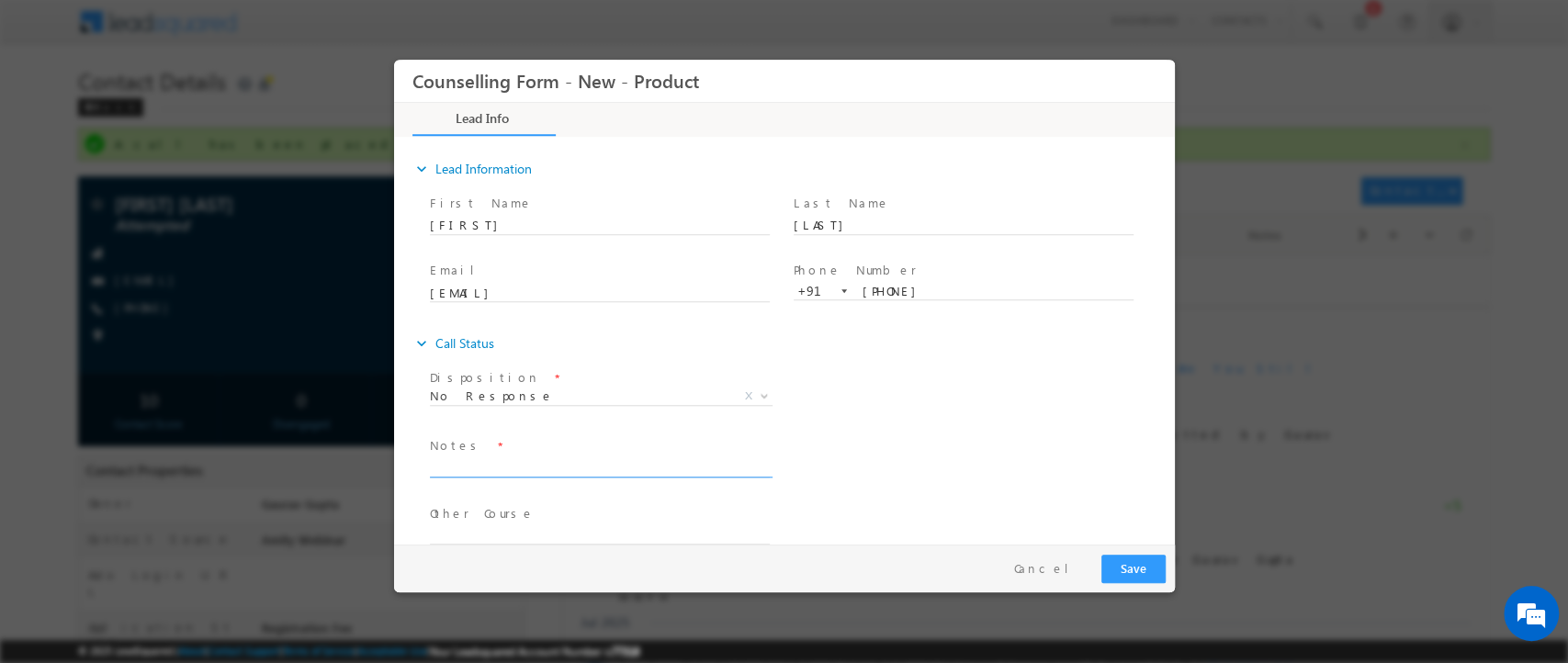 click at bounding box center [599, 466] 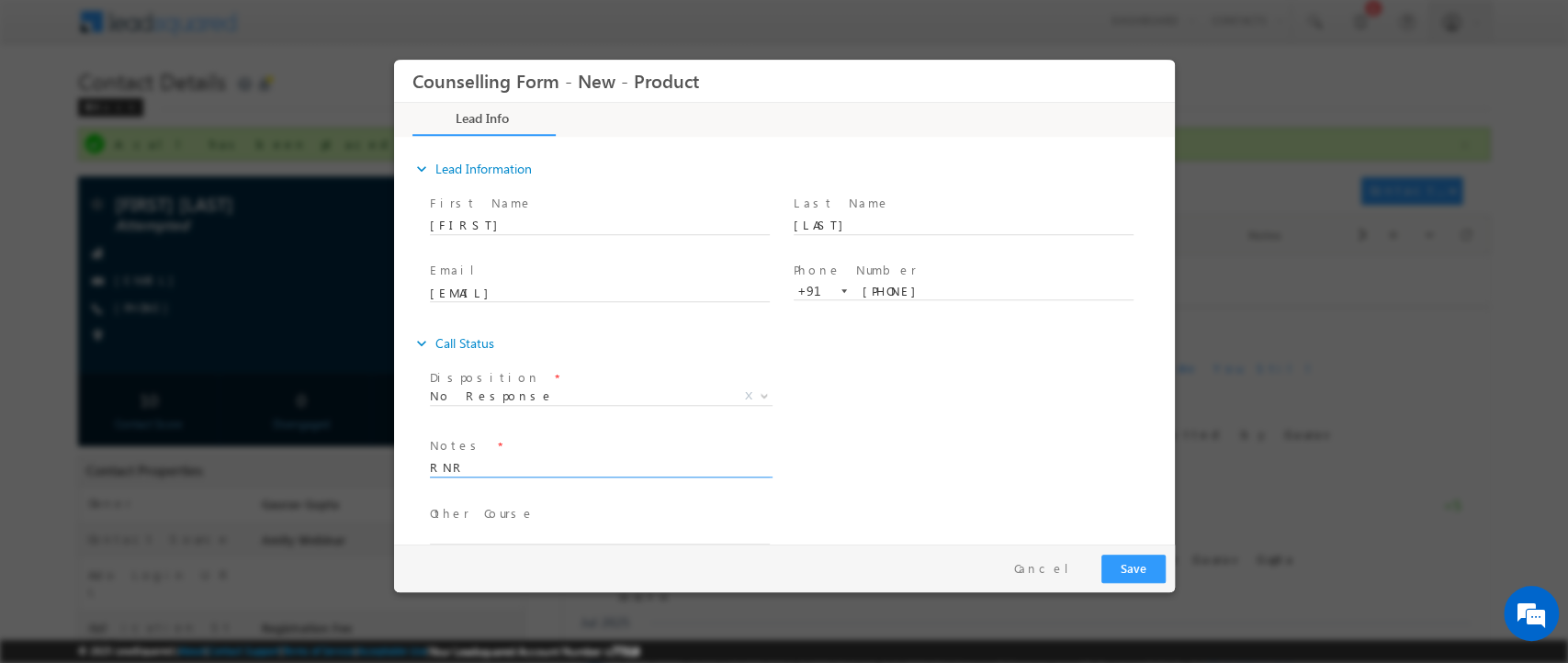 type on "RNR" 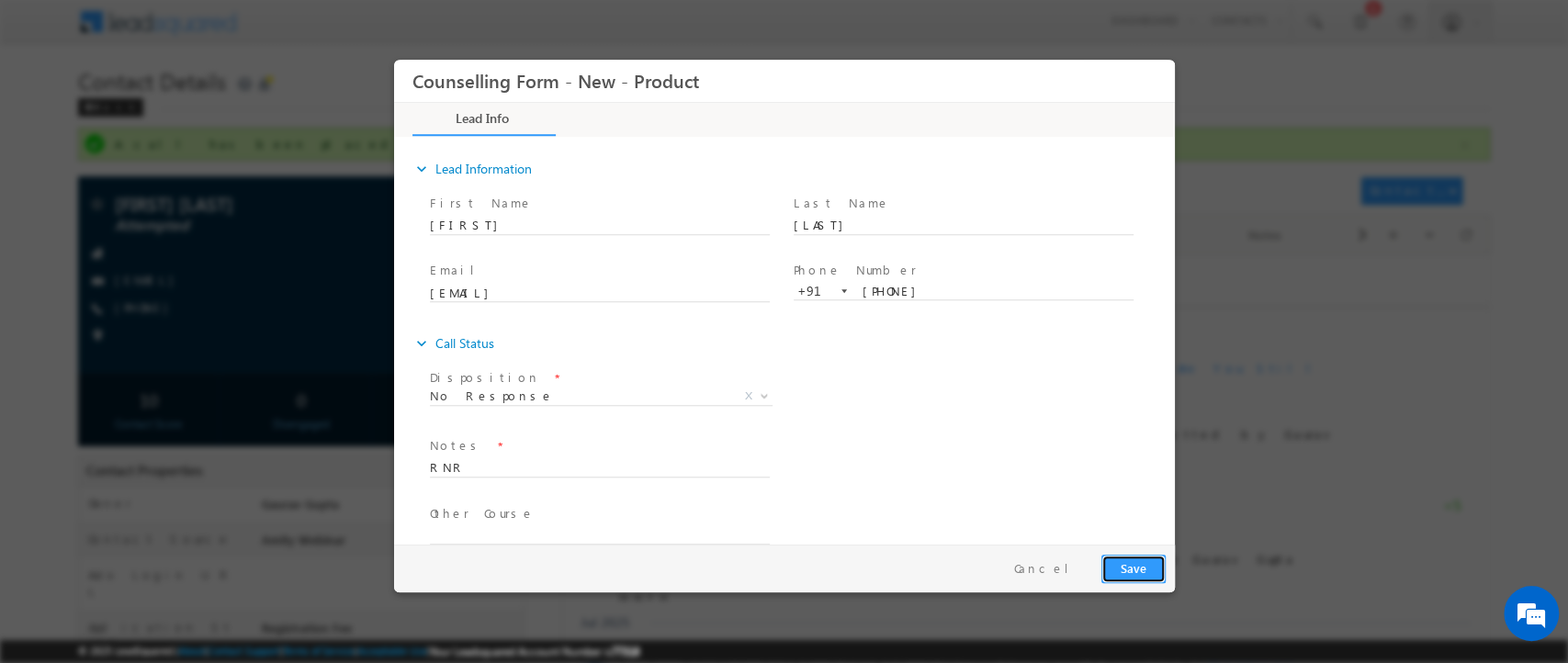 click on "Save" at bounding box center (1133, 568) 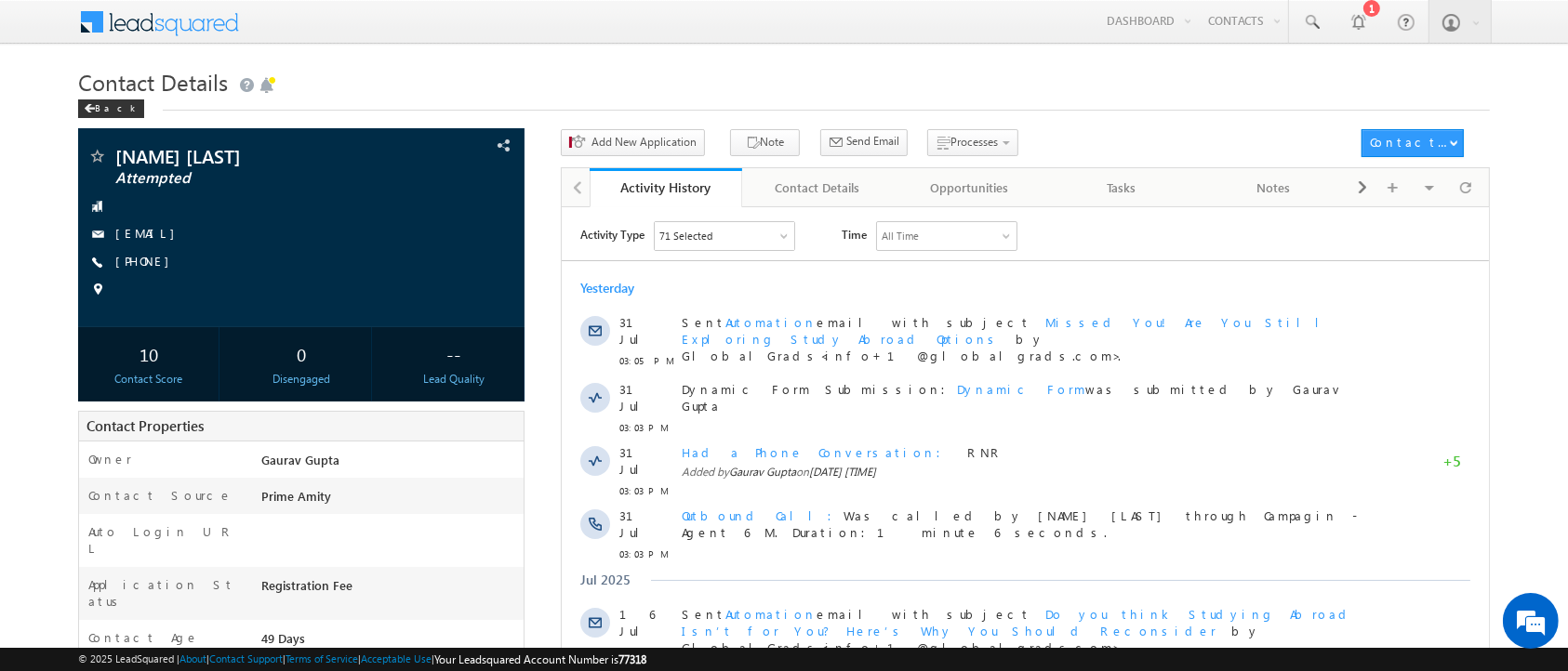 scroll, scrollTop: 0, scrollLeft: 0, axis: both 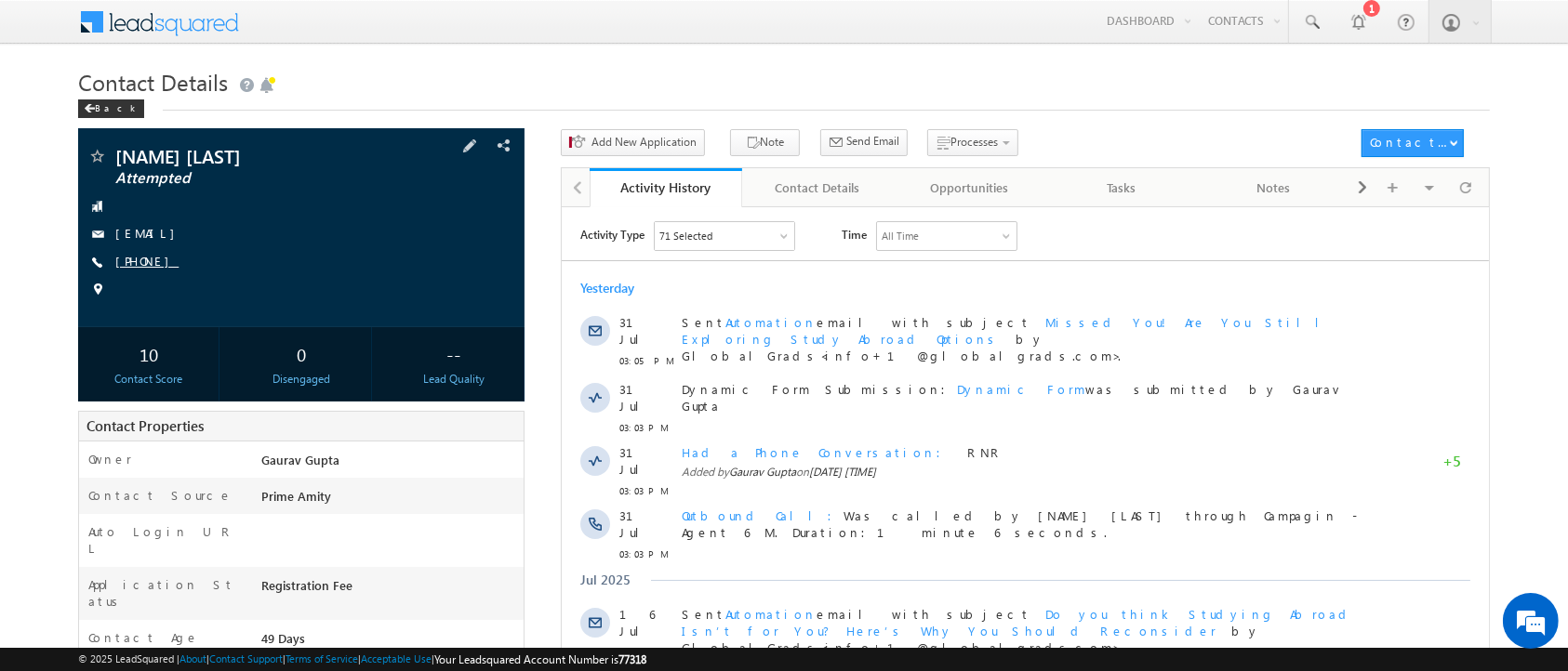 click on "[PHONE]" at bounding box center (147, 260) 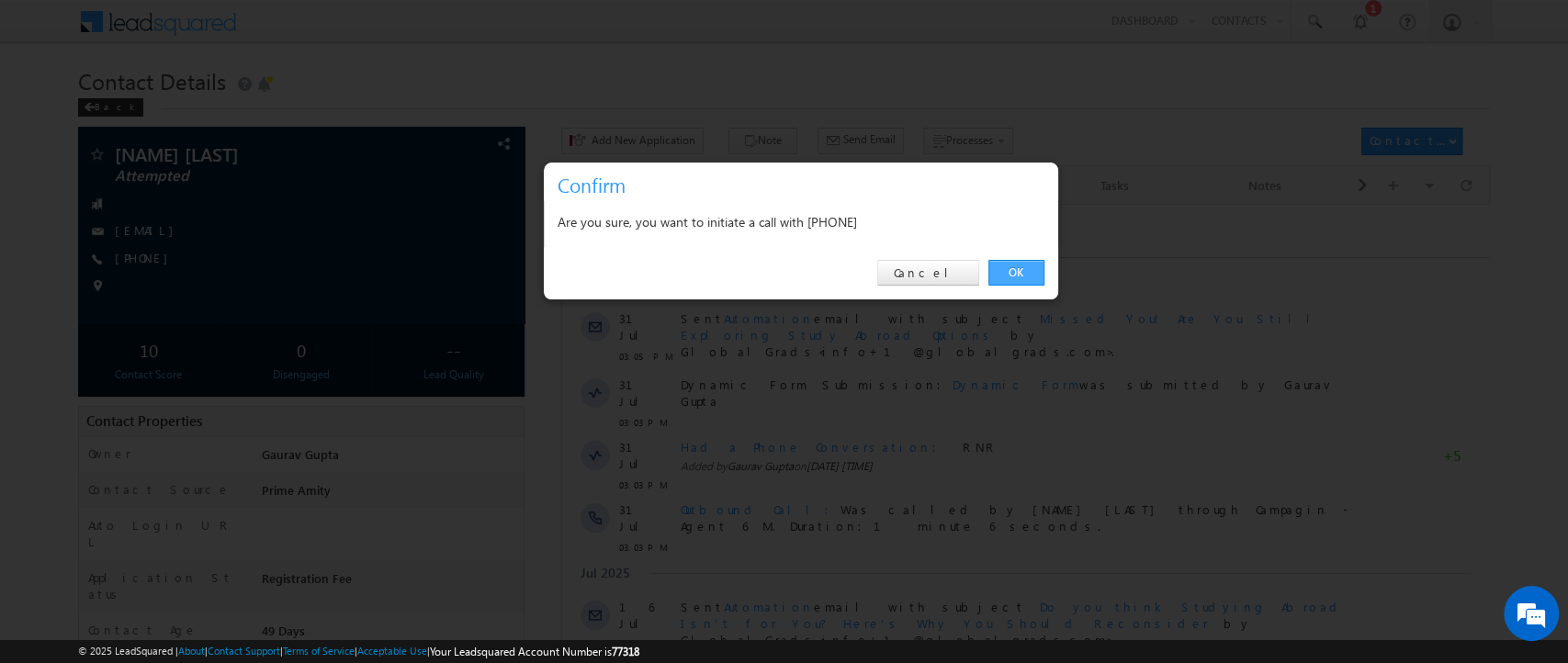 click on "OK" at bounding box center (1016, 273) 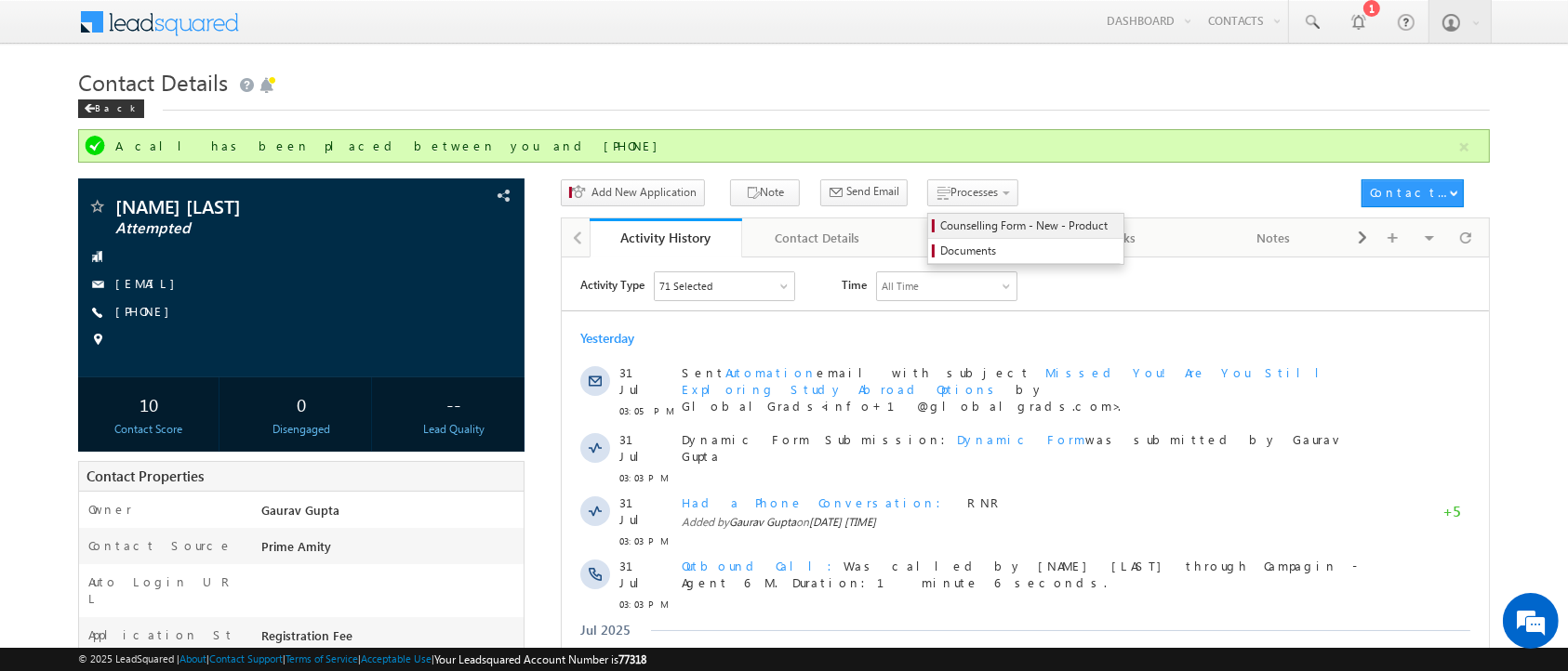 click on "Counselling Form - New - Product" at bounding box center [1029, 226] 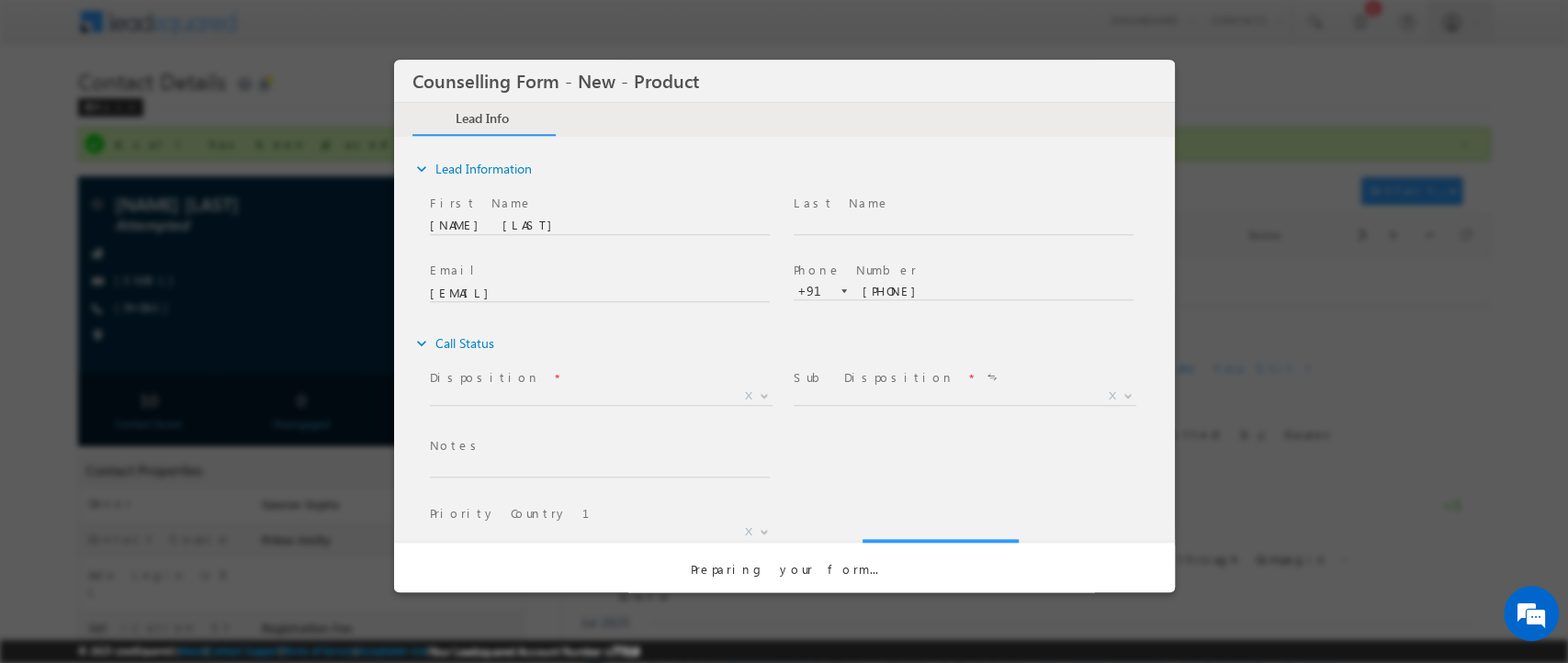scroll, scrollTop: 0, scrollLeft: 0, axis: both 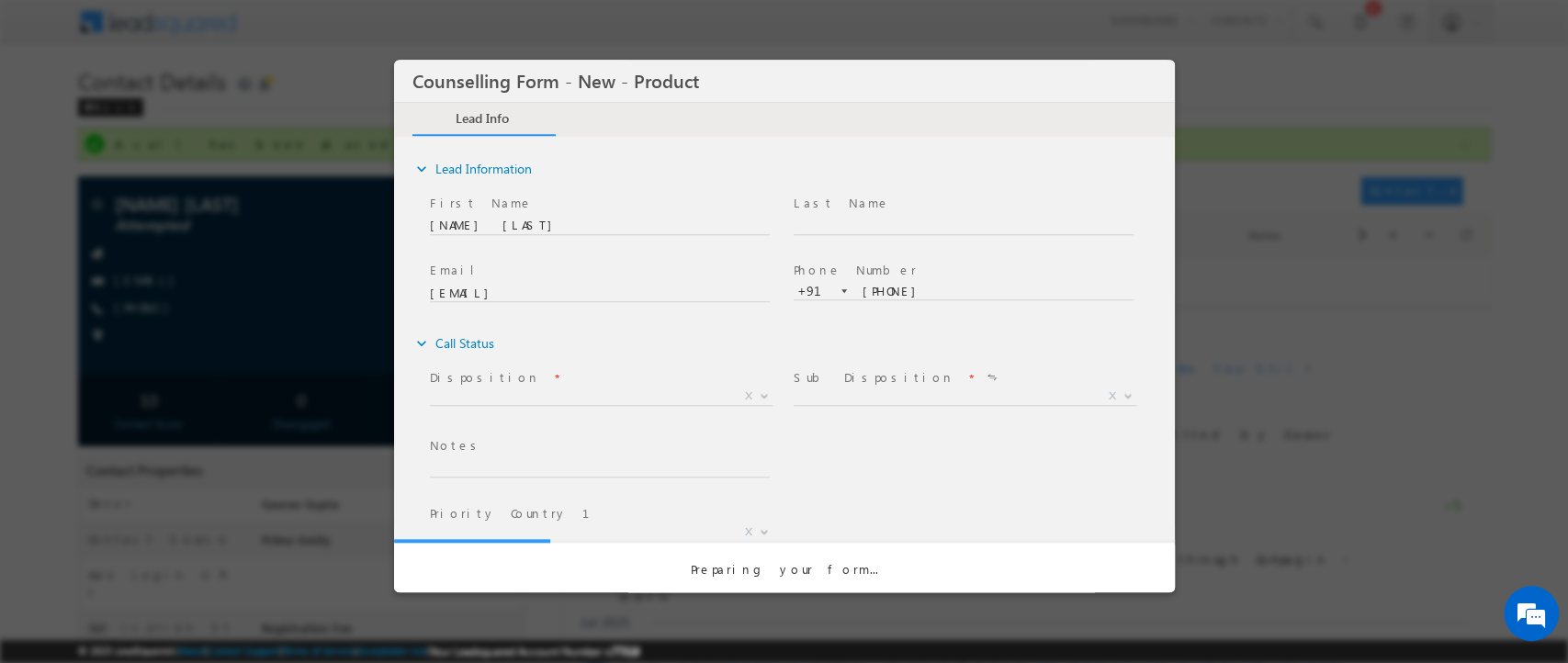 click on "Counselling Form - New - Product
*" at bounding box center [784, 302] 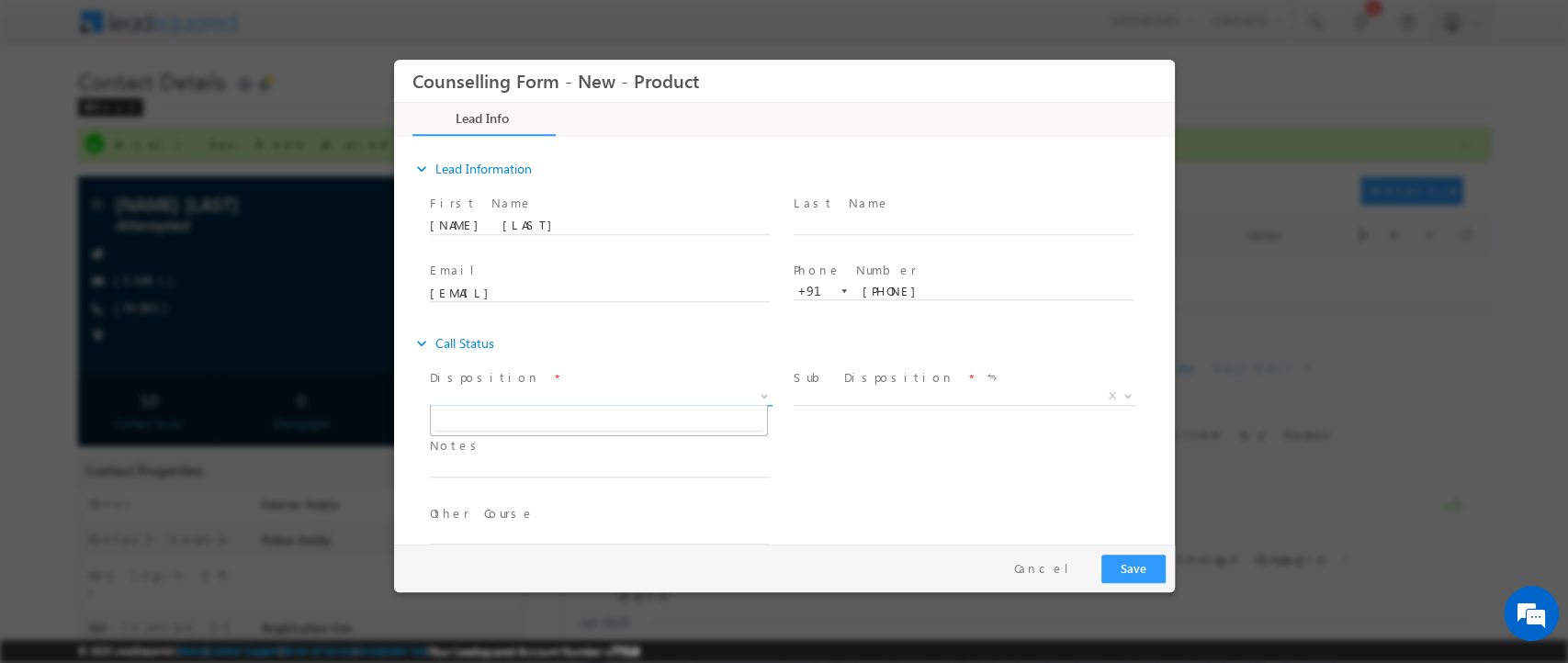 click on "X" at bounding box center (600, 397) 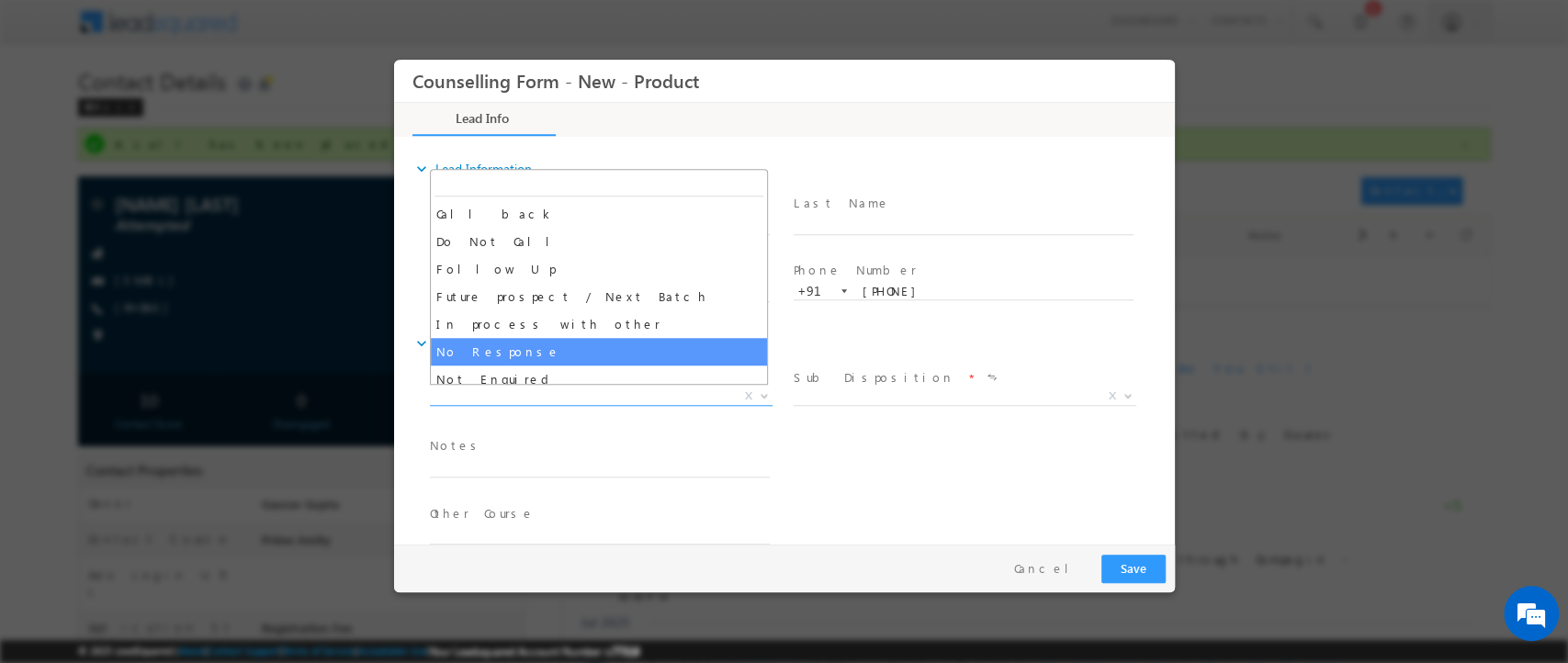 select on "No Response" 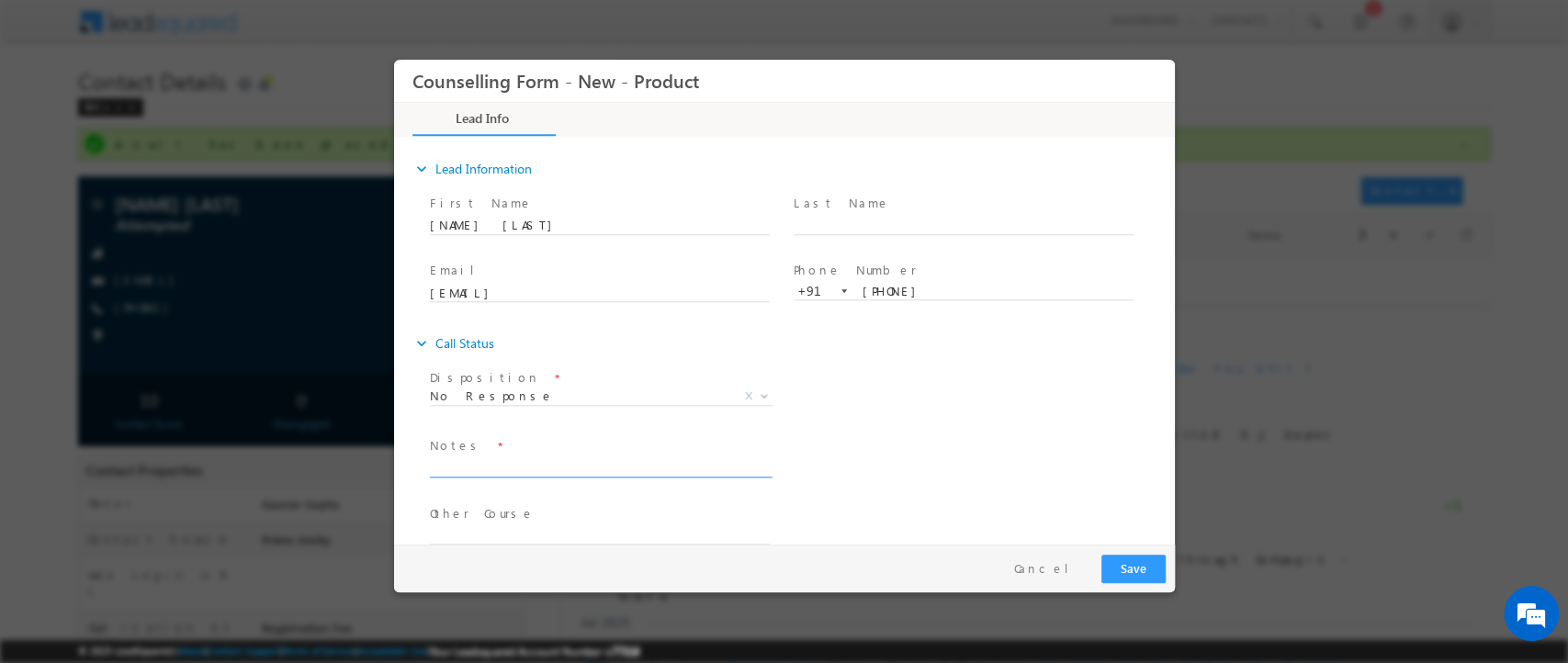 click at bounding box center (599, 466) 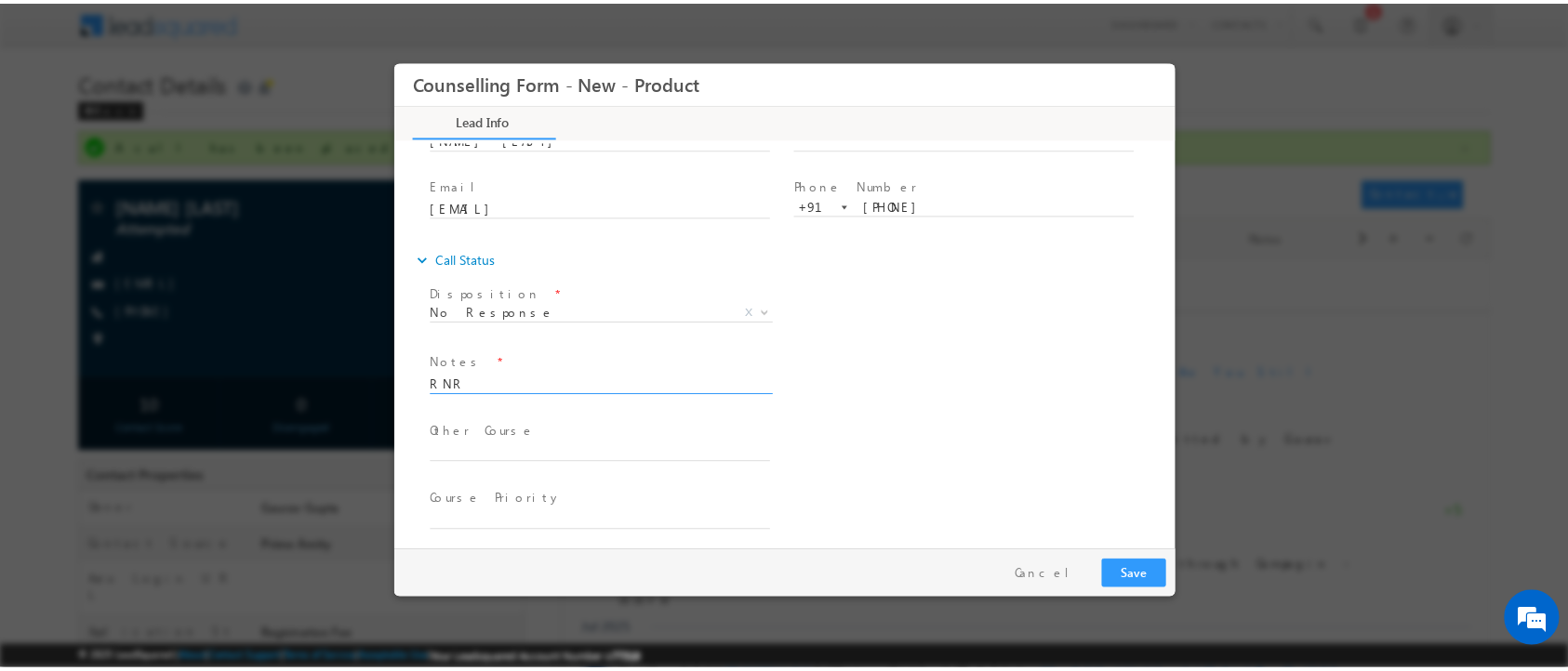 scroll, scrollTop: 89, scrollLeft: 0, axis: vertical 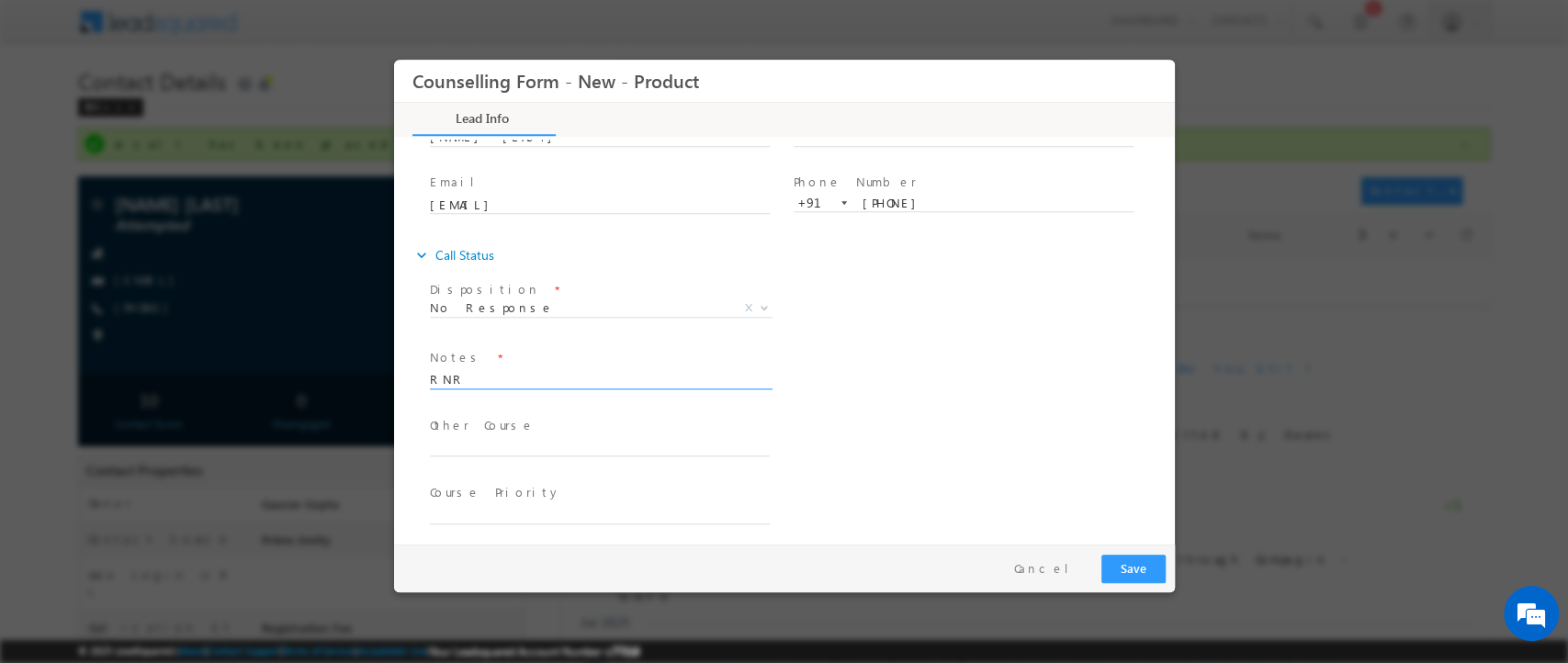 type on "RNR" 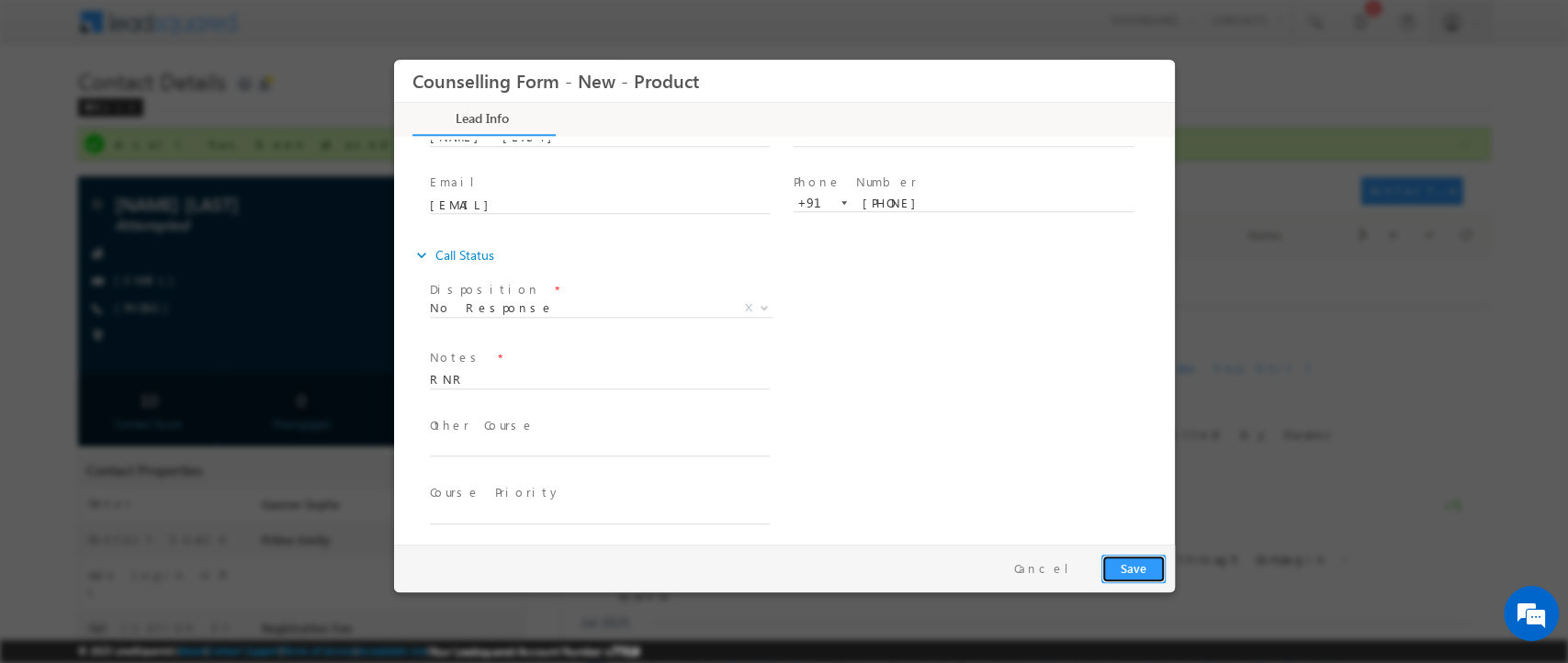click on "Save" at bounding box center (1133, 568) 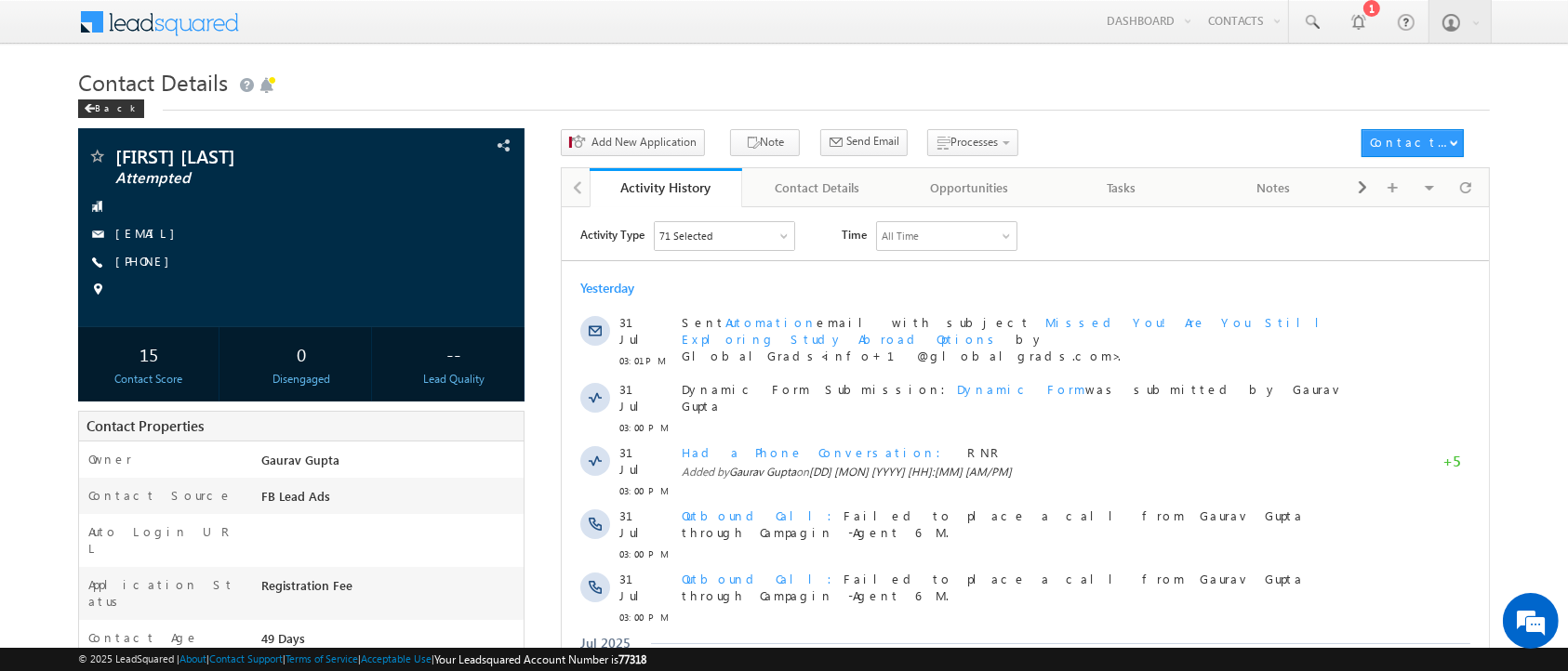 scroll, scrollTop: 0, scrollLeft: 0, axis: both 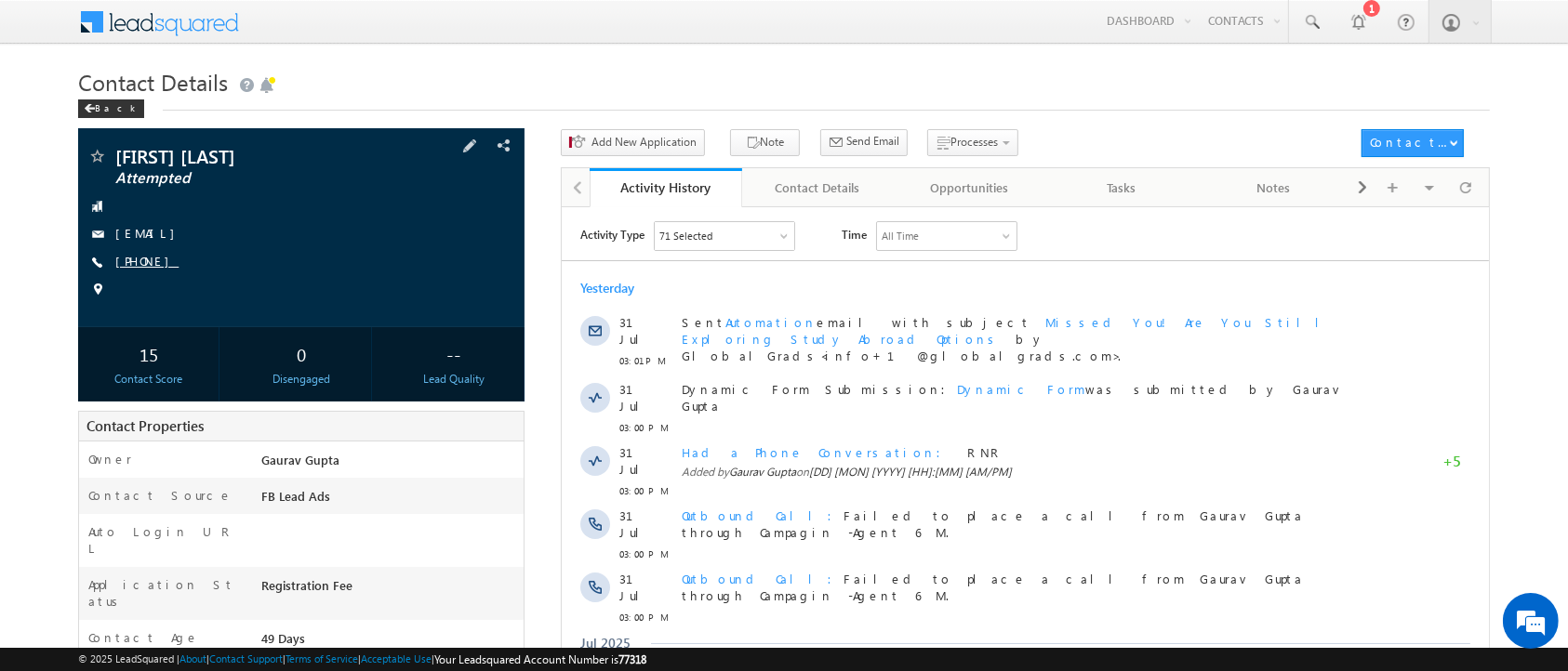click on "[PHONE]" at bounding box center [147, 260] 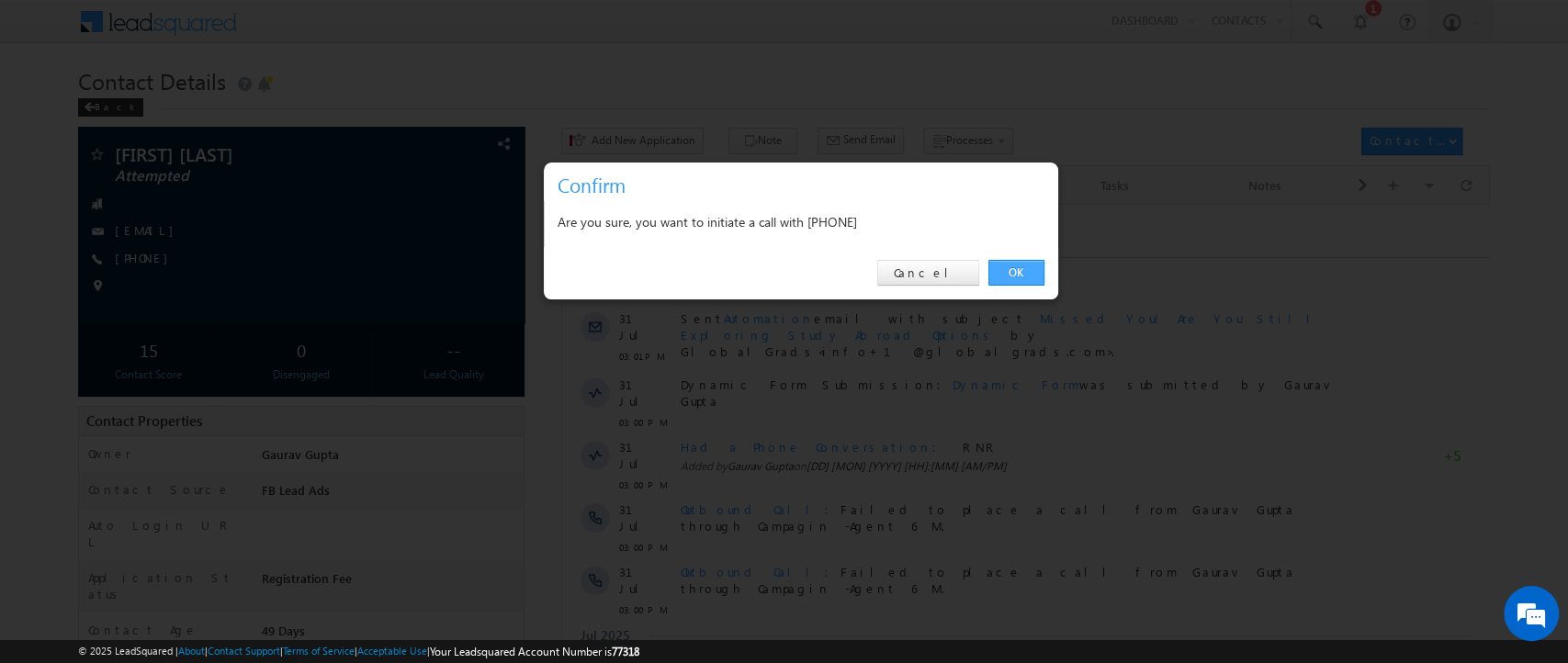 click on "OK" at bounding box center [1016, 273] 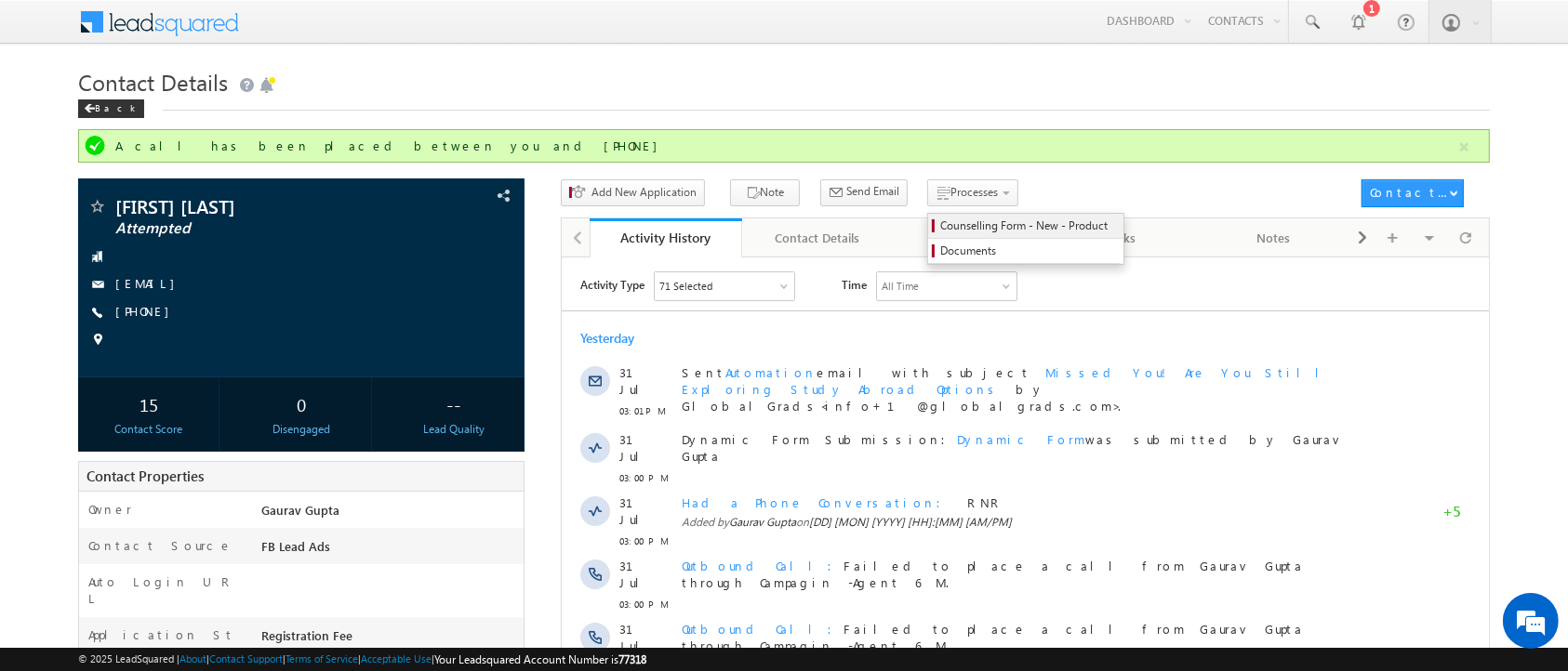 click on "Counselling Form - New - Product" at bounding box center (1029, 226) 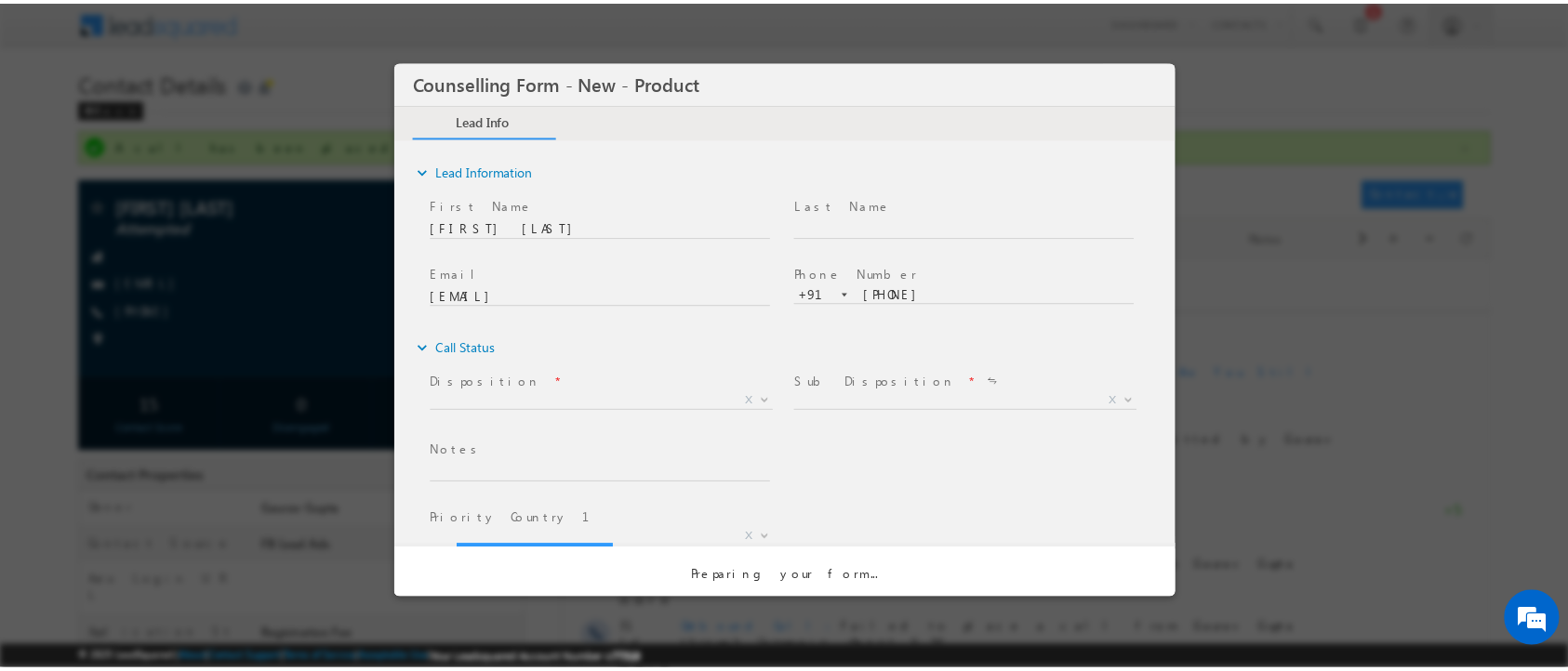 scroll, scrollTop: 0, scrollLeft: 0, axis: both 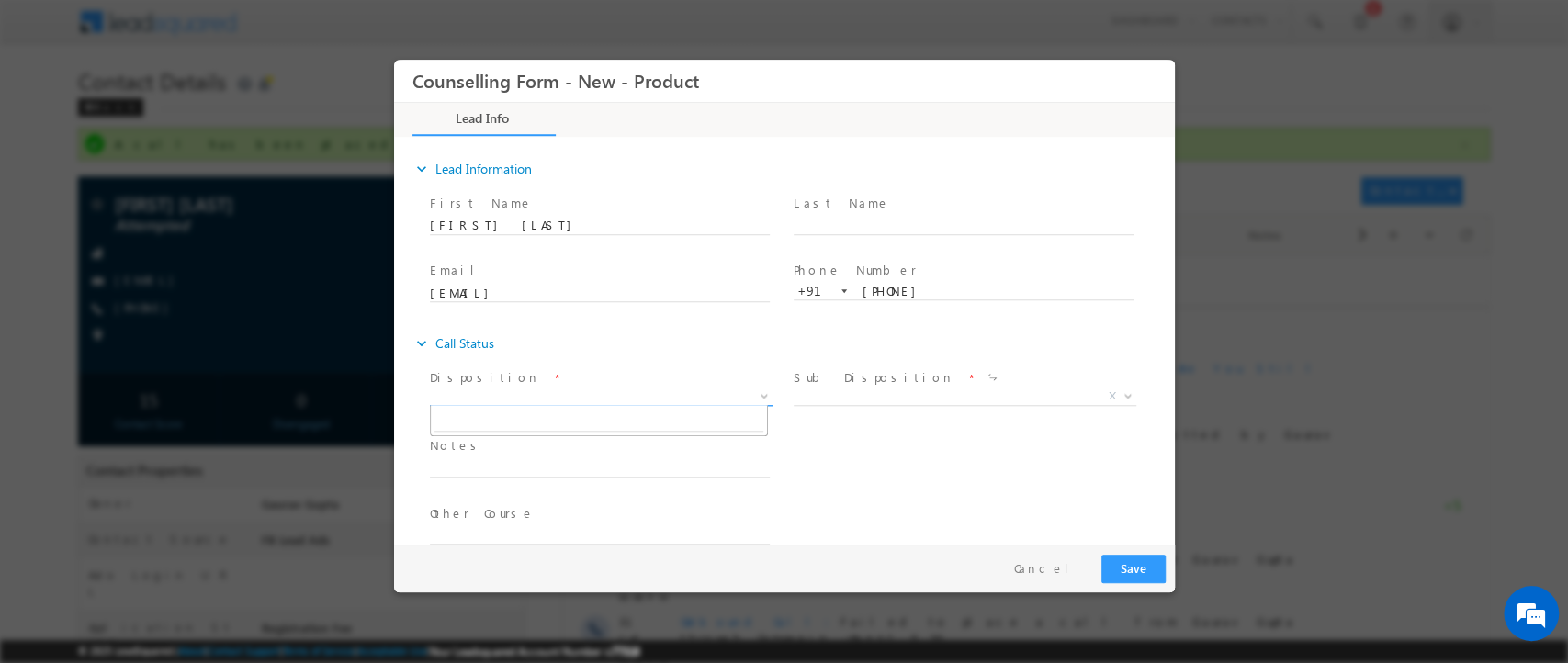 click on "X" at bounding box center [600, 397] 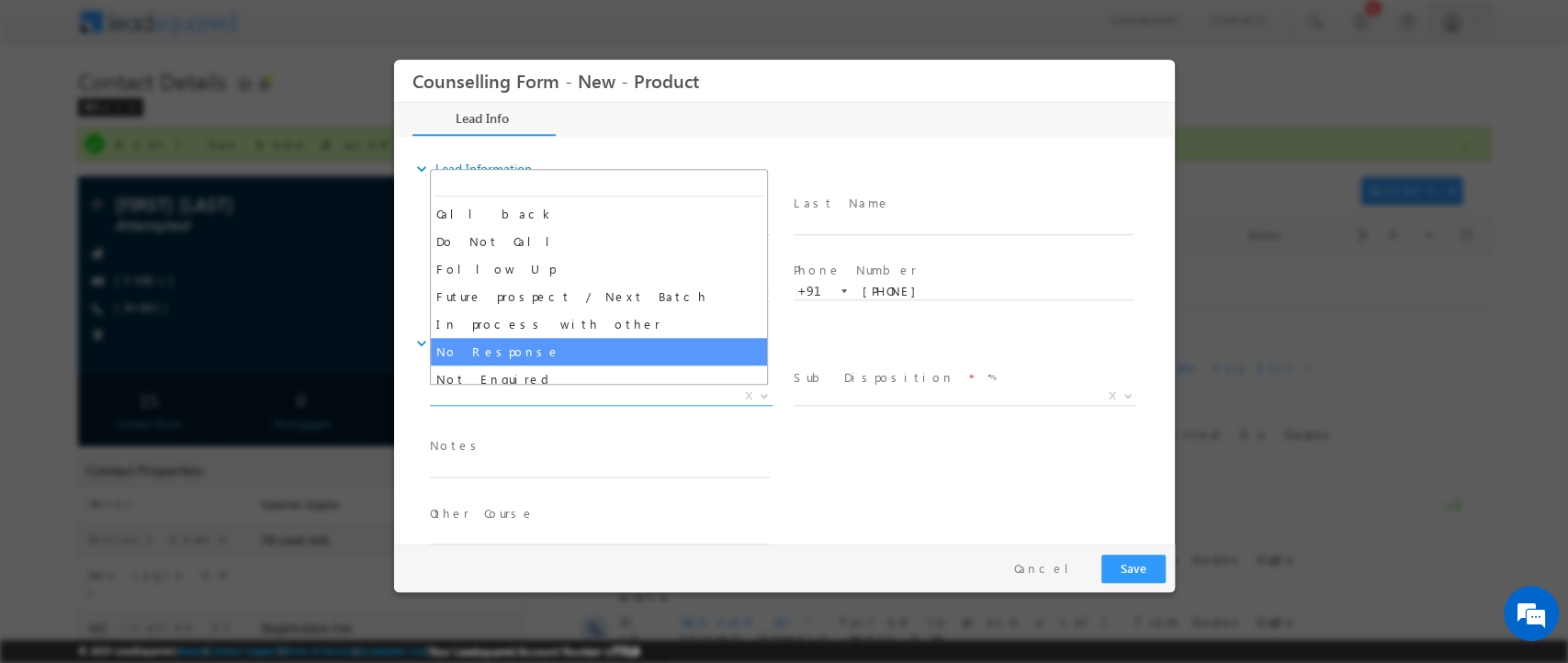 select on "No Response" 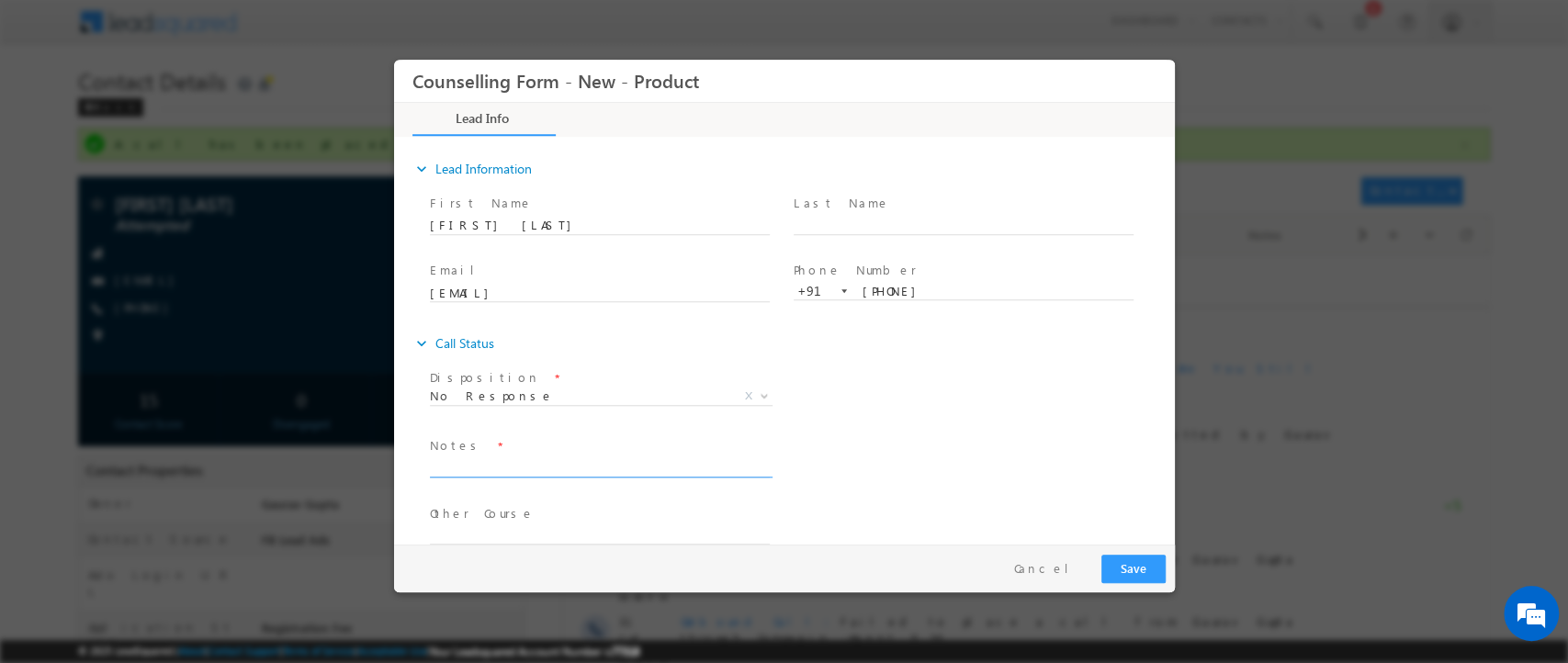 click at bounding box center (599, 466) 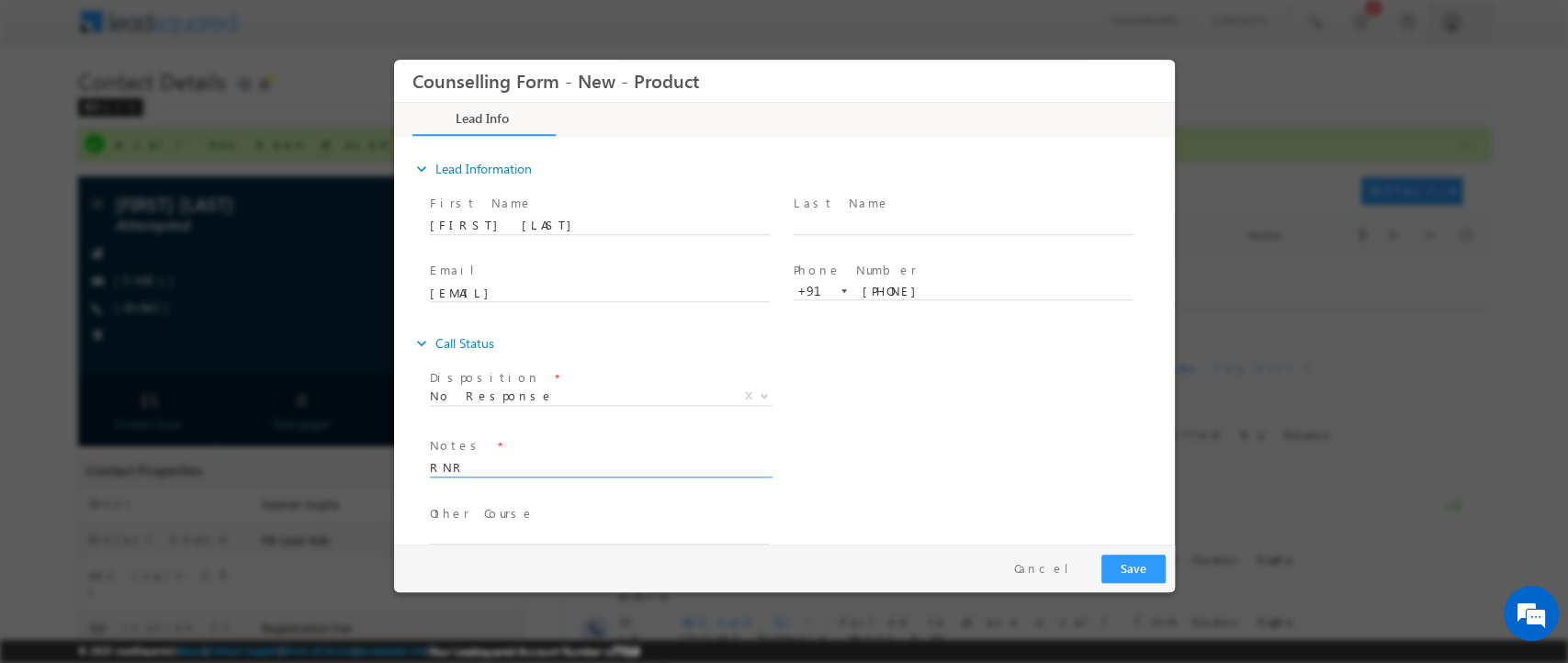 type on "RNR" 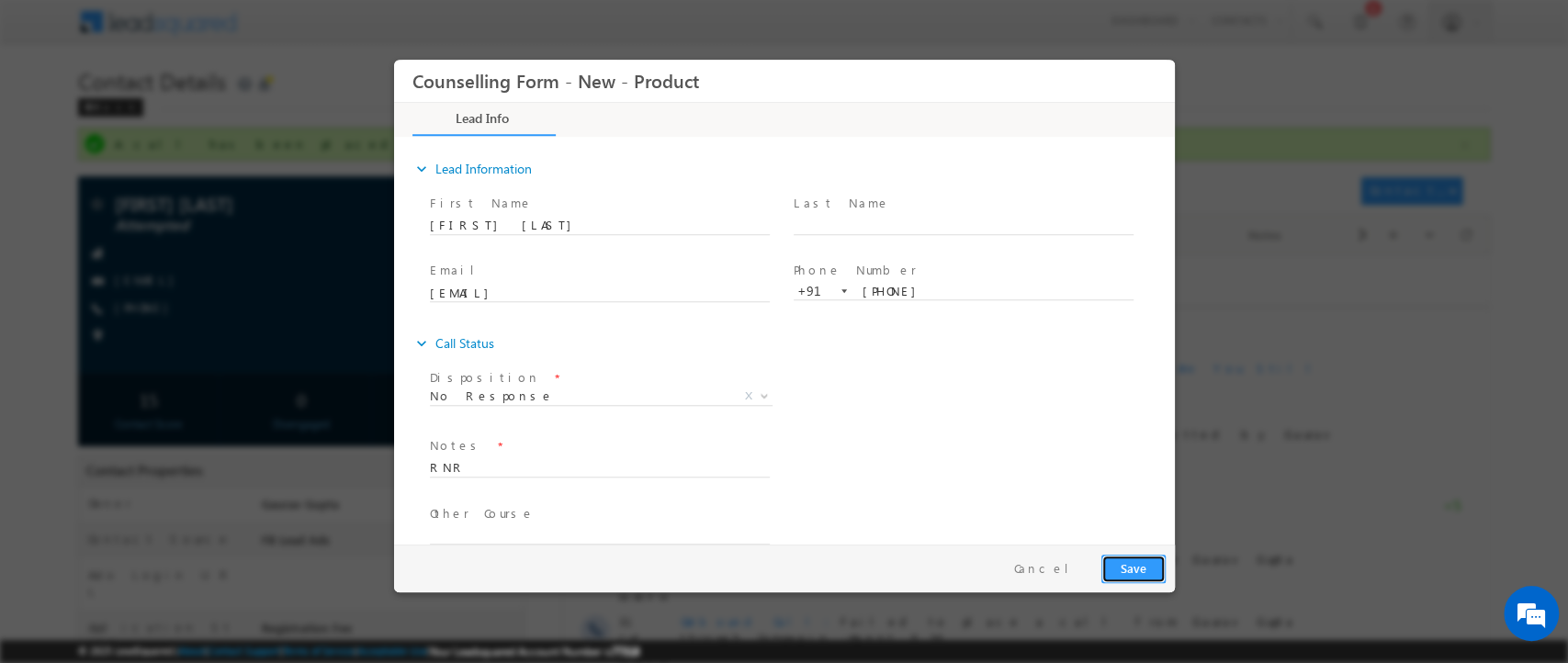click on "Save" at bounding box center [1133, 568] 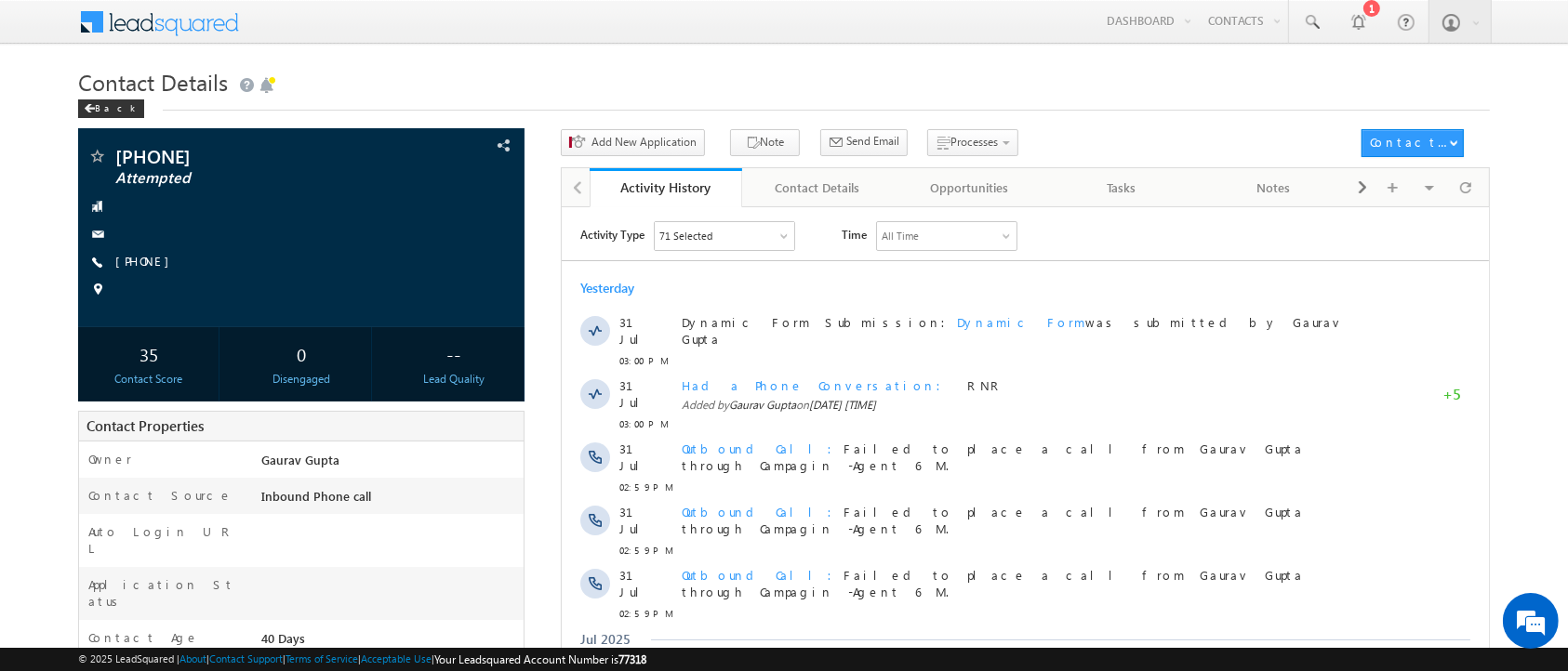 scroll, scrollTop: 0, scrollLeft: 0, axis: both 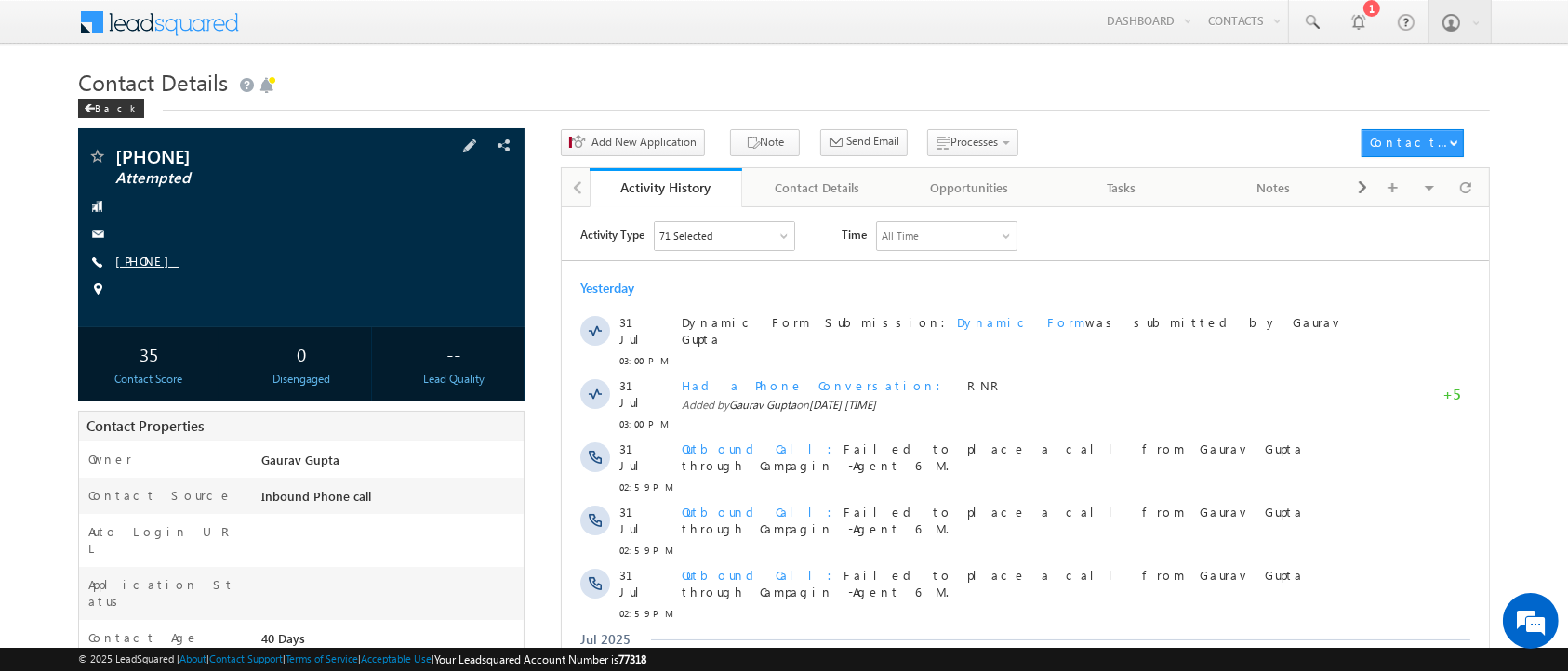 click on "[PHONE]" at bounding box center (147, 260) 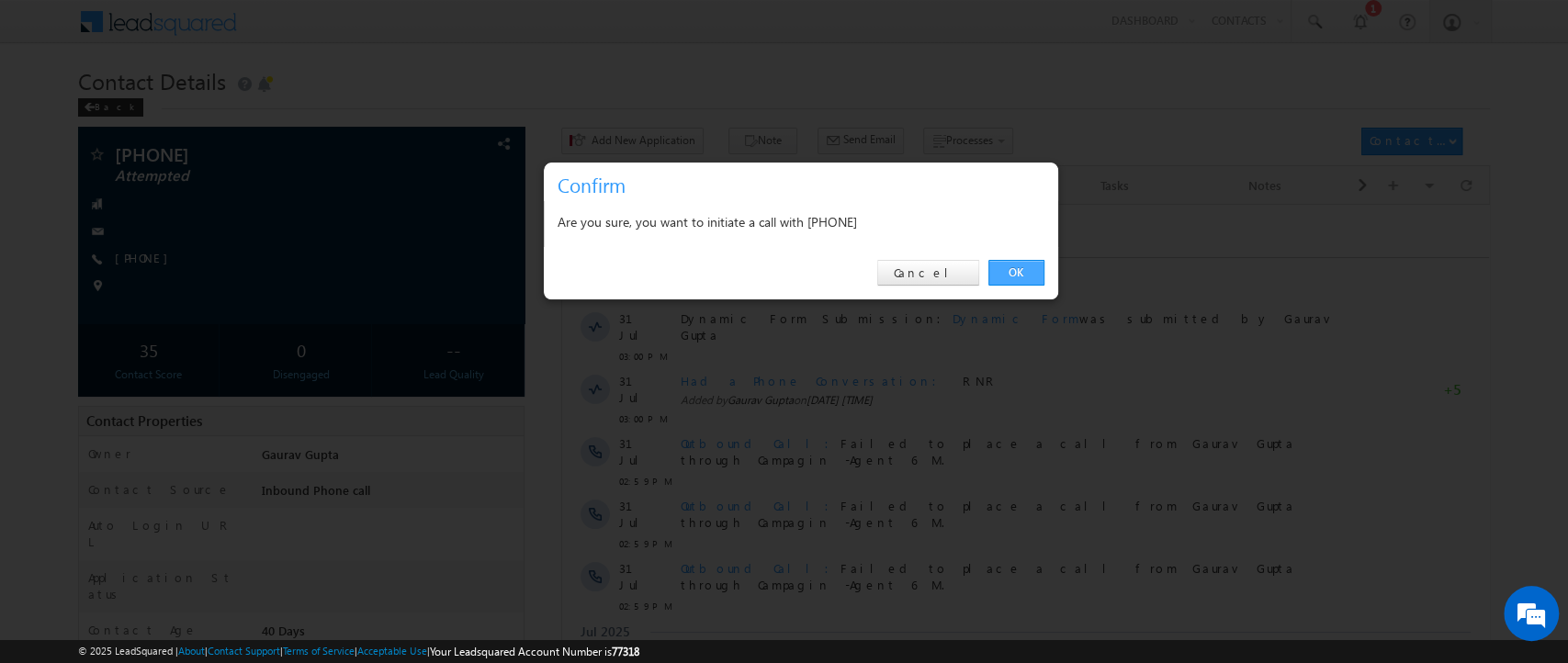 click on "OK" at bounding box center (1016, 273) 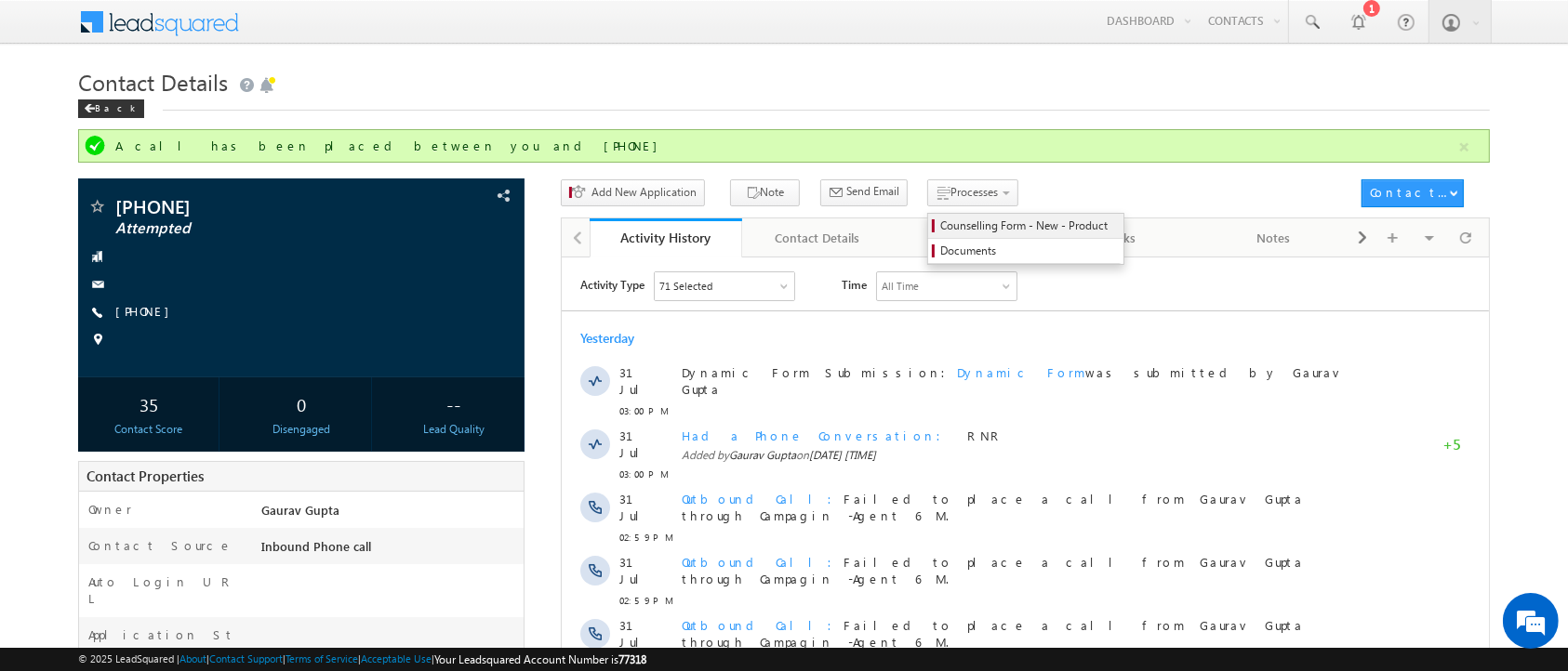 click on "Counselling Form - New - Product" at bounding box center [1029, 226] 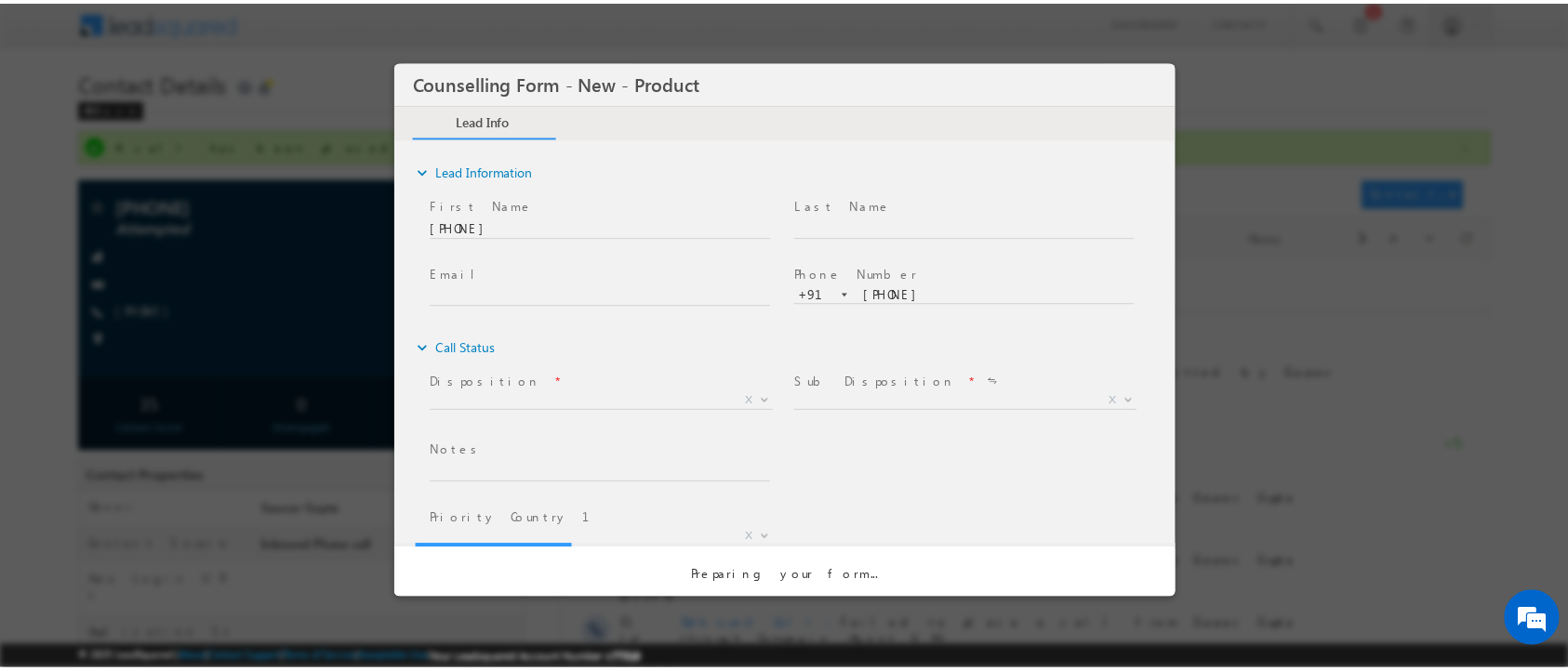 scroll, scrollTop: 0, scrollLeft: 0, axis: both 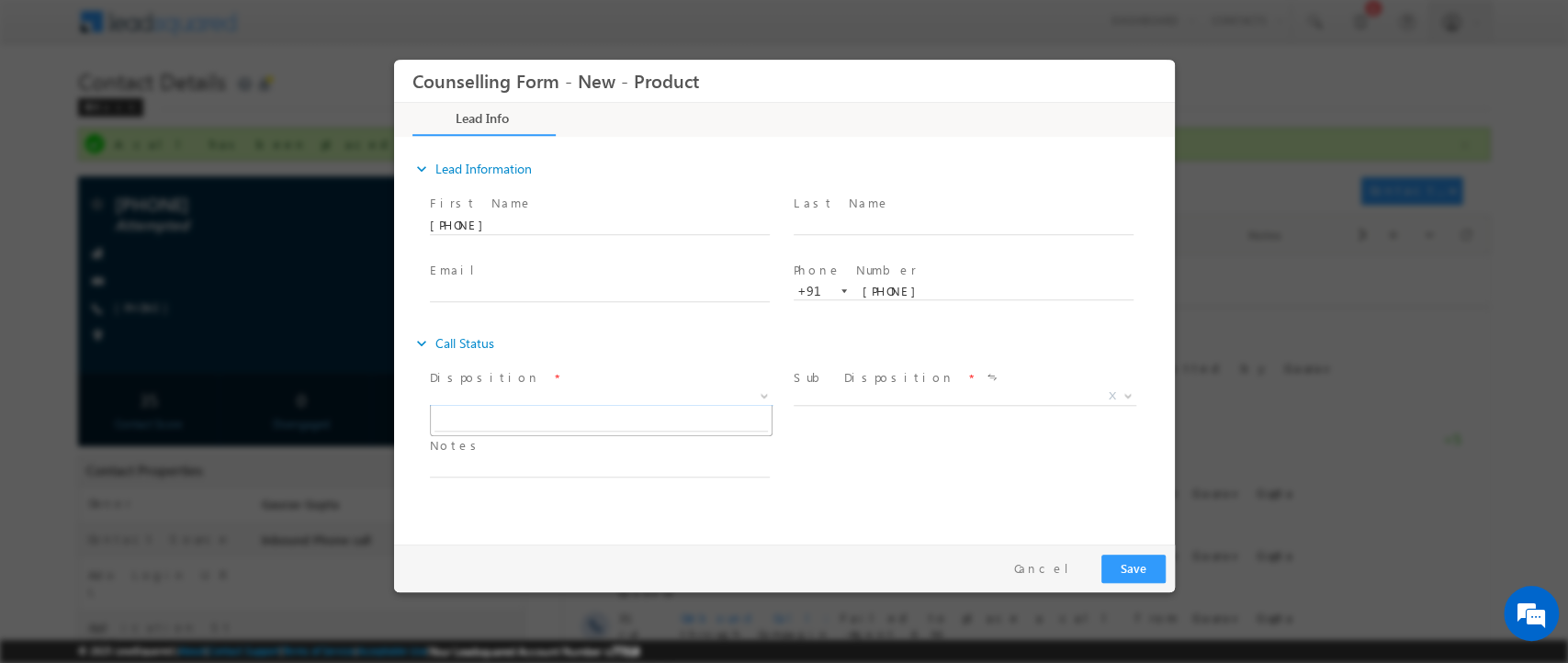 click on "X" at bounding box center [600, 397] 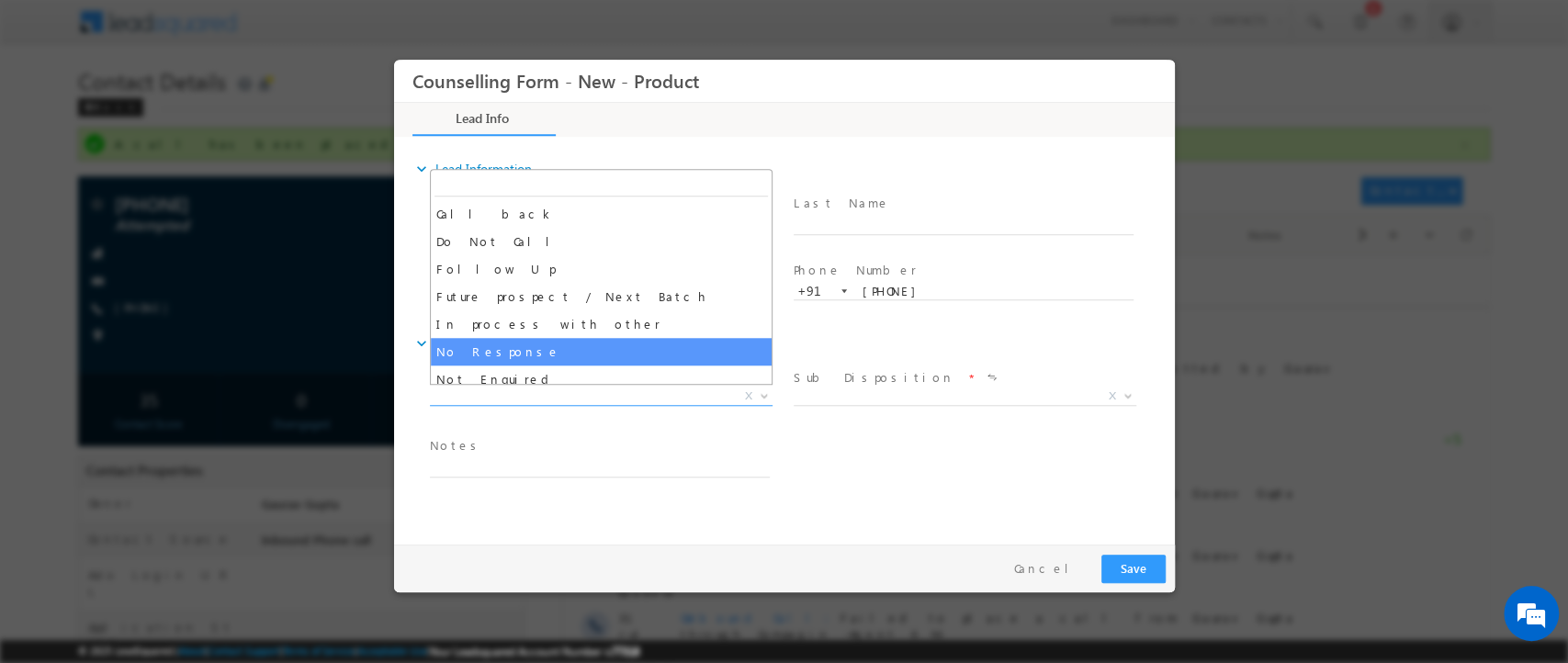 select on "No Response" 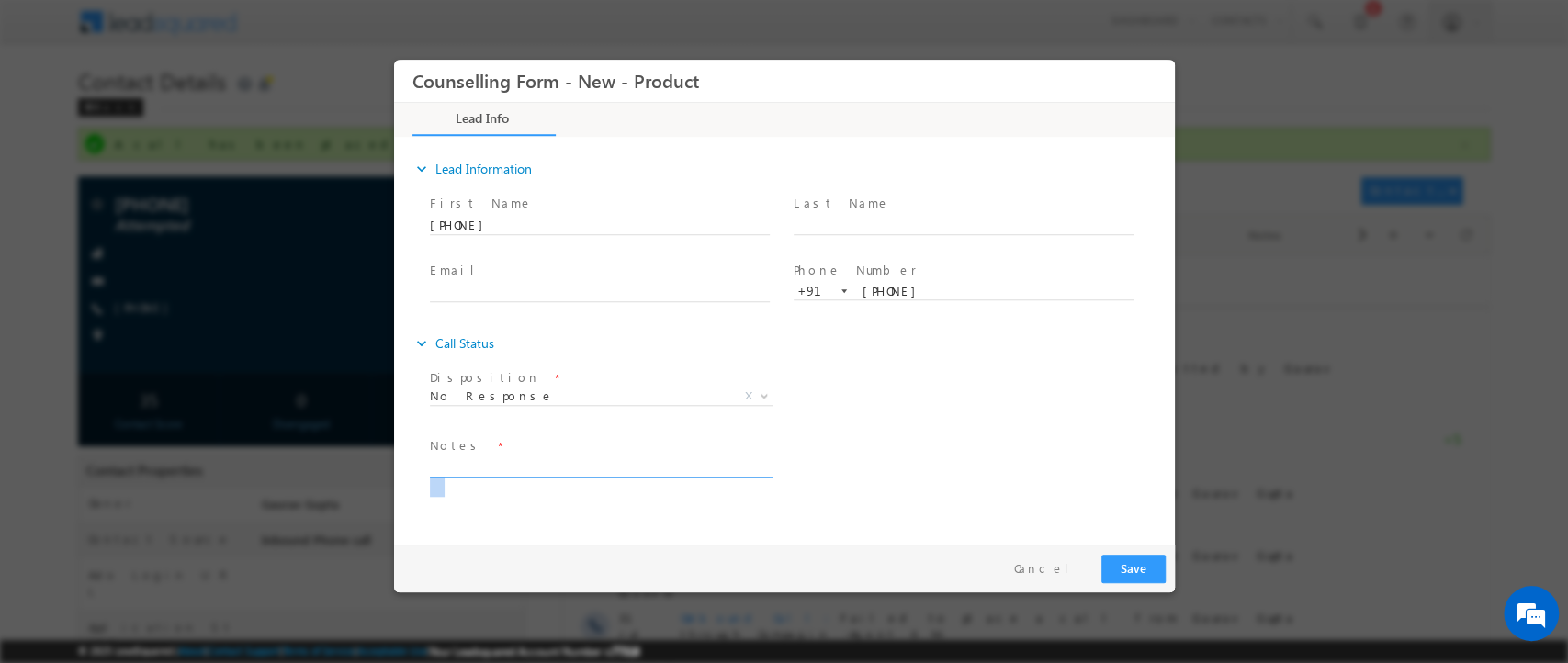 drag, startPoint x: 460, startPoint y: 478, endPoint x: 452, endPoint y: 461, distance: 18.78829 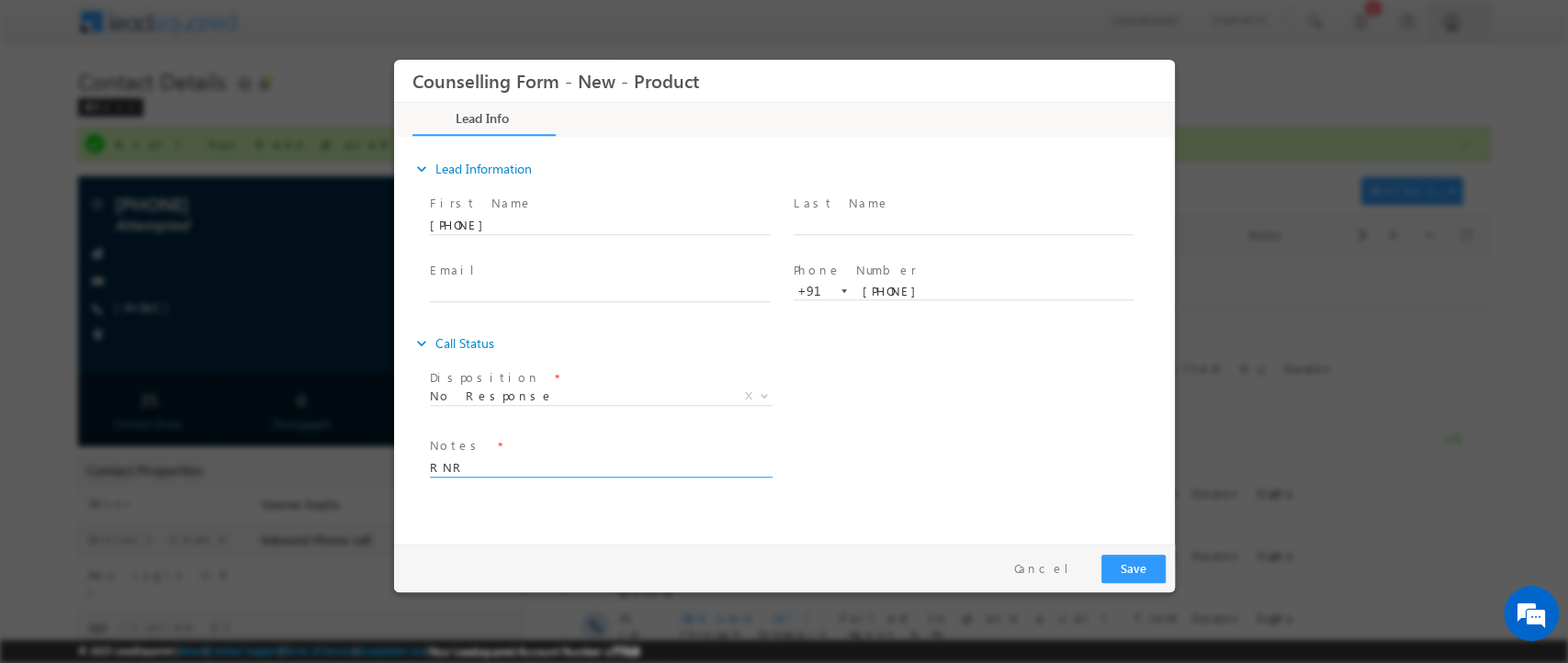type on "RNR" 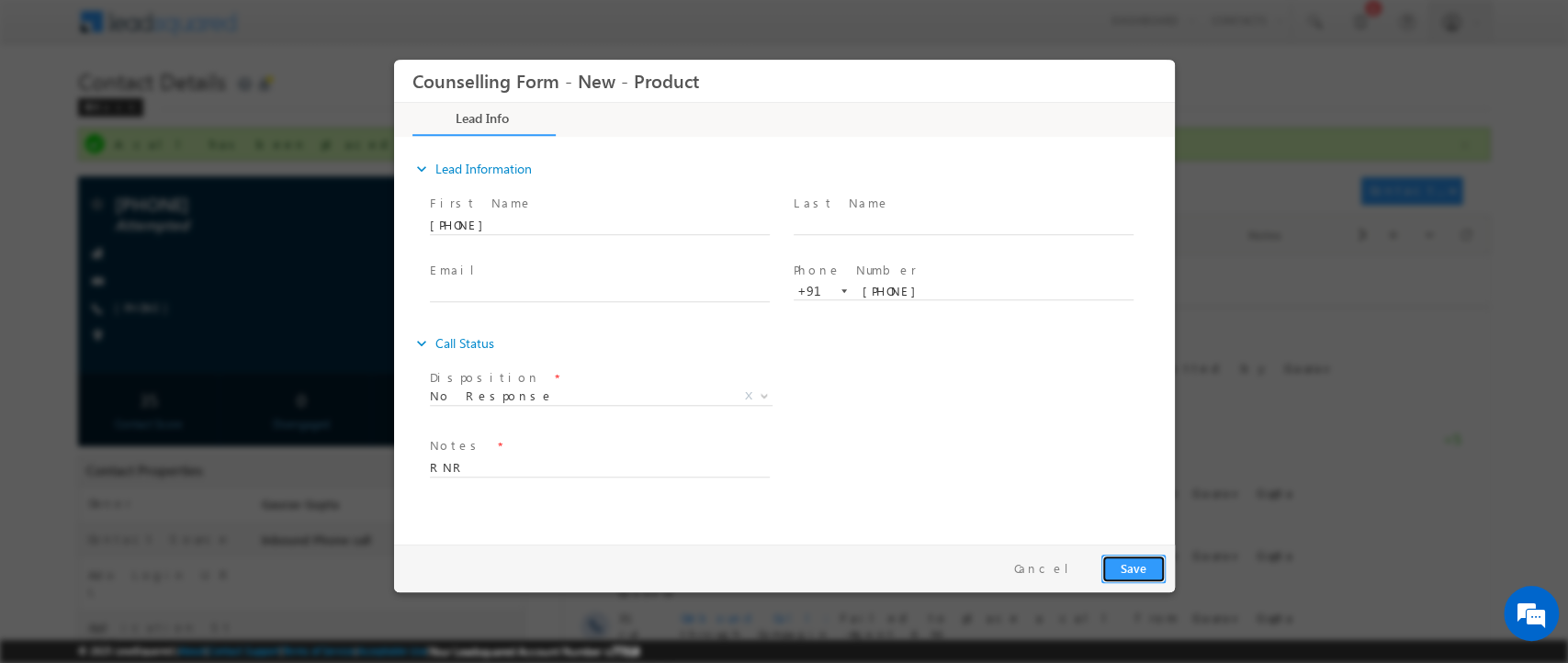 click on "Save" at bounding box center [1133, 568] 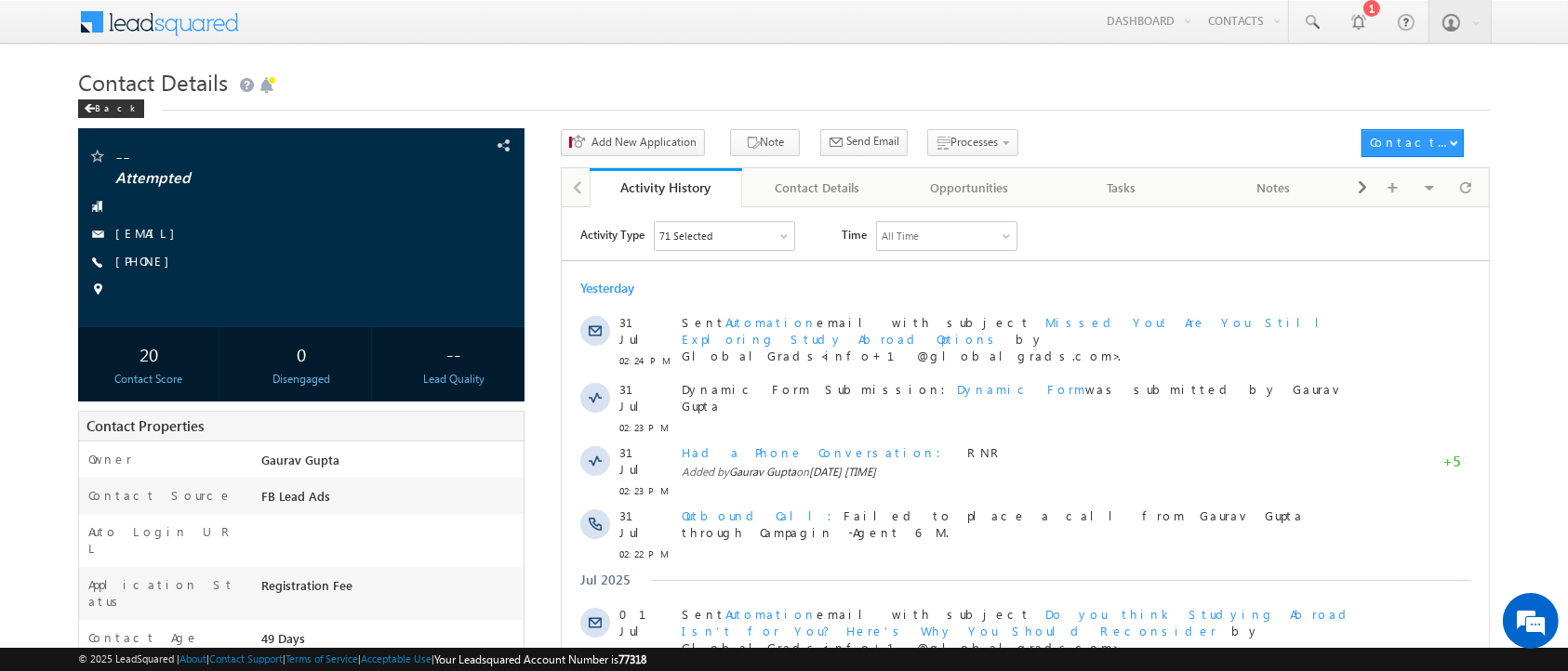 scroll, scrollTop: 0, scrollLeft: 0, axis: both 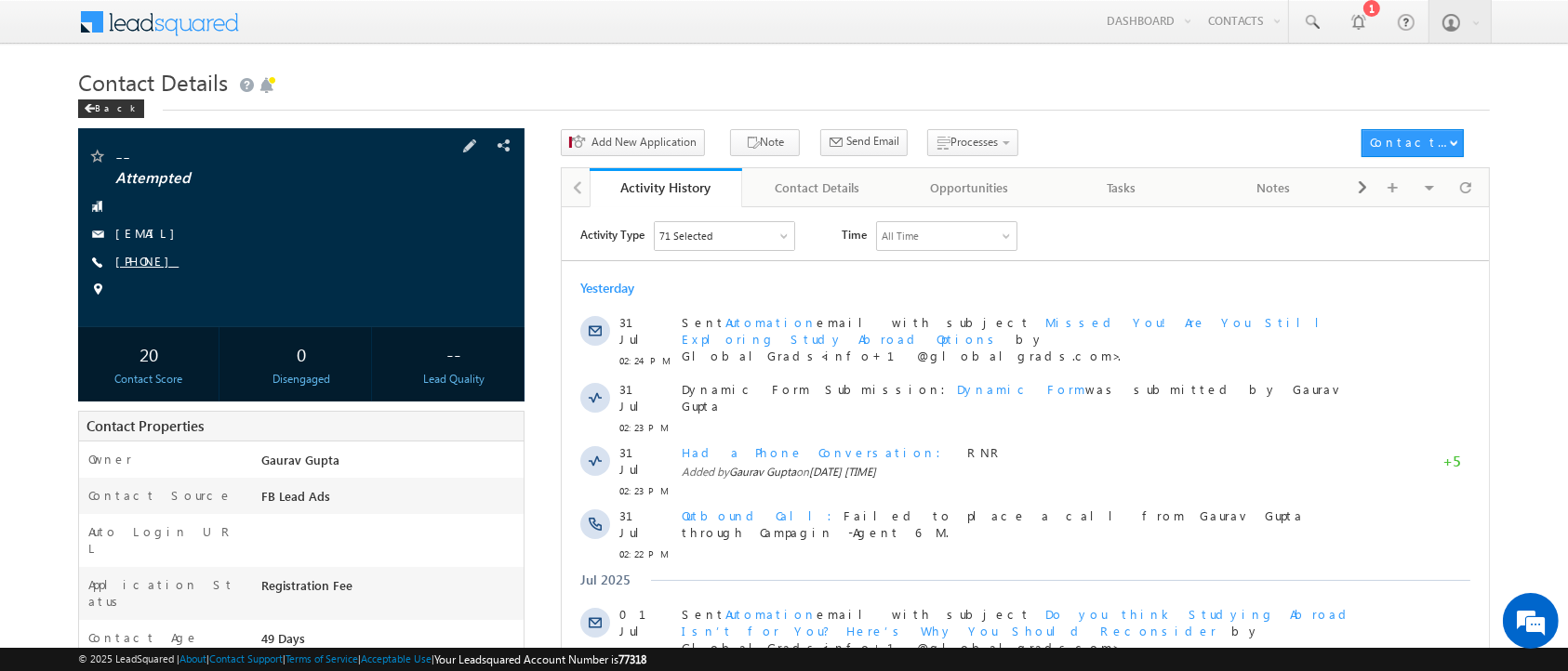 click on "[PHONE]" at bounding box center [147, 260] 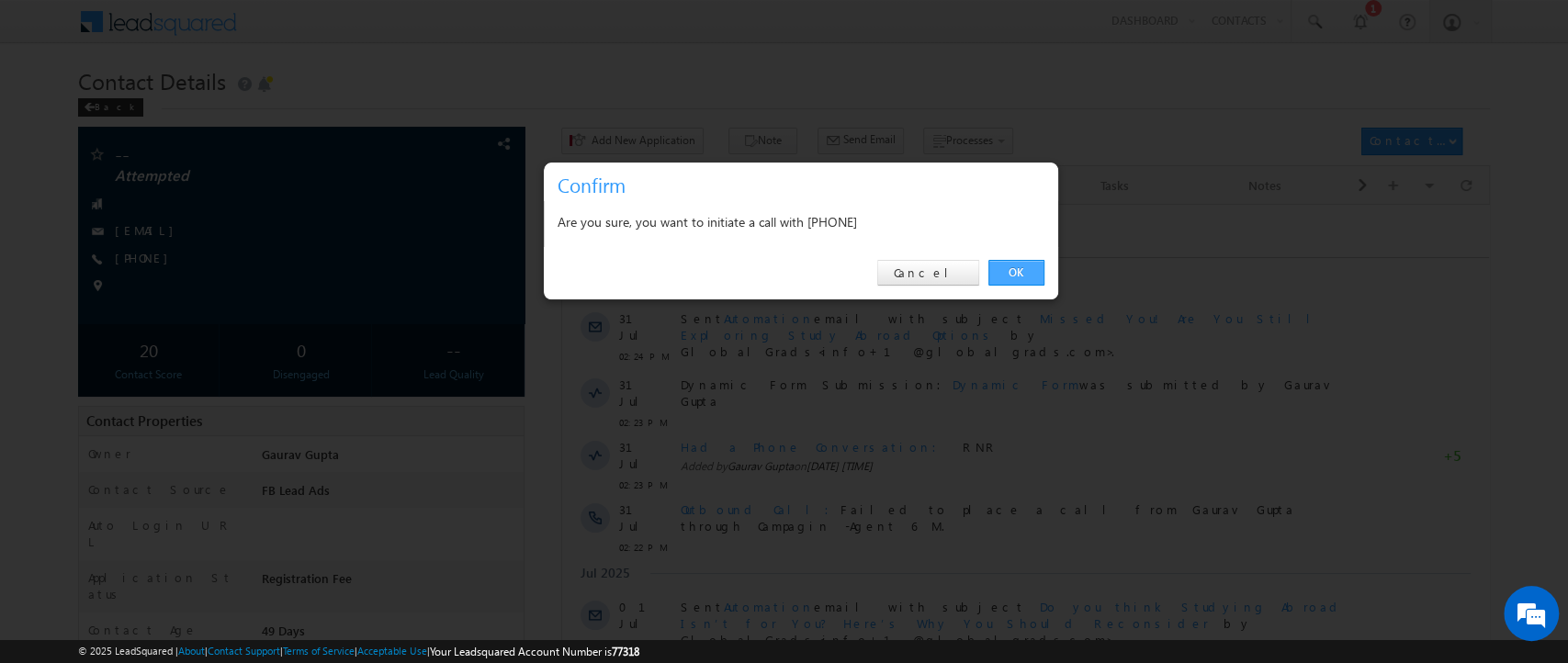 click on "OK" at bounding box center (1016, 273) 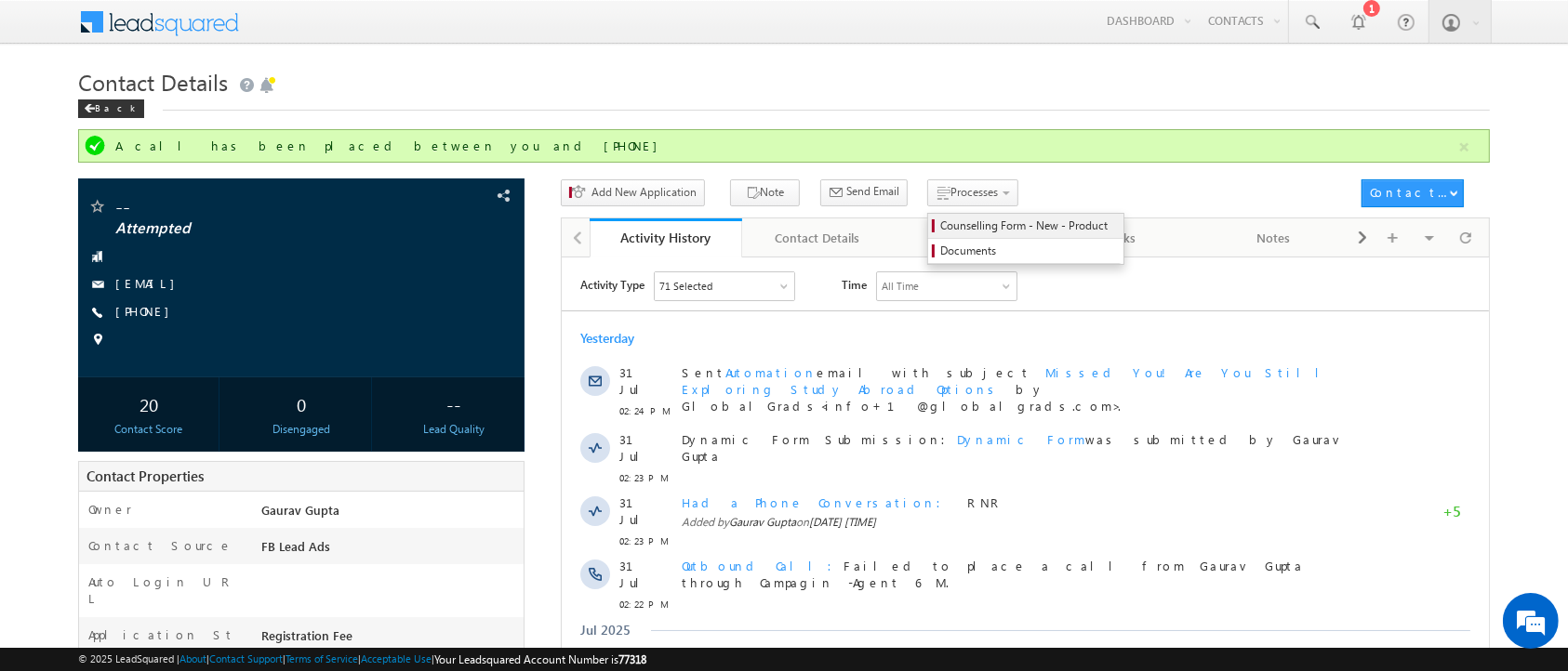 click on "Counselling Form - New - Product" at bounding box center (1029, 226) 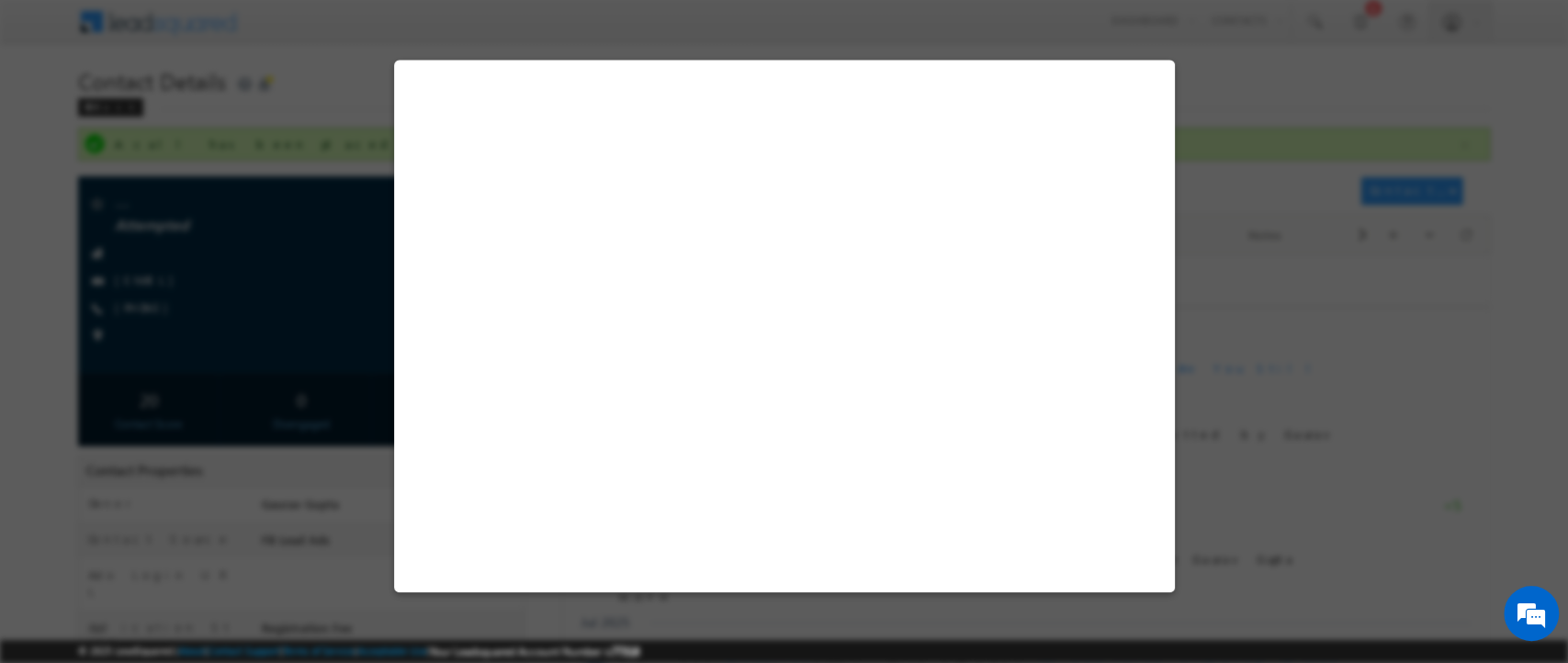 select on "Attempted" 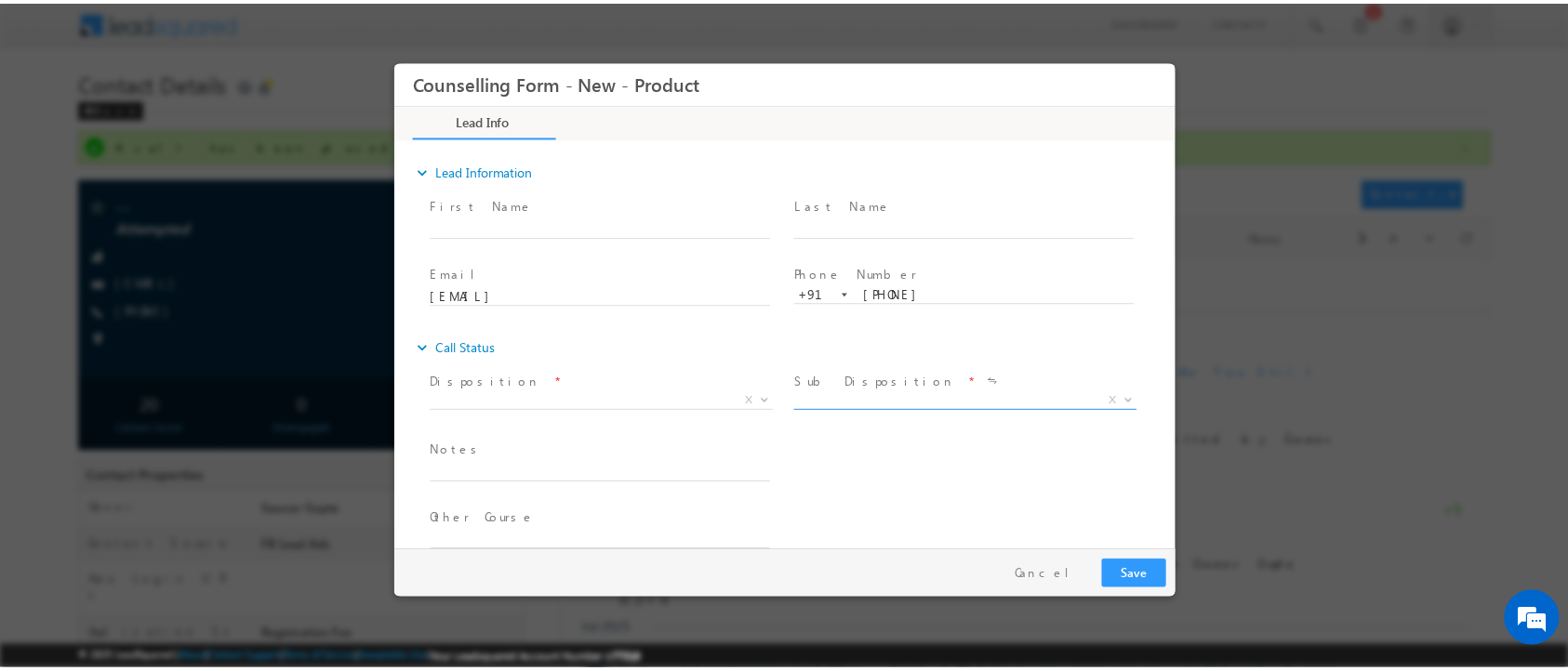 scroll, scrollTop: 0, scrollLeft: 0, axis: both 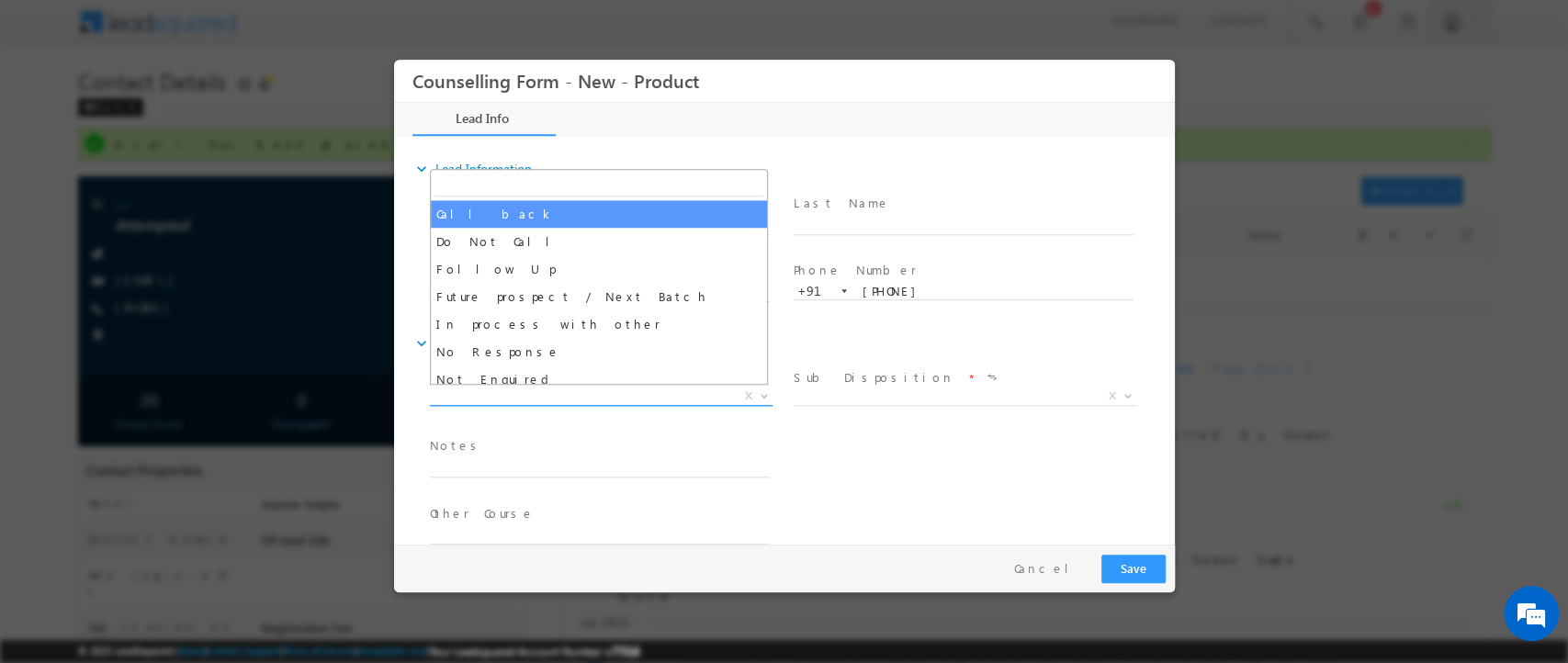 click on "X" at bounding box center [600, 397] 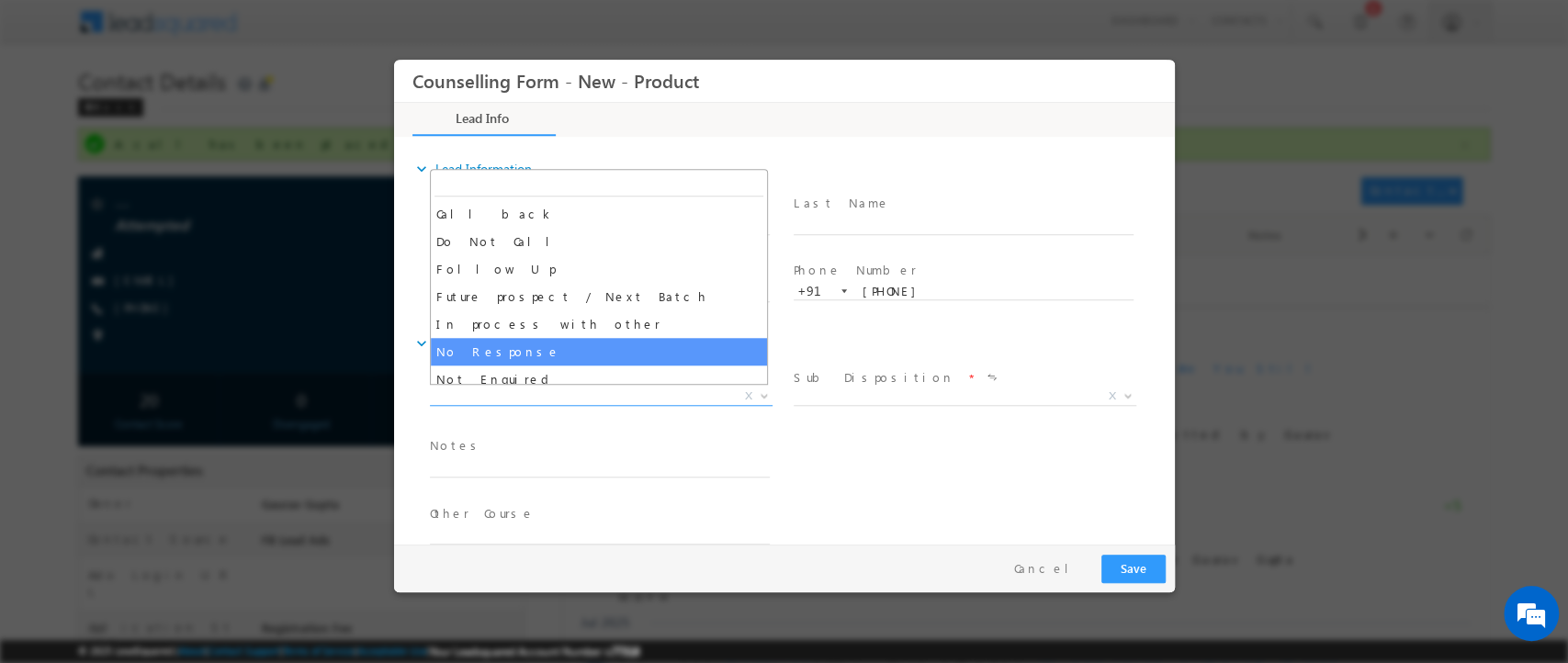 select on "No Response" 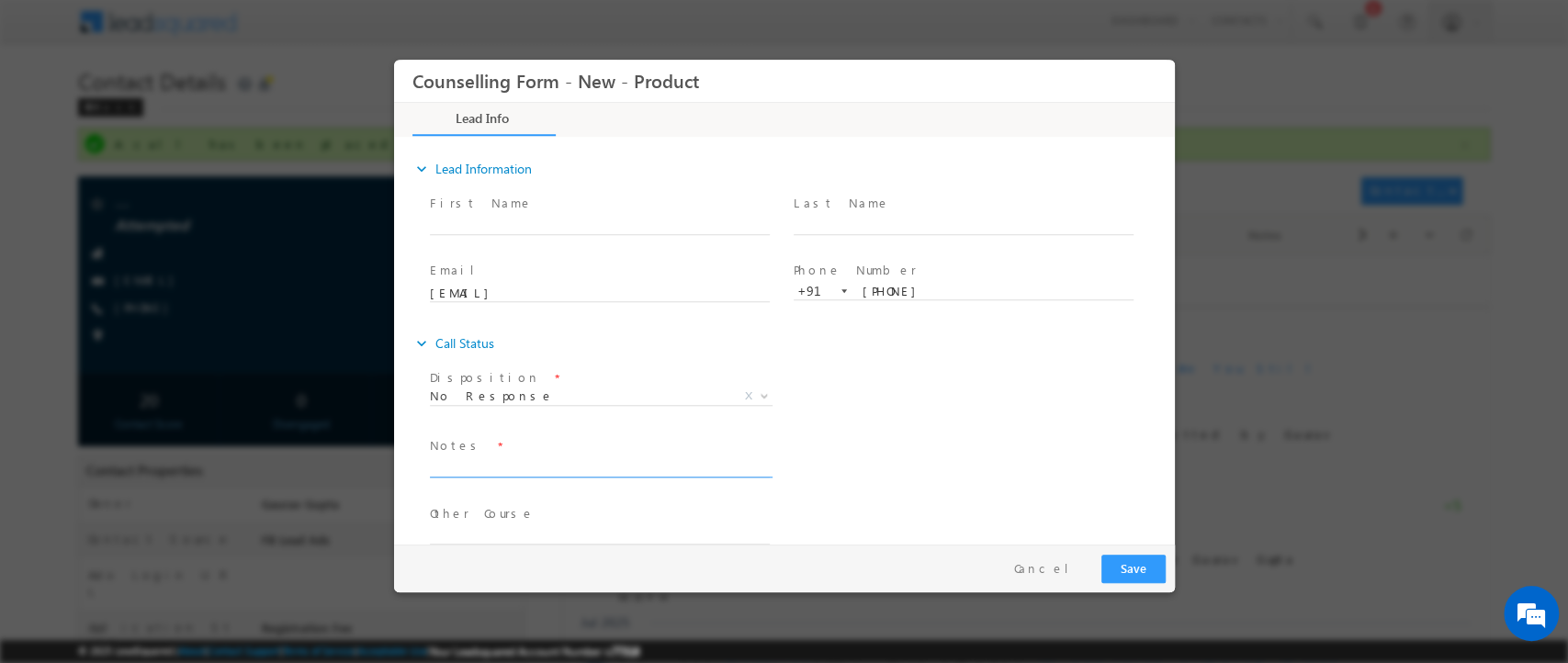 click at bounding box center (599, 466) 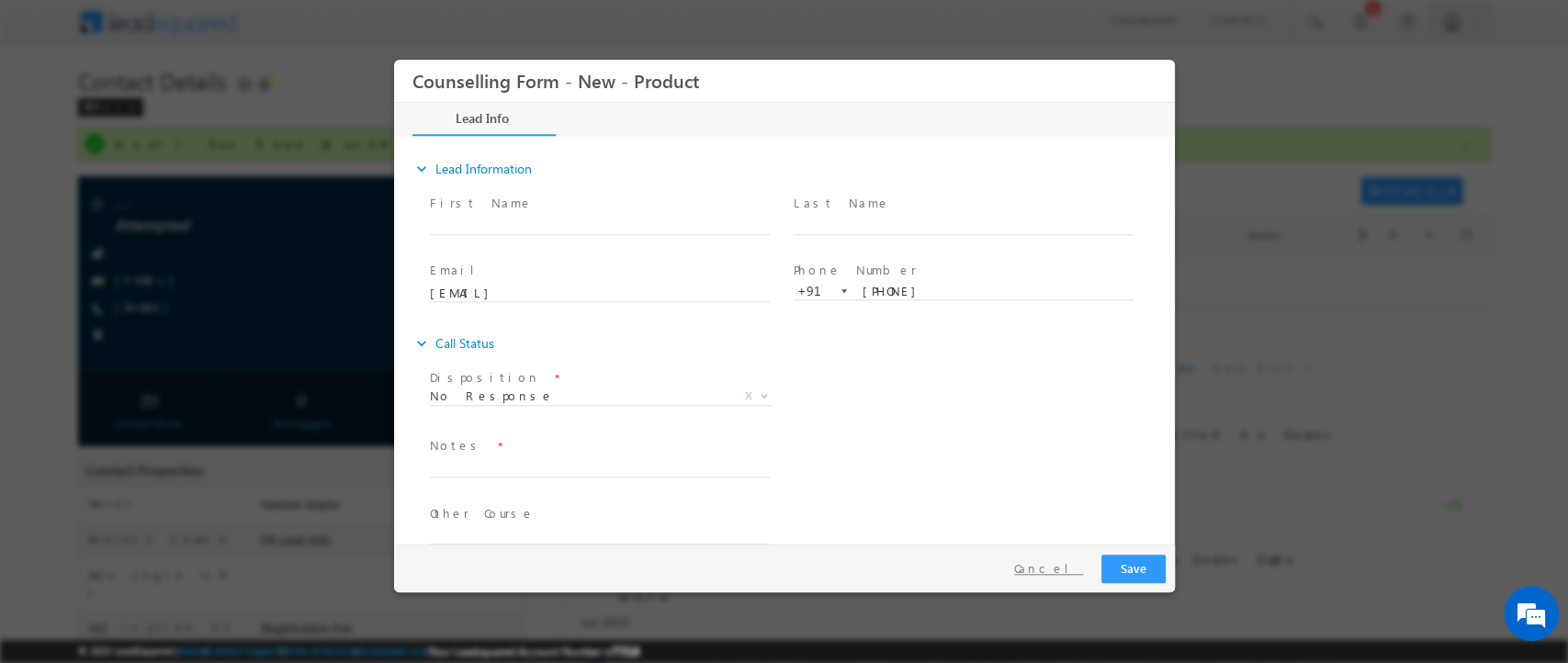 click on "Cancel" at bounding box center (1047, 568) 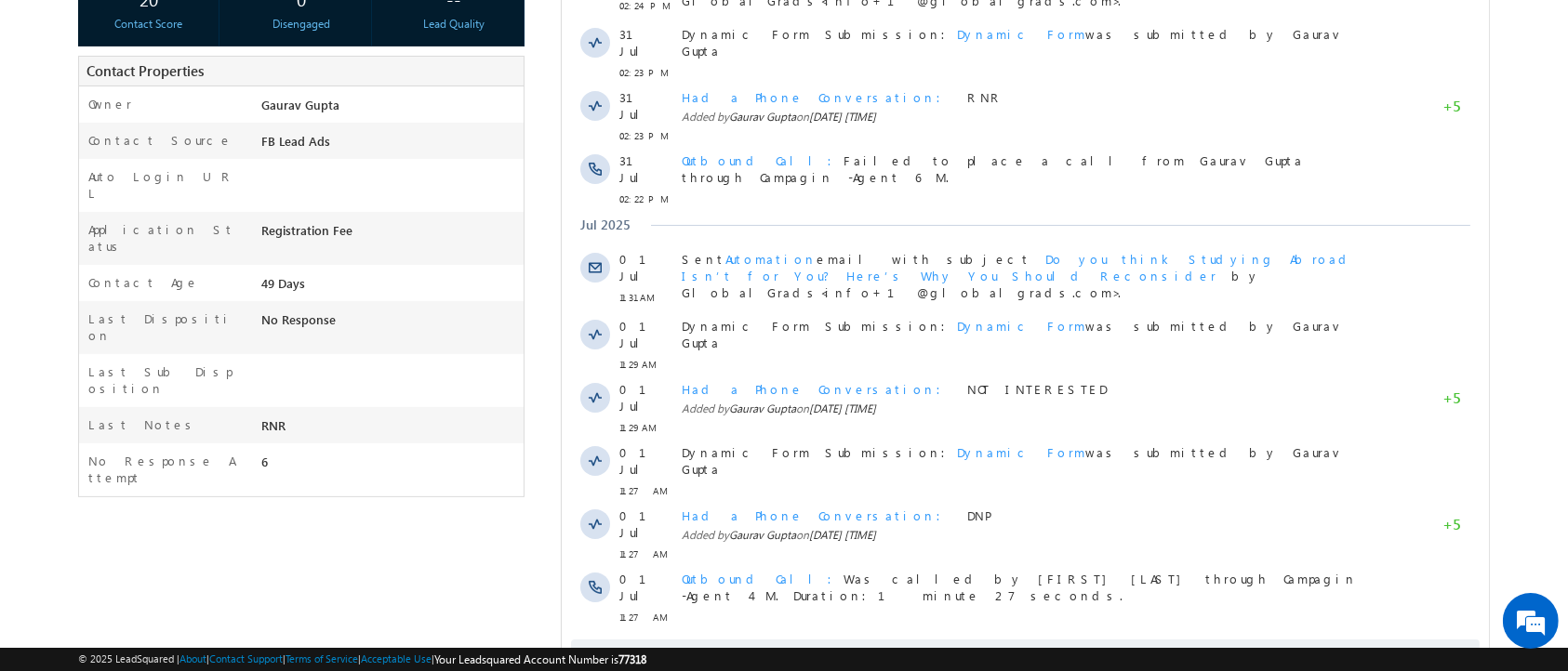 scroll, scrollTop: 406, scrollLeft: 0, axis: vertical 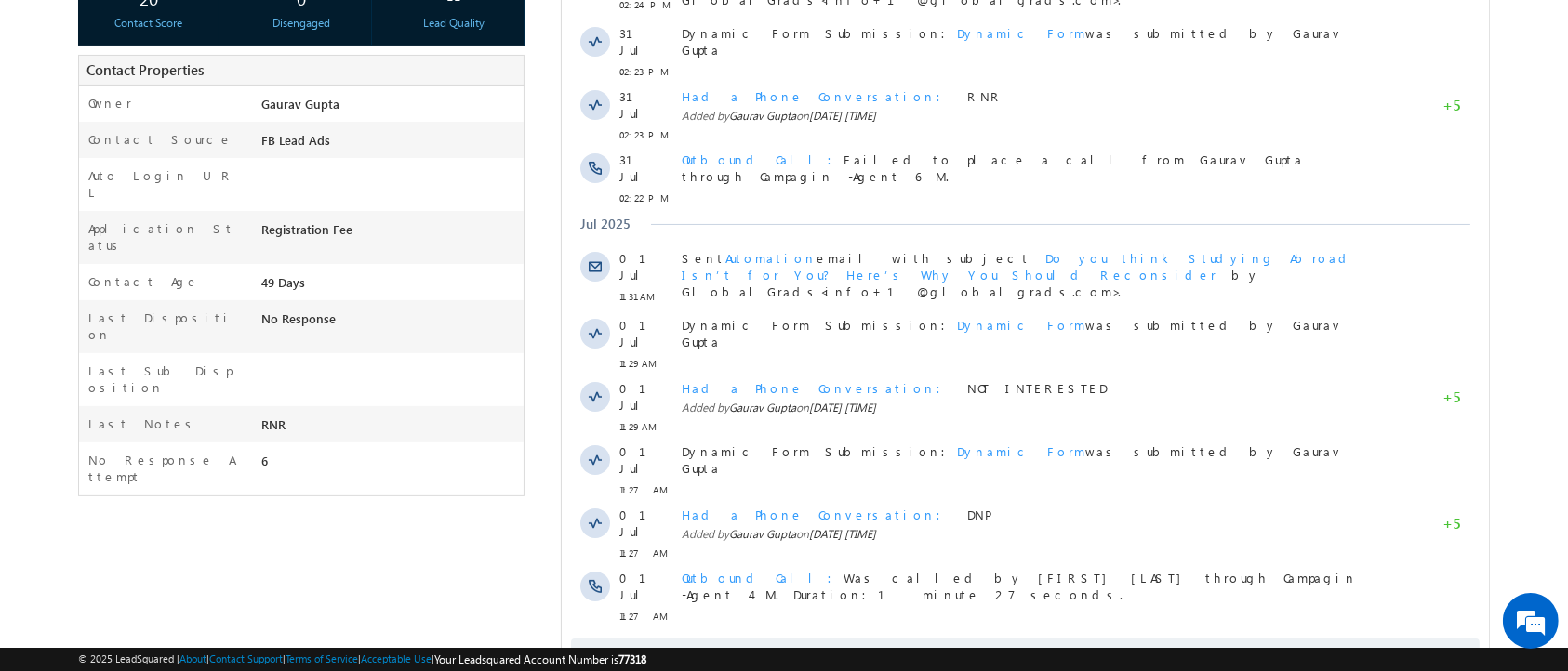 click on "Show More" at bounding box center (1033, 657) 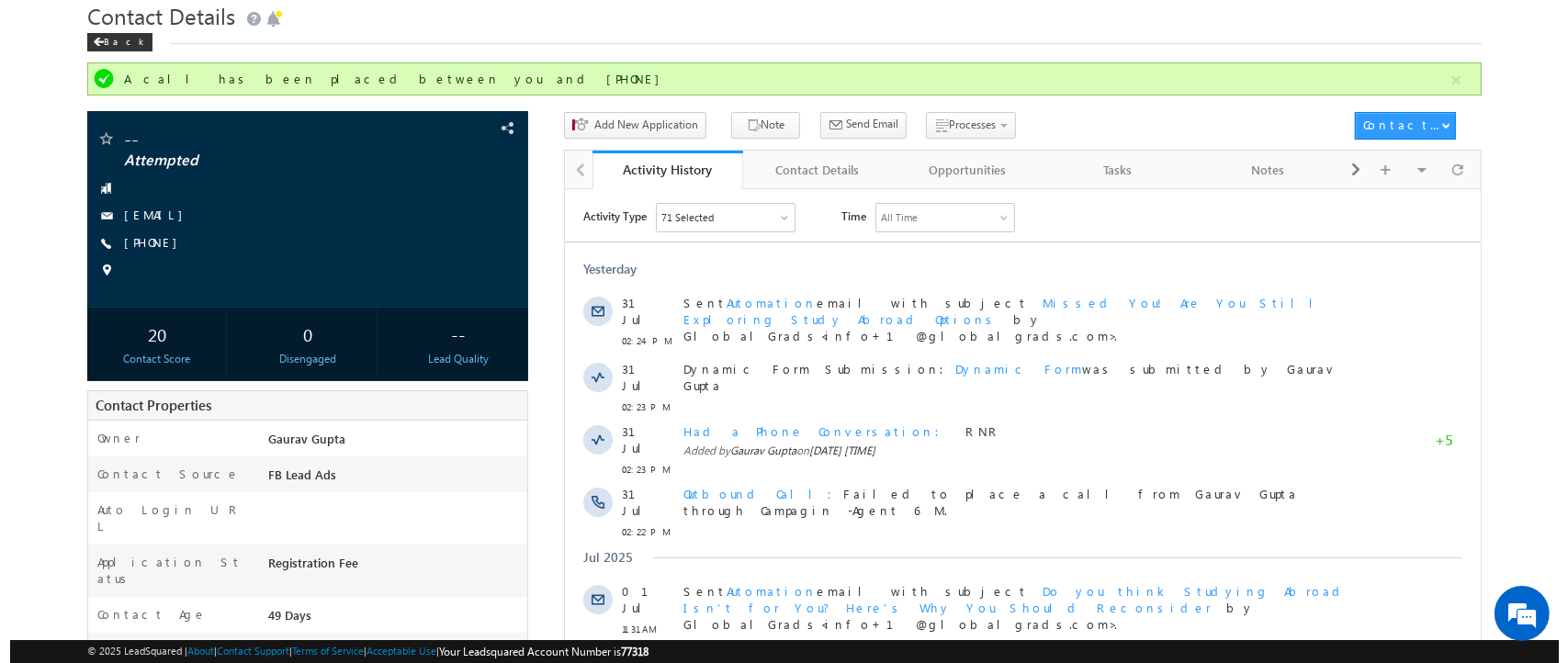 scroll, scrollTop: 53, scrollLeft: 0, axis: vertical 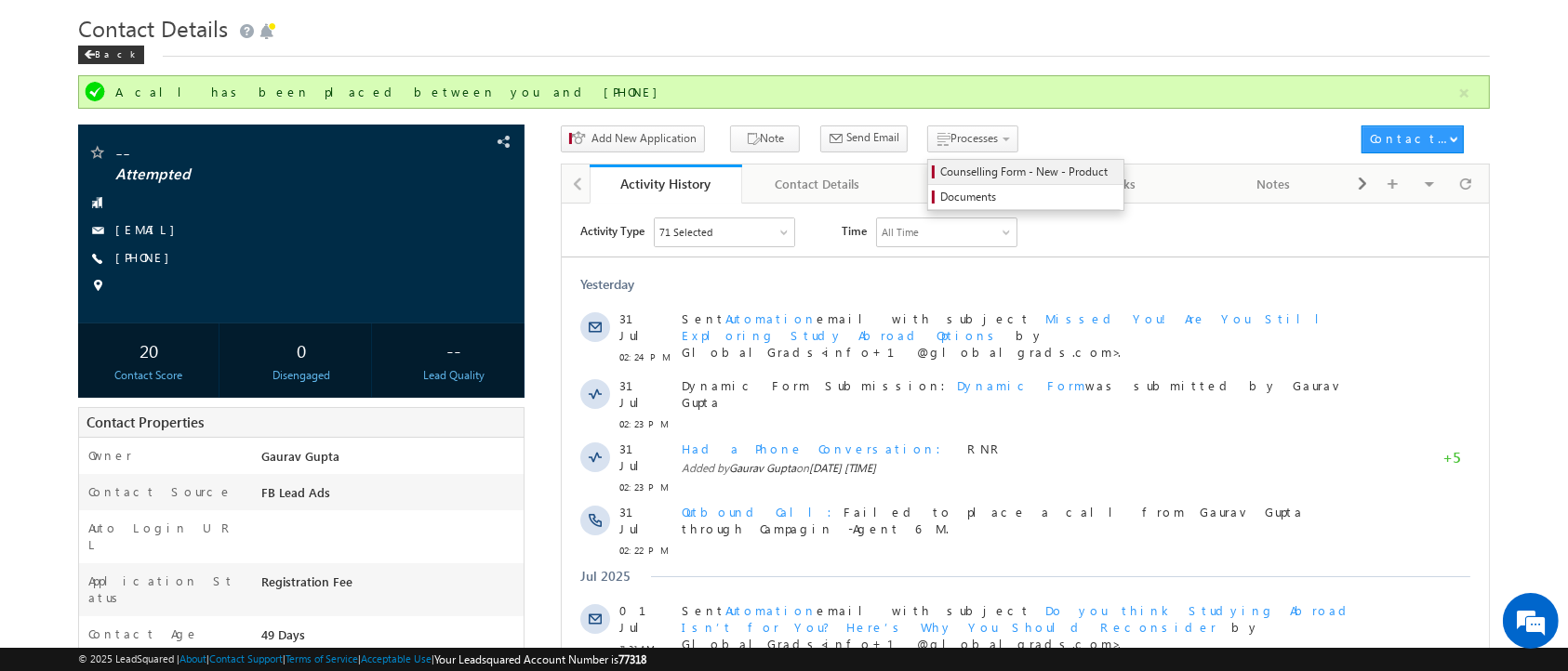 click on "Counselling Form - New - Product" at bounding box center [1029, 172] 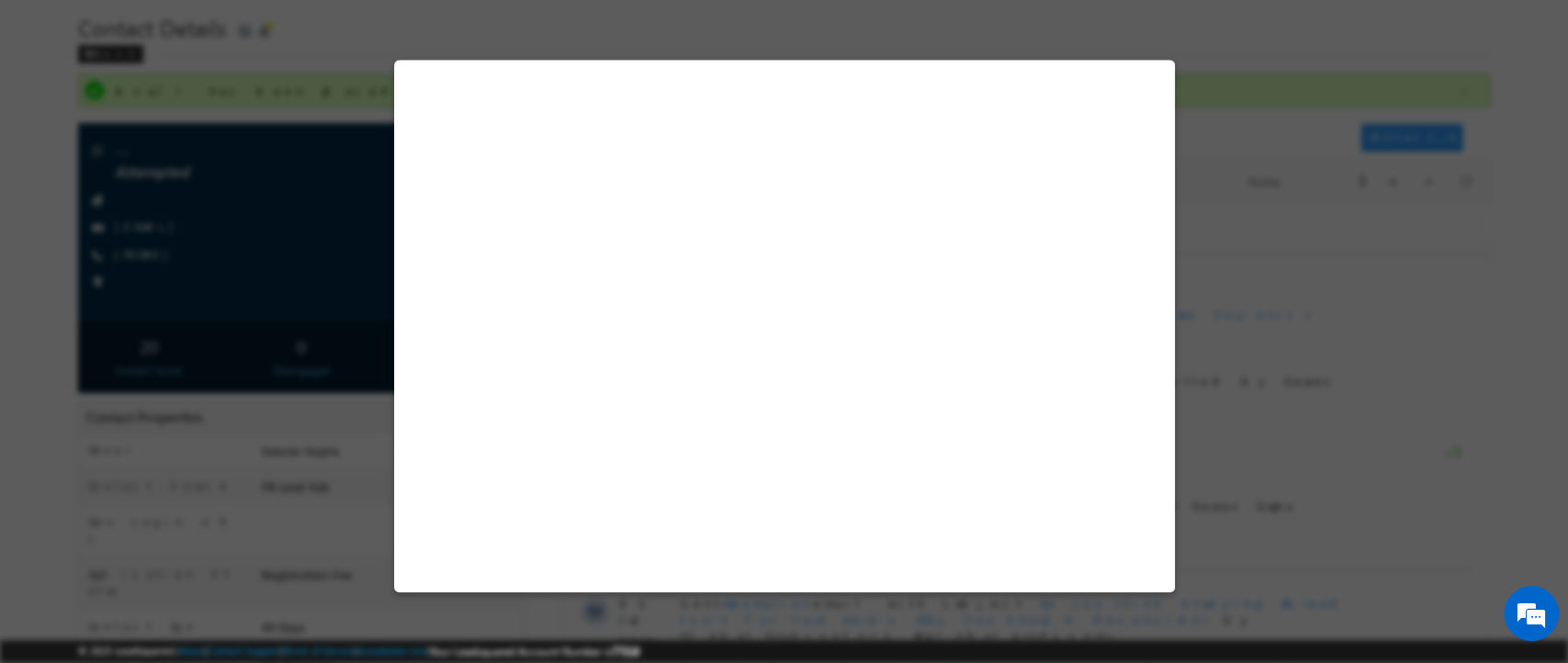 select on "Attempted" 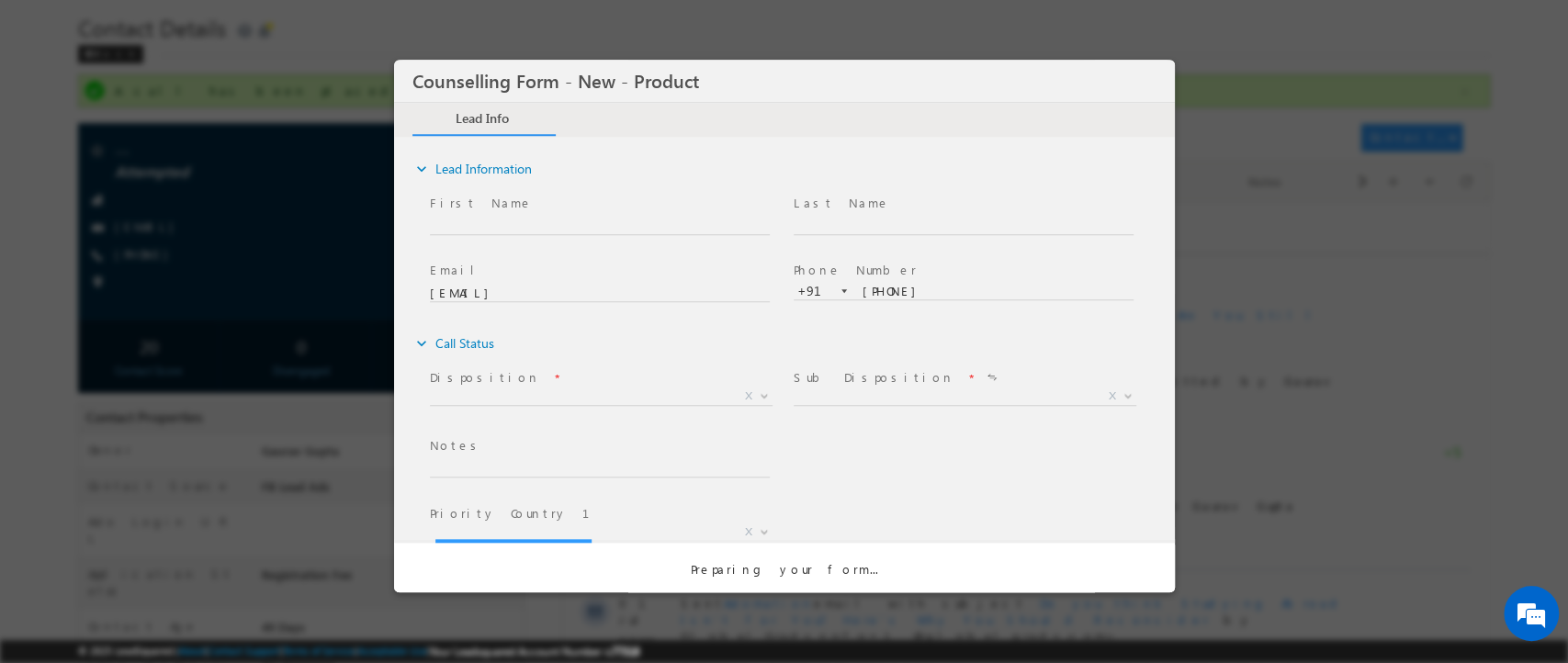scroll, scrollTop: 0, scrollLeft: 0, axis: both 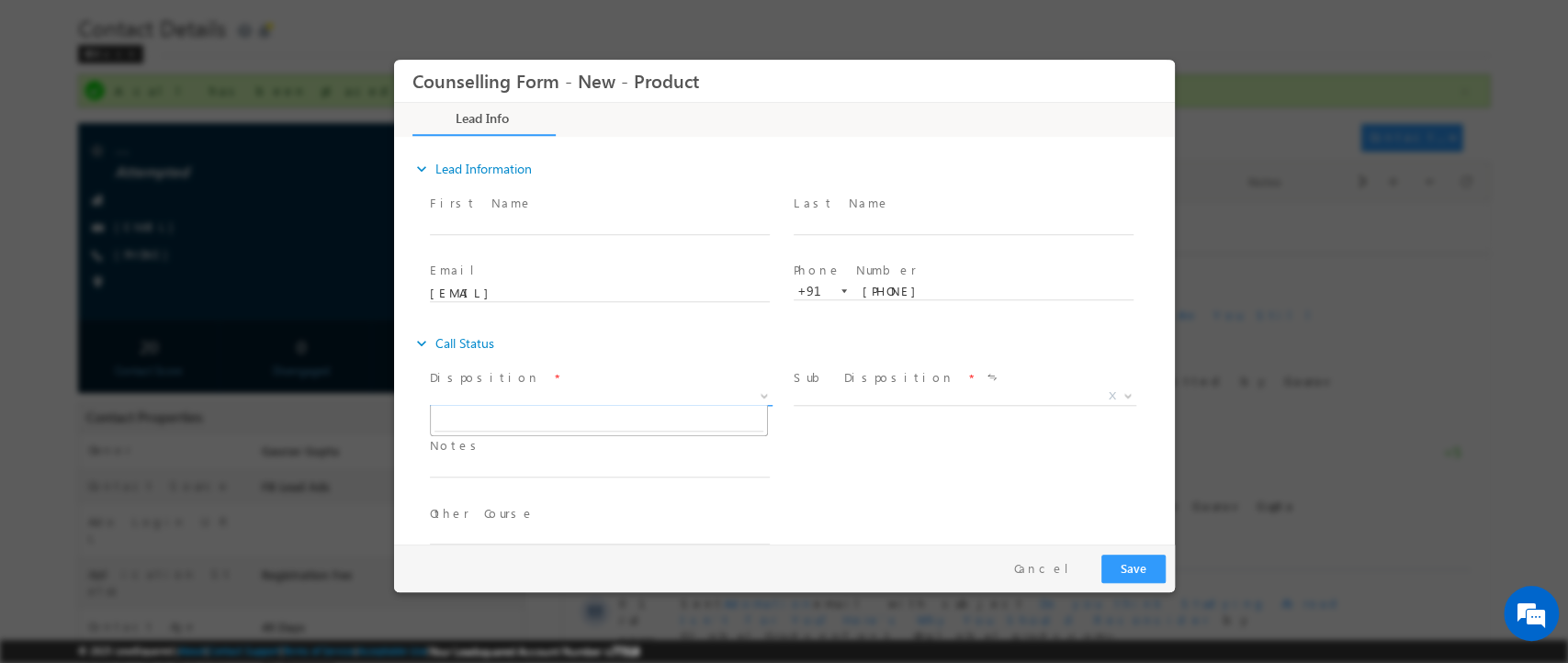 click on "X" at bounding box center (600, 397) 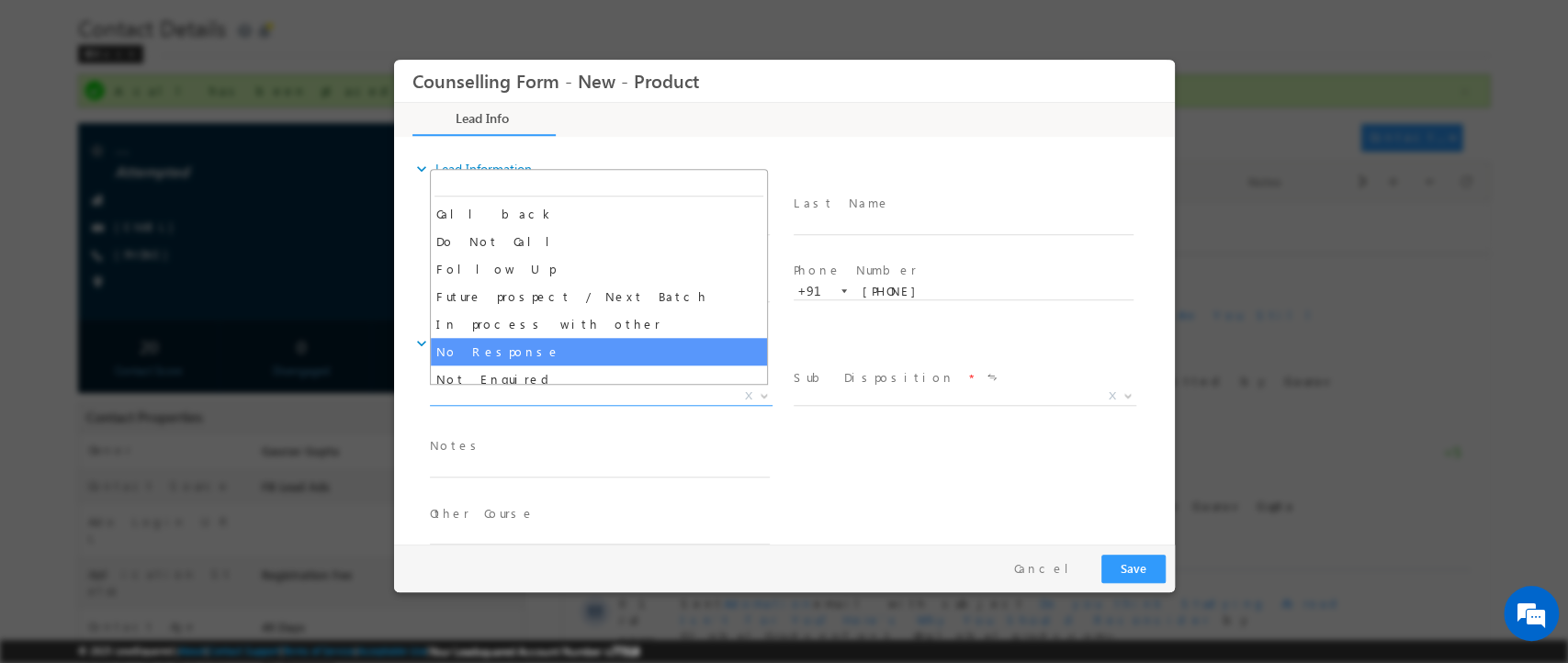 scroll, scrollTop: 118, scrollLeft: 0, axis: vertical 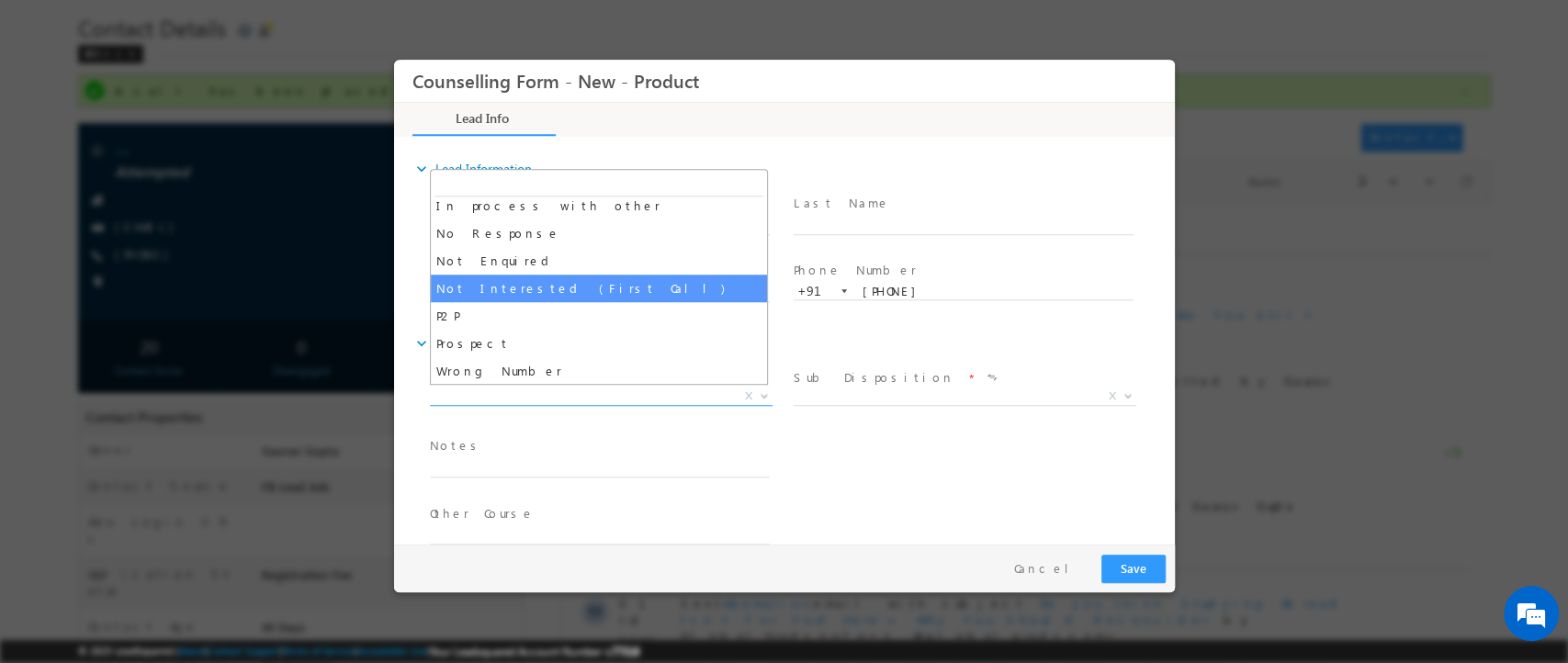 select on "Not Interested (First Call)" 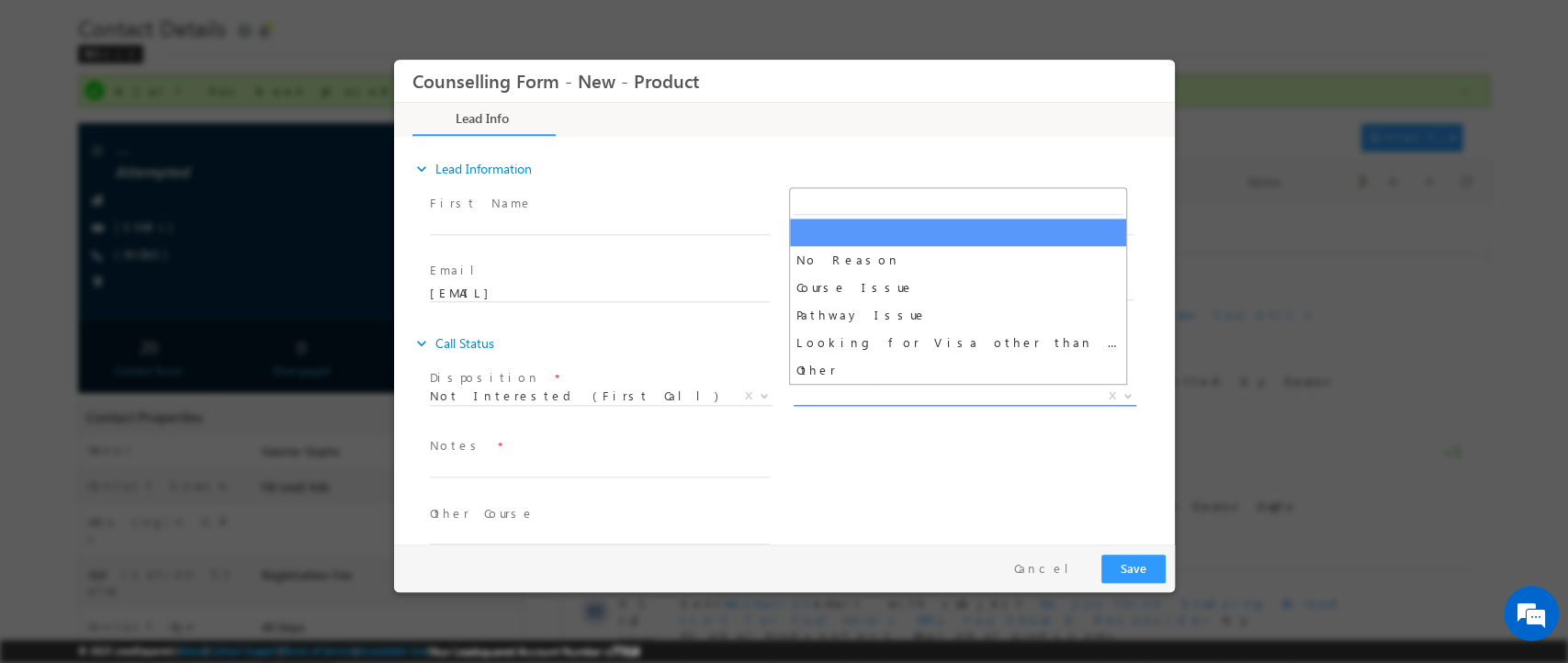 click on "X" at bounding box center [964, 397] 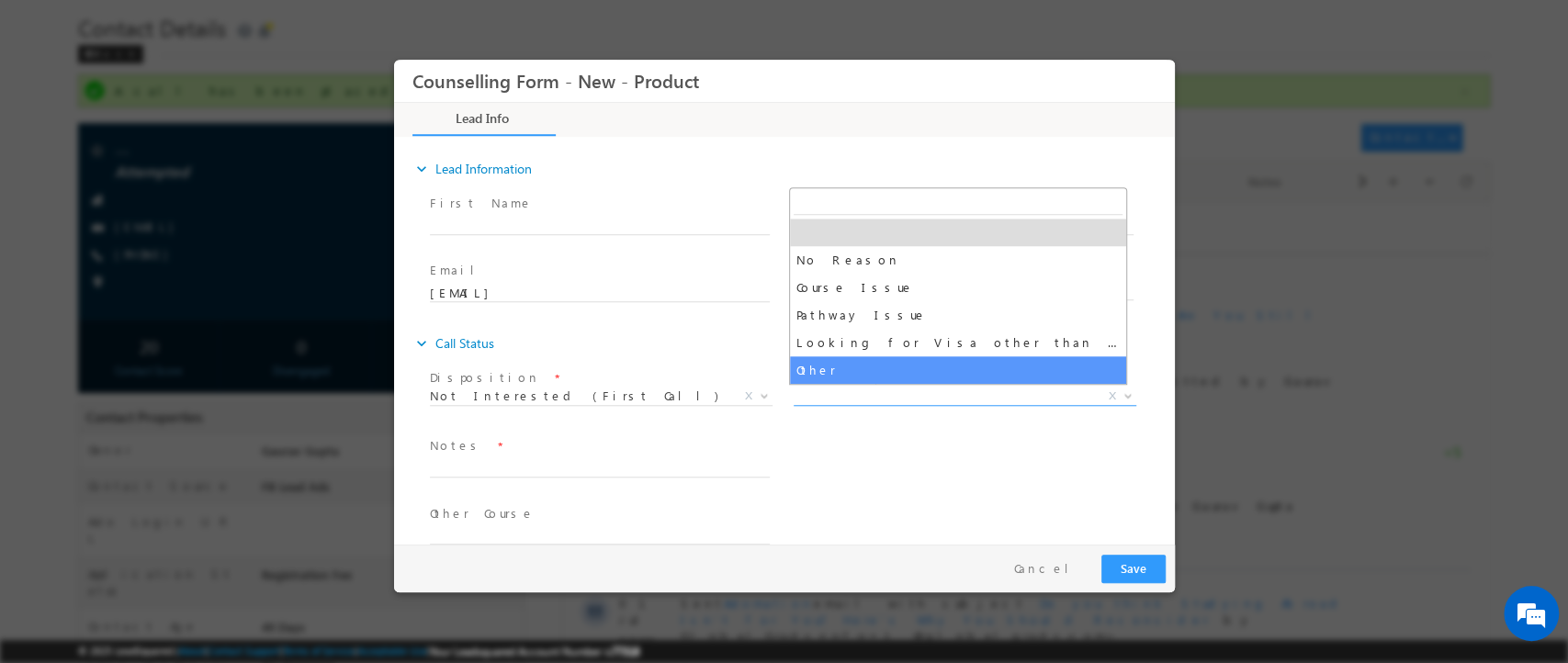 select on "Other" 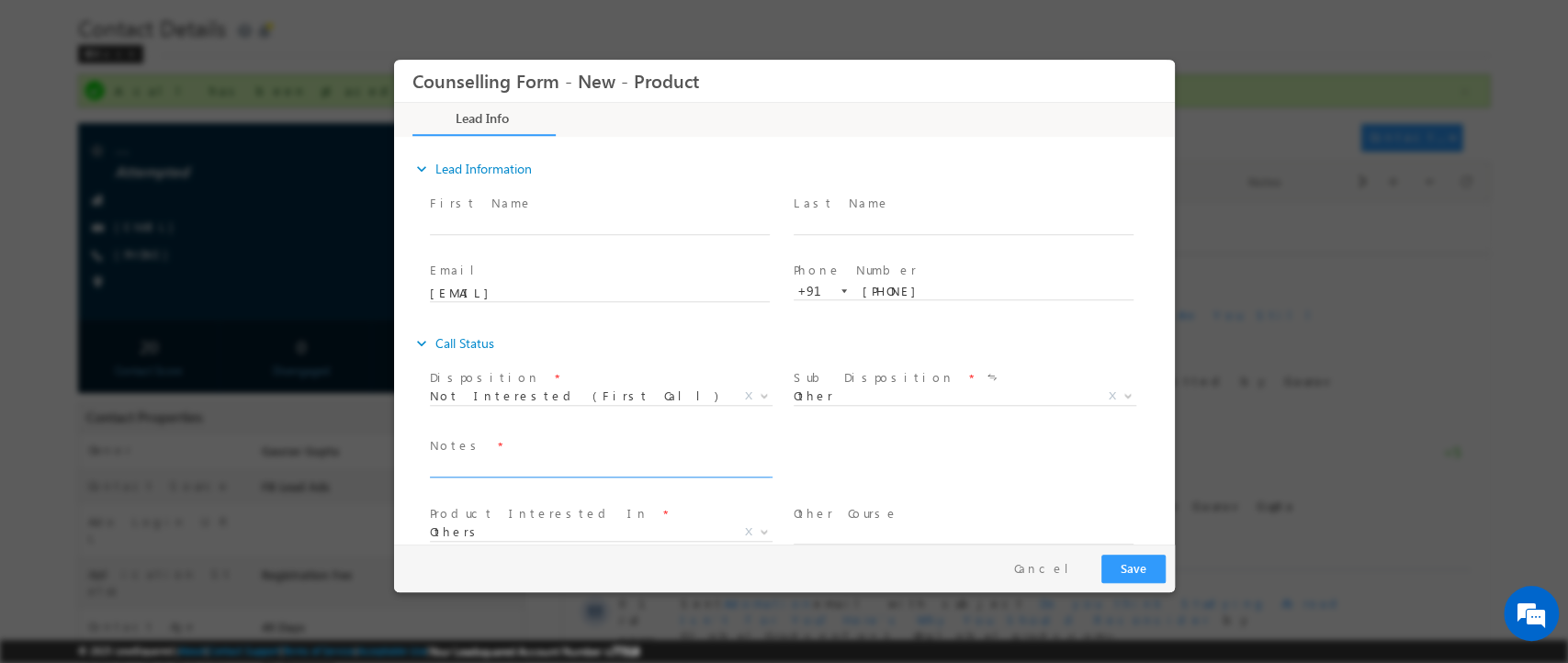 click at bounding box center [599, 466] 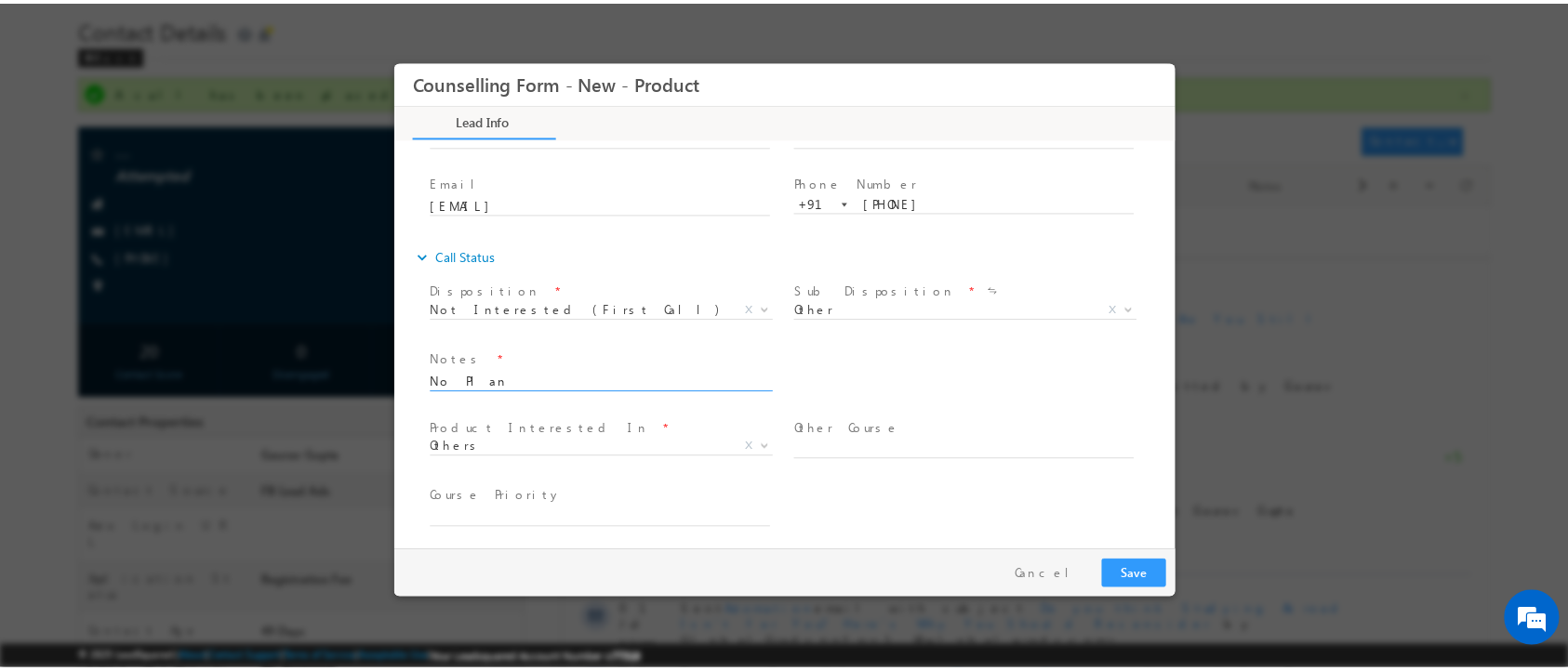 scroll, scrollTop: 93, scrollLeft: 0, axis: vertical 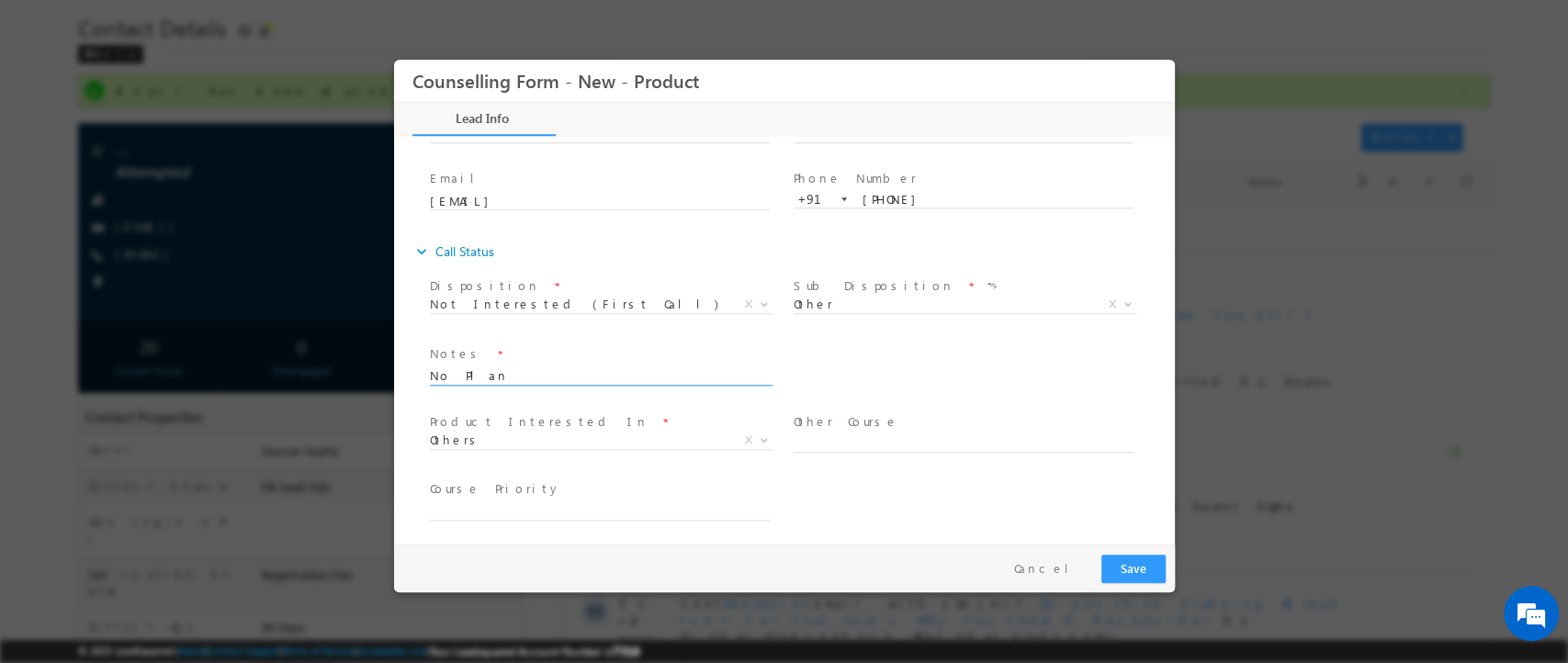 type on "No Plan" 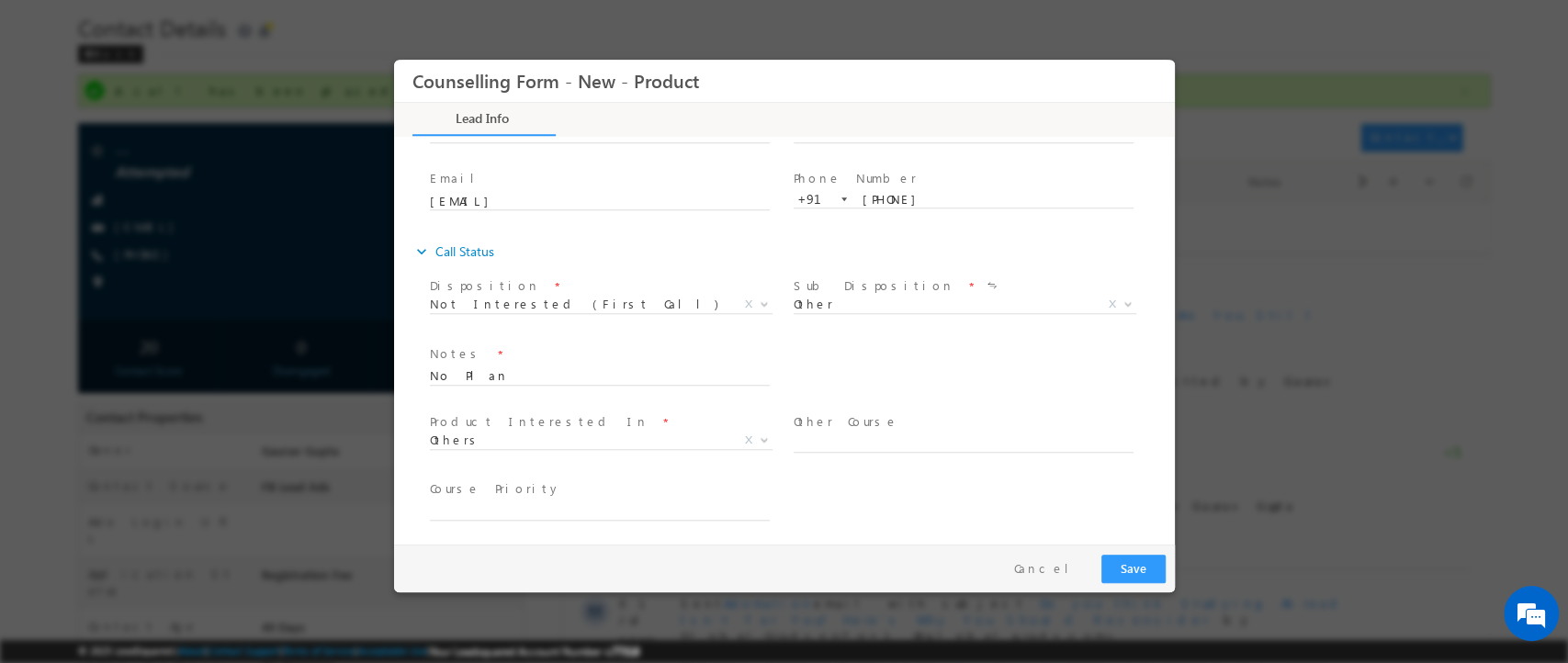 click on "Pay & Save
Save
Cancel" at bounding box center (788, 568) 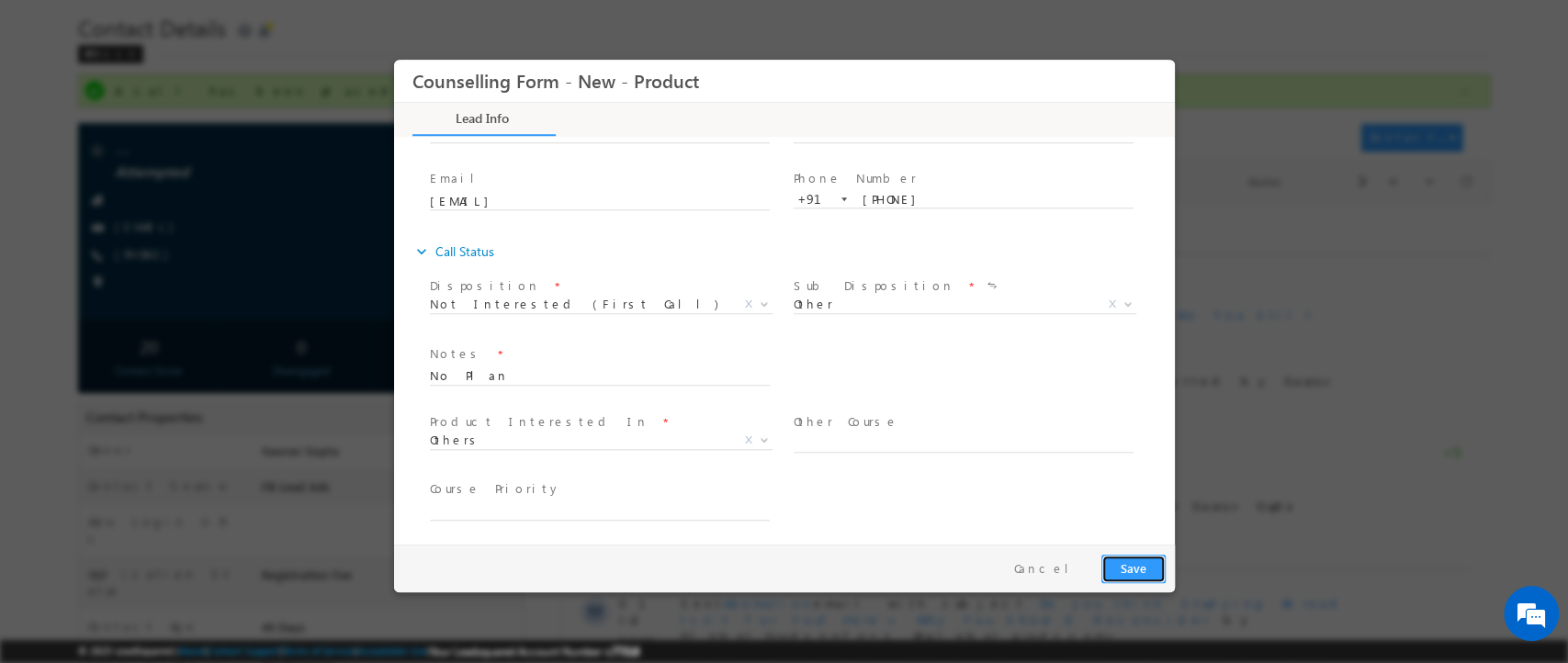 click on "Save" at bounding box center (1133, 568) 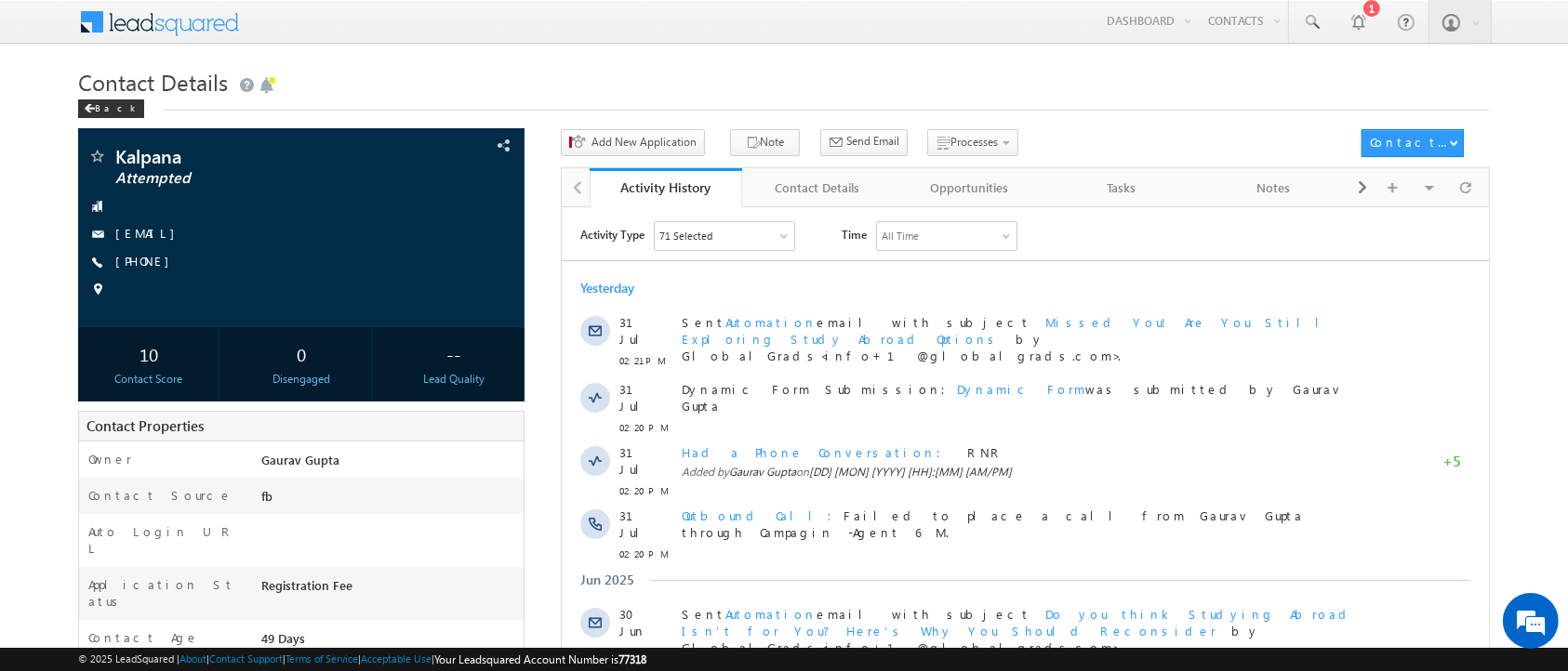 scroll, scrollTop: 0, scrollLeft: 0, axis: both 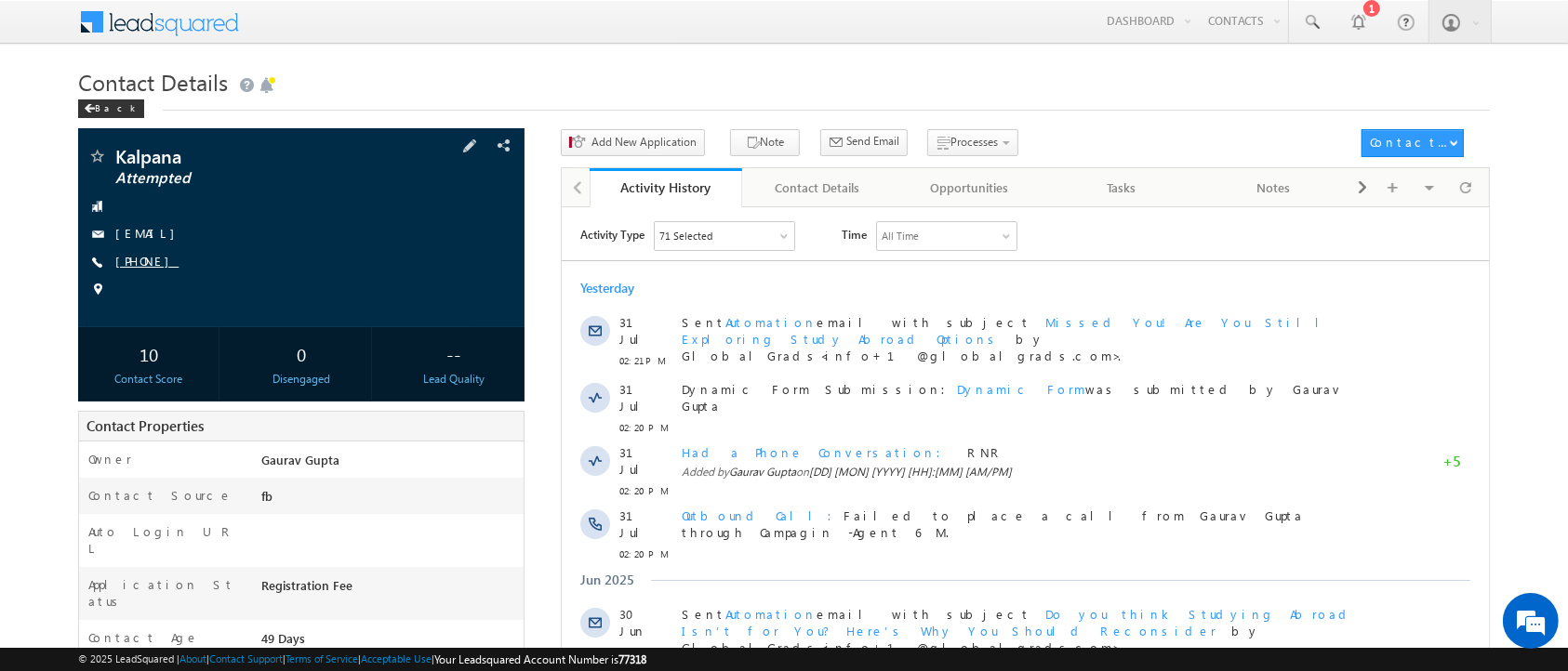 click on "[PHONE]" at bounding box center (147, 260) 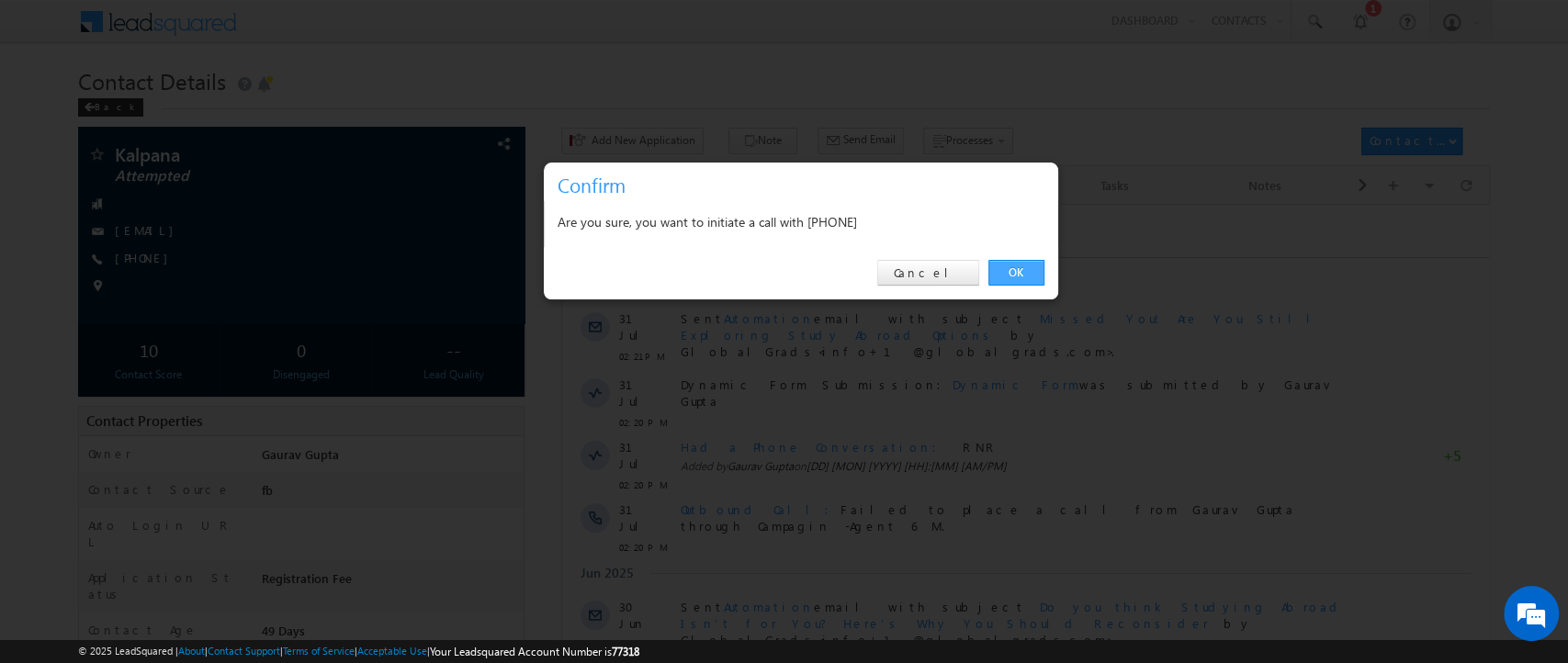 click on "OK" at bounding box center (1016, 273) 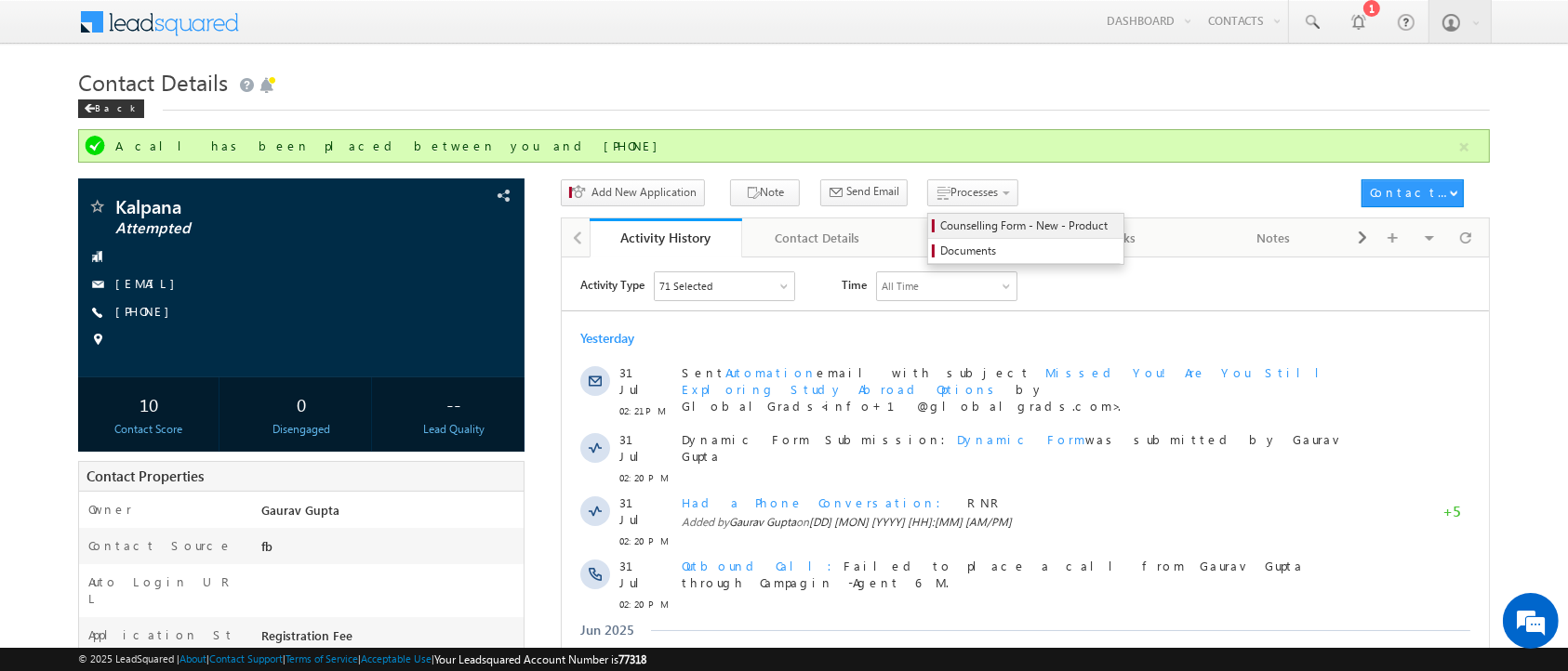 click on "Counselling Form - New - Product" at bounding box center [1029, 226] 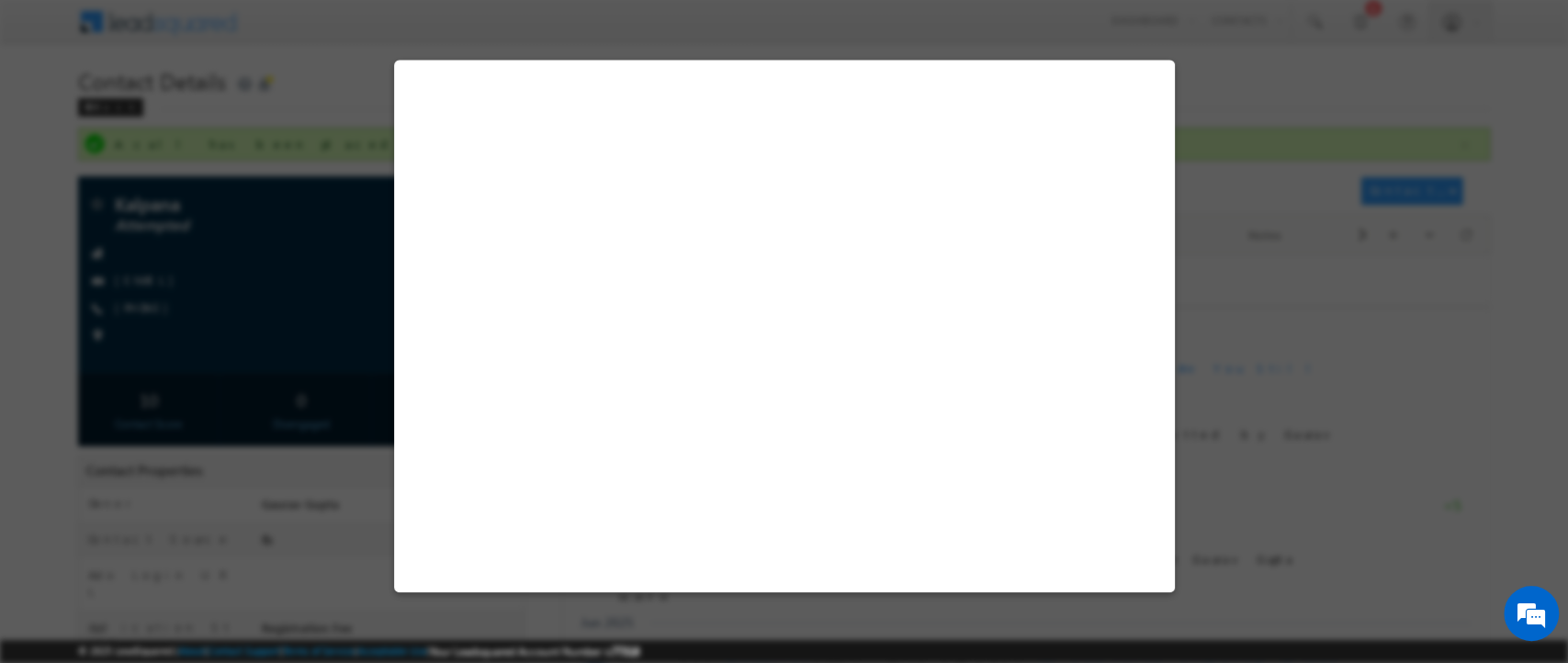 select on "Attempted" 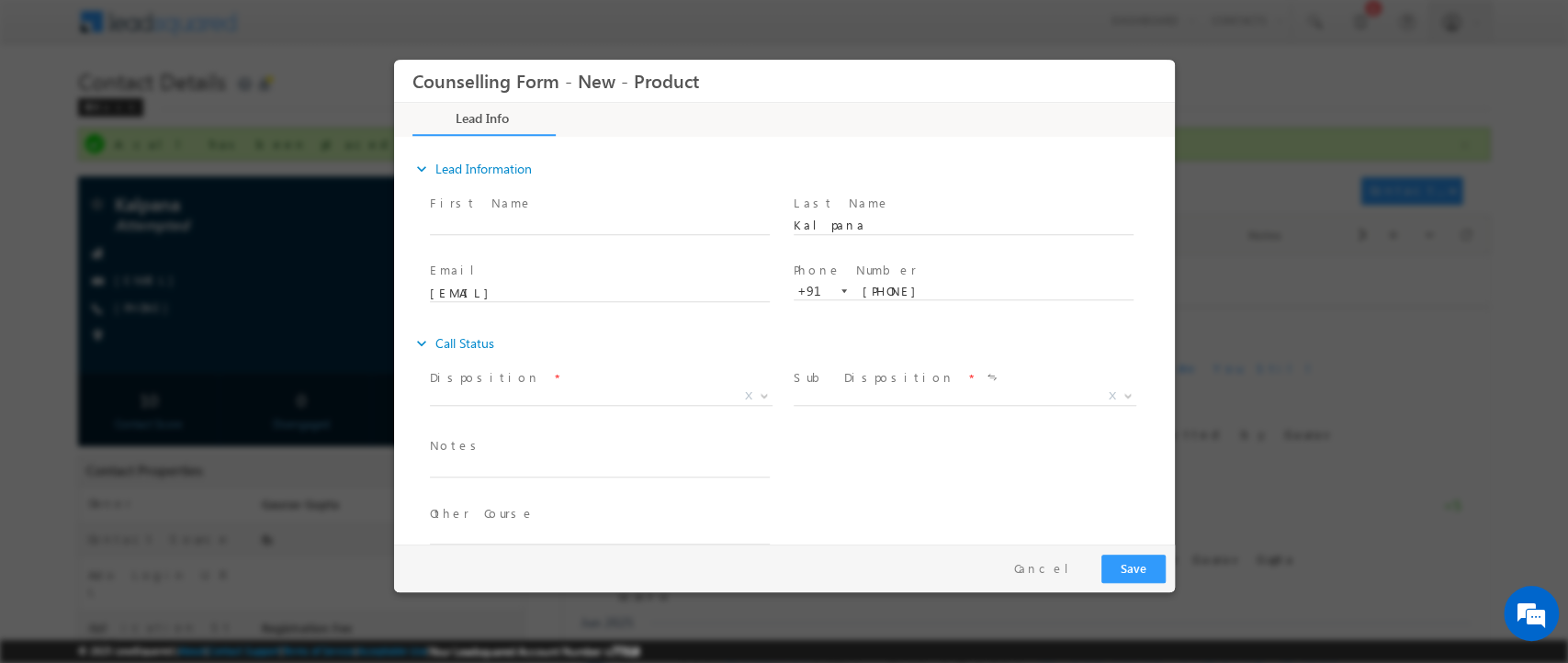 scroll, scrollTop: 0, scrollLeft: 0, axis: both 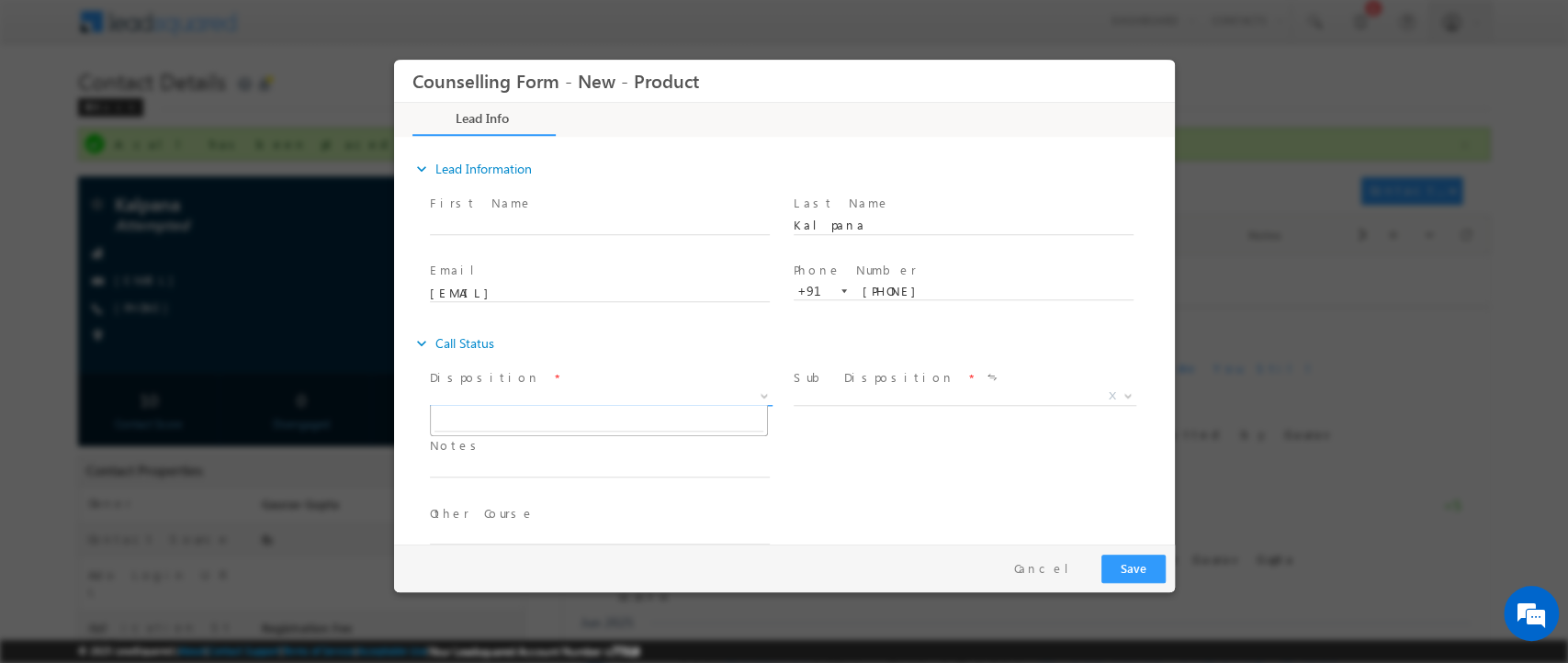 click on "X" at bounding box center (600, 397) 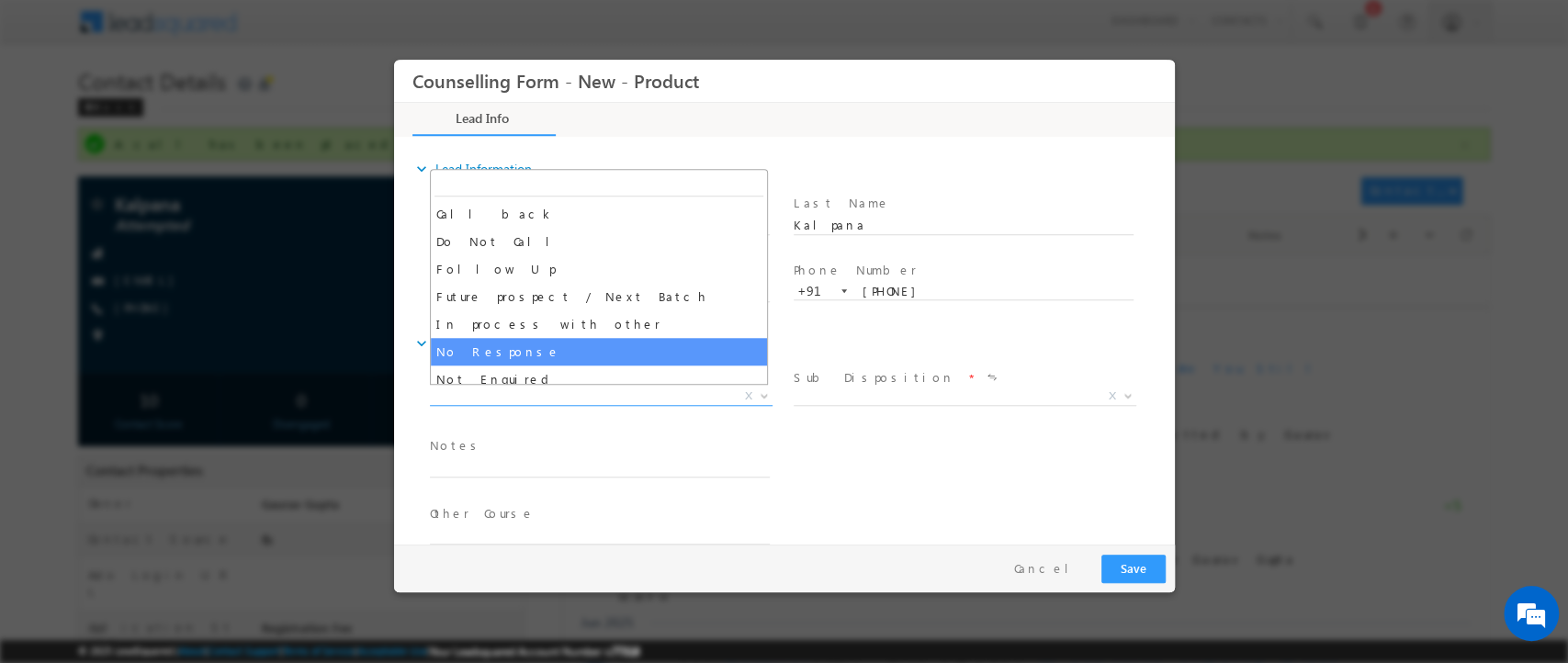 select on "No Response" 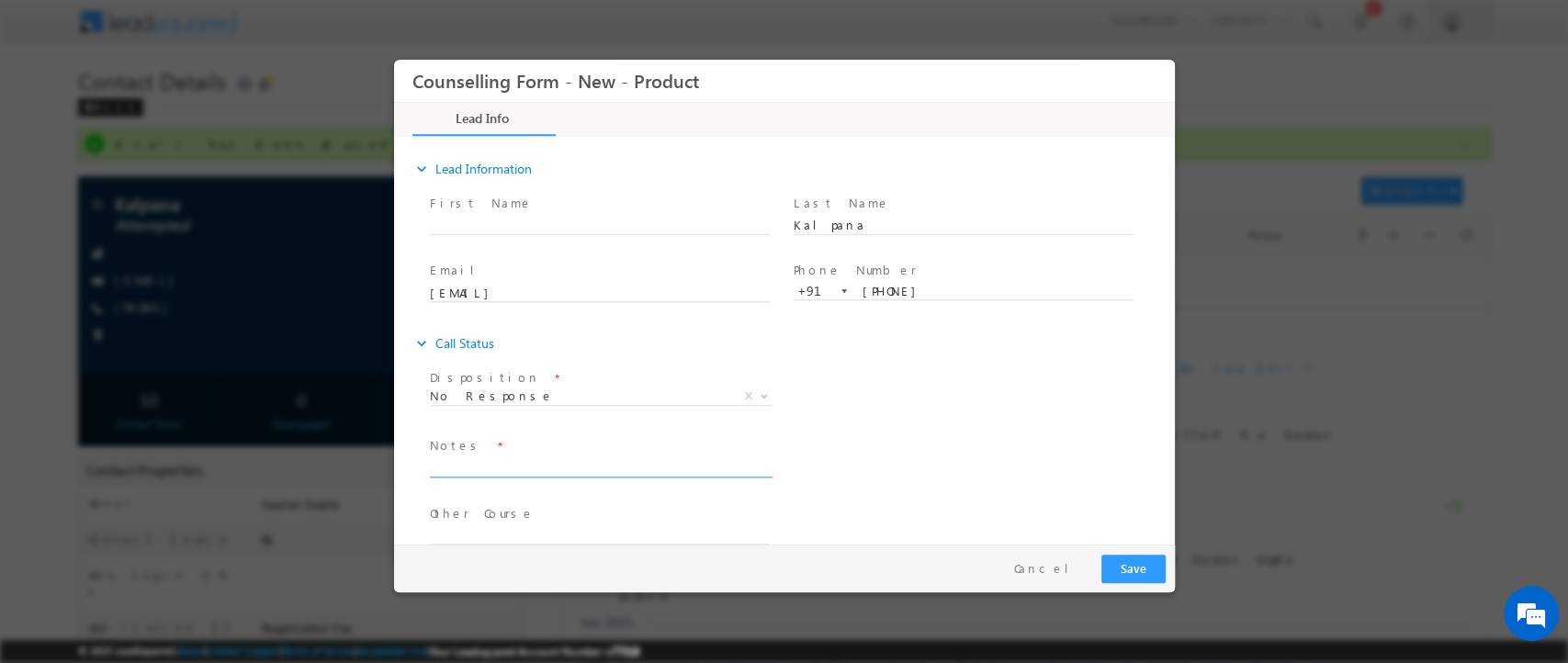 click at bounding box center [599, 466] 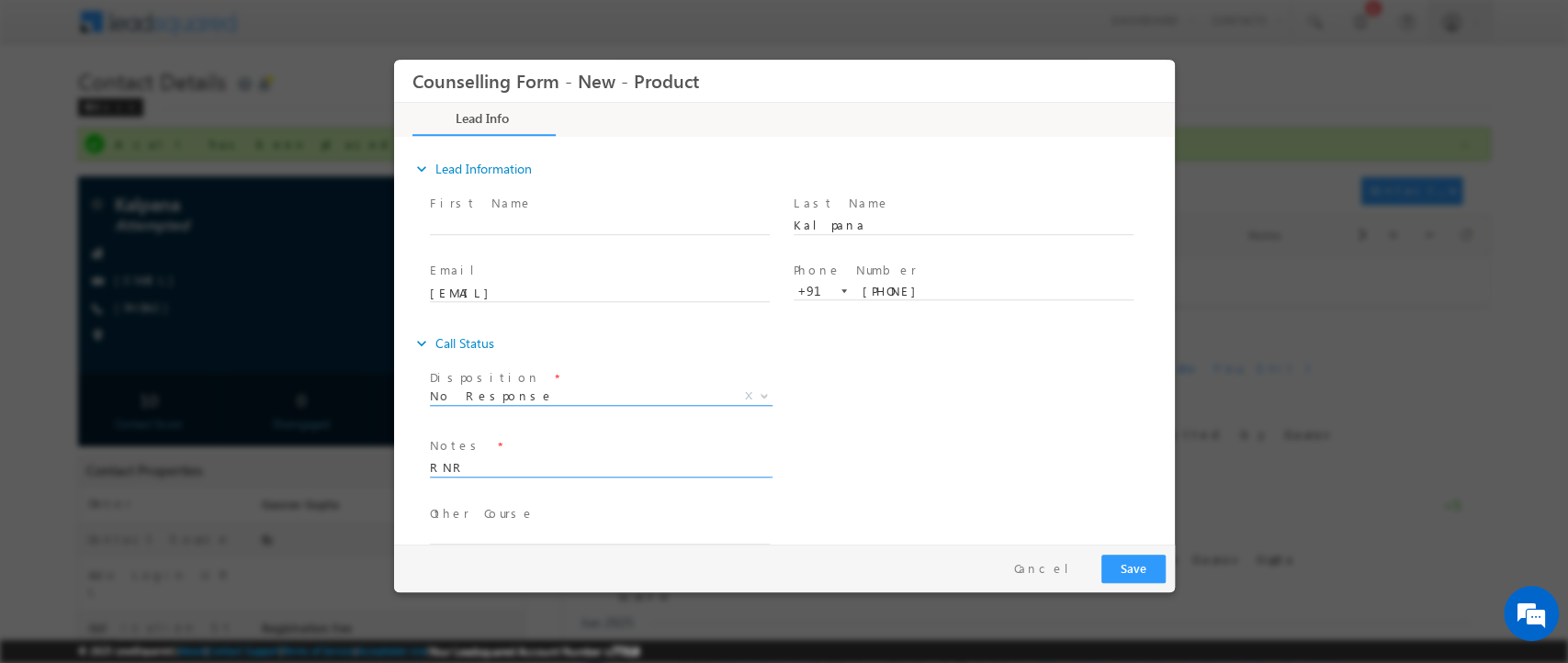 type on "RNR" 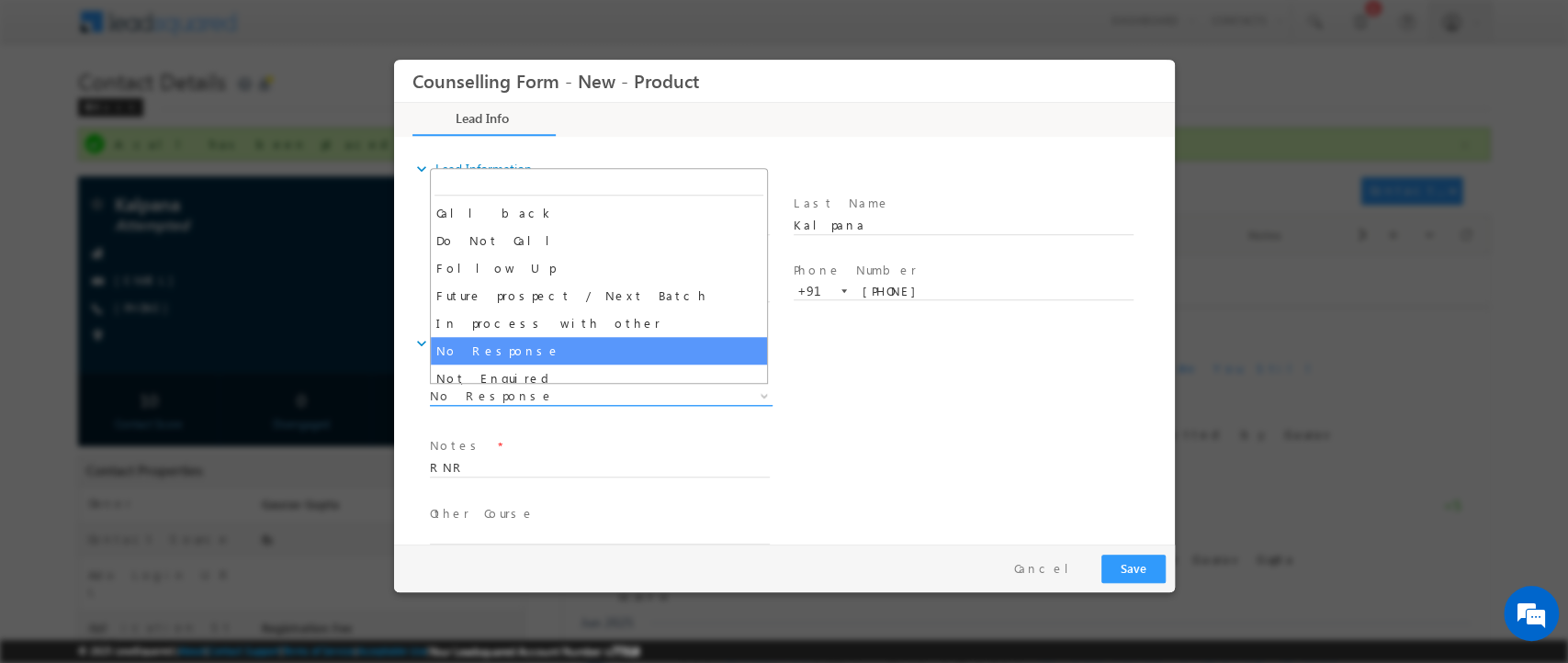 click on "No Response" at bounding box center (578, 396) 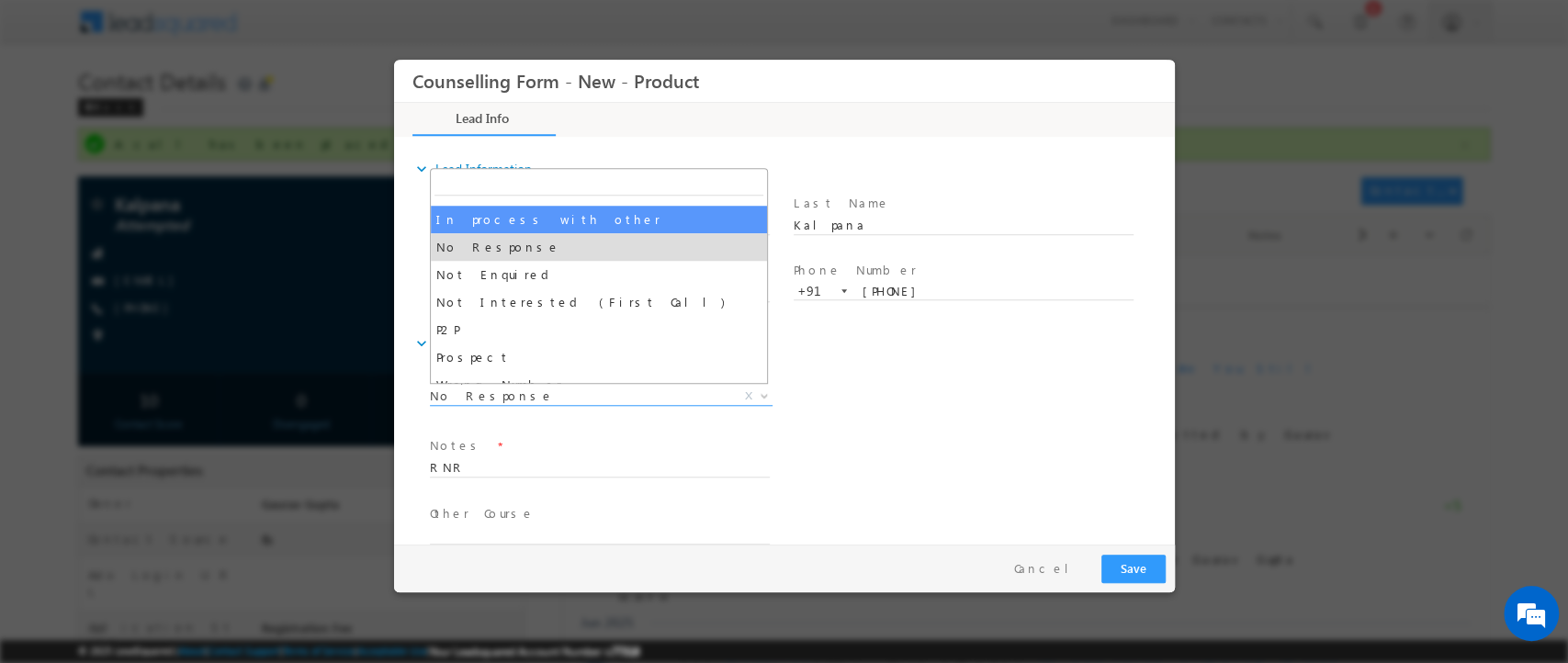 scroll, scrollTop: 105, scrollLeft: 0, axis: vertical 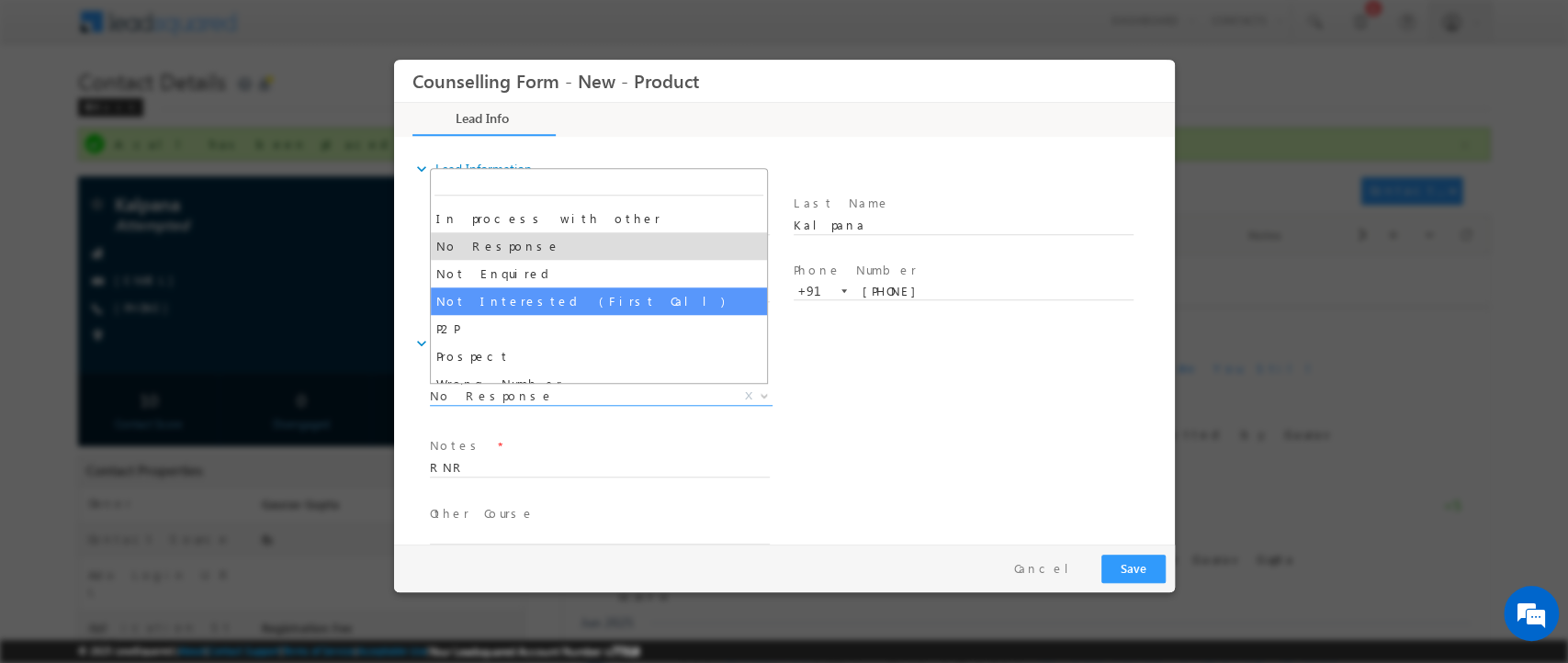drag, startPoint x: 610, startPoint y: 286, endPoint x: 605, endPoint y: 301, distance: 15.811388 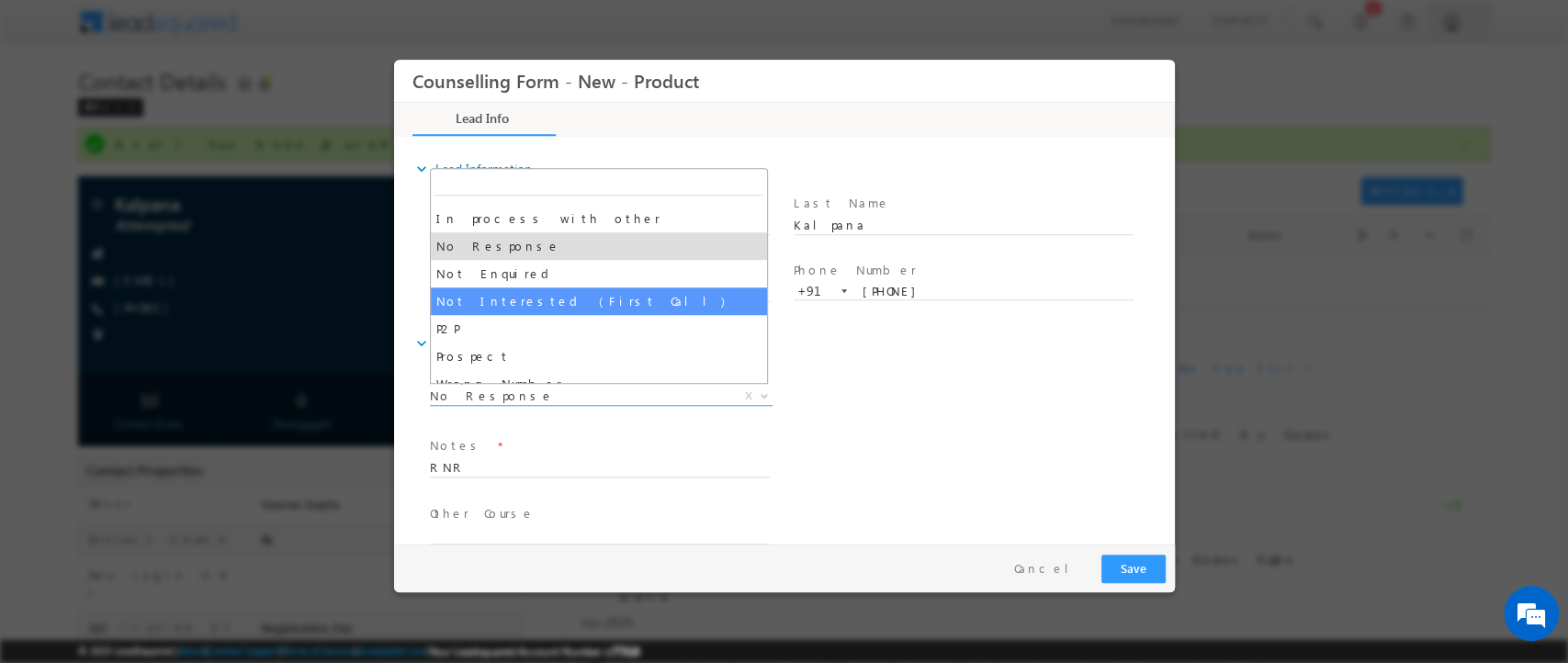select on "Not Interested (First Call)" 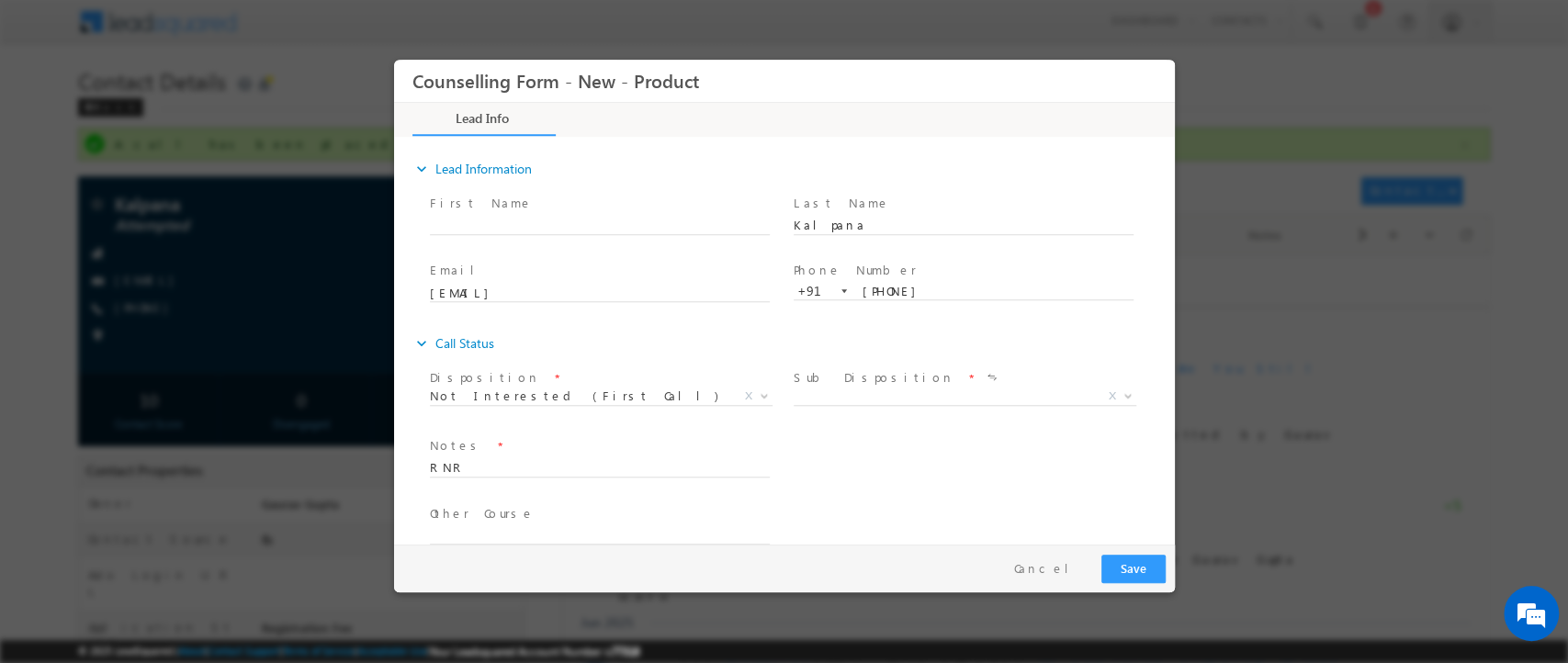 click at bounding box center [598, 311] 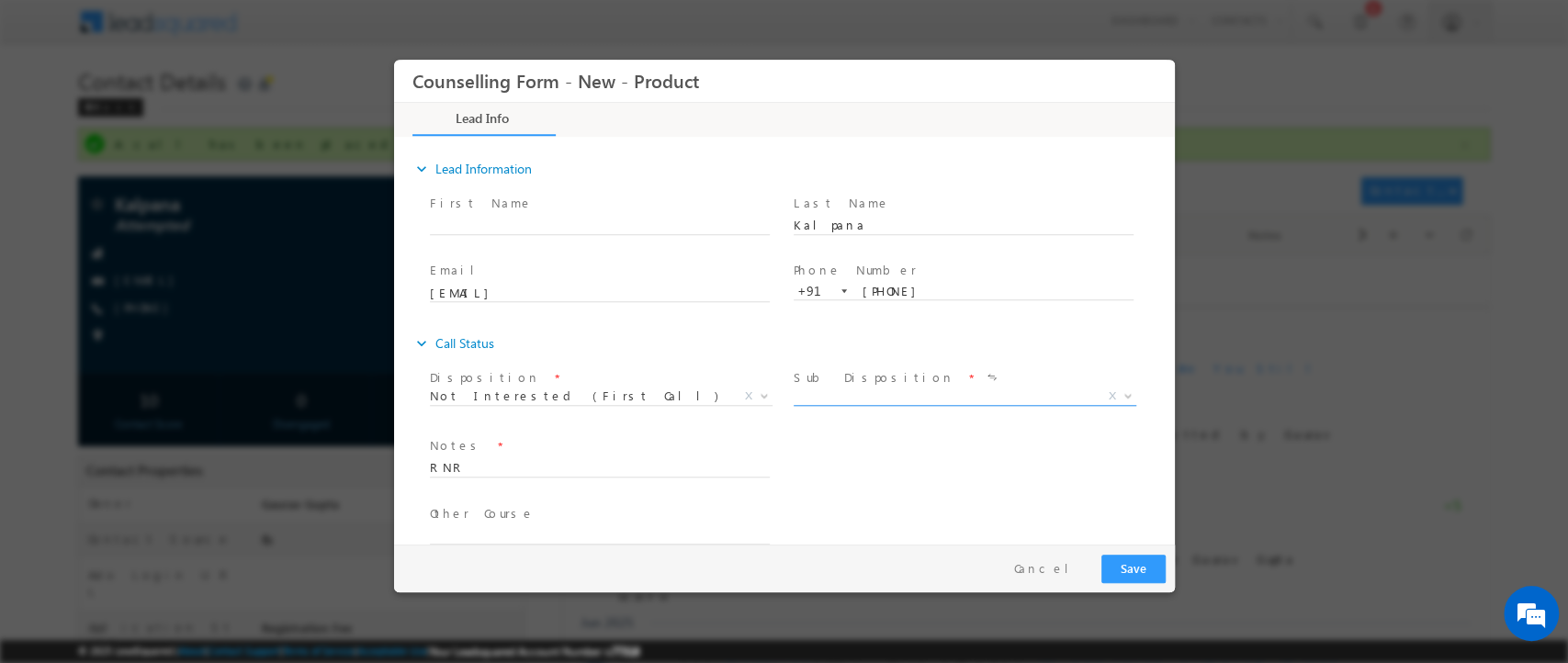 click on "X" at bounding box center [964, 397] 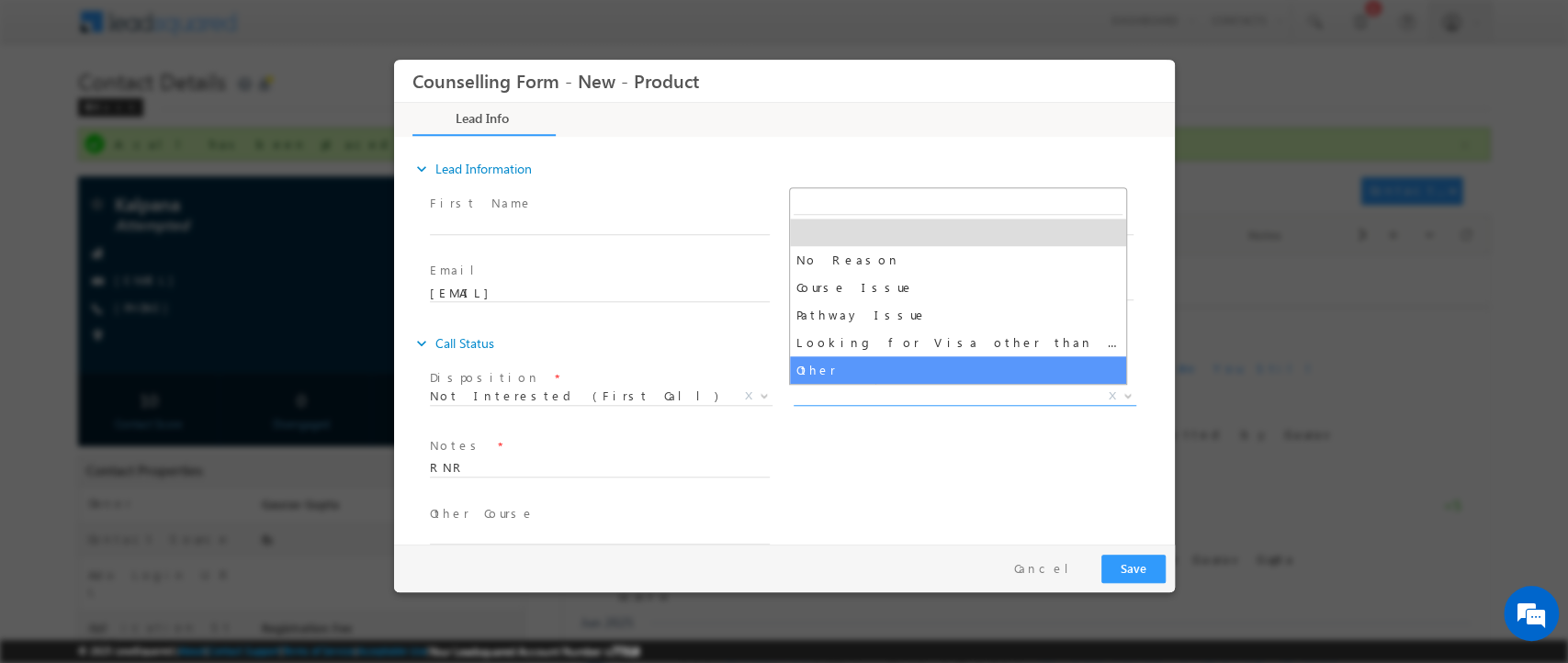 select on "Other" 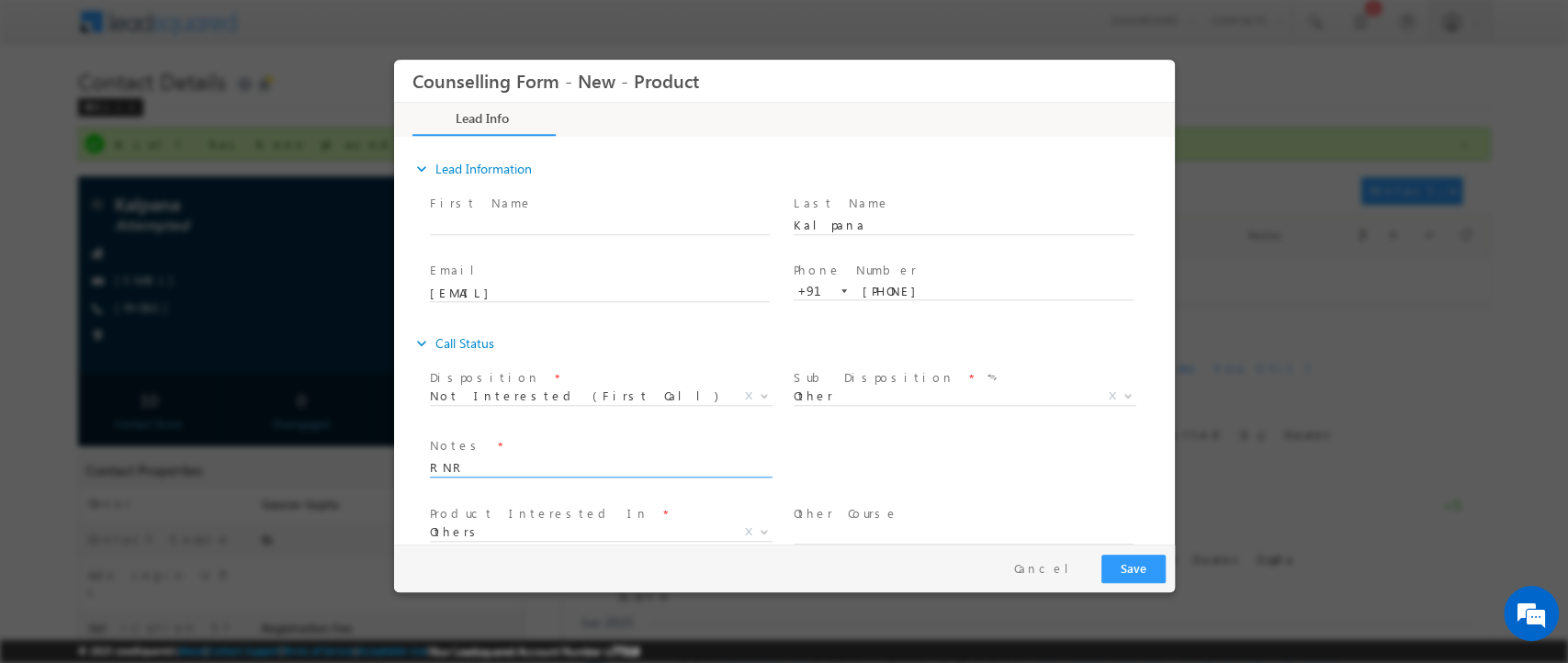 click on "RNR" at bounding box center [599, 466] 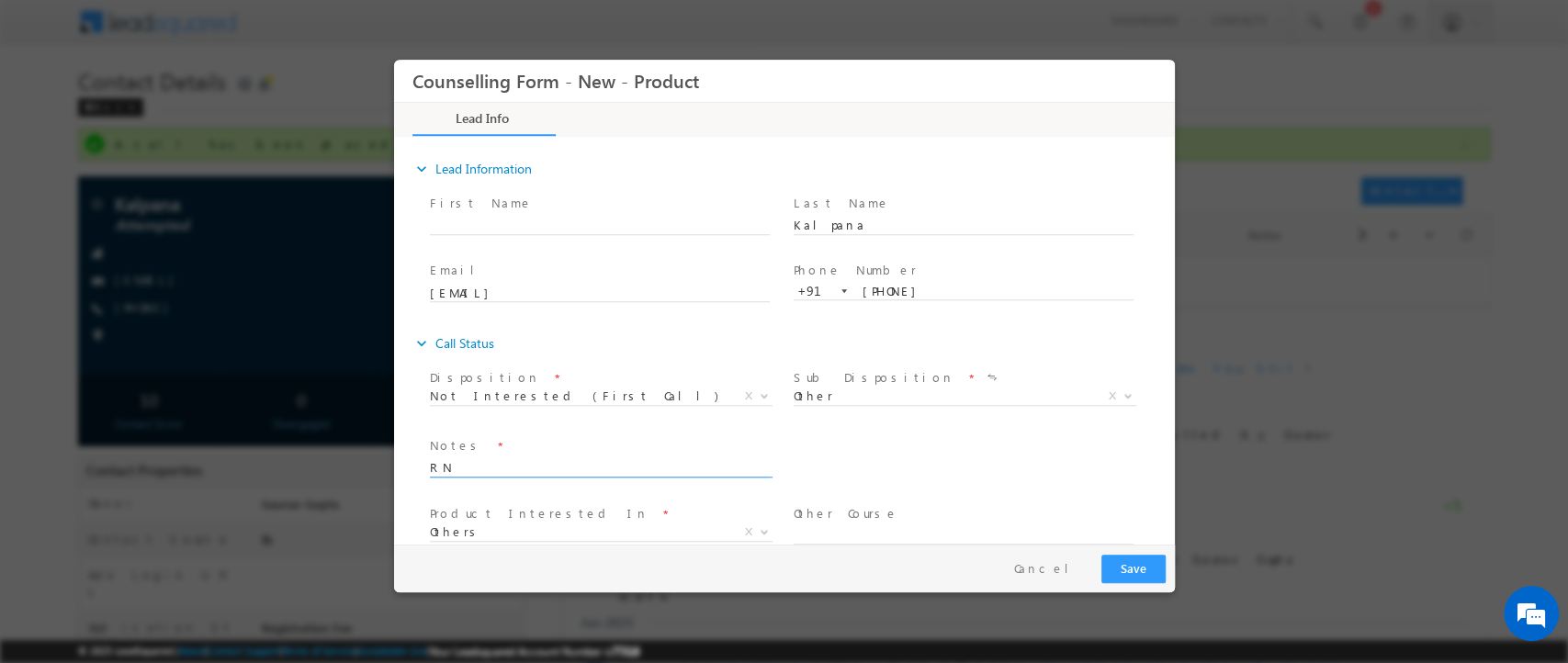type on "R" 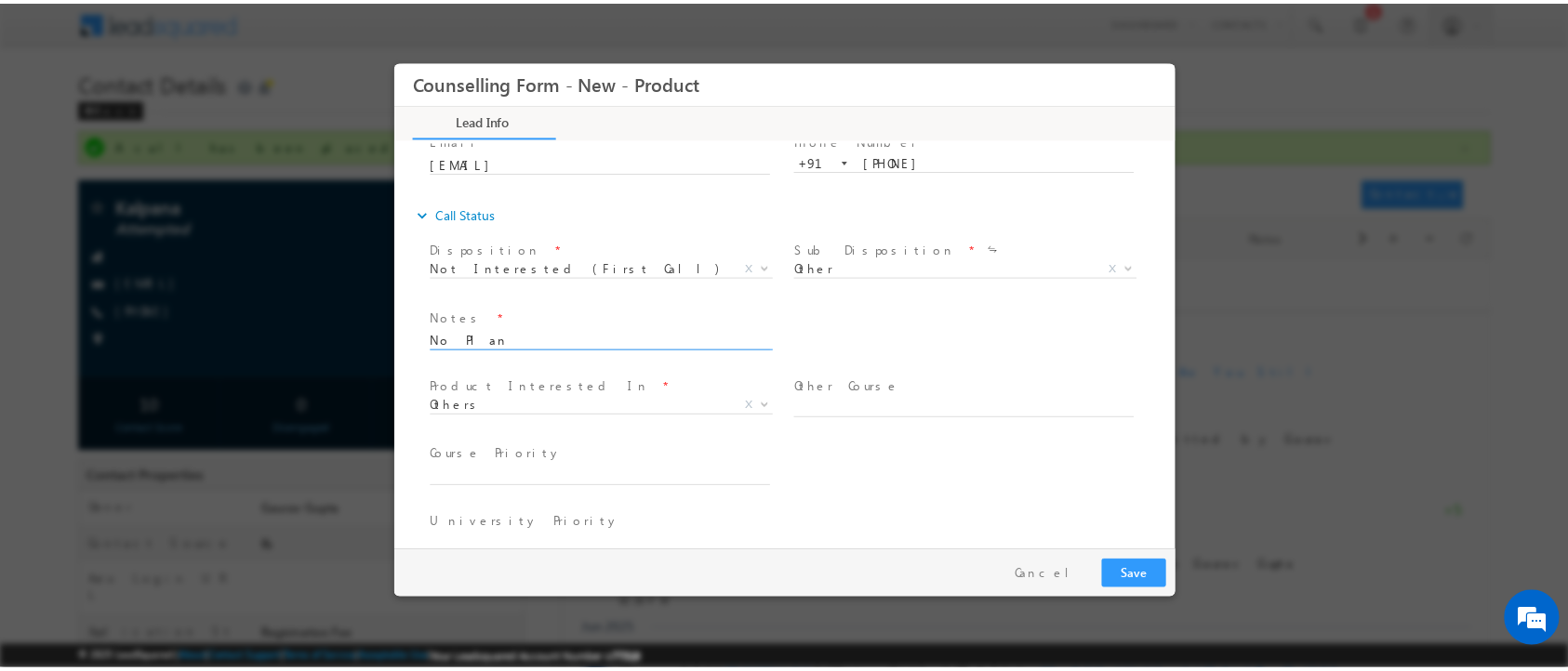 scroll, scrollTop: 136, scrollLeft: 0, axis: vertical 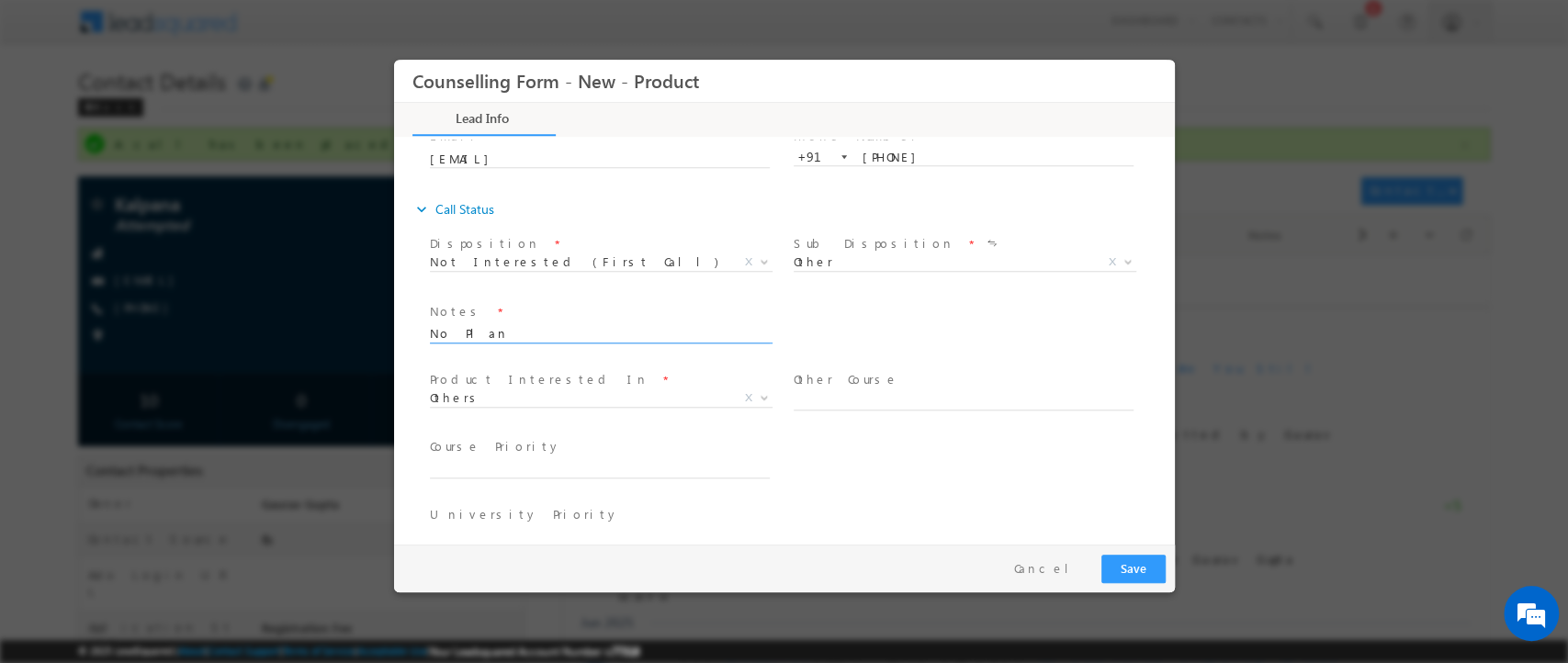 type on "No Plan" 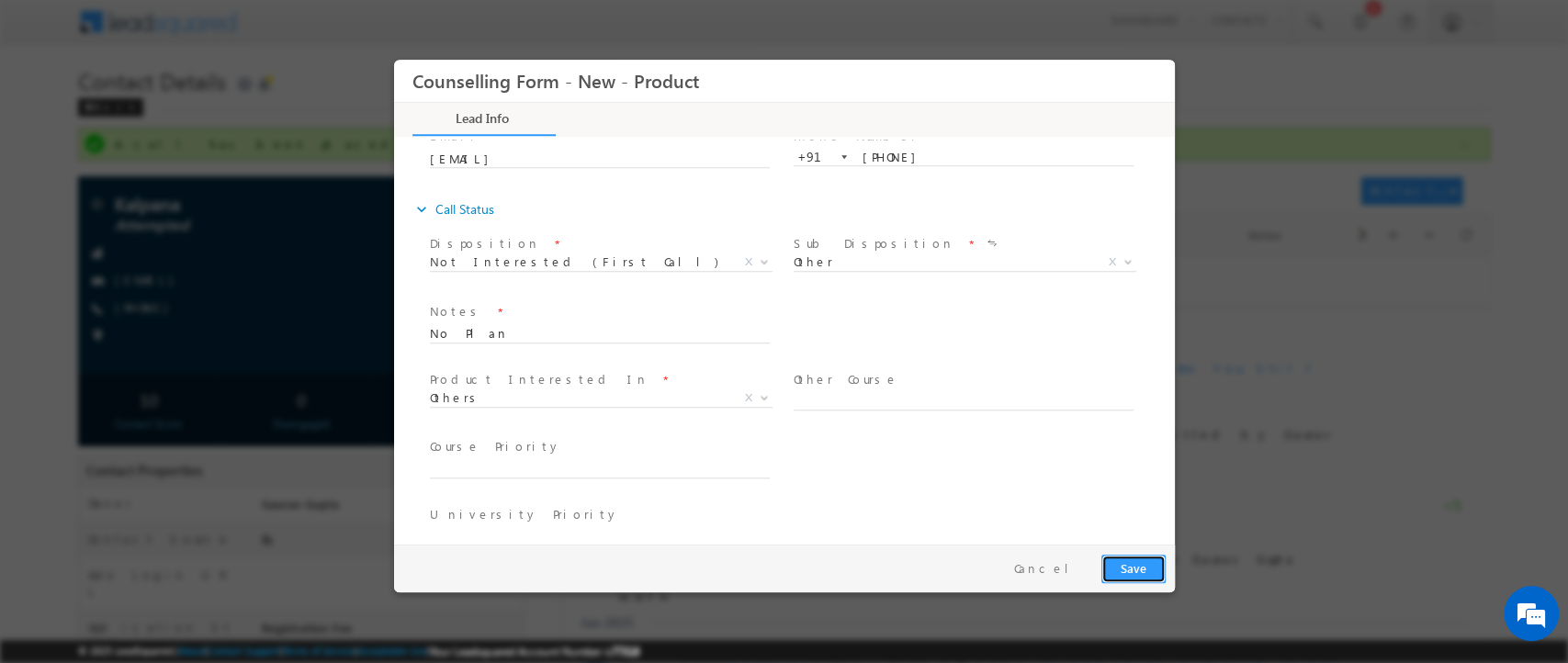 click on "Save" at bounding box center [1133, 568] 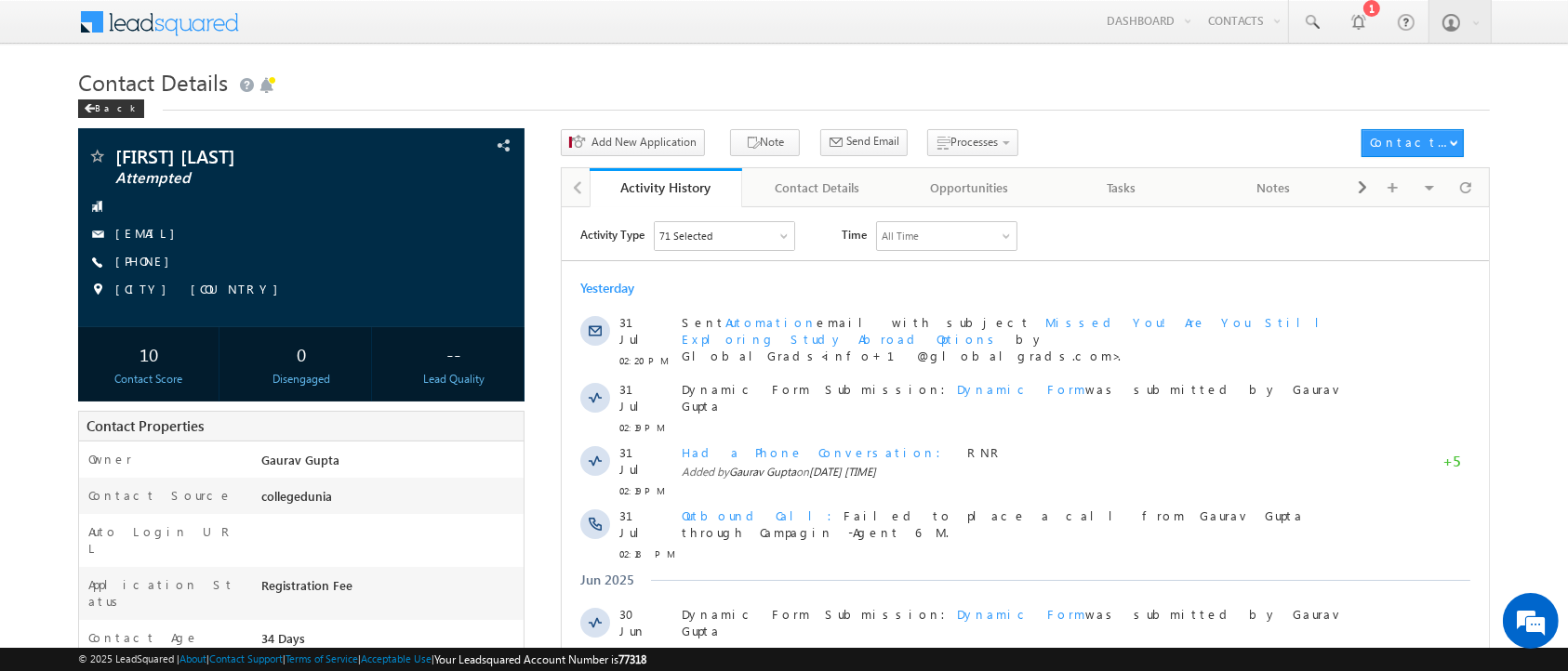 scroll, scrollTop: 0, scrollLeft: 0, axis: both 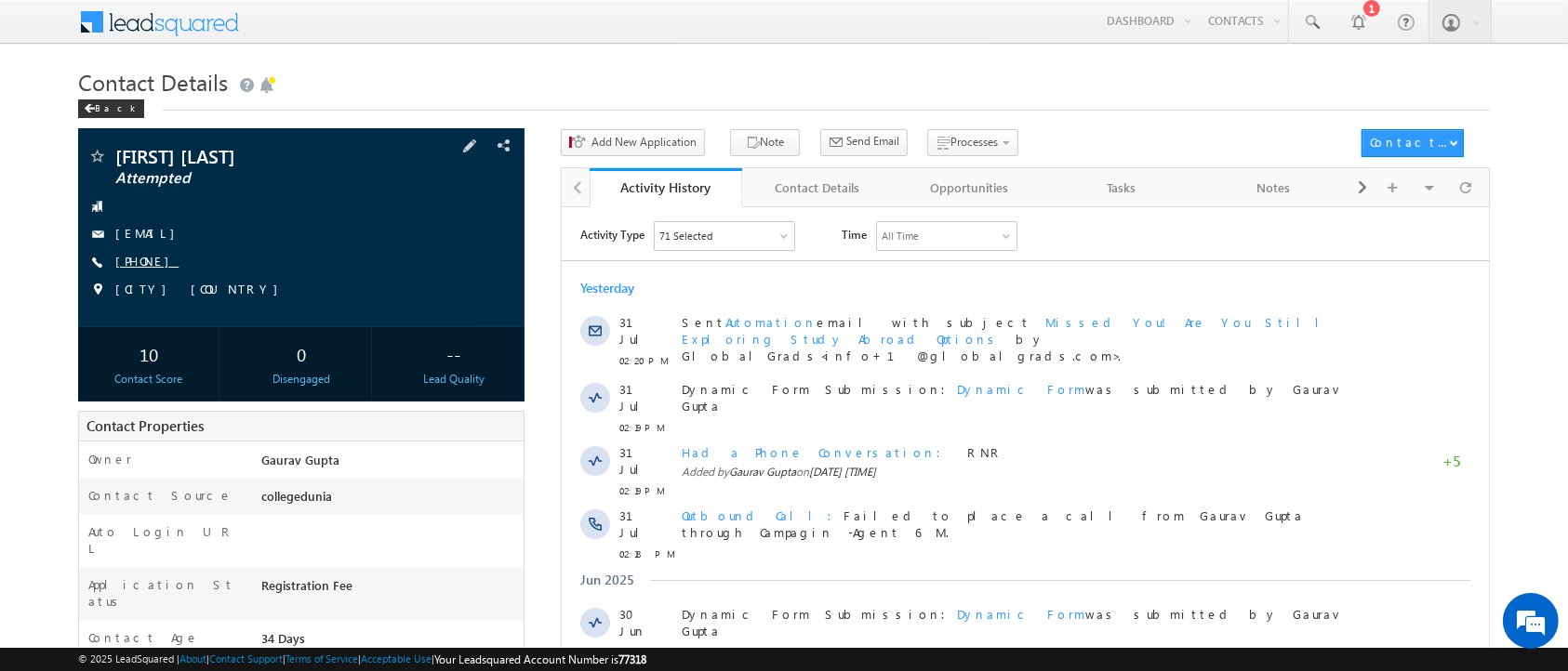 click on "[PHONE]" at bounding box center (147, 260) 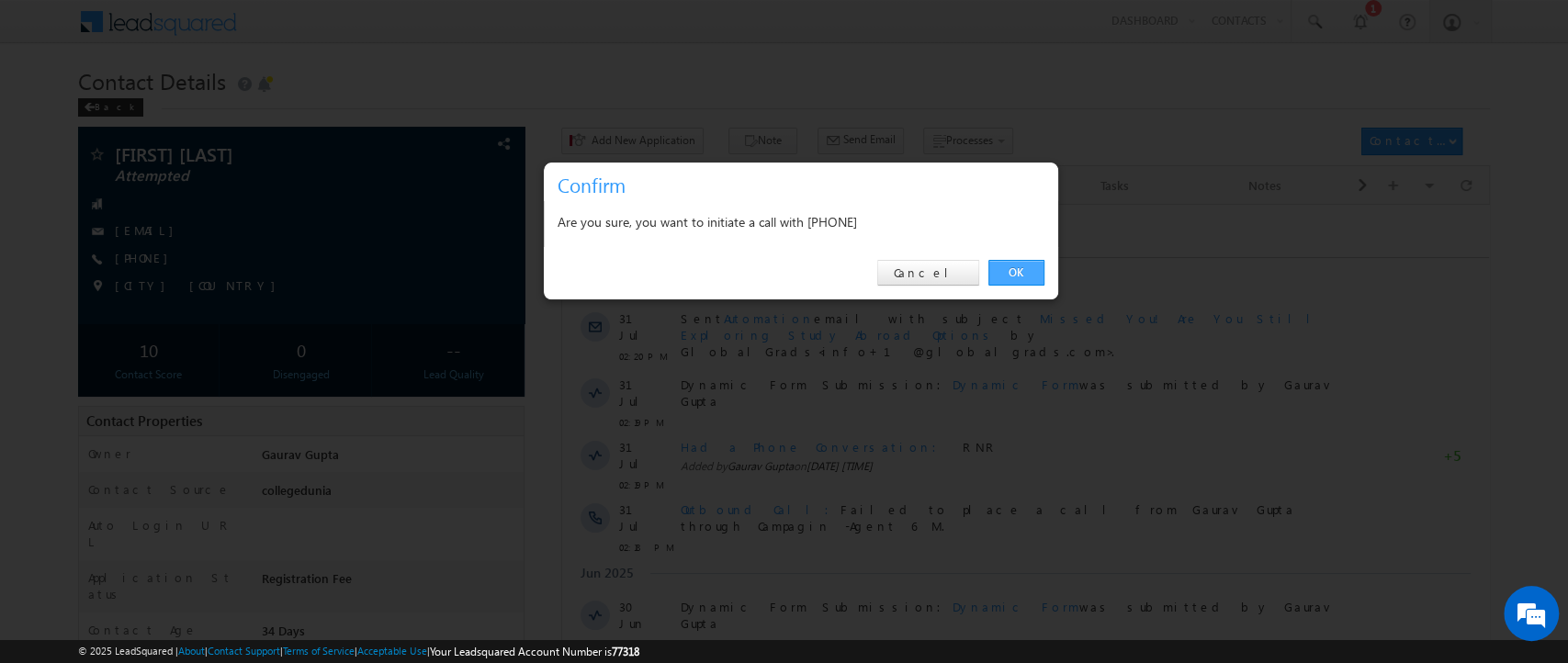 click on "OK" at bounding box center [1016, 273] 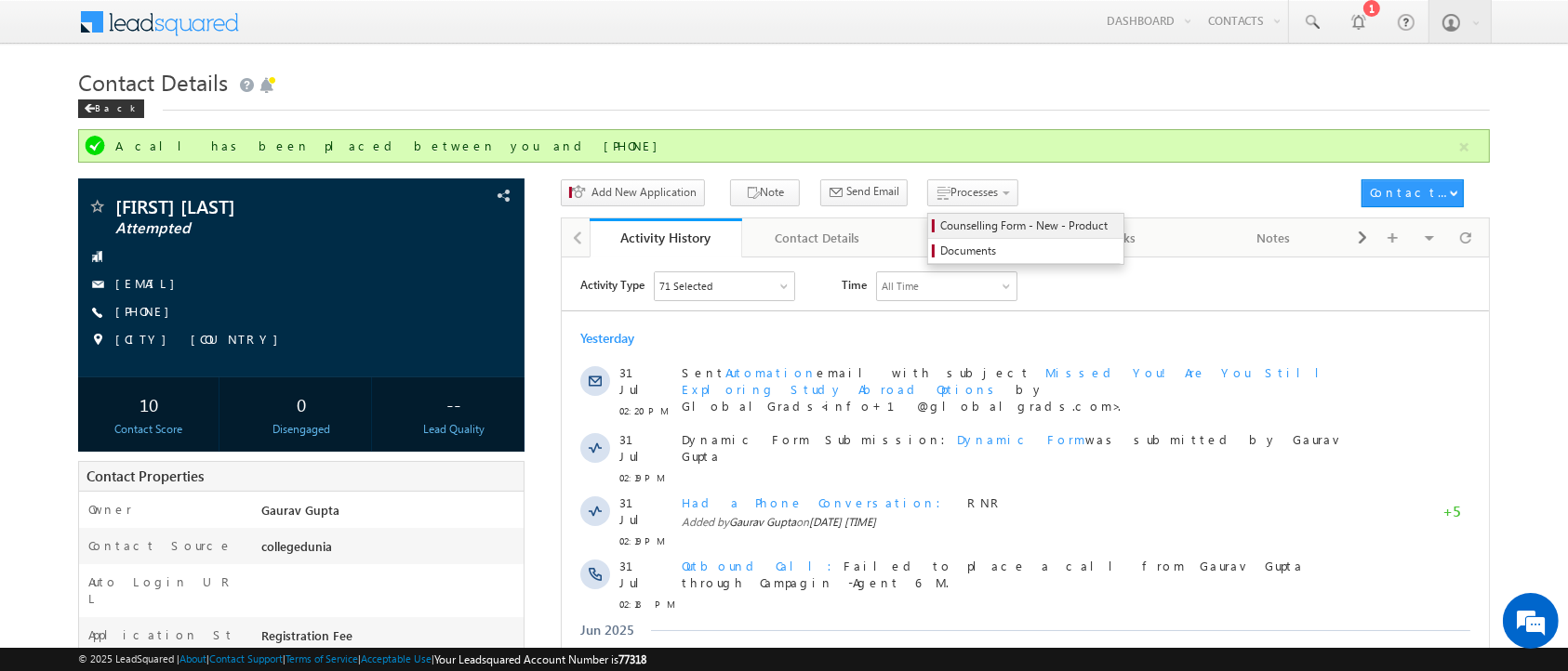 click on "Counselling Form - New - Product" at bounding box center [1029, 226] 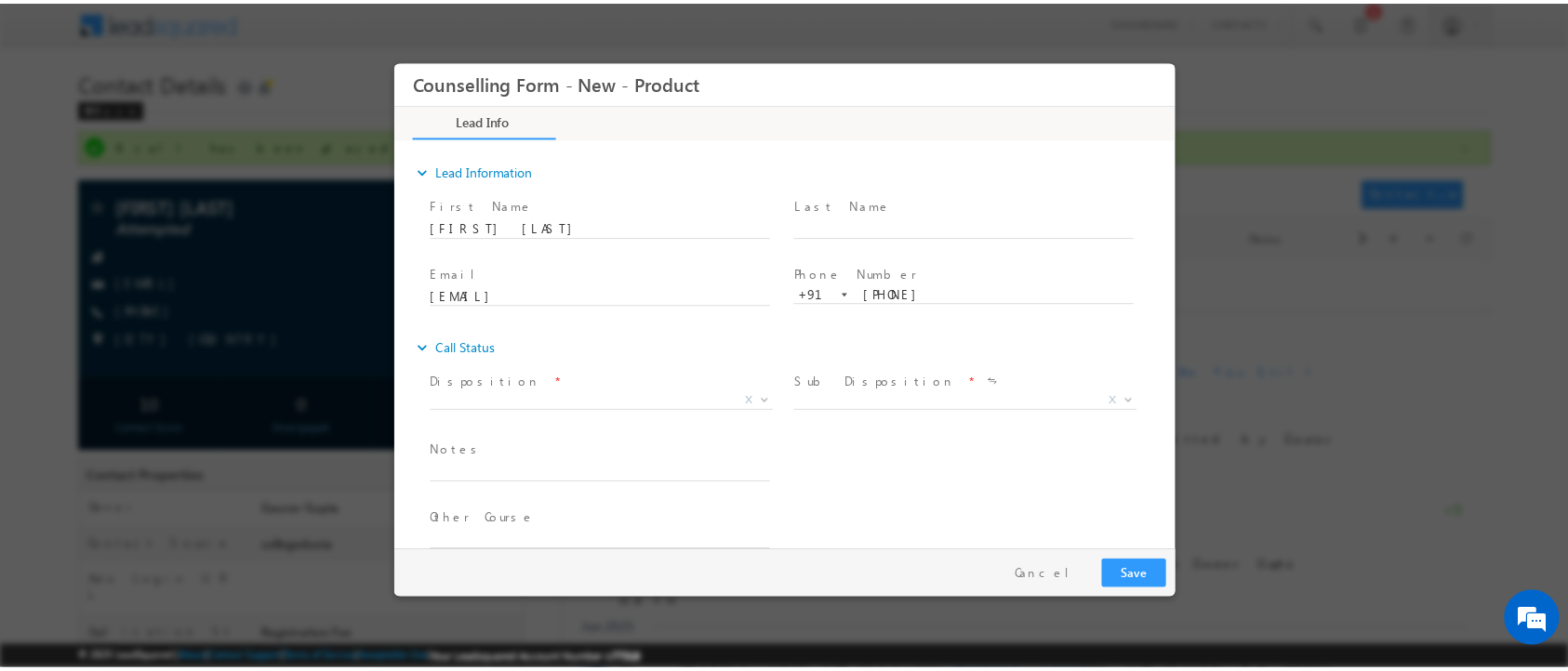 scroll, scrollTop: 0, scrollLeft: 0, axis: both 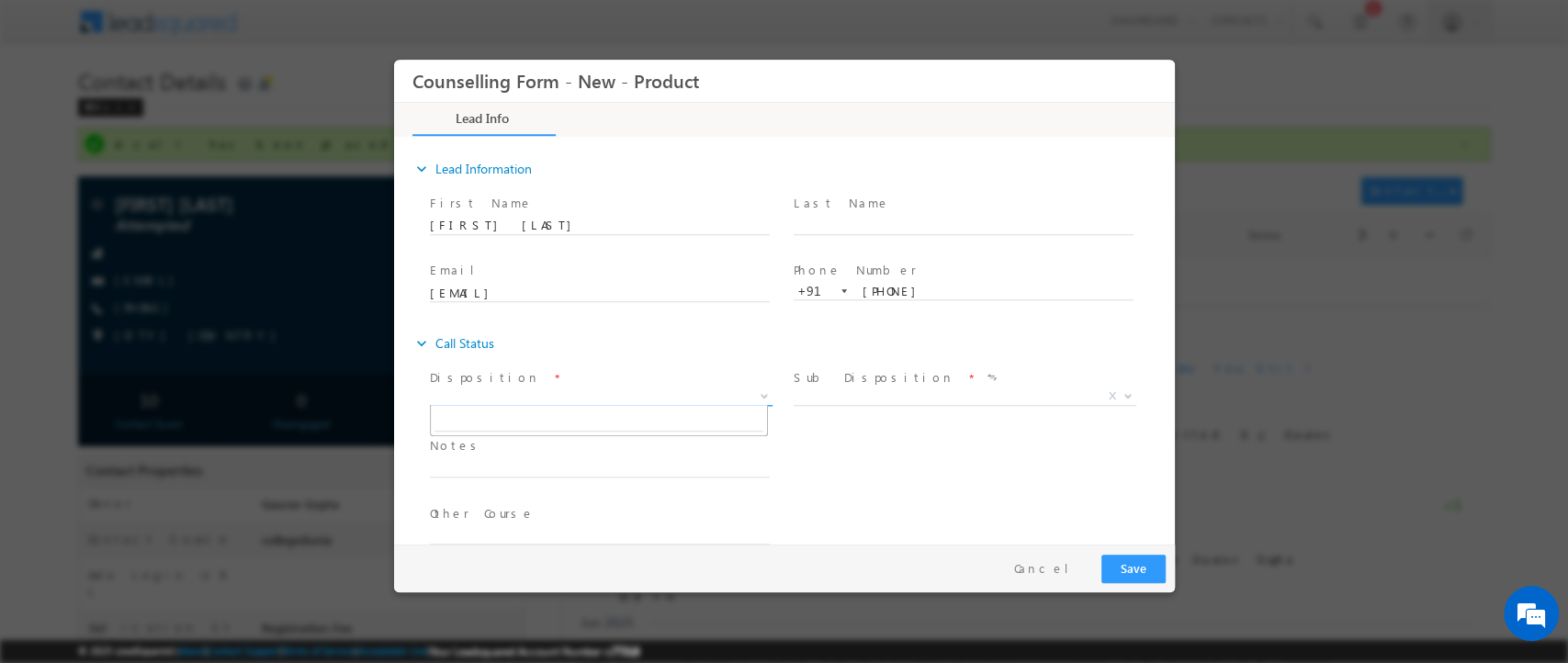 click on "X" at bounding box center [600, 397] 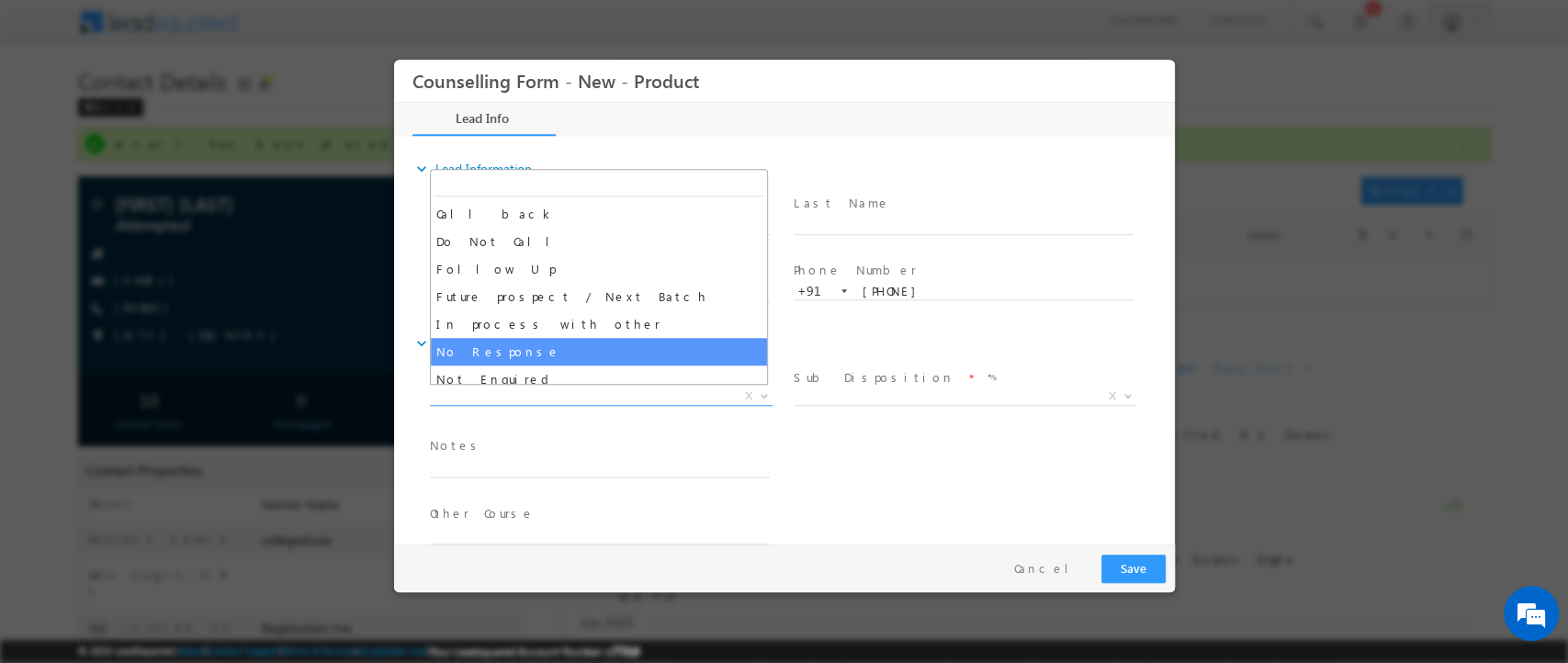 select on "No Response" 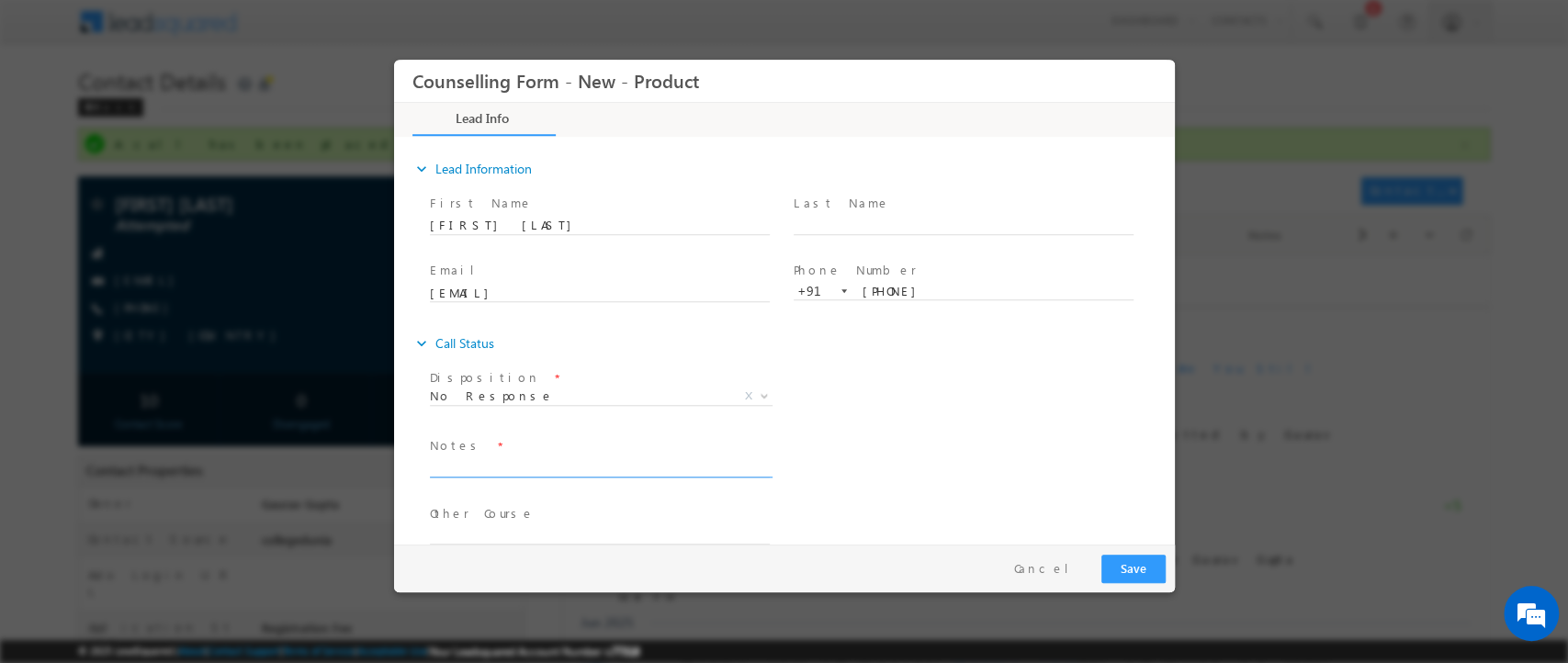 click at bounding box center [599, 466] 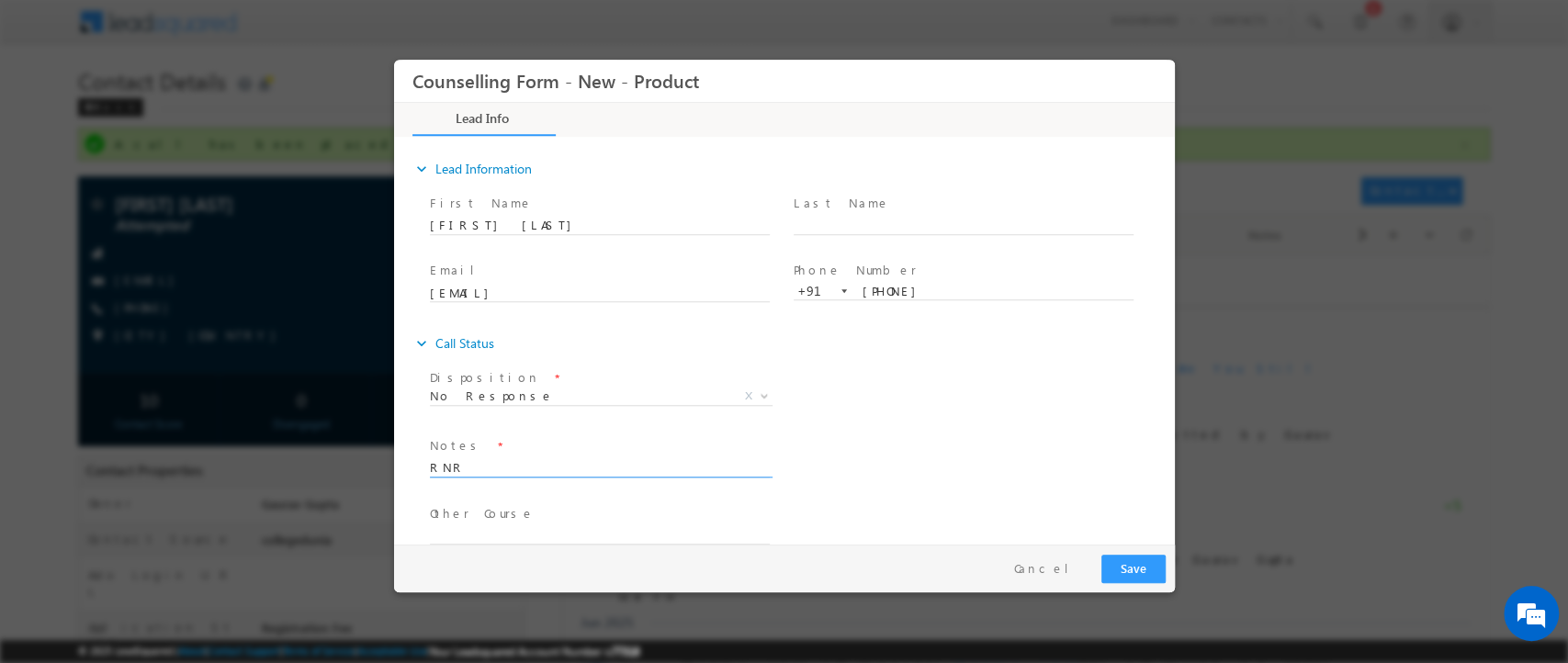 type on "RNR" 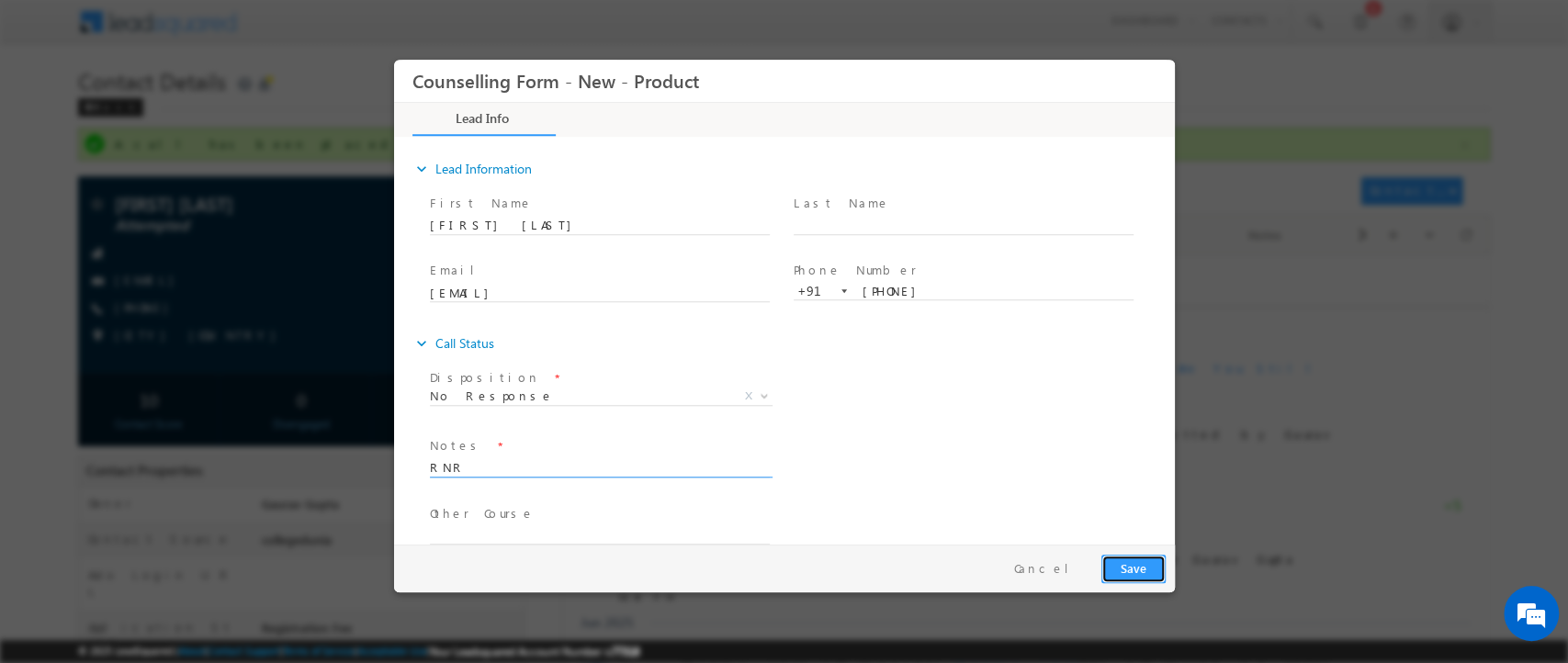 click on "Save" at bounding box center [1133, 568] 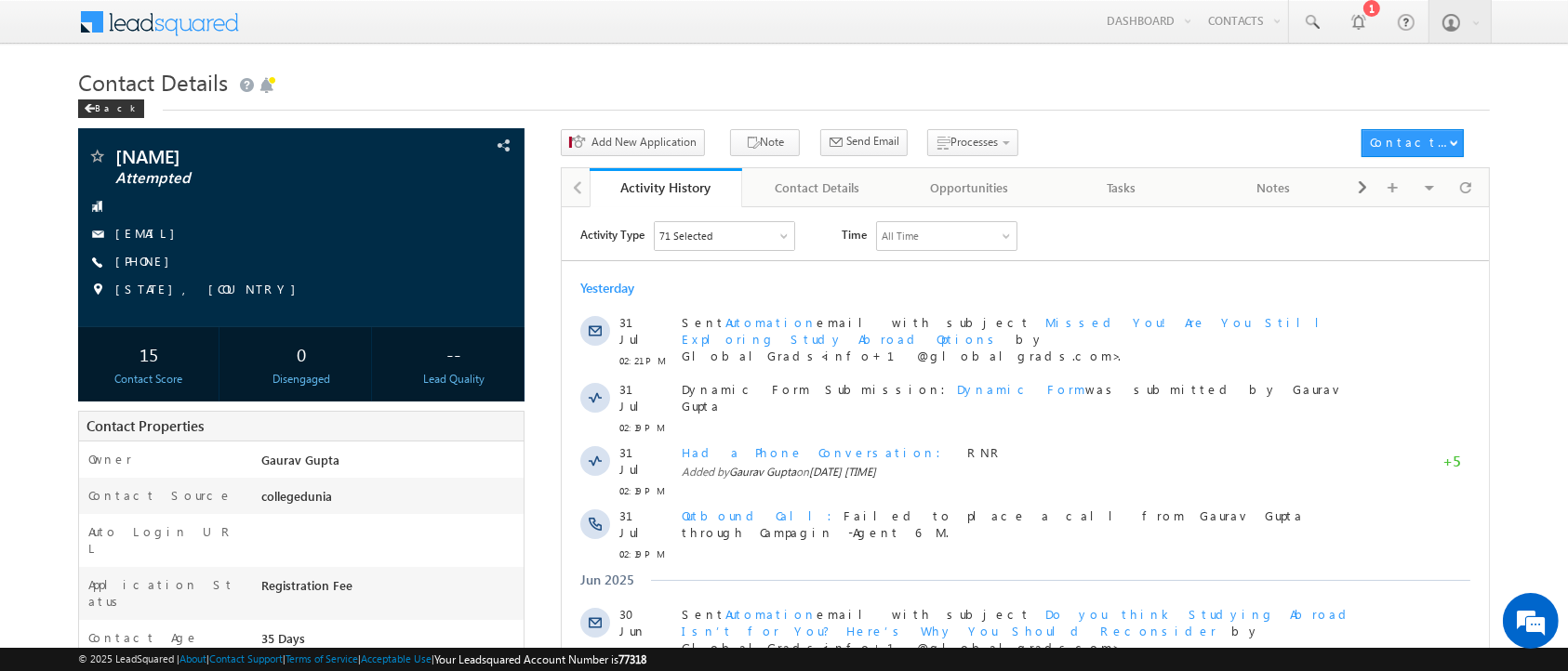scroll, scrollTop: 0, scrollLeft: 0, axis: both 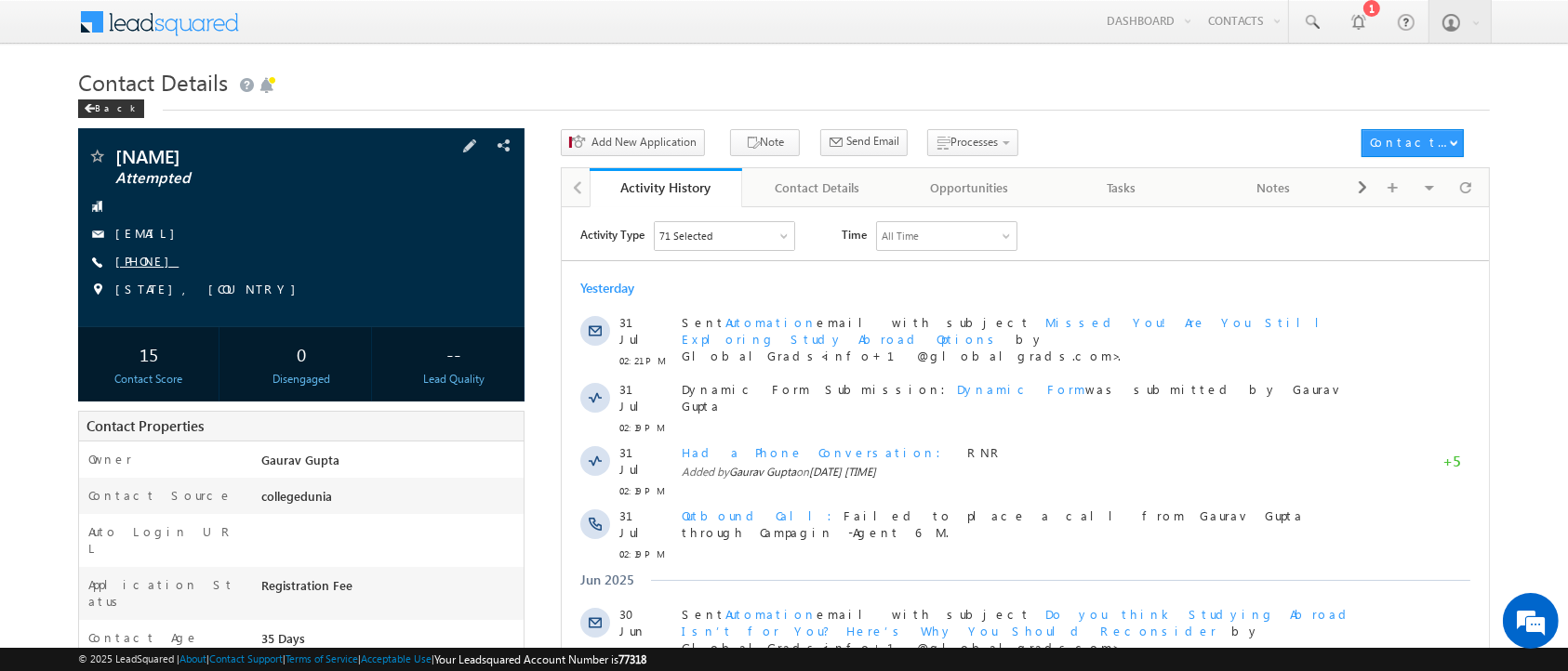 click on "[PHONE]" at bounding box center (147, 260) 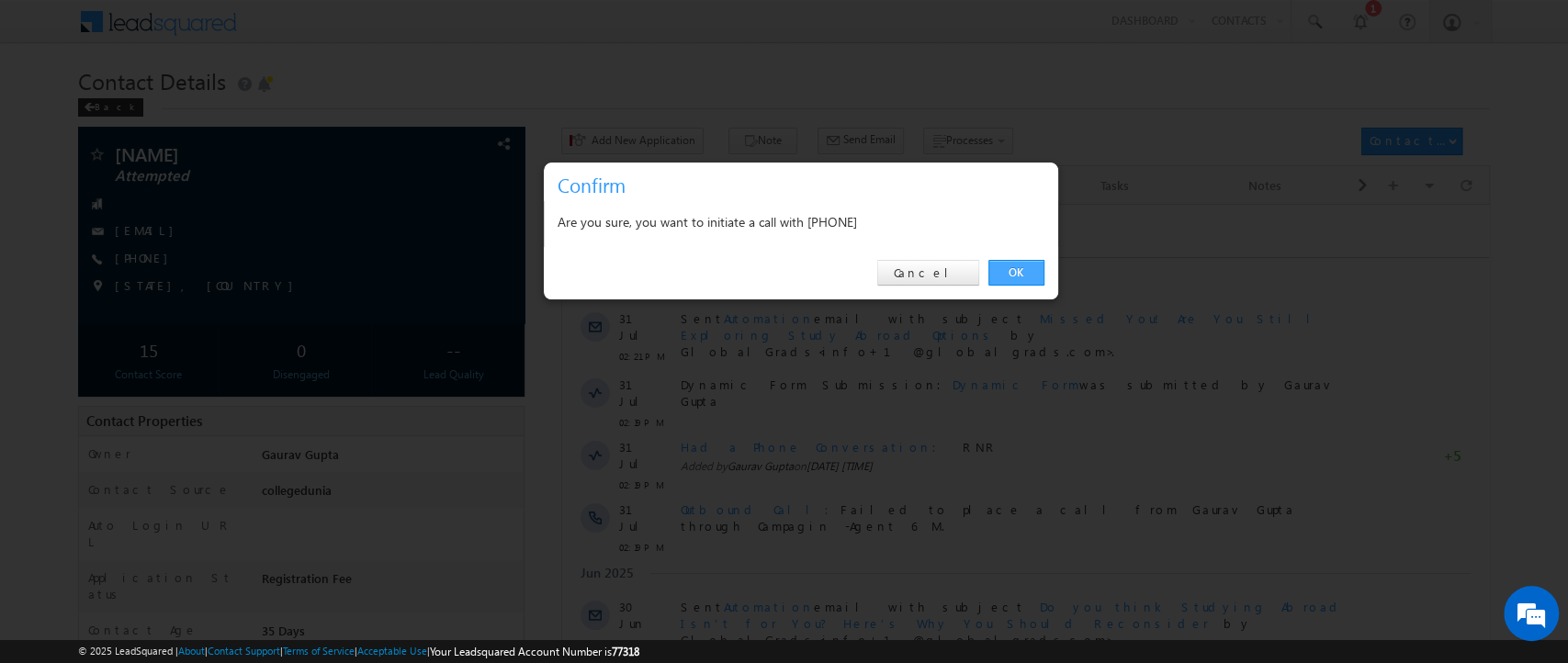 click on "OK" at bounding box center (1016, 273) 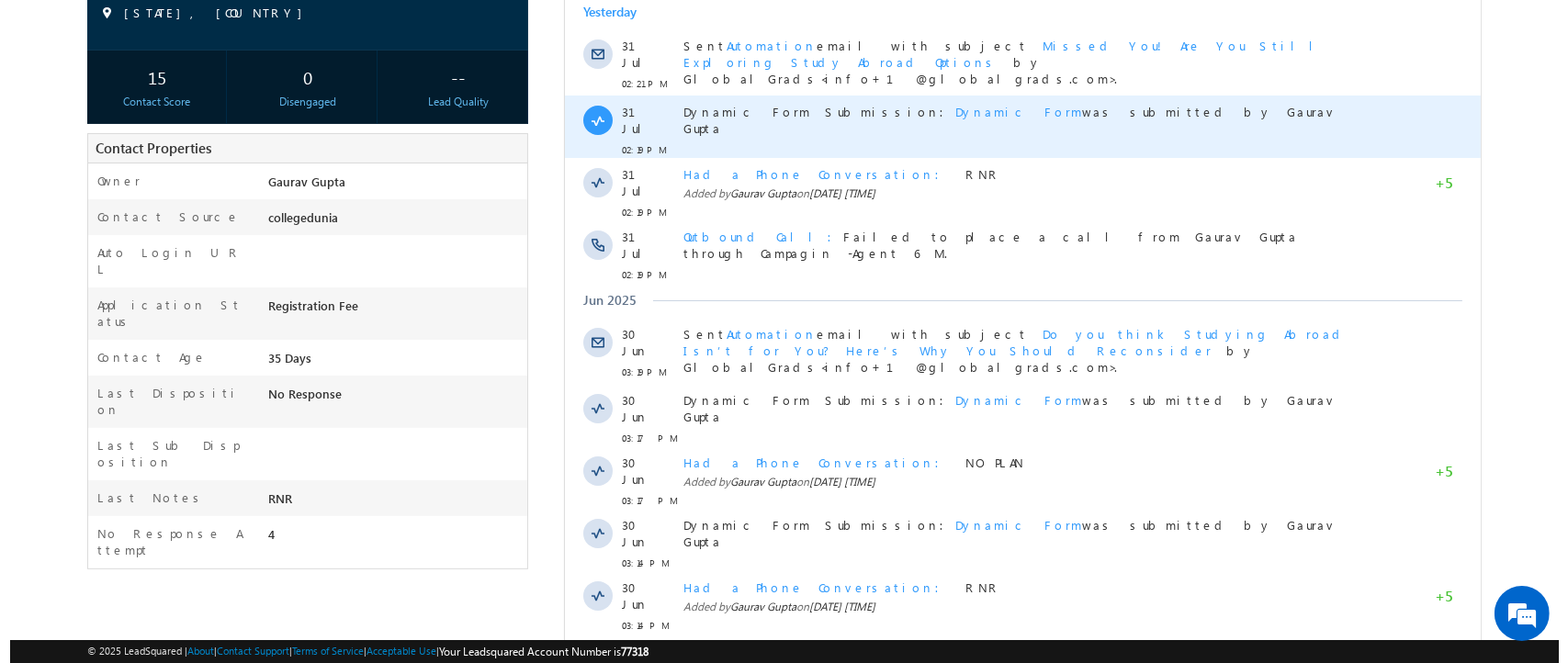 scroll, scrollTop: 0, scrollLeft: 0, axis: both 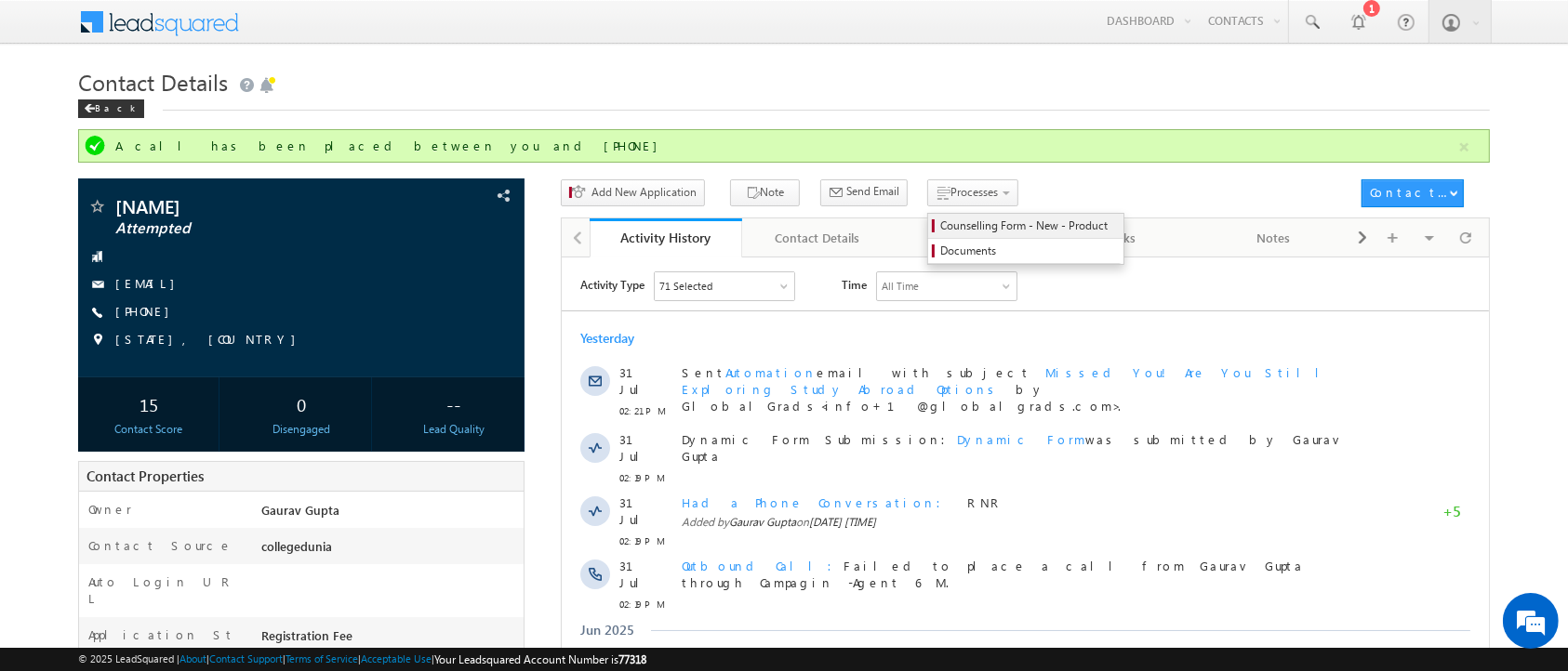 click on "Counselling Form - New - Product" at bounding box center (1029, 226) 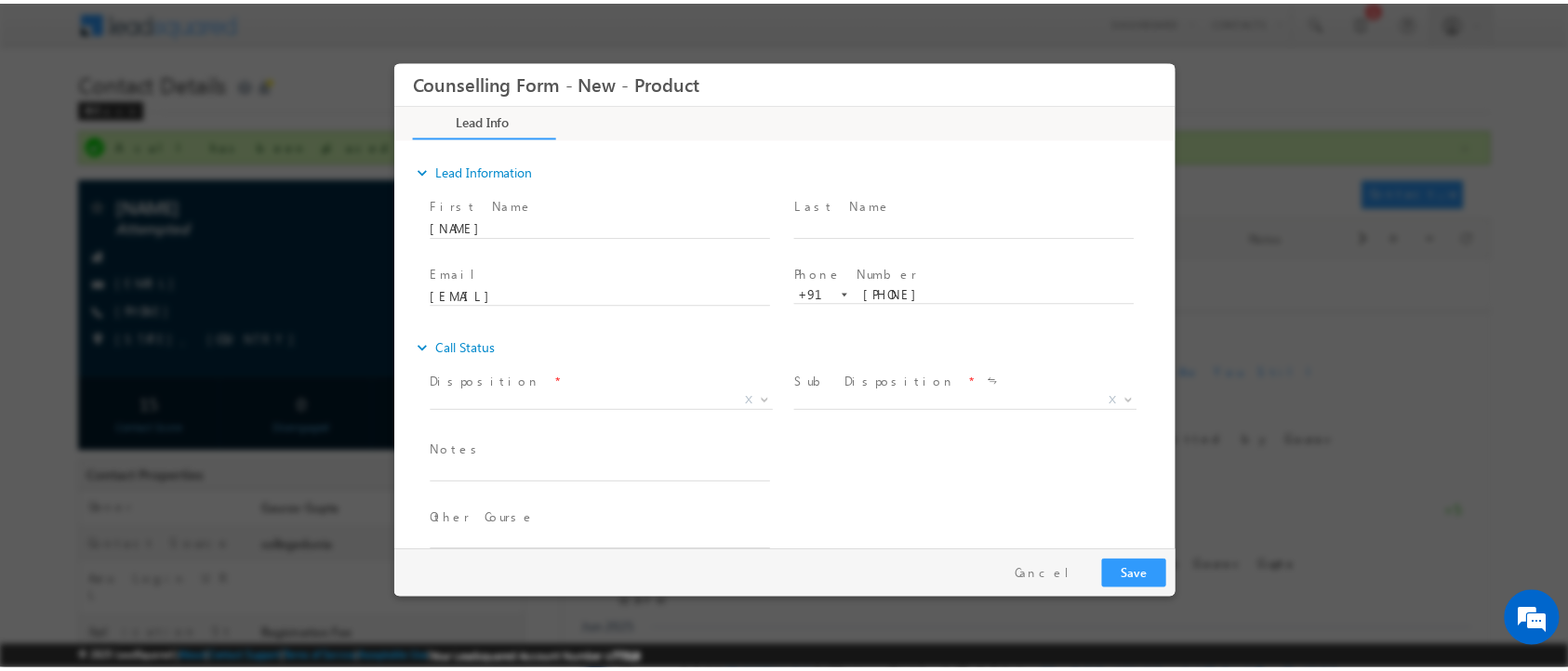 scroll, scrollTop: 0, scrollLeft: 0, axis: both 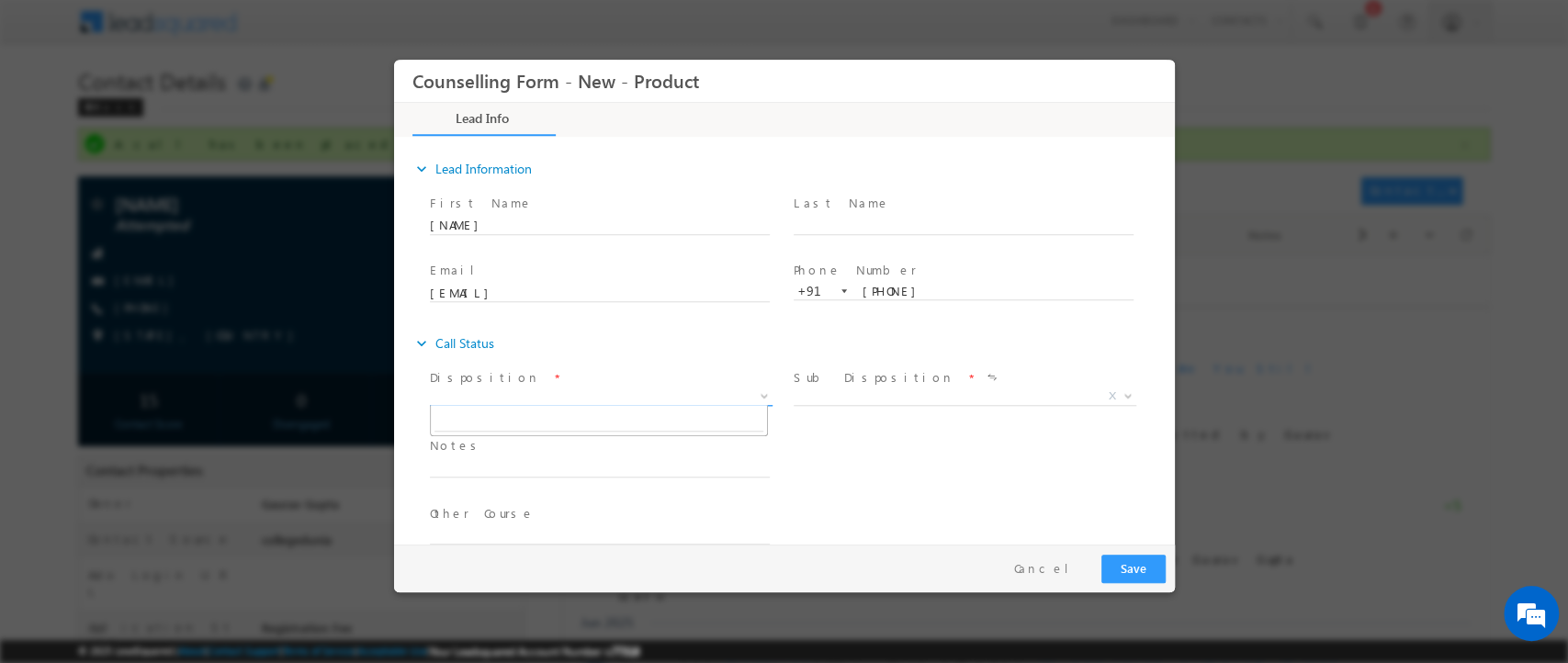 click on "X" at bounding box center (600, 397) 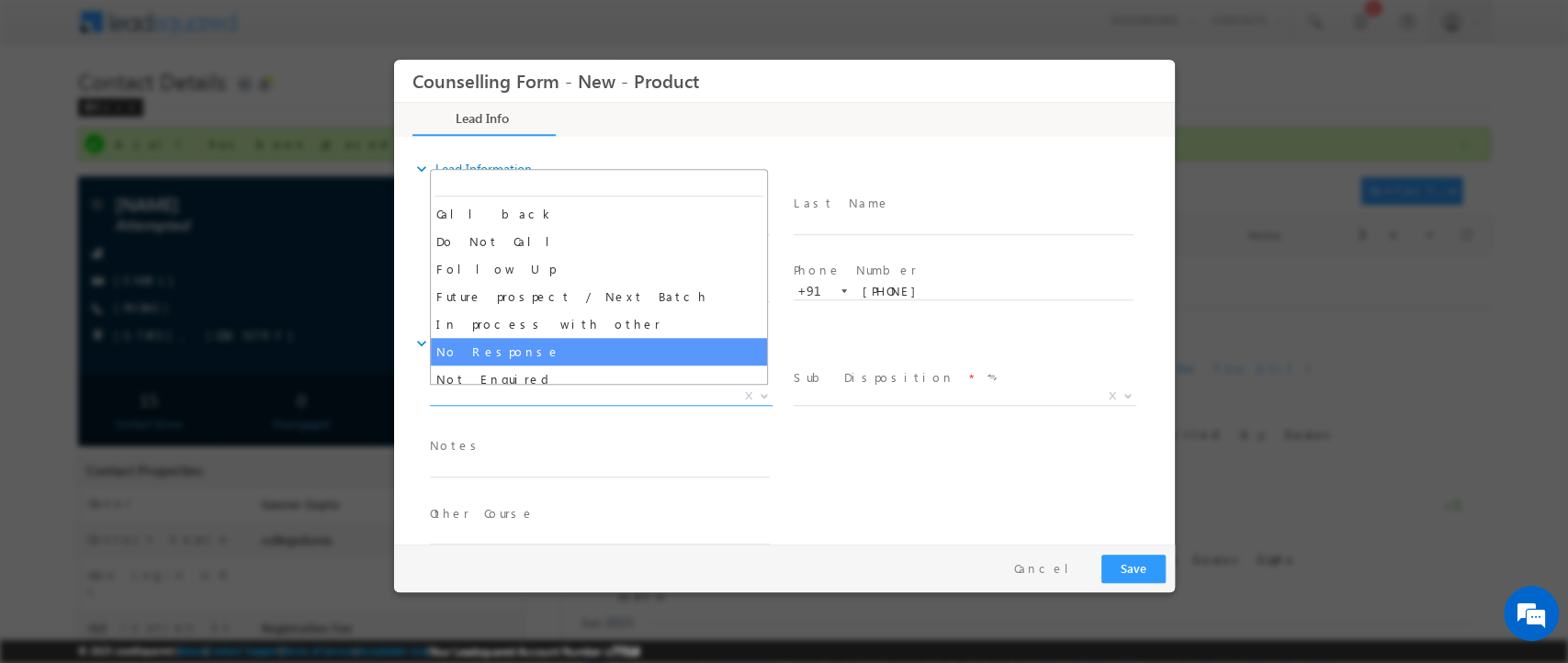 select on "No Response" 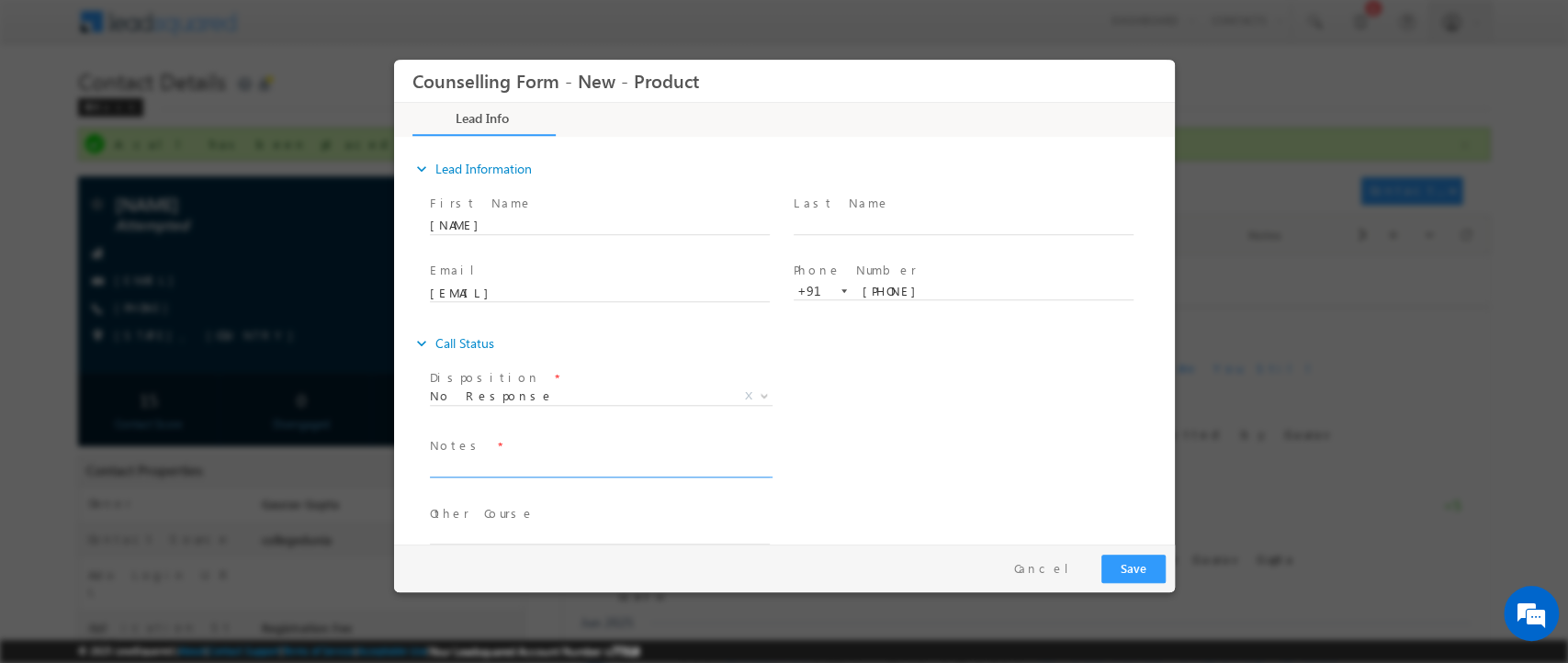 click at bounding box center (599, 466) 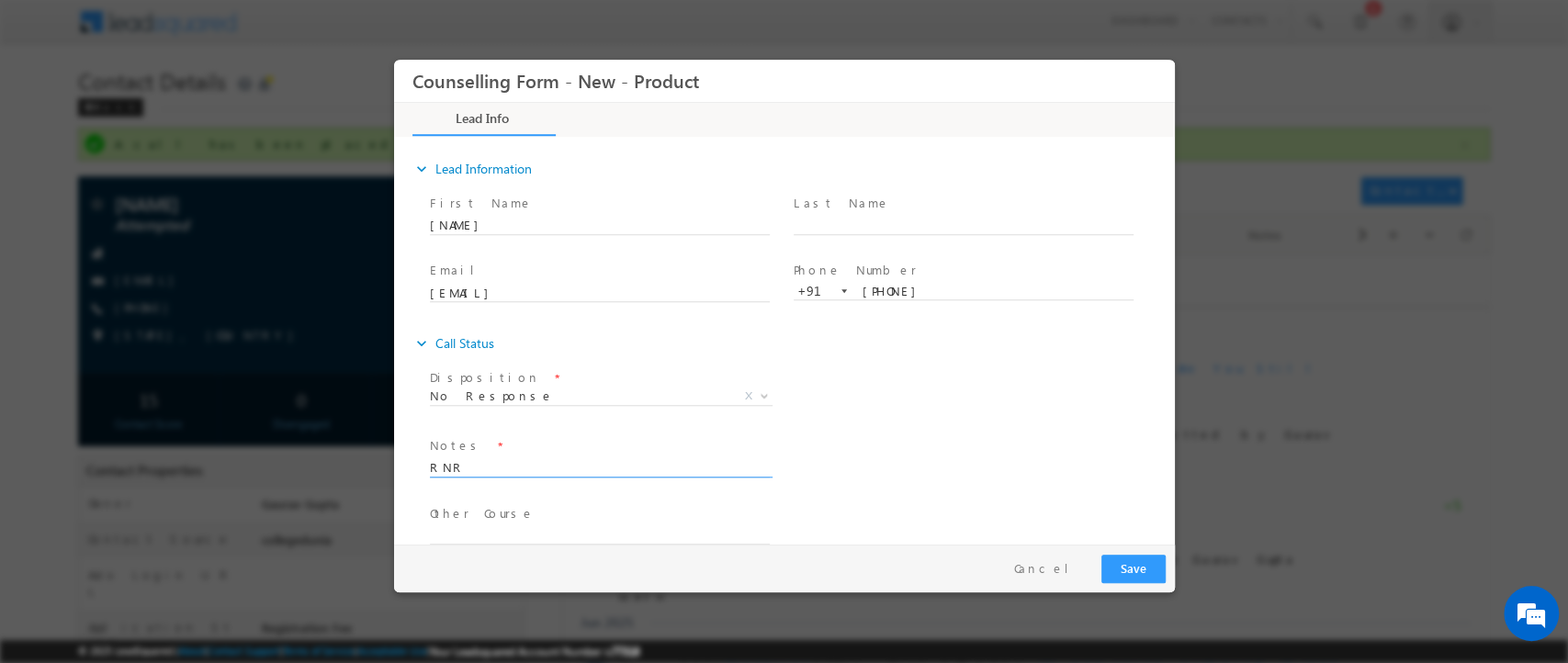 type on "RNR" 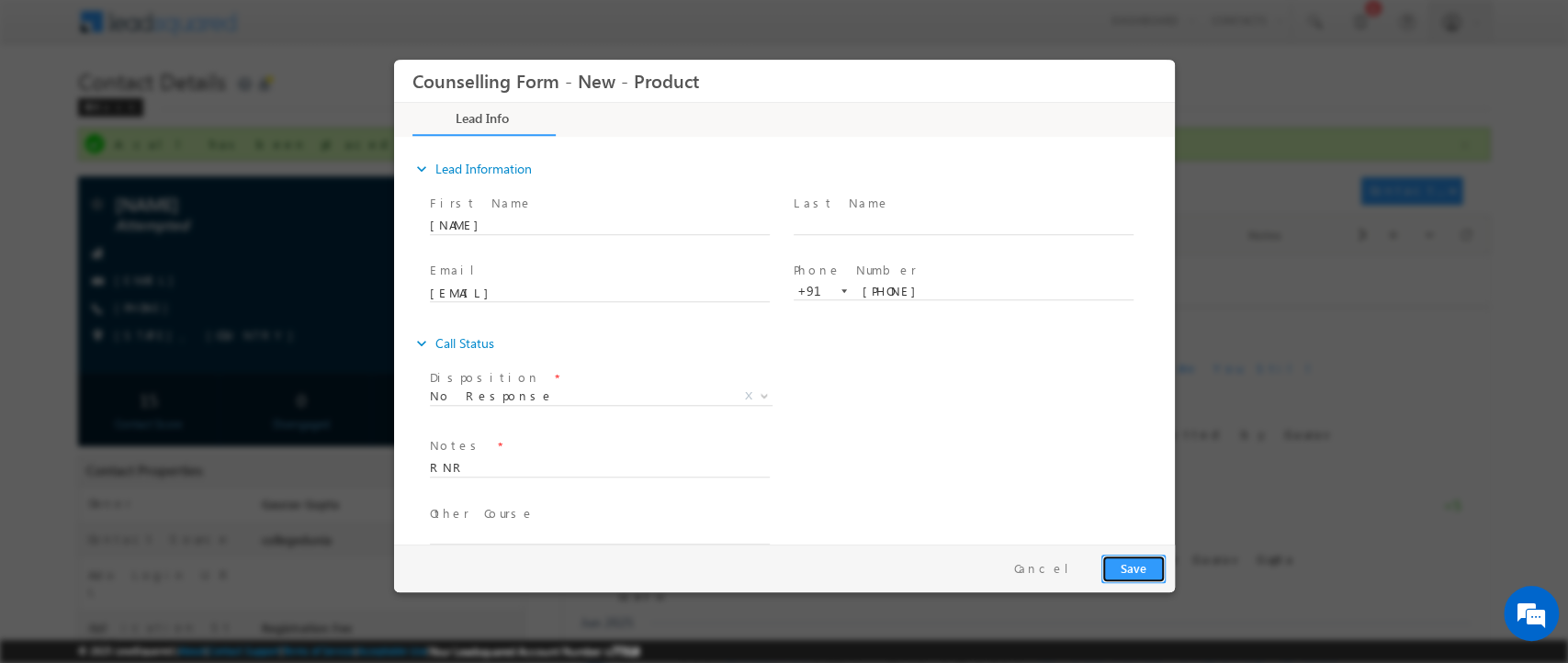 click on "Save" at bounding box center [1133, 568] 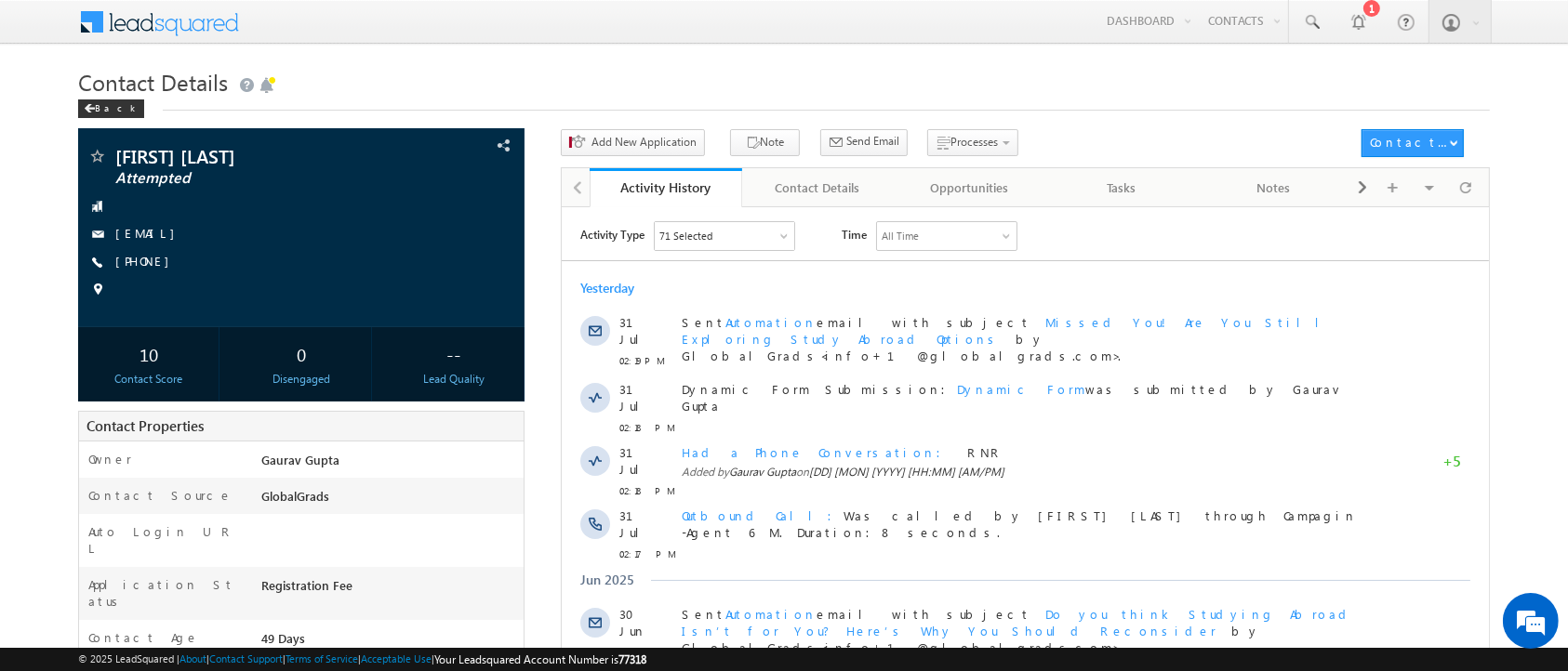 scroll, scrollTop: 0, scrollLeft: 0, axis: both 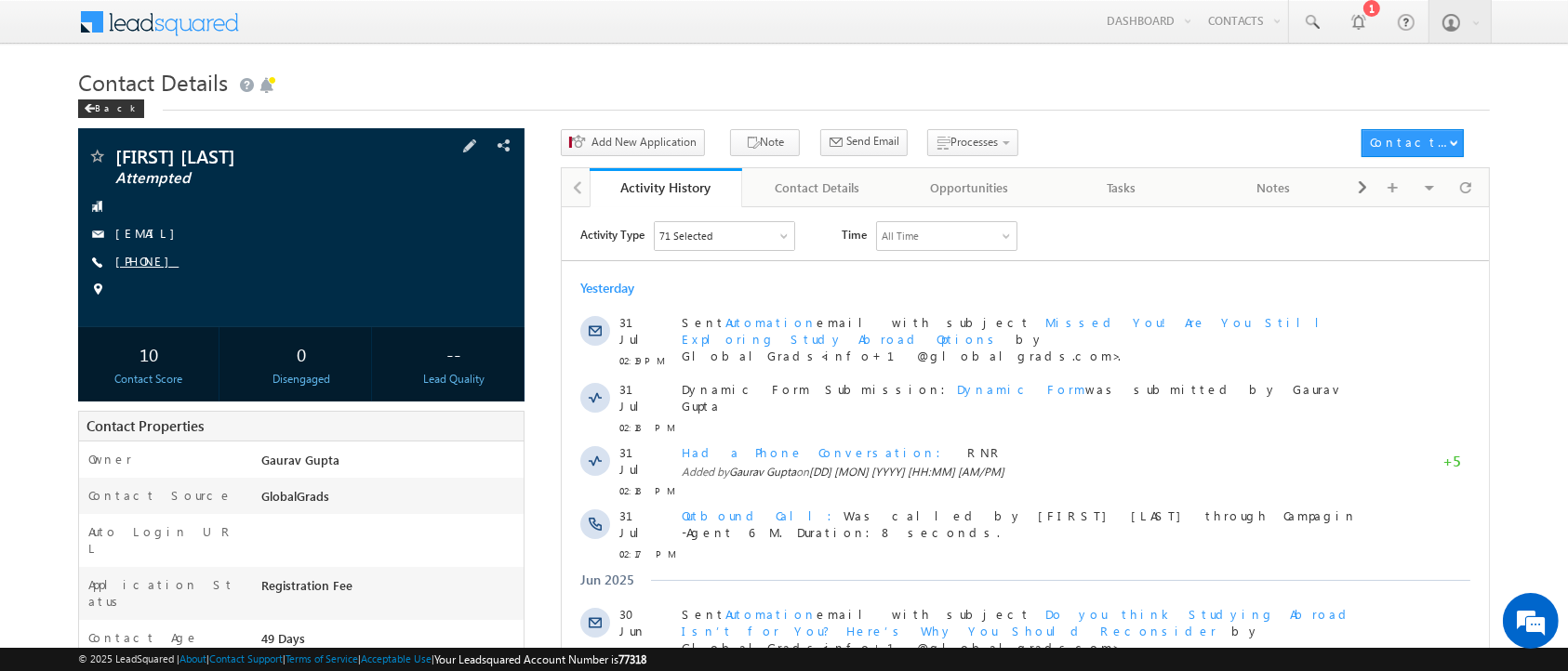 click on "[PHONE]" at bounding box center (147, 260) 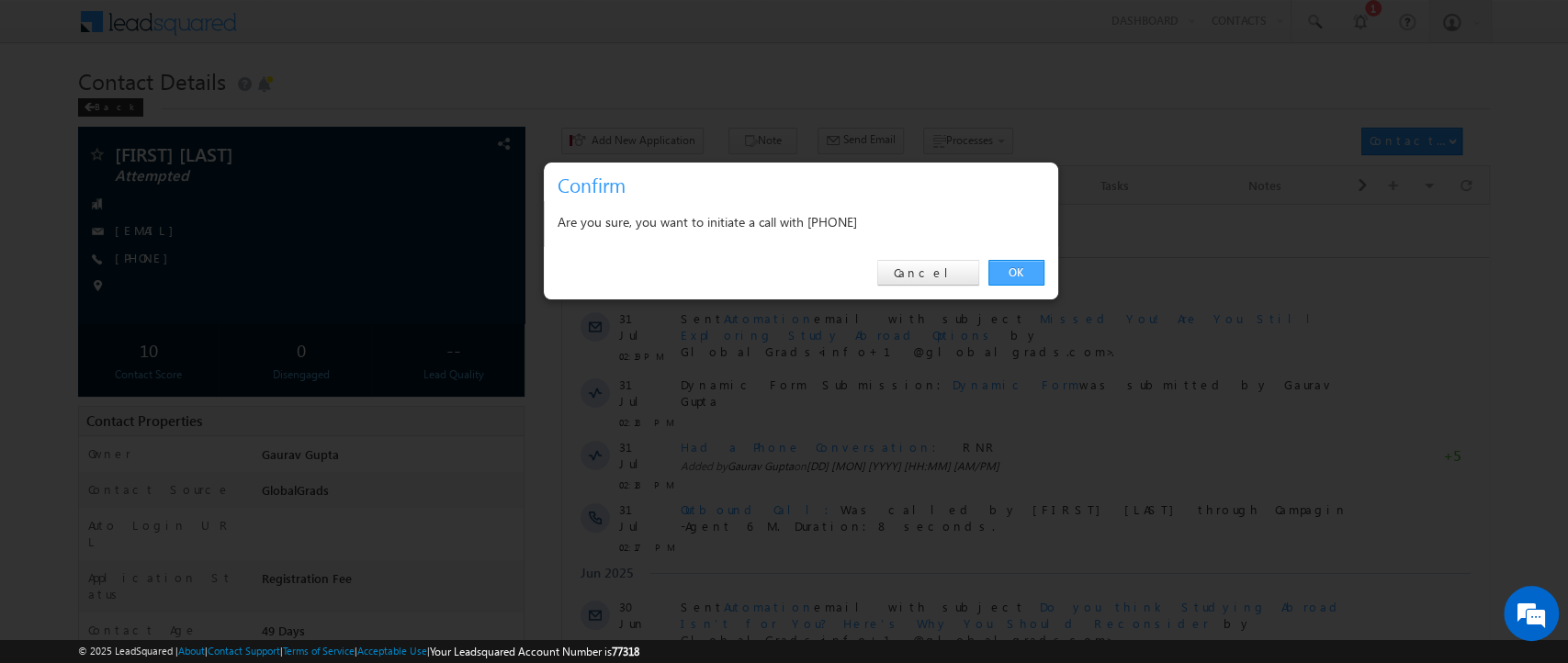 click on "OK" at bounding box center [1016, 273] 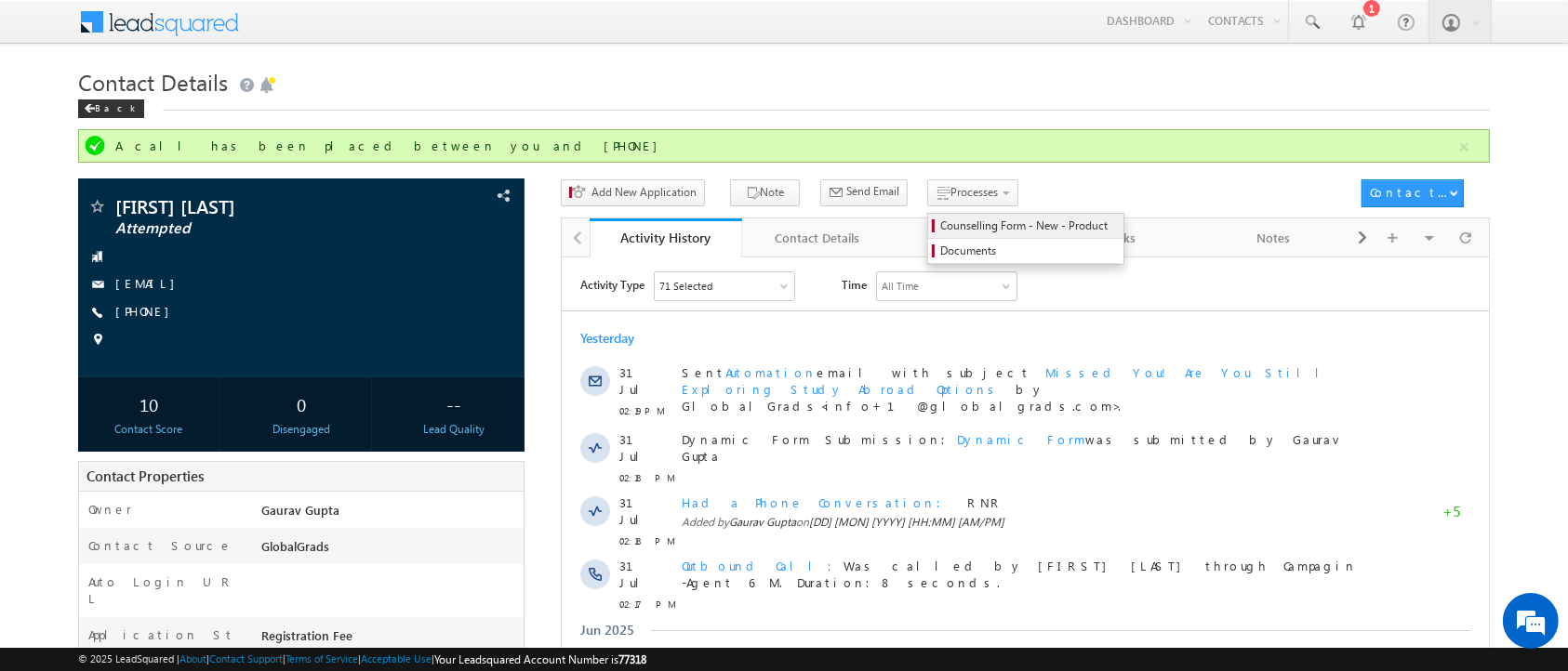 click on "Counselling Form - New - Product" at bounding box center (1029, 226) 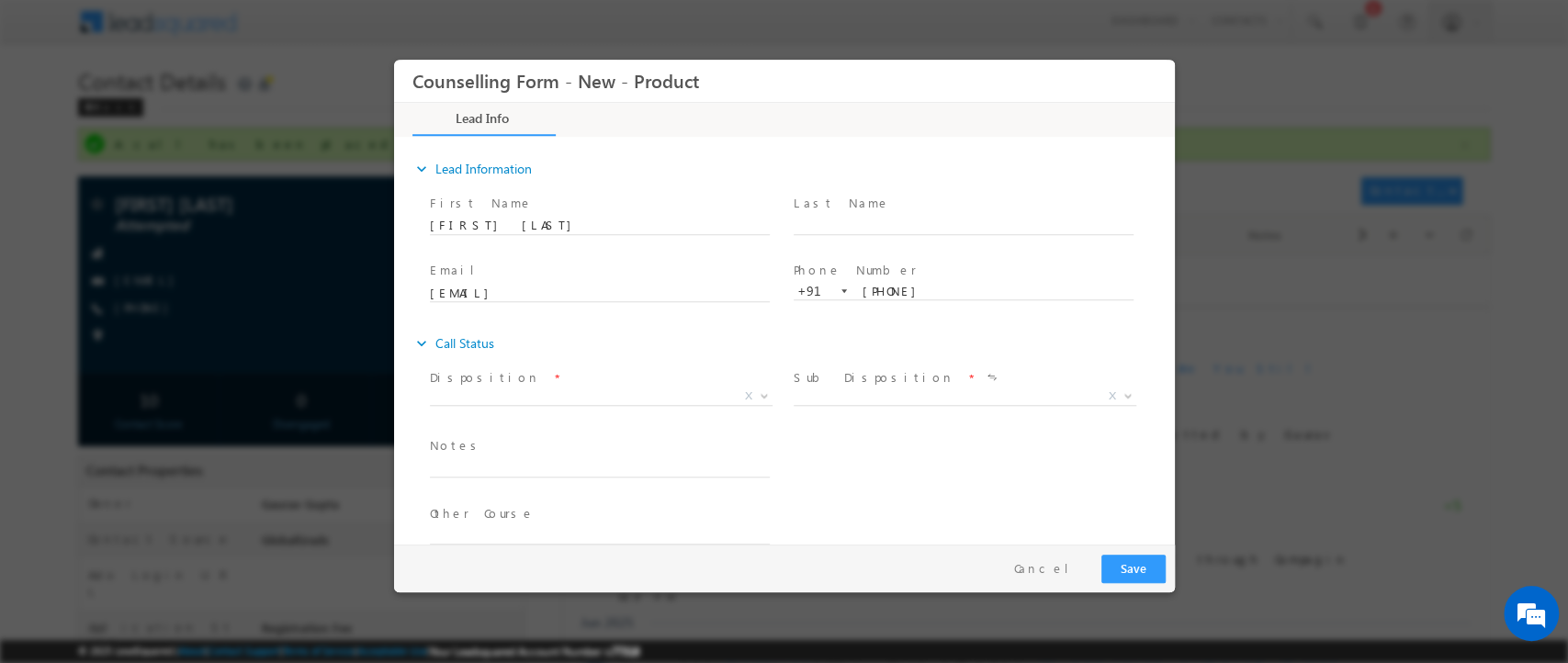scroll, scrollTop: 0, scrollLeft: 0, axis: both 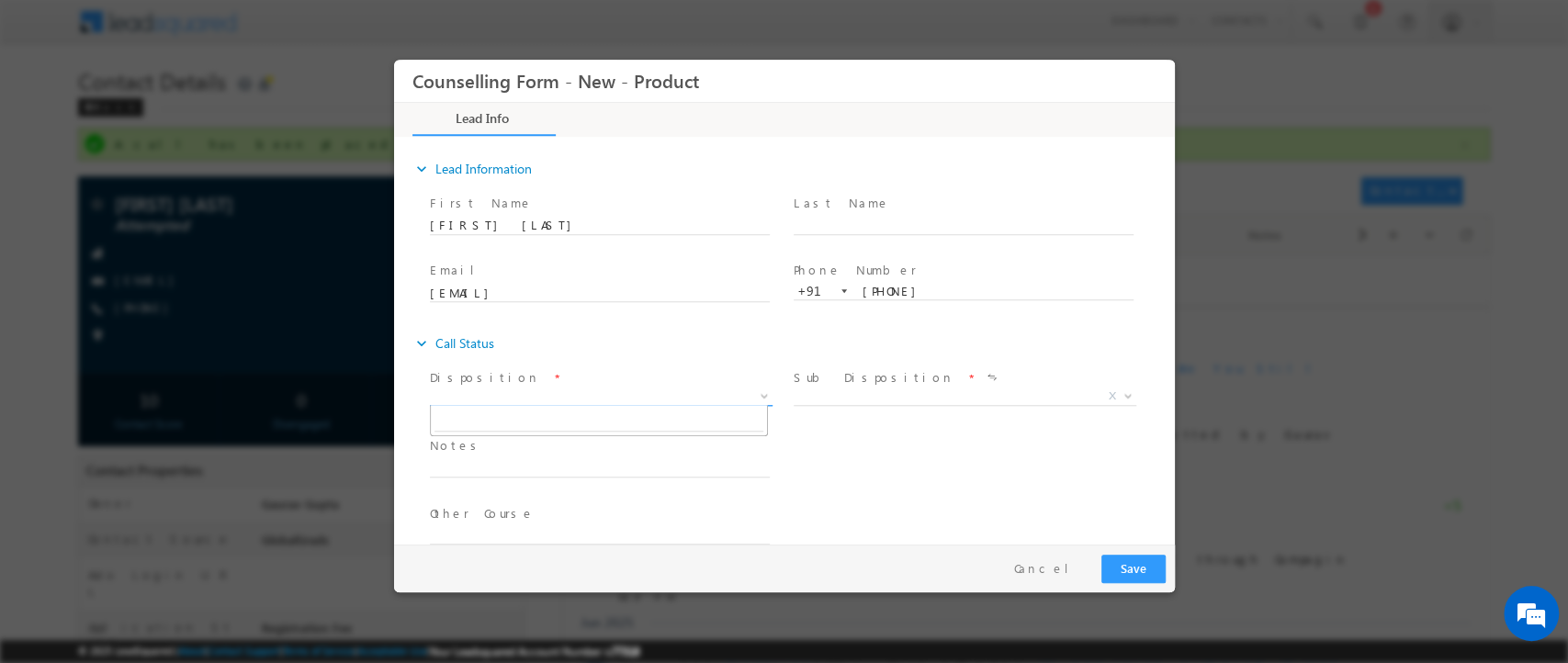 click on "X" at bounding box center (600, 397) 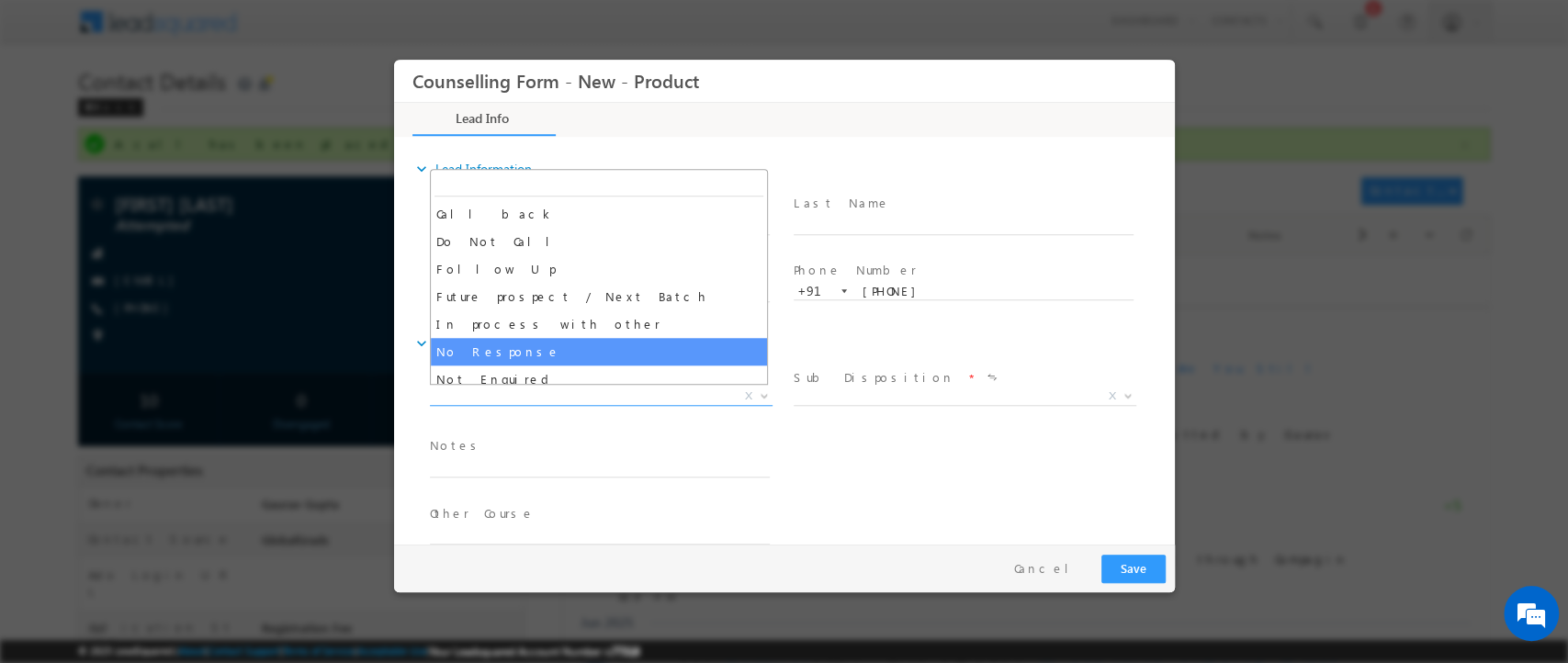 select on "No Response" 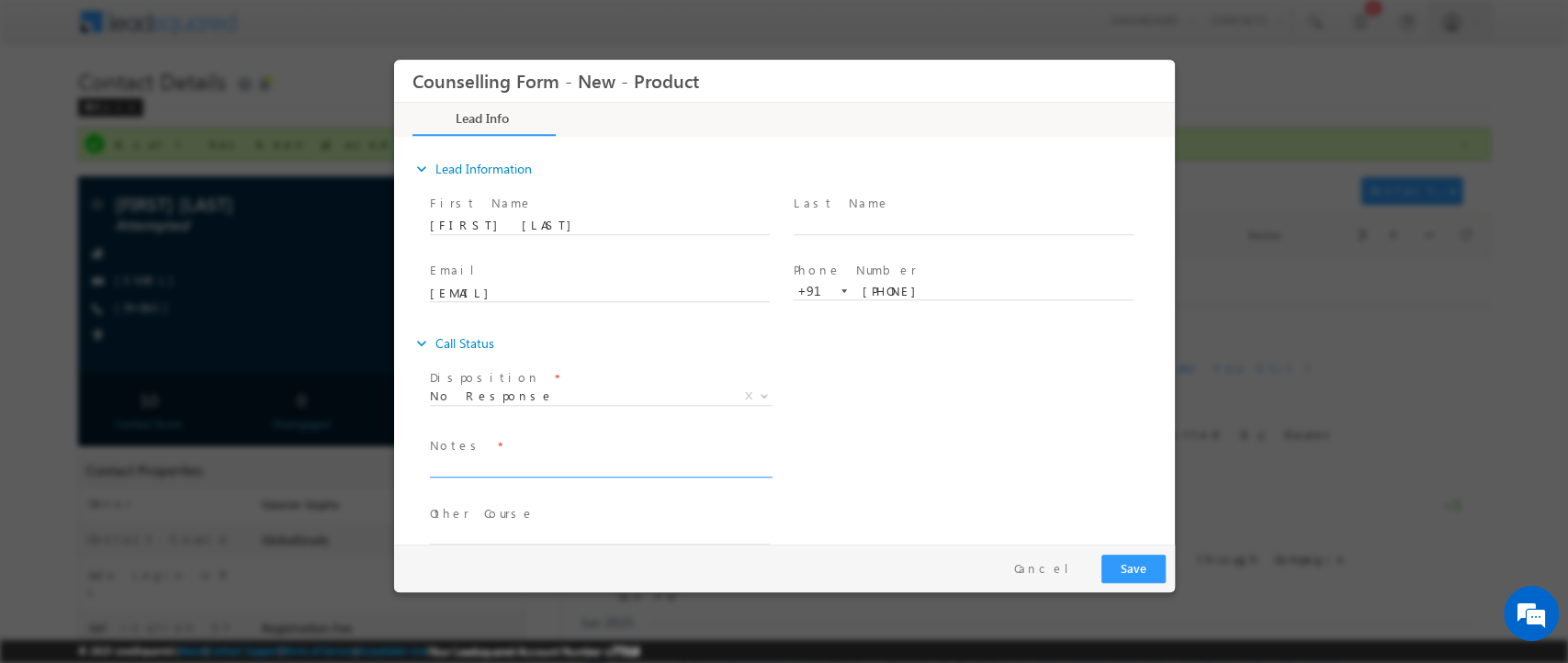 click at bounding box center (599, 466) 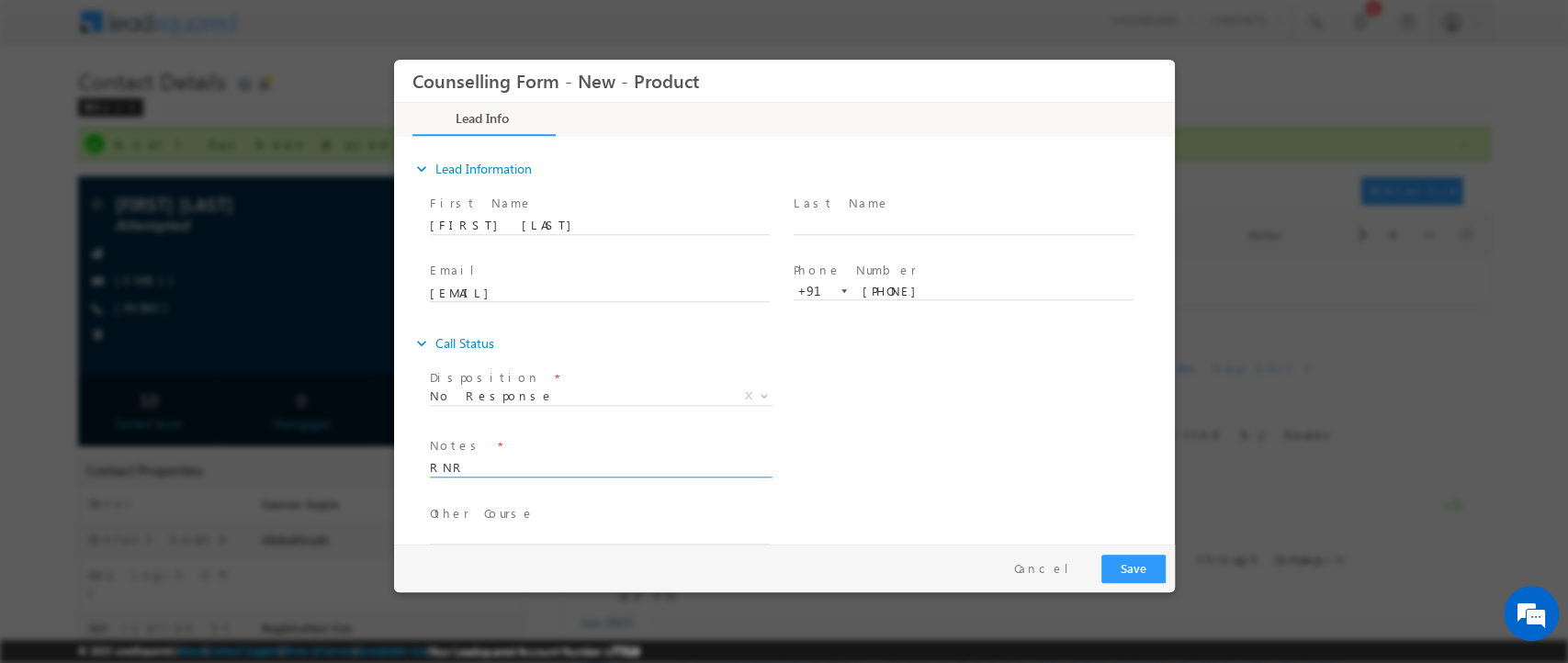 type on "RNR" 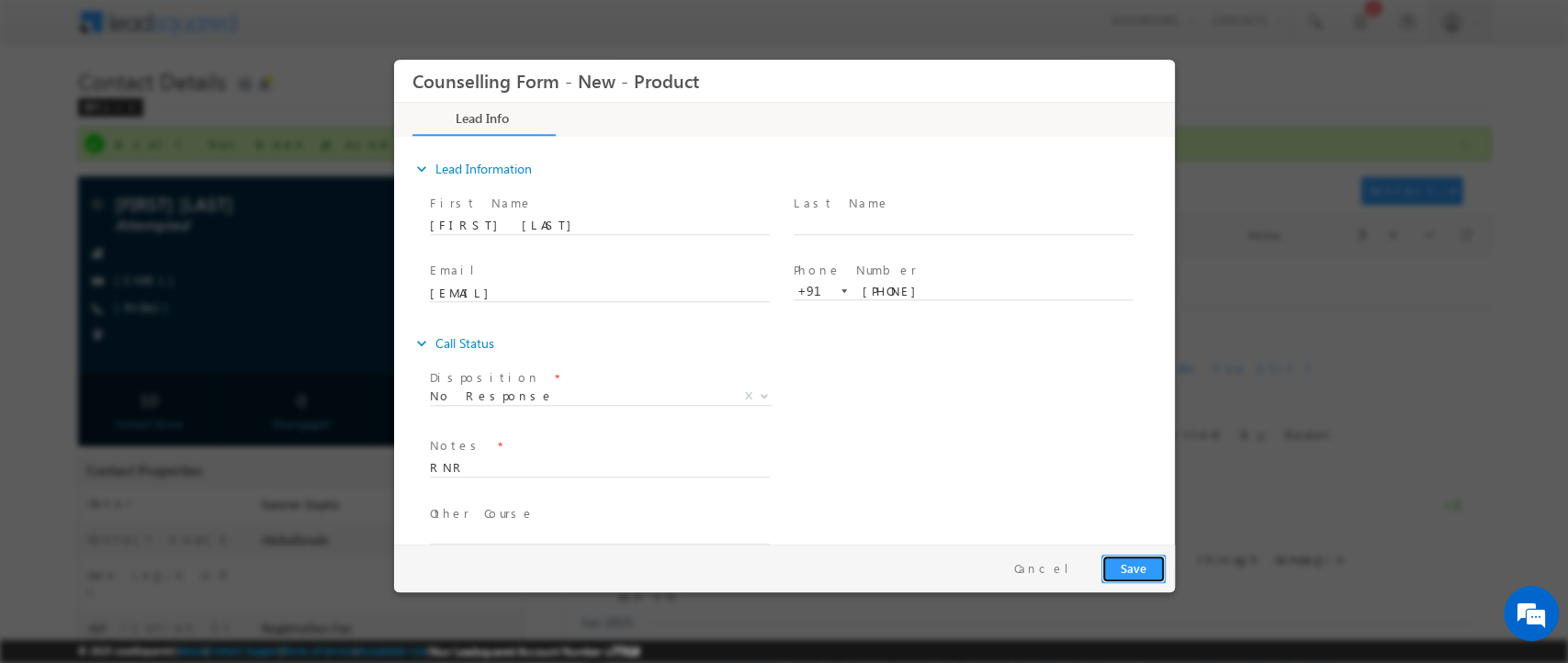click on "Save" at bounding box center [1133, 568] 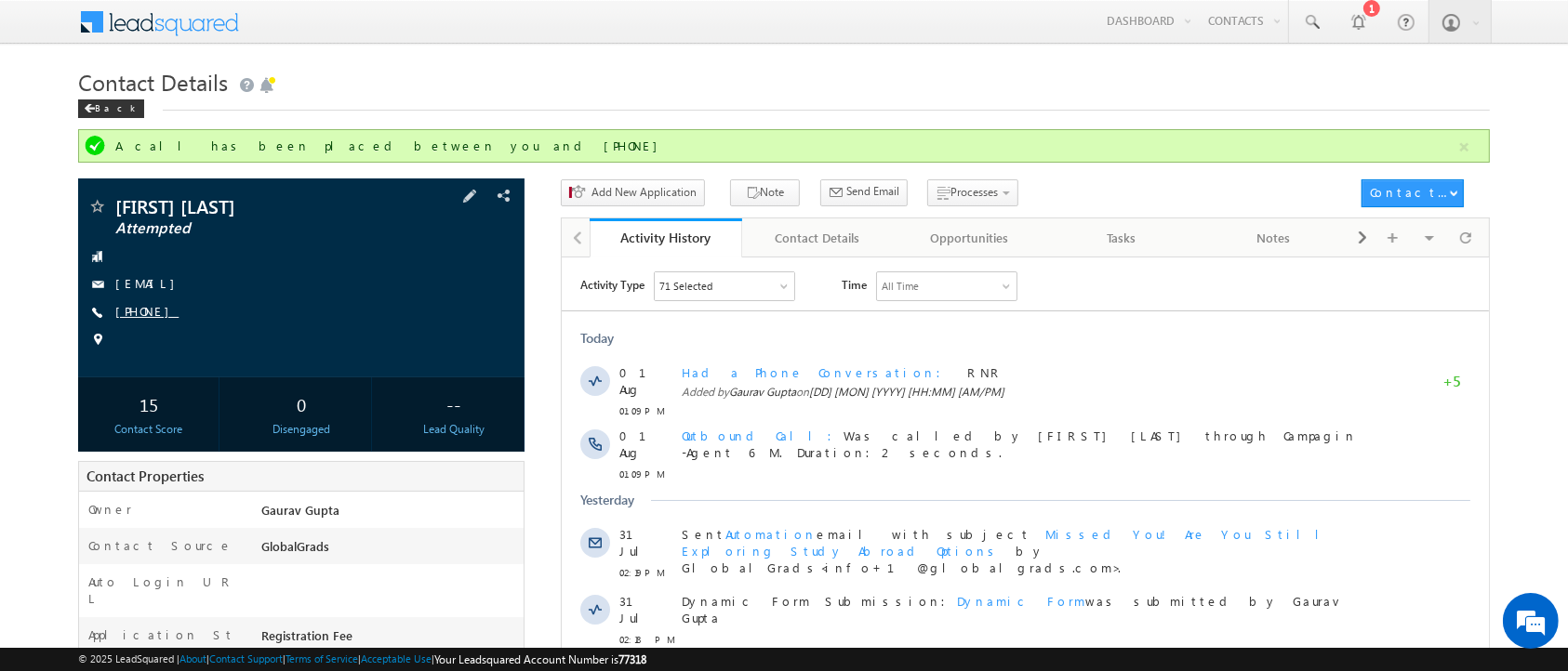 click on "[PHONE]" at bounding box center (147, 310) 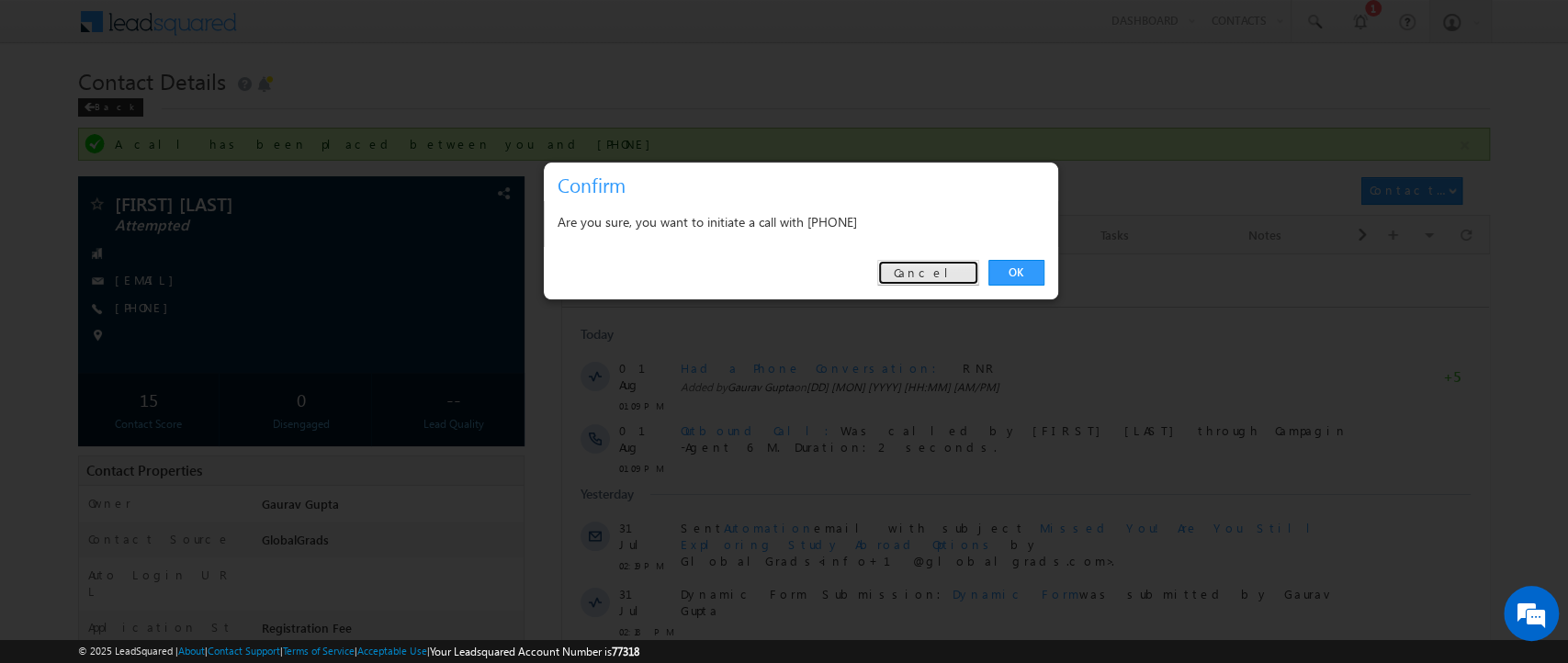 click on "Cancel" at bounding box center [928, 273] 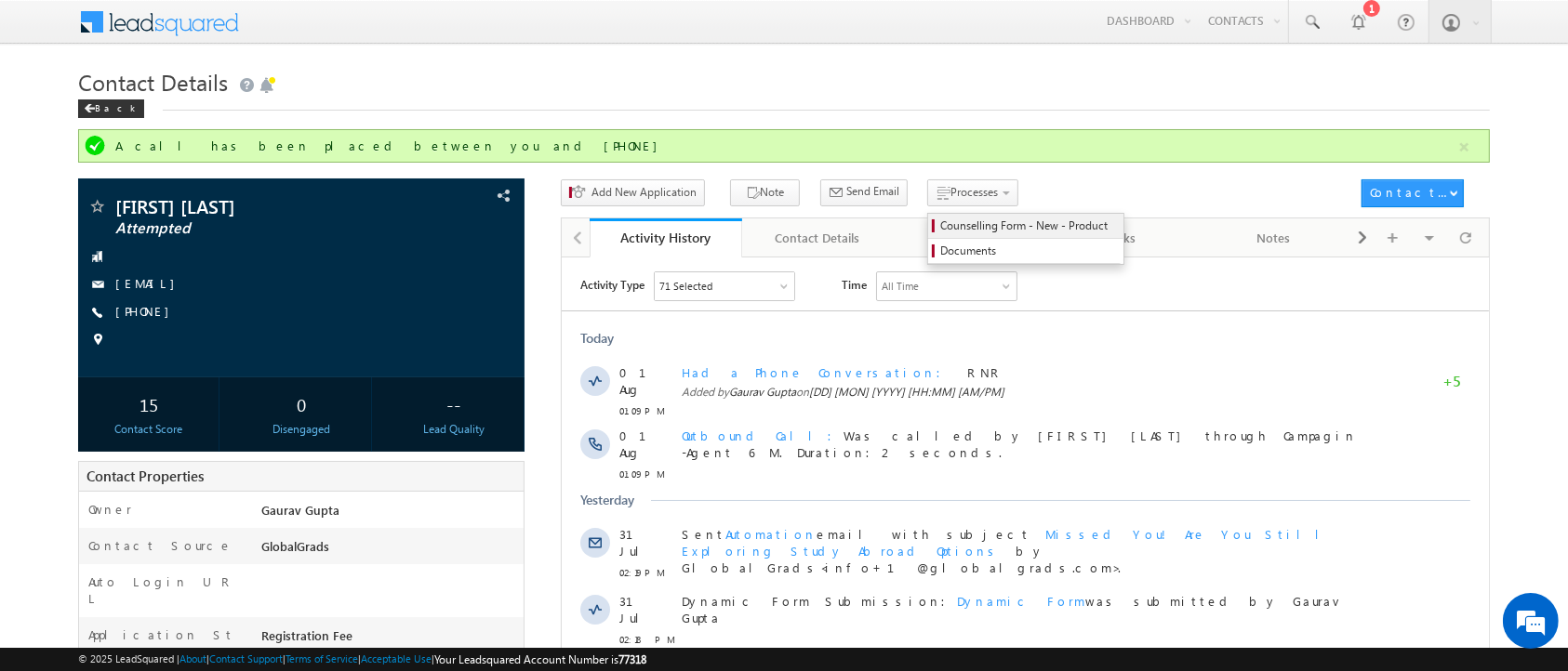 click on "Counselling Form - New - Product" at bounding box center (1029, 226) 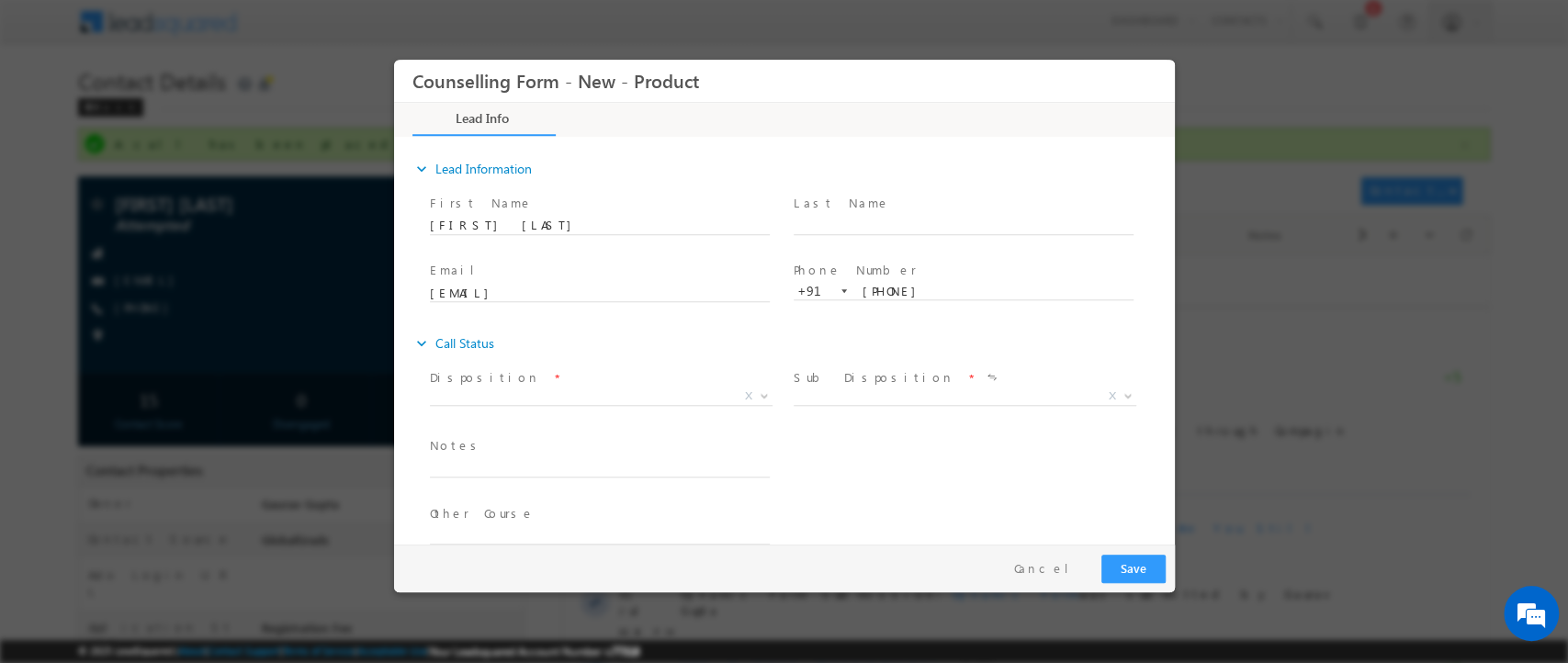 scroll, scrollTop: 0, scrollLeft: 0, axis: both 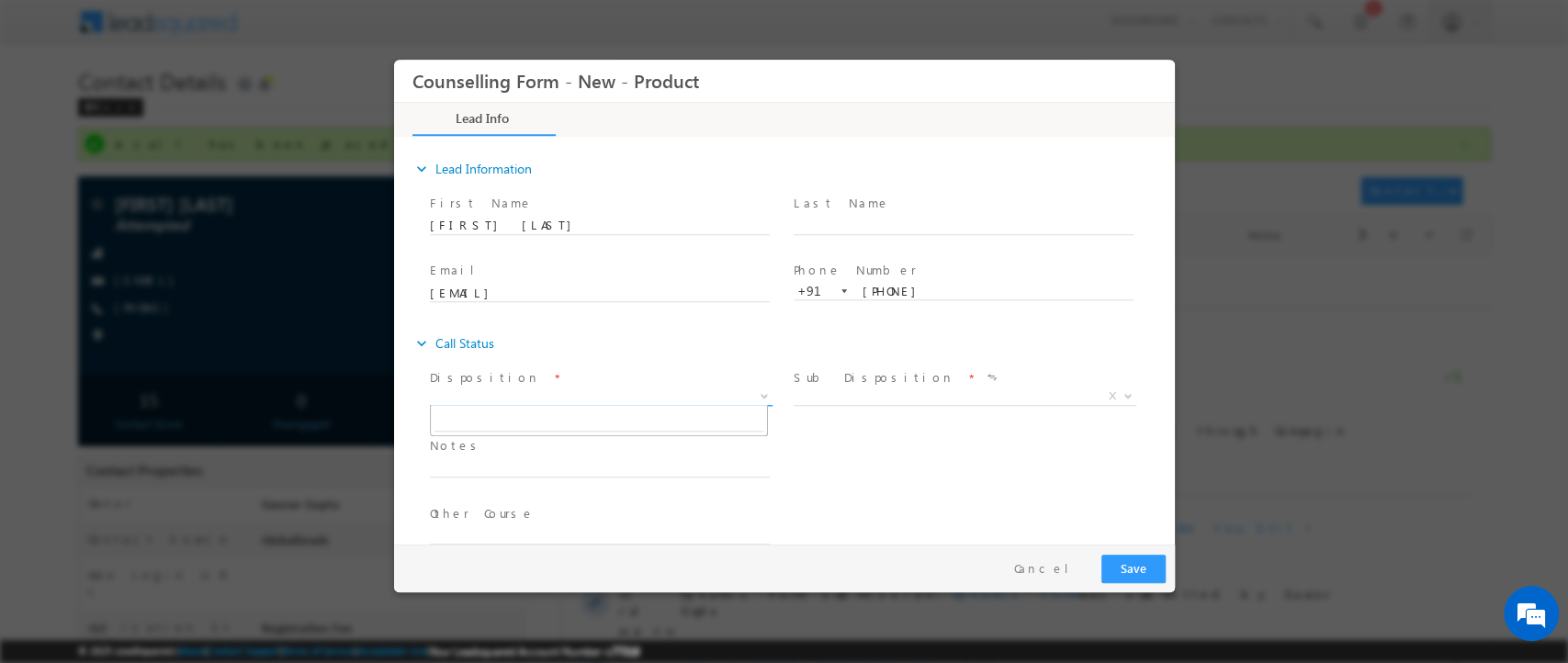 click on "X" at bounding box center (600, 397) 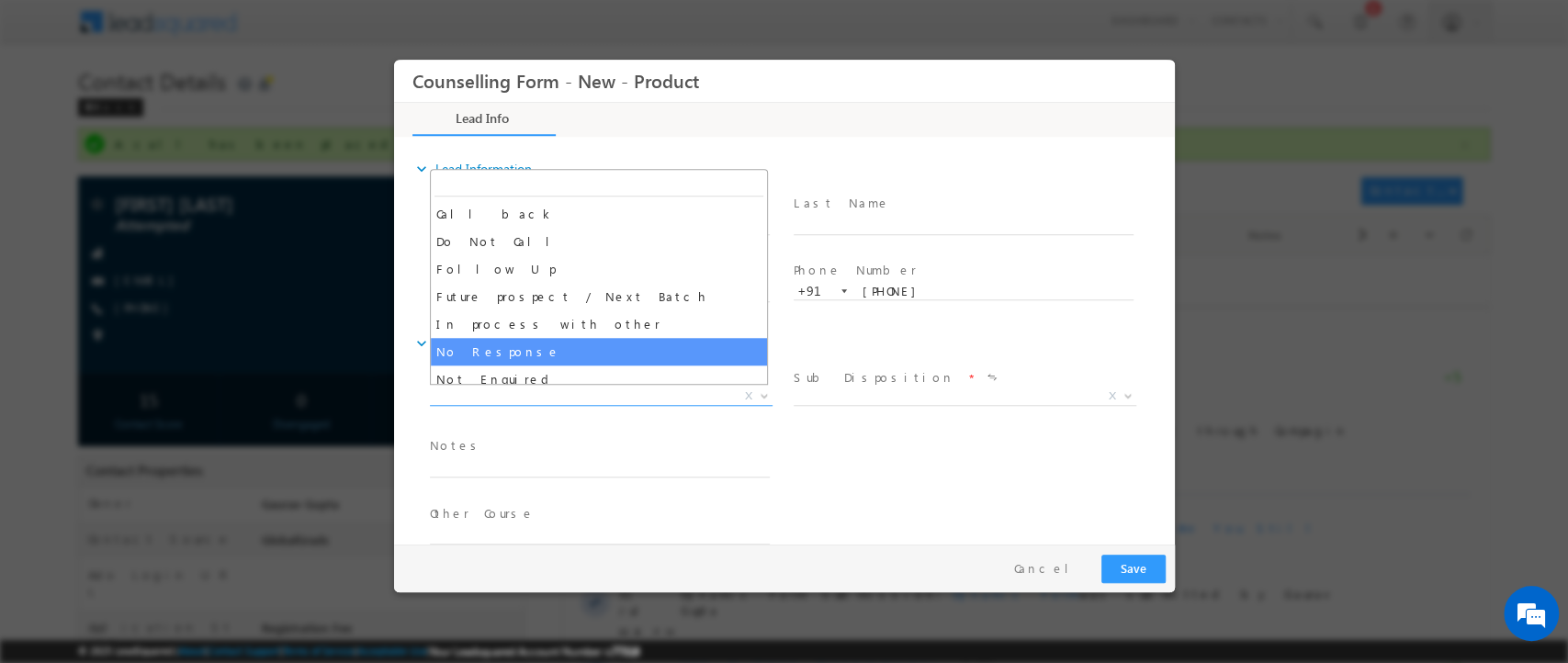 select on "No Response" 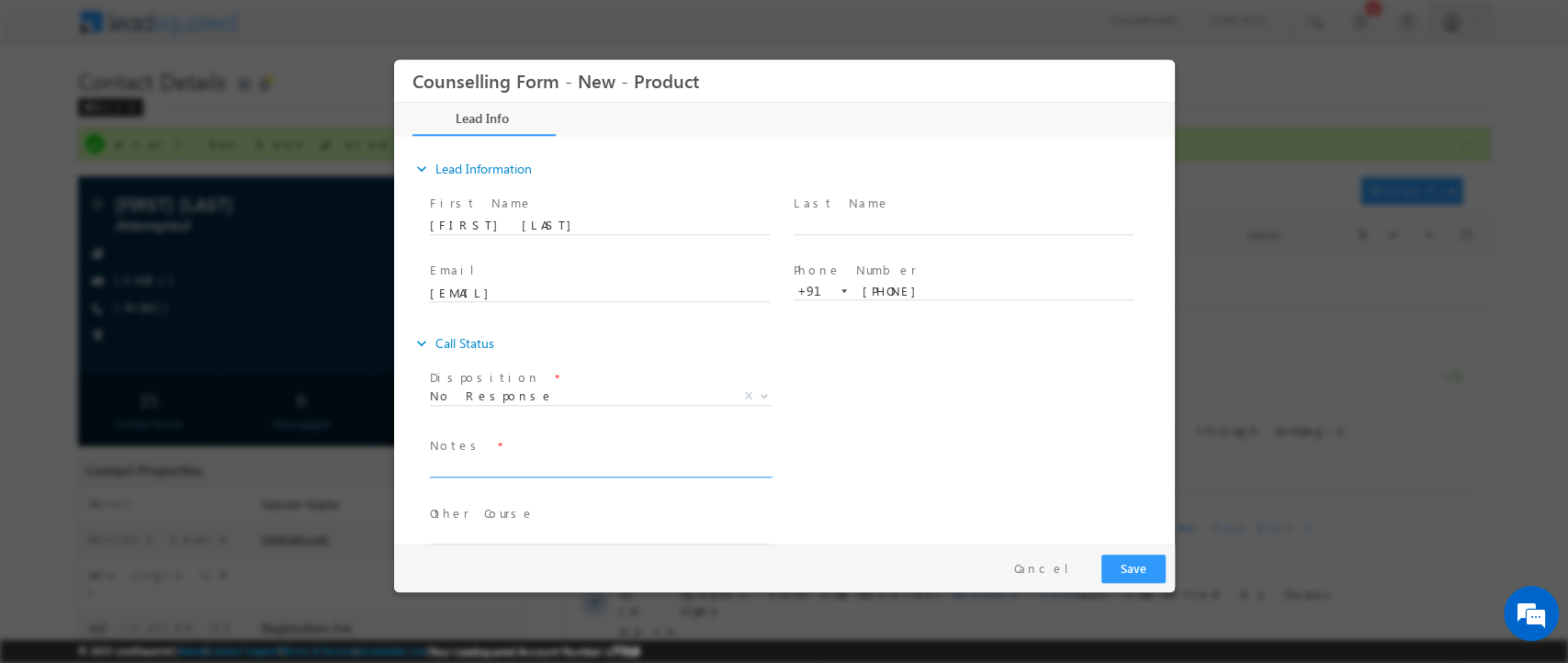 click at bounding box center (599, 466) 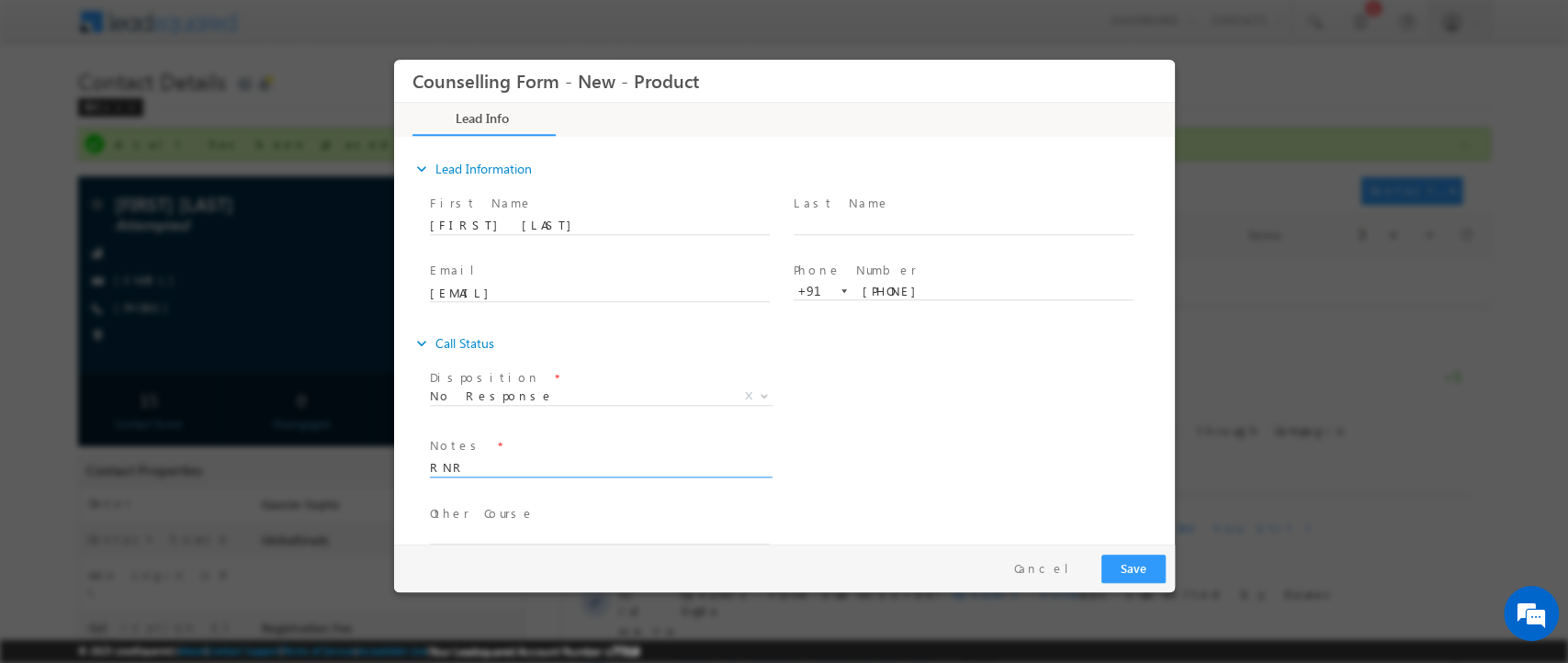 type on "RNR" 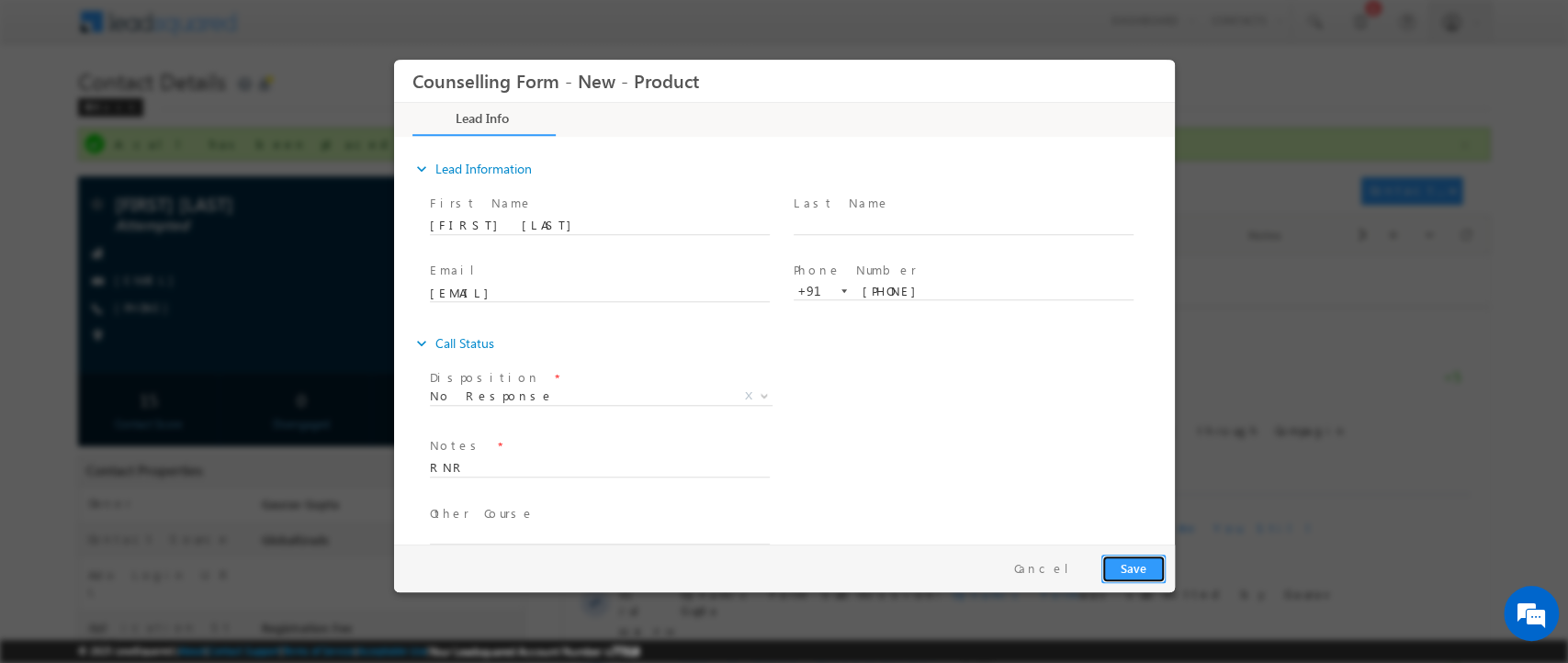 click on "Save" at bounding box center (1133, 568) 